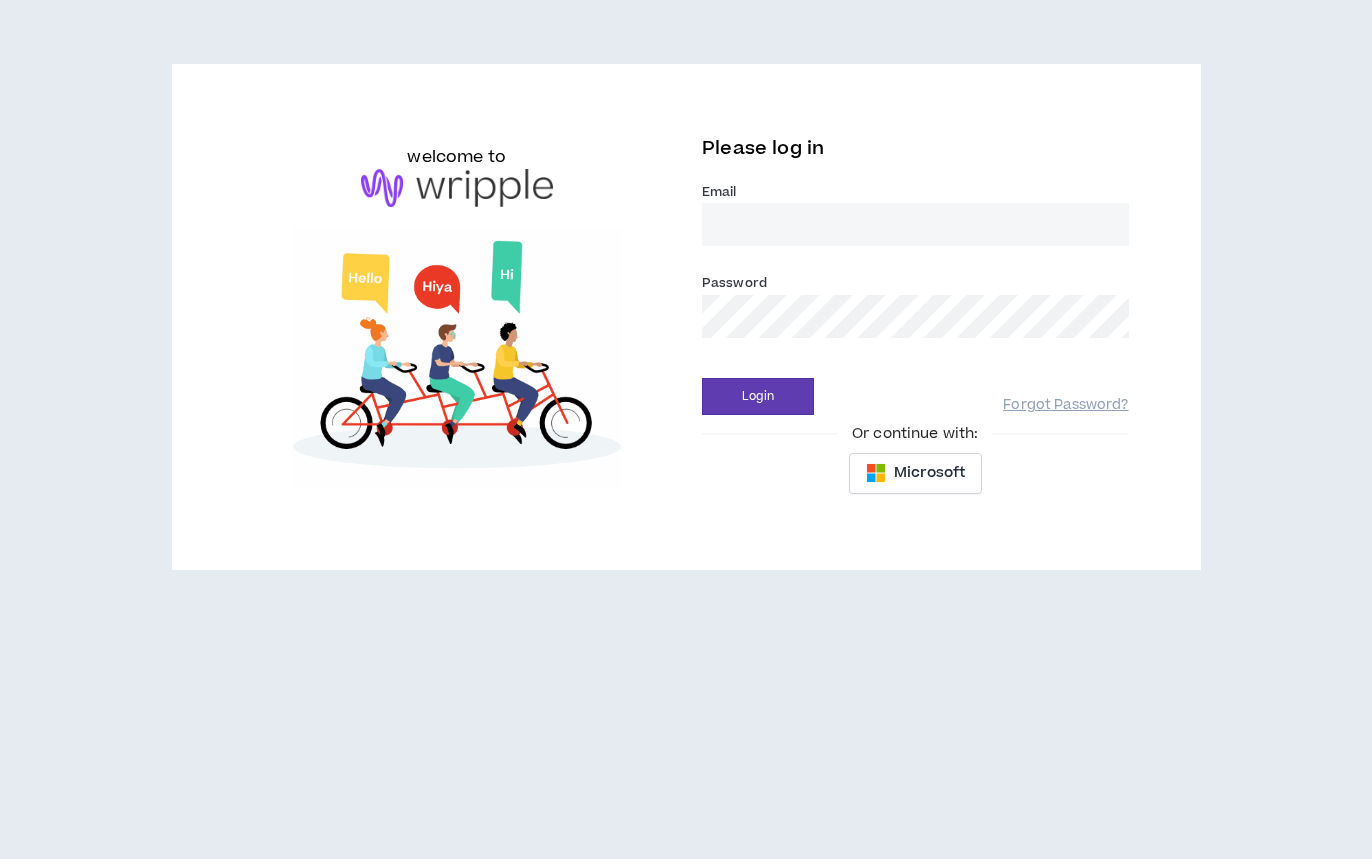 scroll, scrollTop: 0, scrollLeft: 0, axis: both 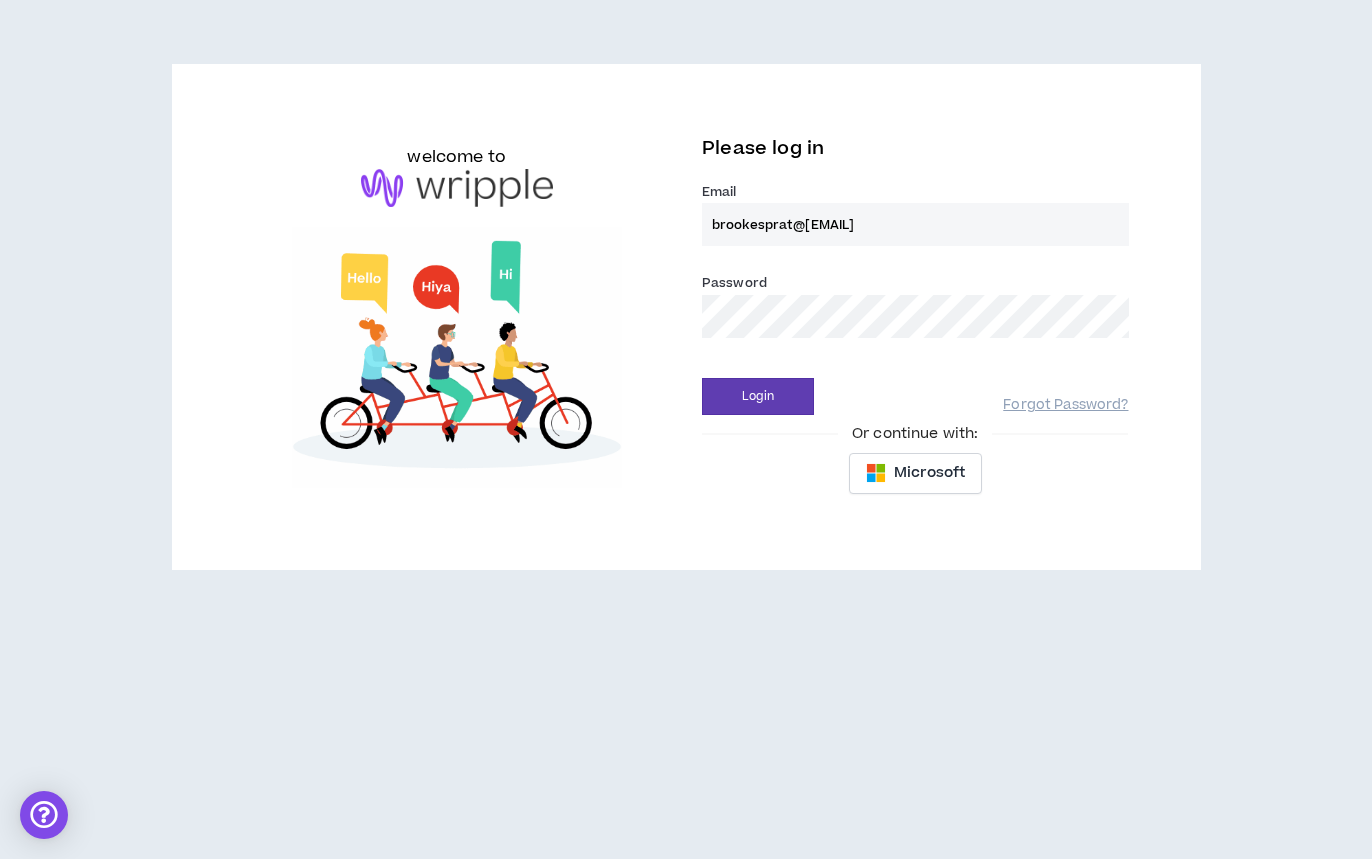 type on "brookesprat@[EMAIL]" 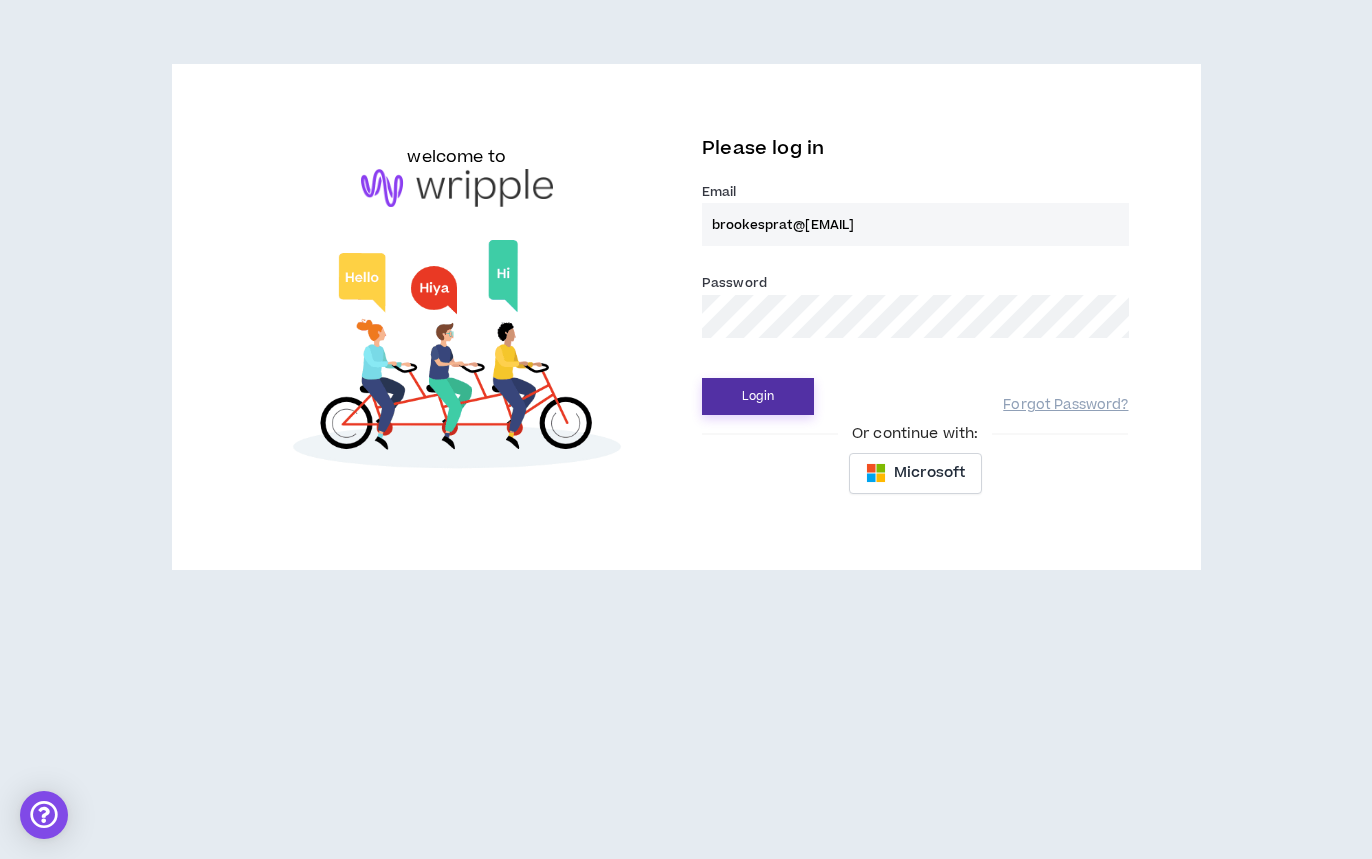 click on "Login" at bounding box center (758, 396) 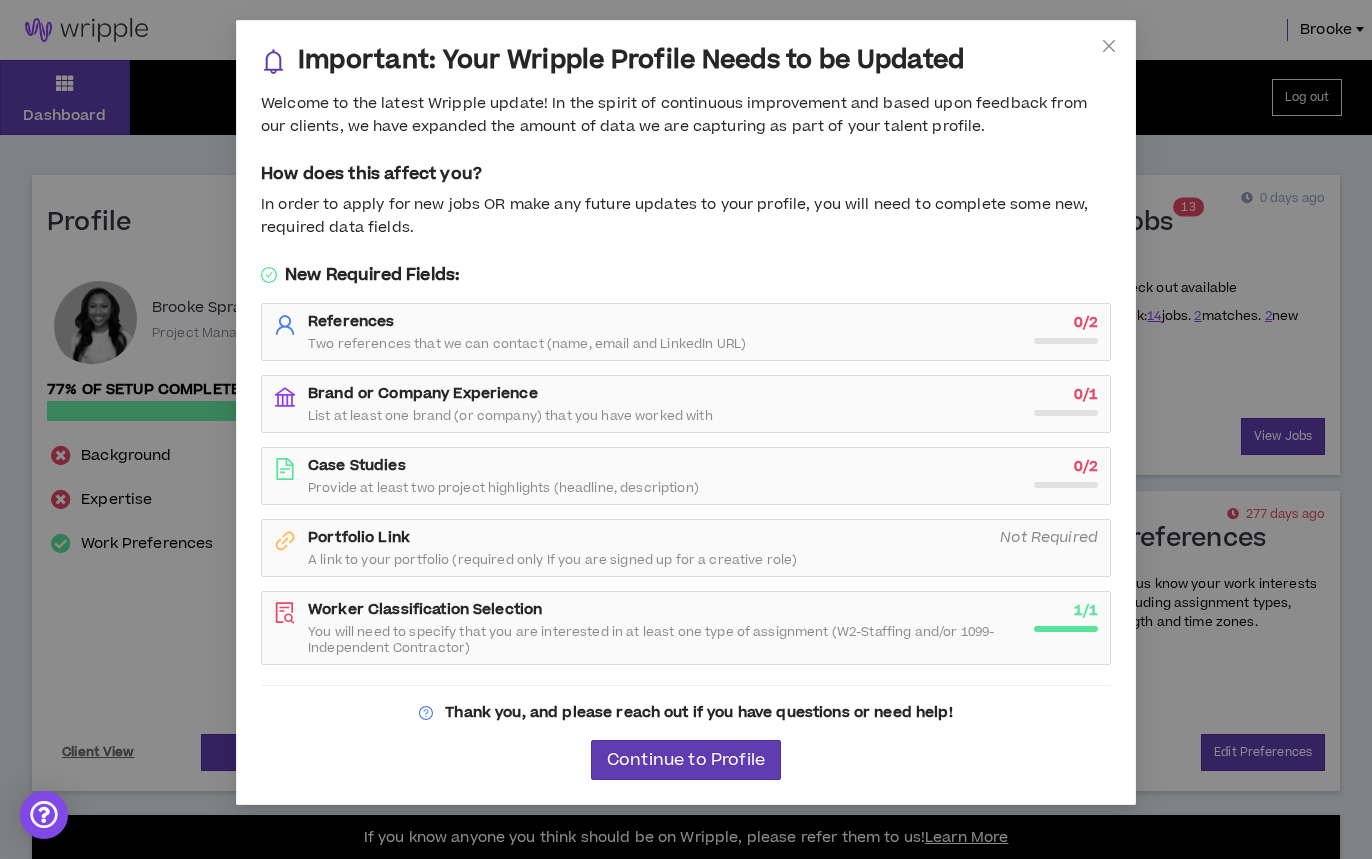 click on "Brand or Company Experience List at least one brand (or company) that you have worked with" at bounding box center [665, 404] 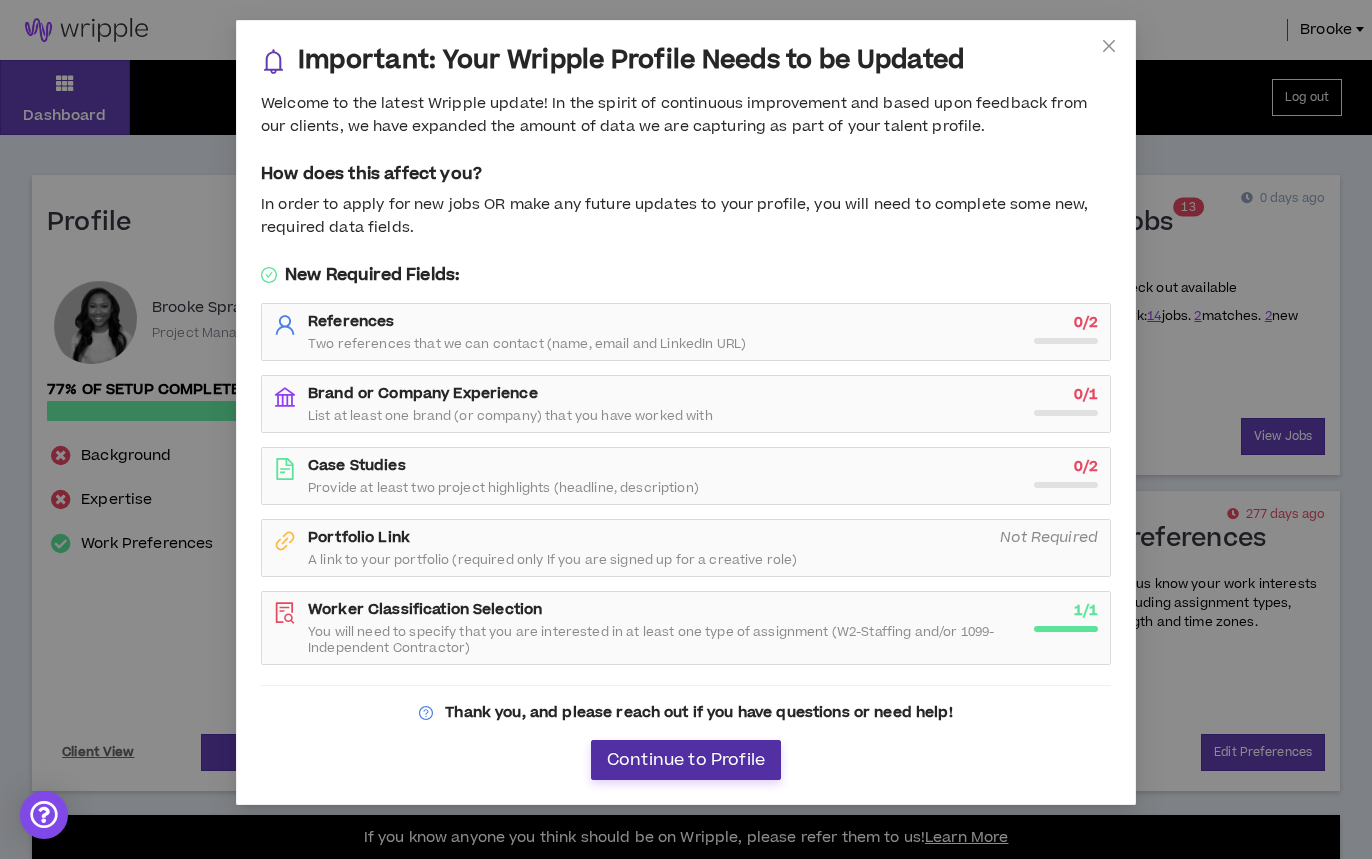 click on "Continue to Profile" at bounding box center [686, 760] 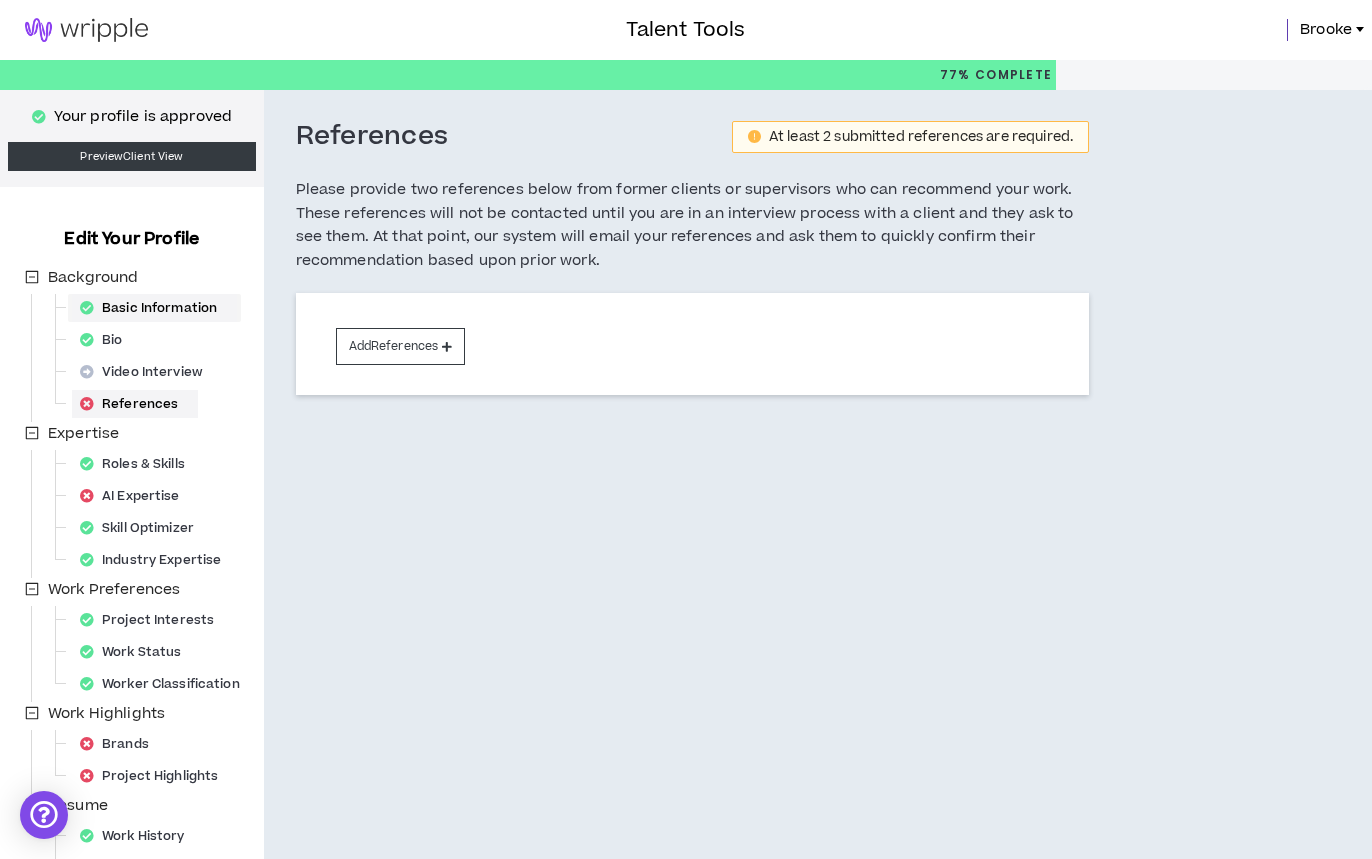 click on "Basic Information" at bounding box center (154, 308) 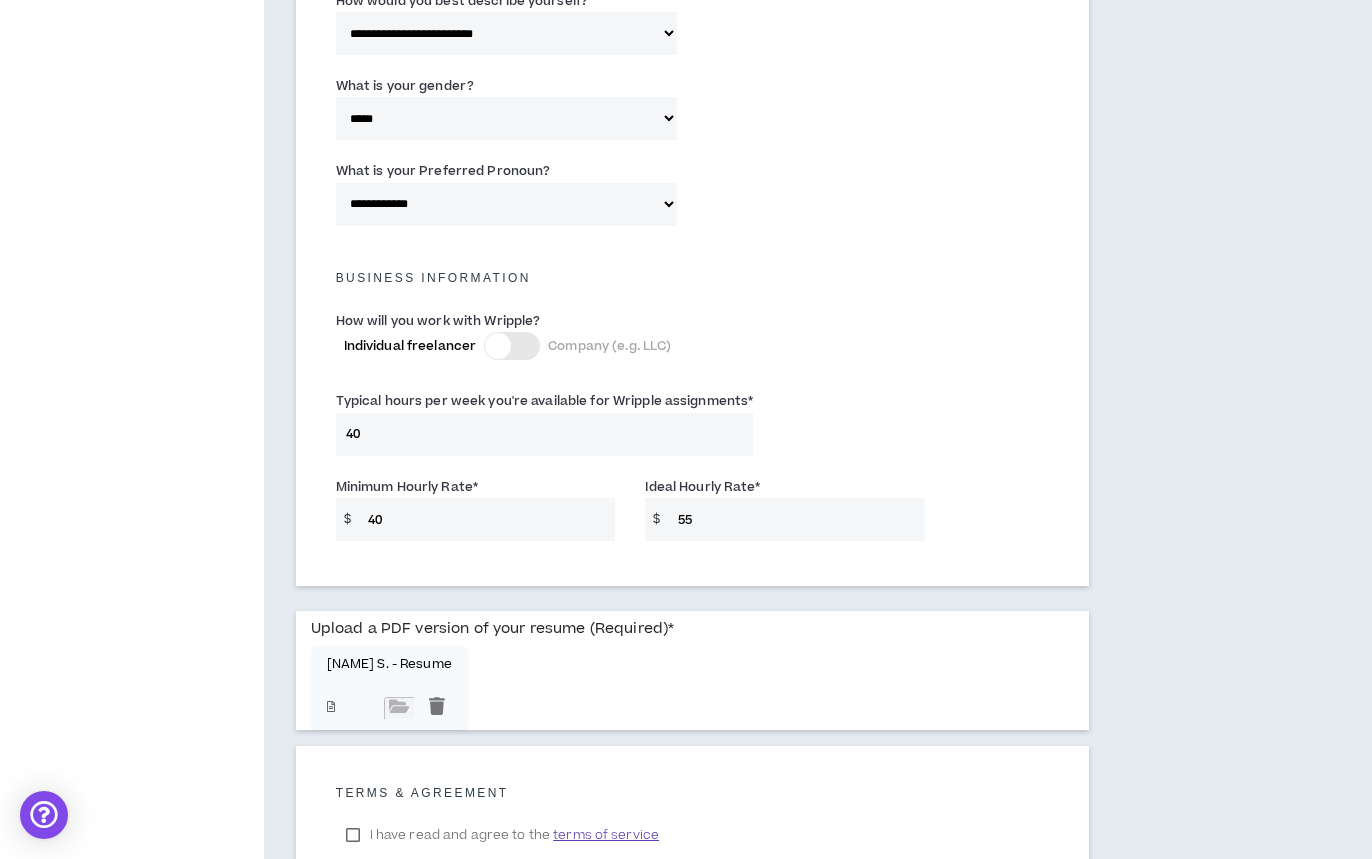 scroll, scrollTop: 1196, scrollLeft: 0, axis: vertical 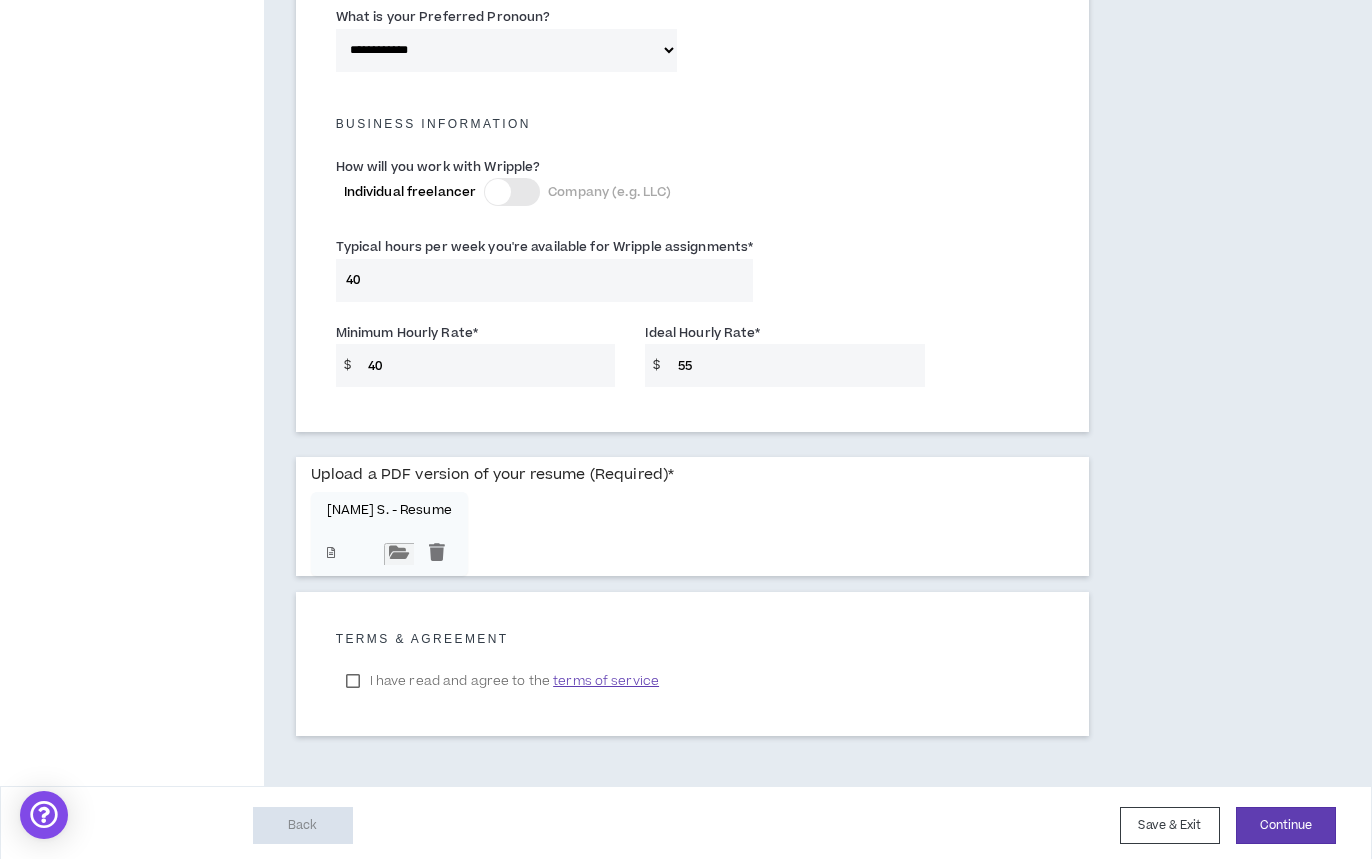 click at bounding box center [399, 554] 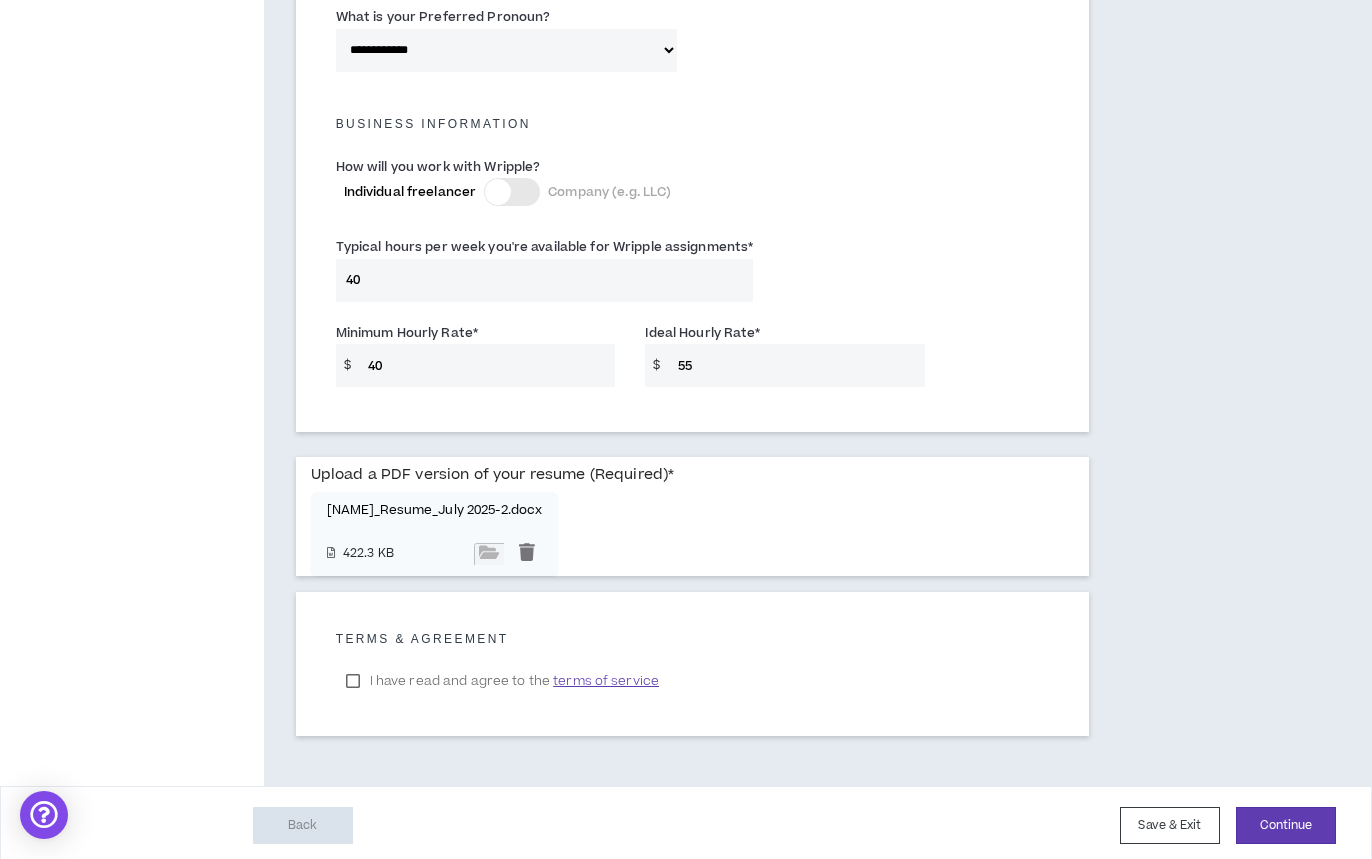 scroll, scrollTop: 1344, scrollLeft: 0, axis: vertical 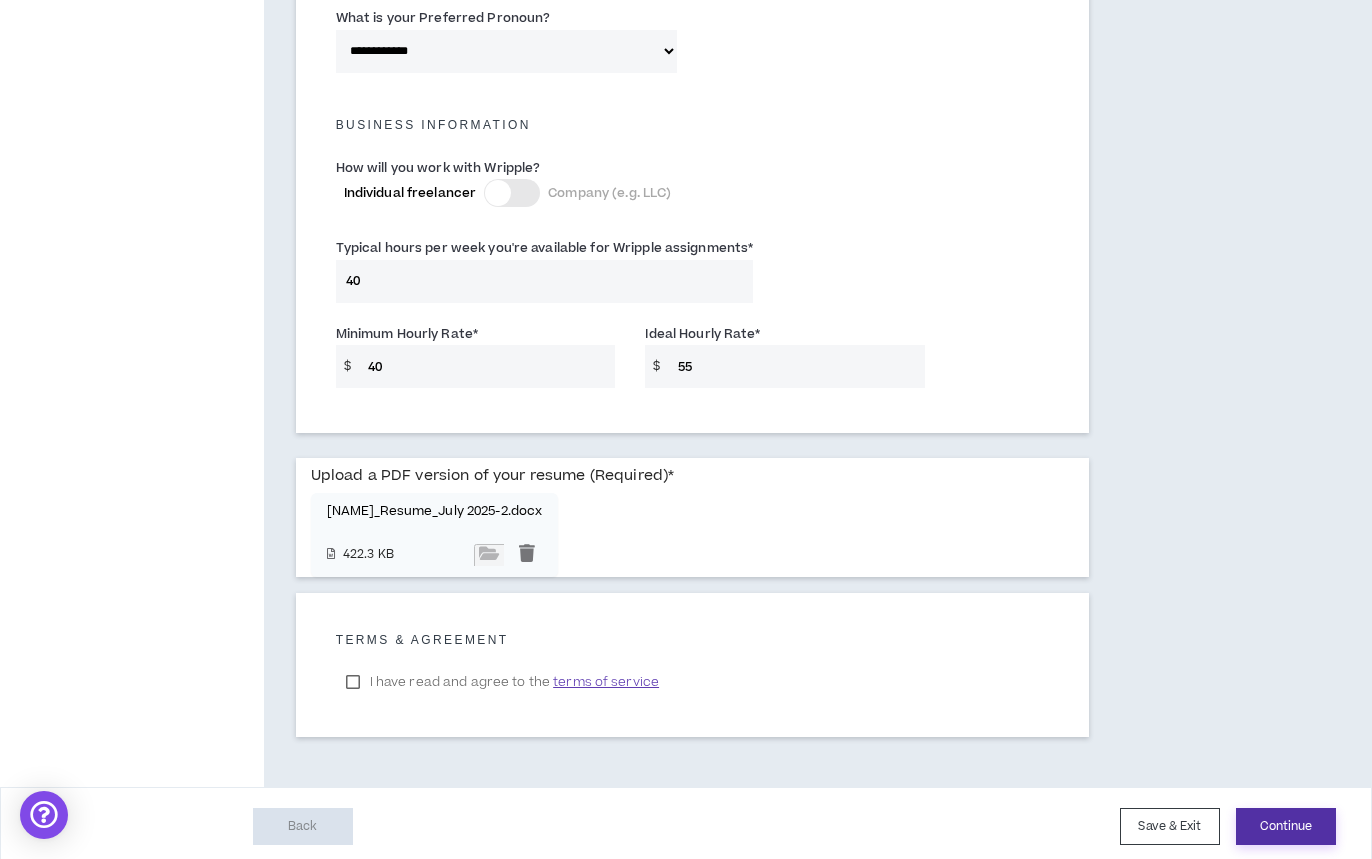 drag, startPoint x: 1256, startPoint y: 821, endPoint x: 1270, endPoint y: 818, distance: 14.3178215 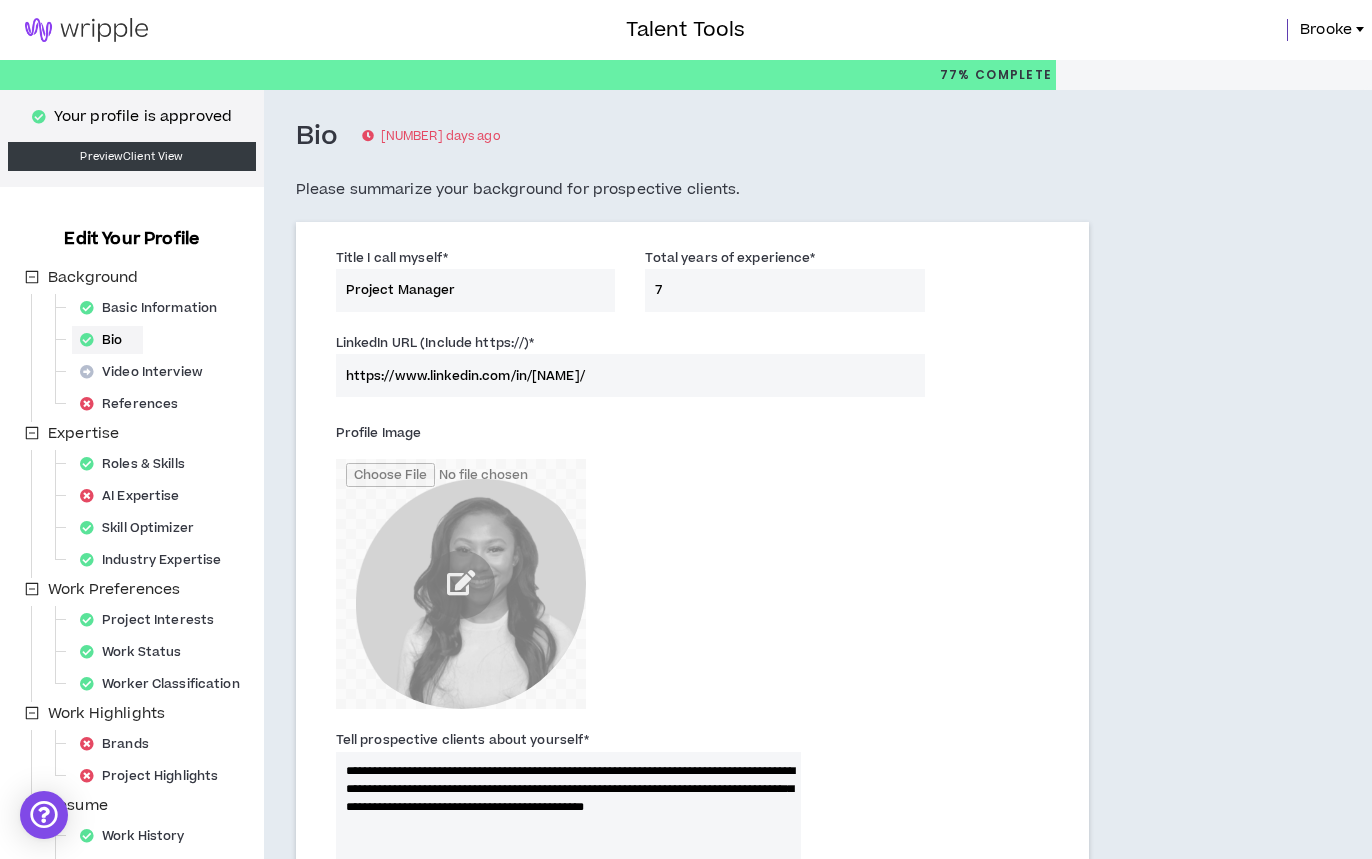 scroll, scrollTop: 0, scrollLeft: 0, axis: both 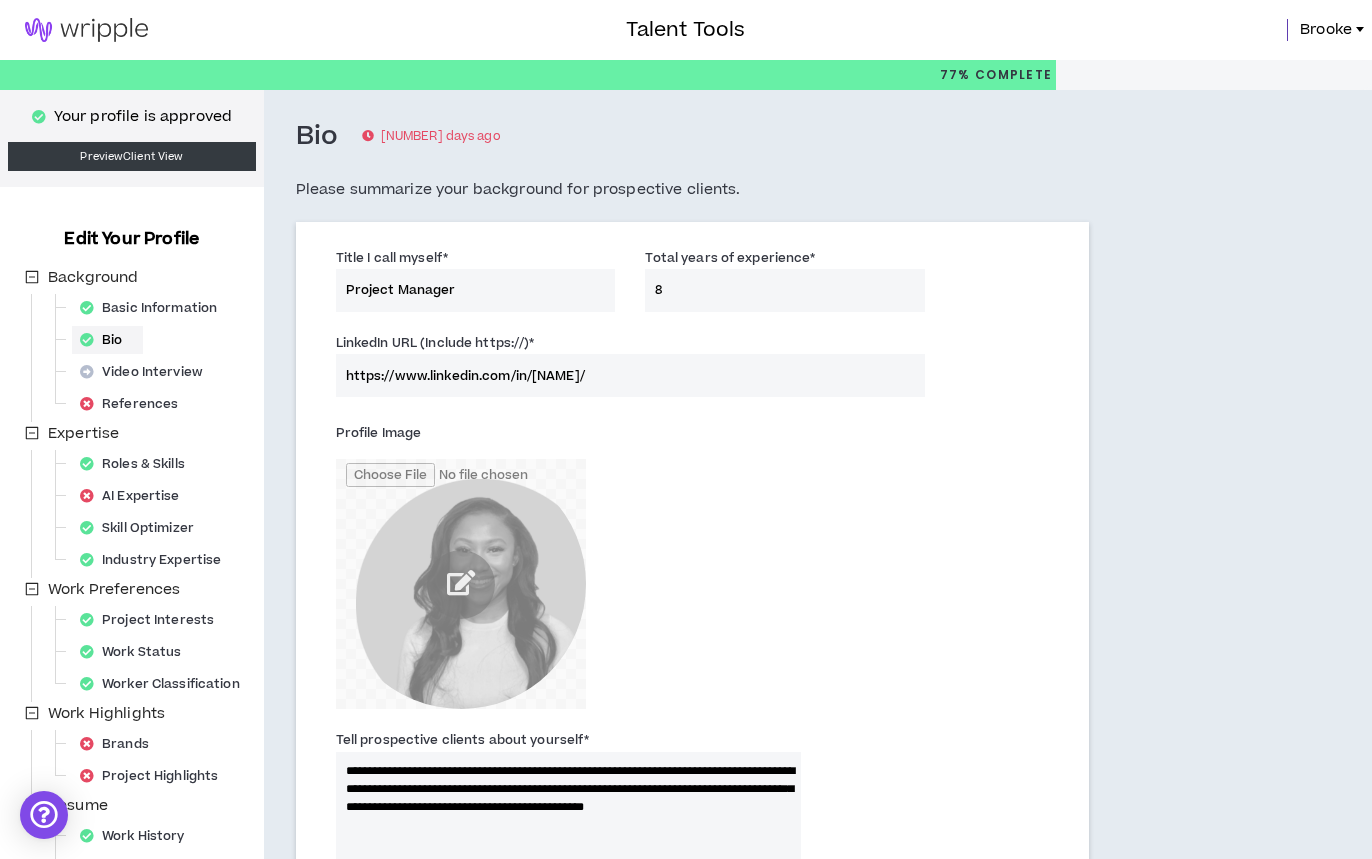 type on "8" 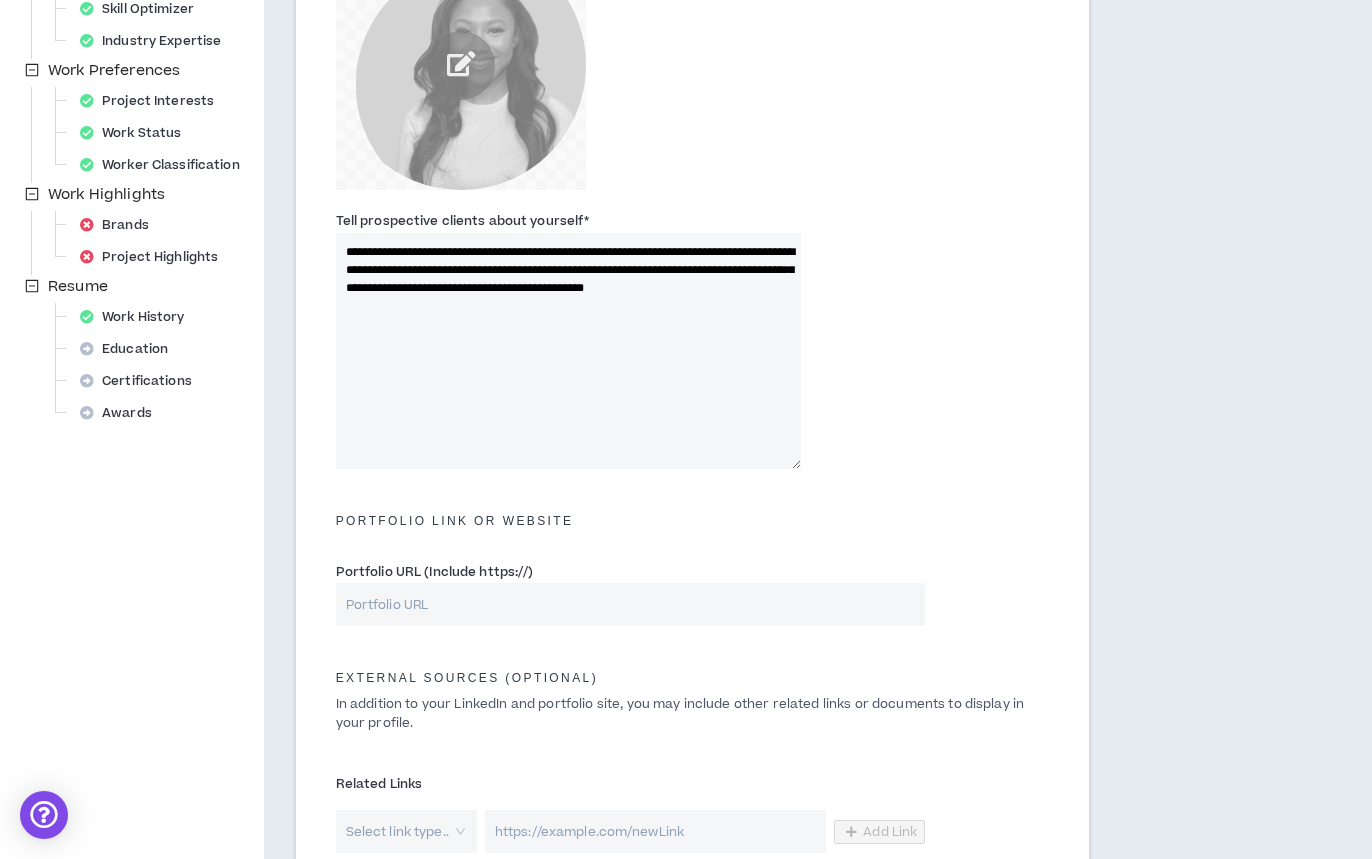 scroll, scrollTop: 530, scrollLeft: 0, axis: vertical 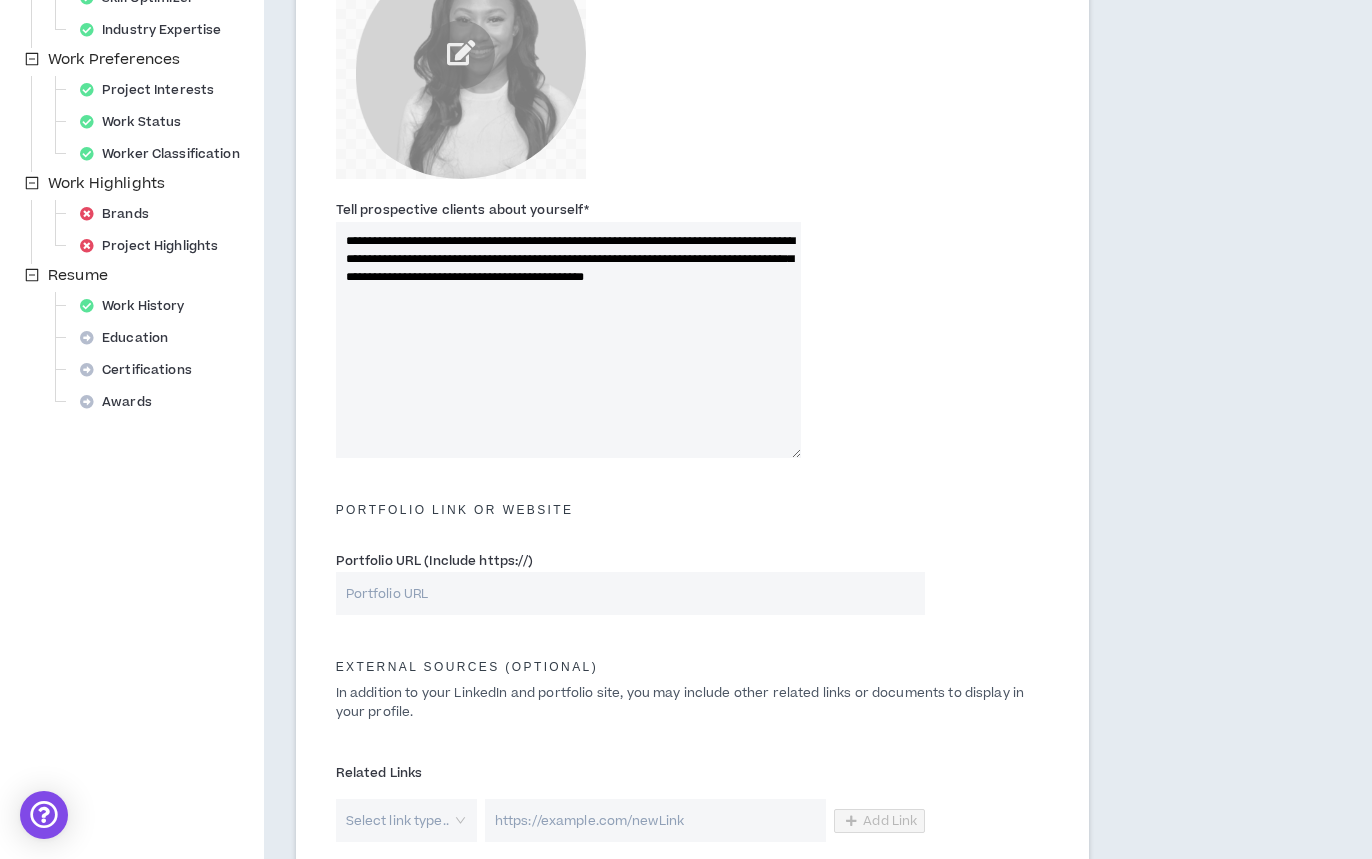 type on "Senior Project Manager" 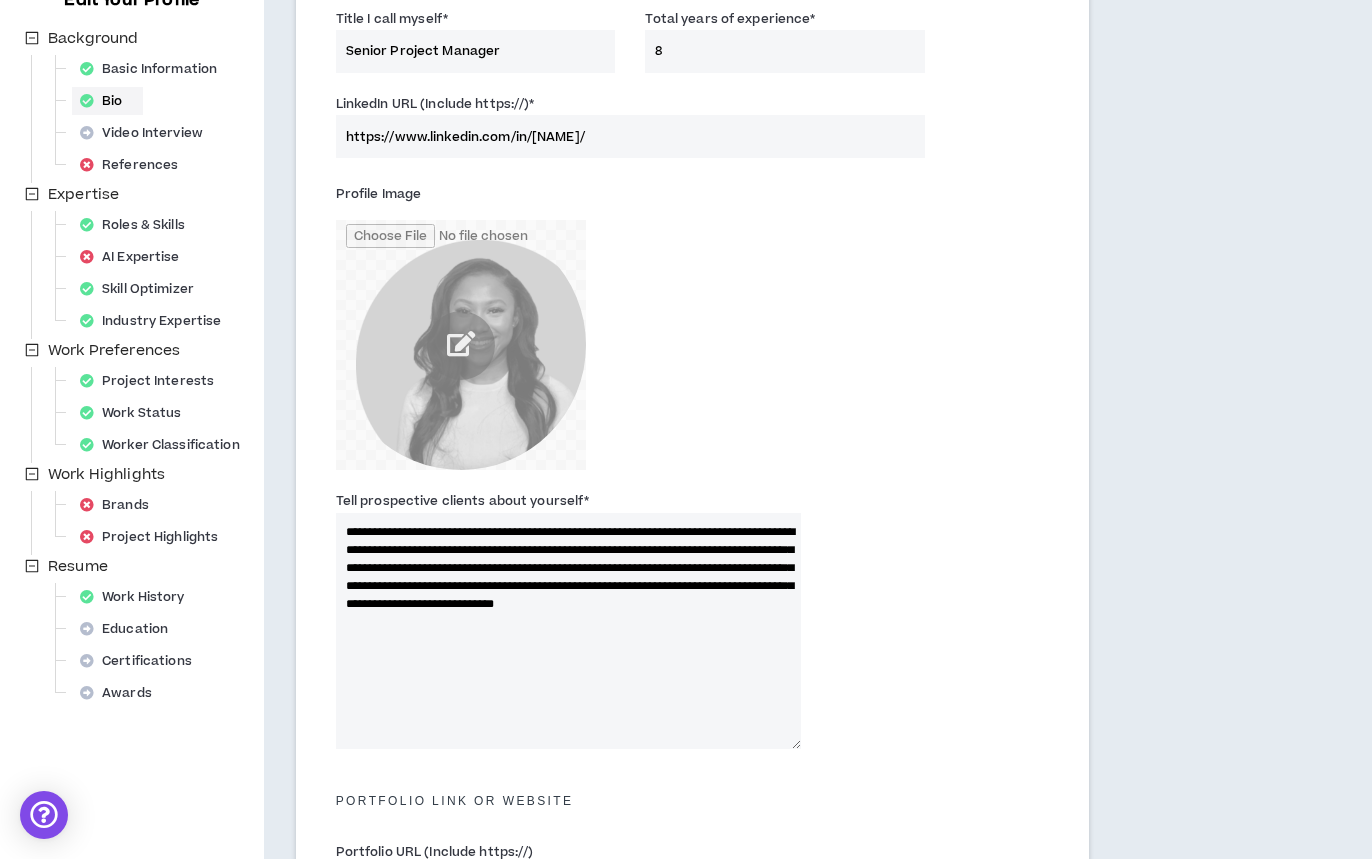 scroll, scrollTop: 241, scrollLeft: 0, axis: vertical 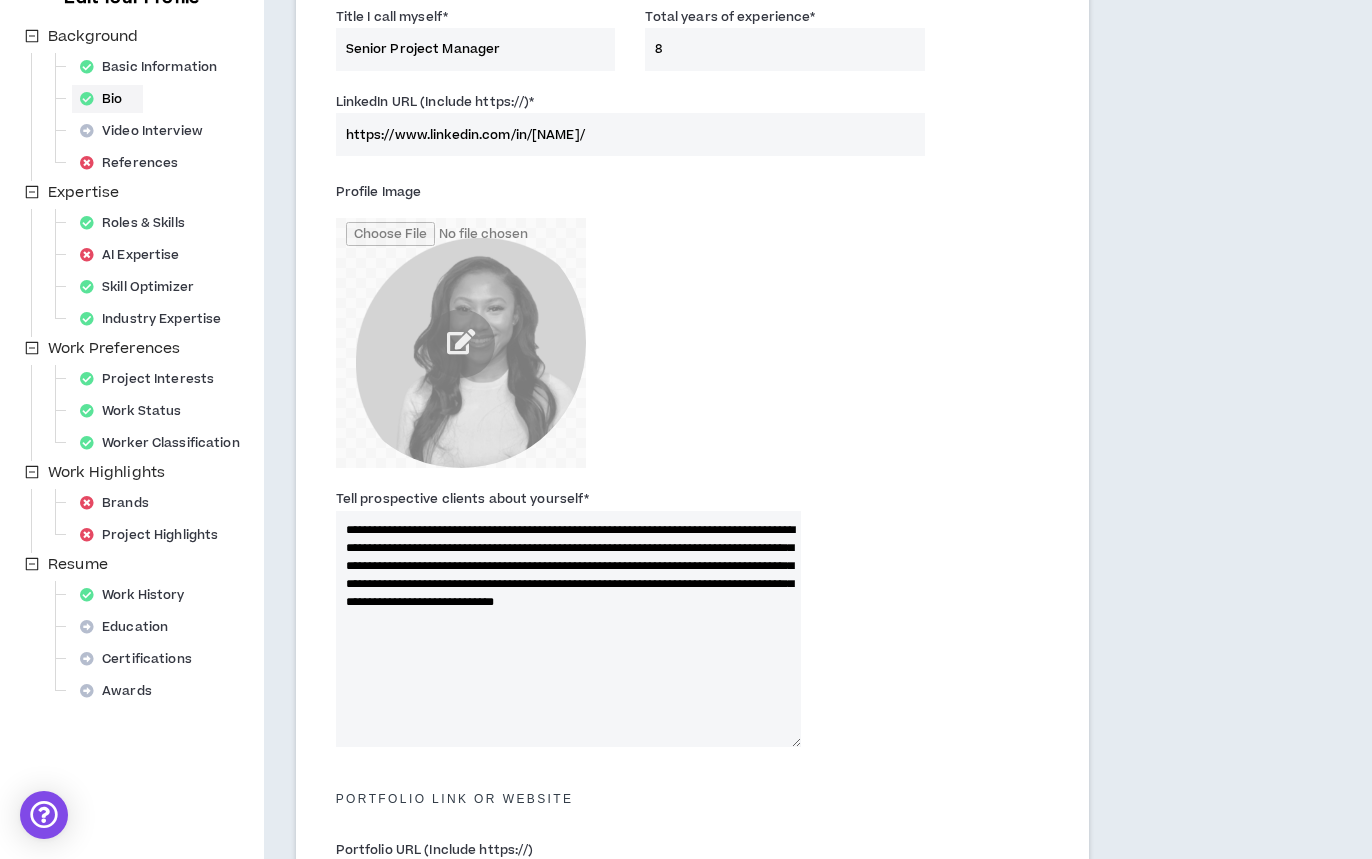 drag, startPoint x: 383, startPoint y: 550, endPoint x: 496, endPoint y: 554, distance: 113.07078 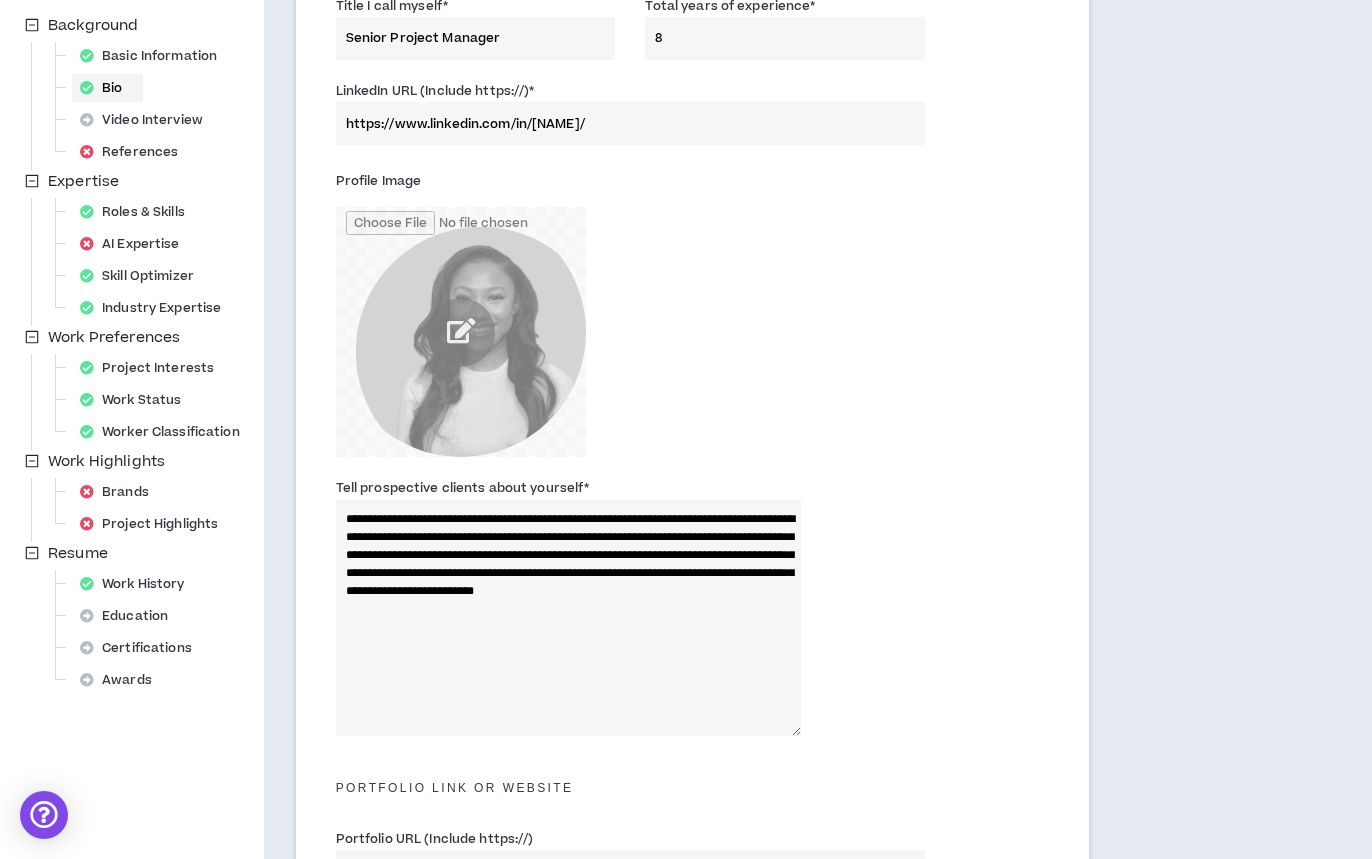 type on "**********" 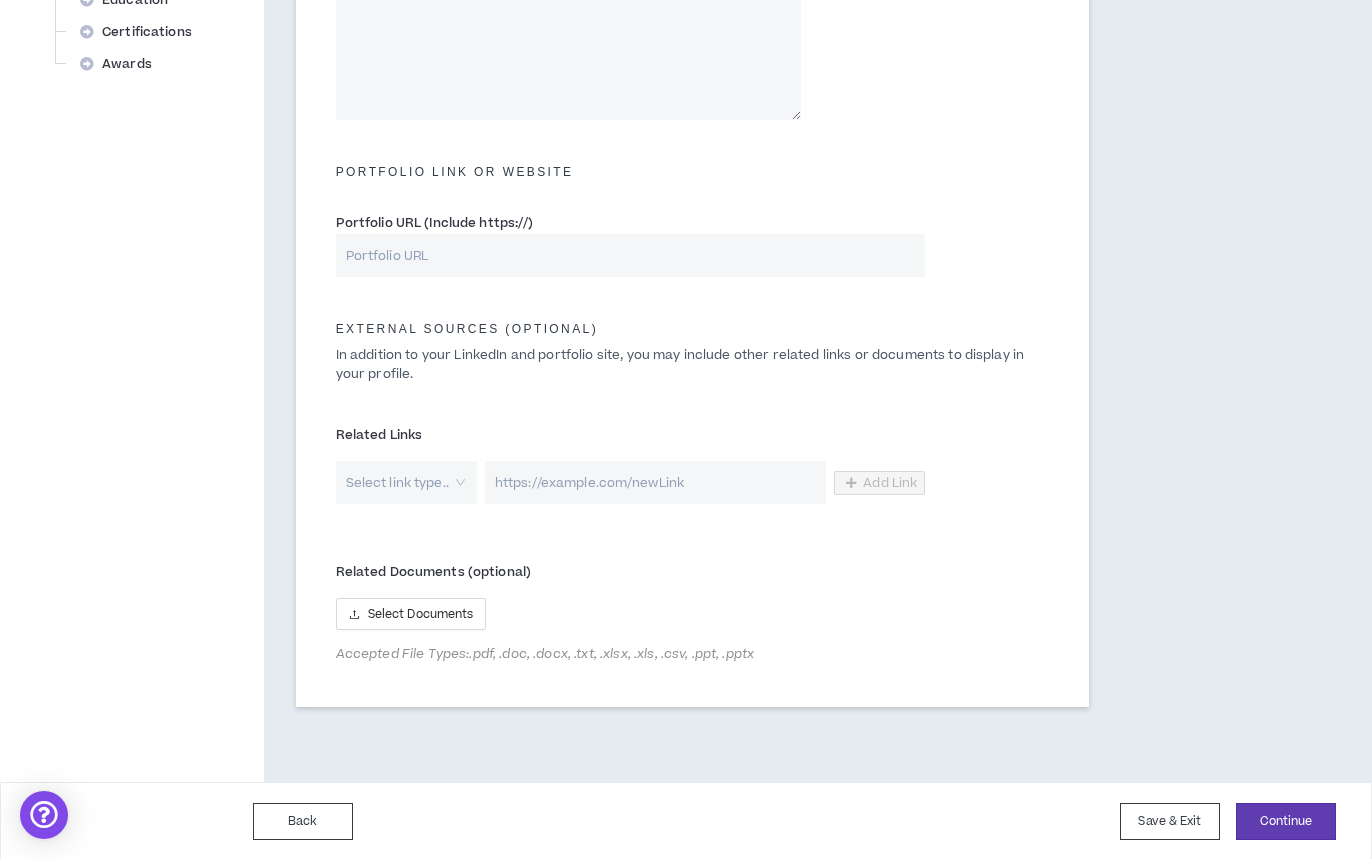 scroll, scrollTop: 867, scrollLeft: 0, axis: vertical 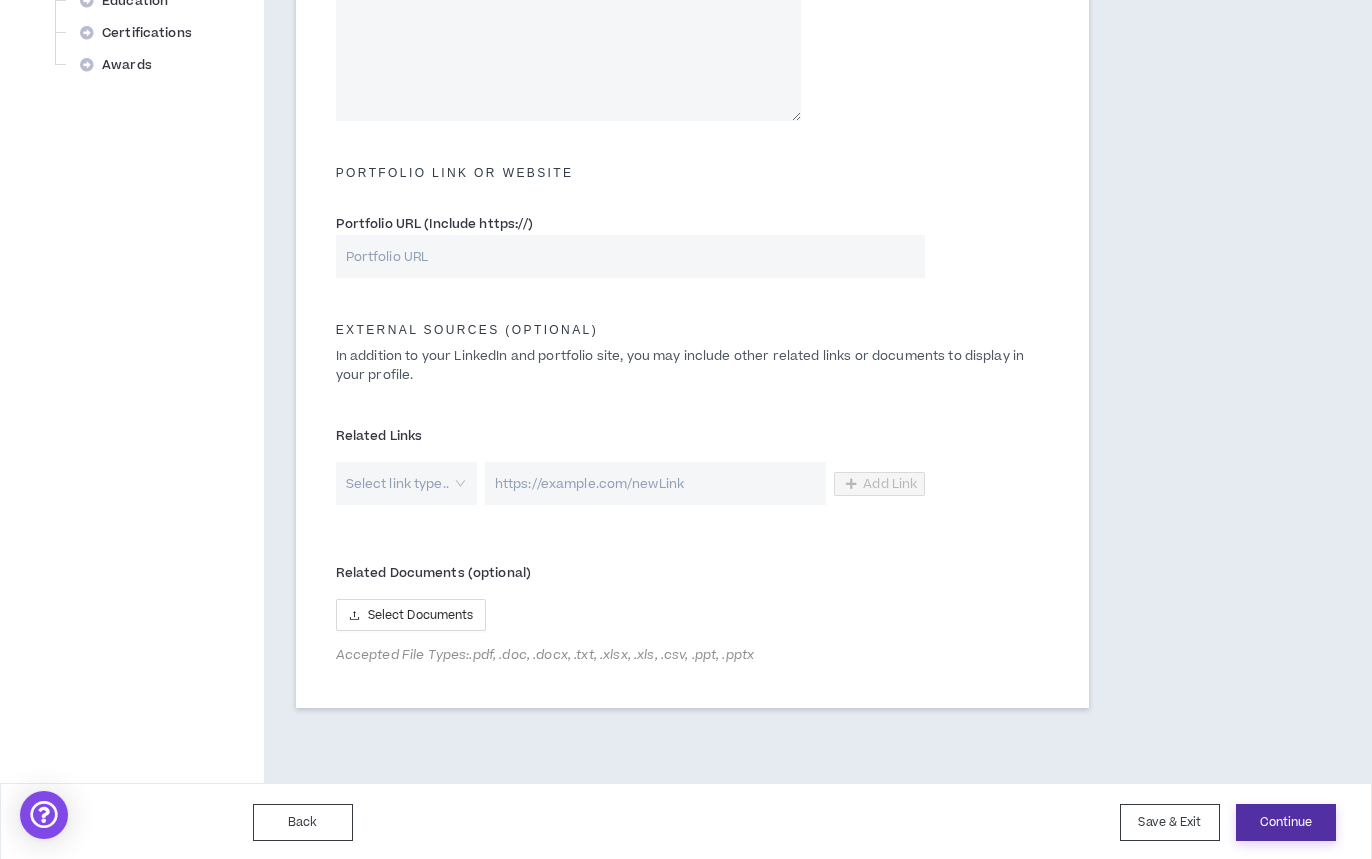 click on "Continue" at bounding box center (1286, 822) 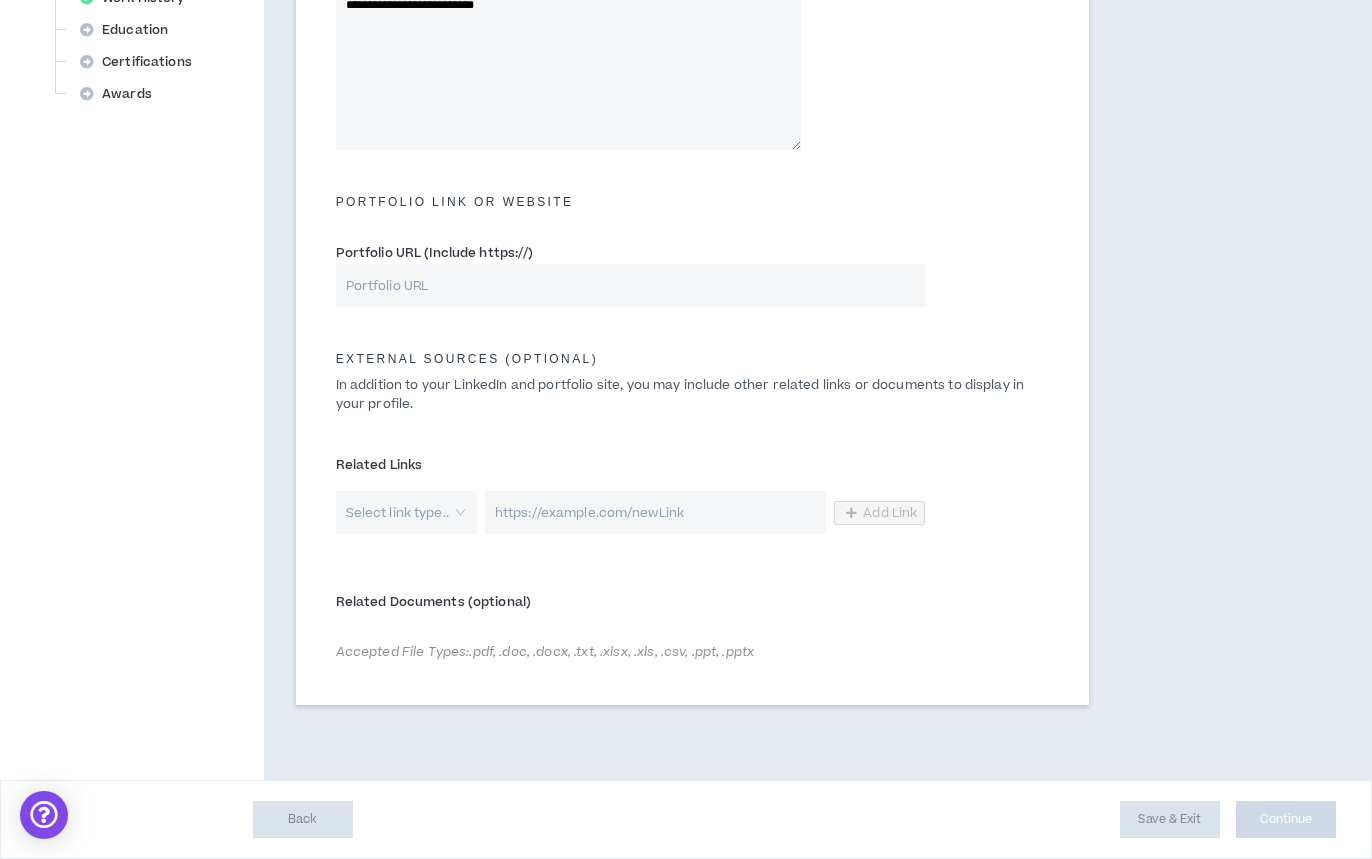 scroll, scrollTop: 835, scrollLeft: 0, axis: vertical 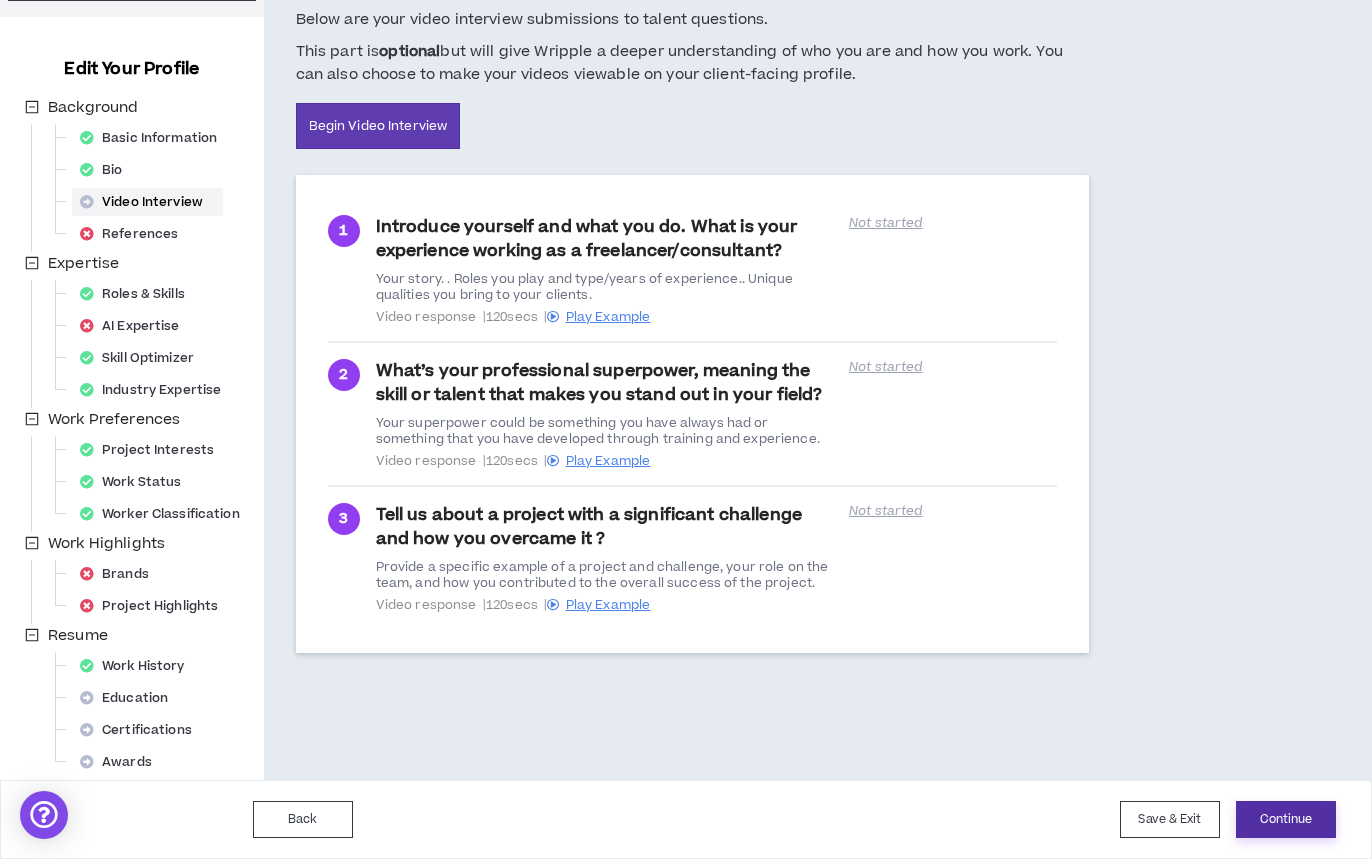 click on "Continue" at bounding box center (1286, 819) 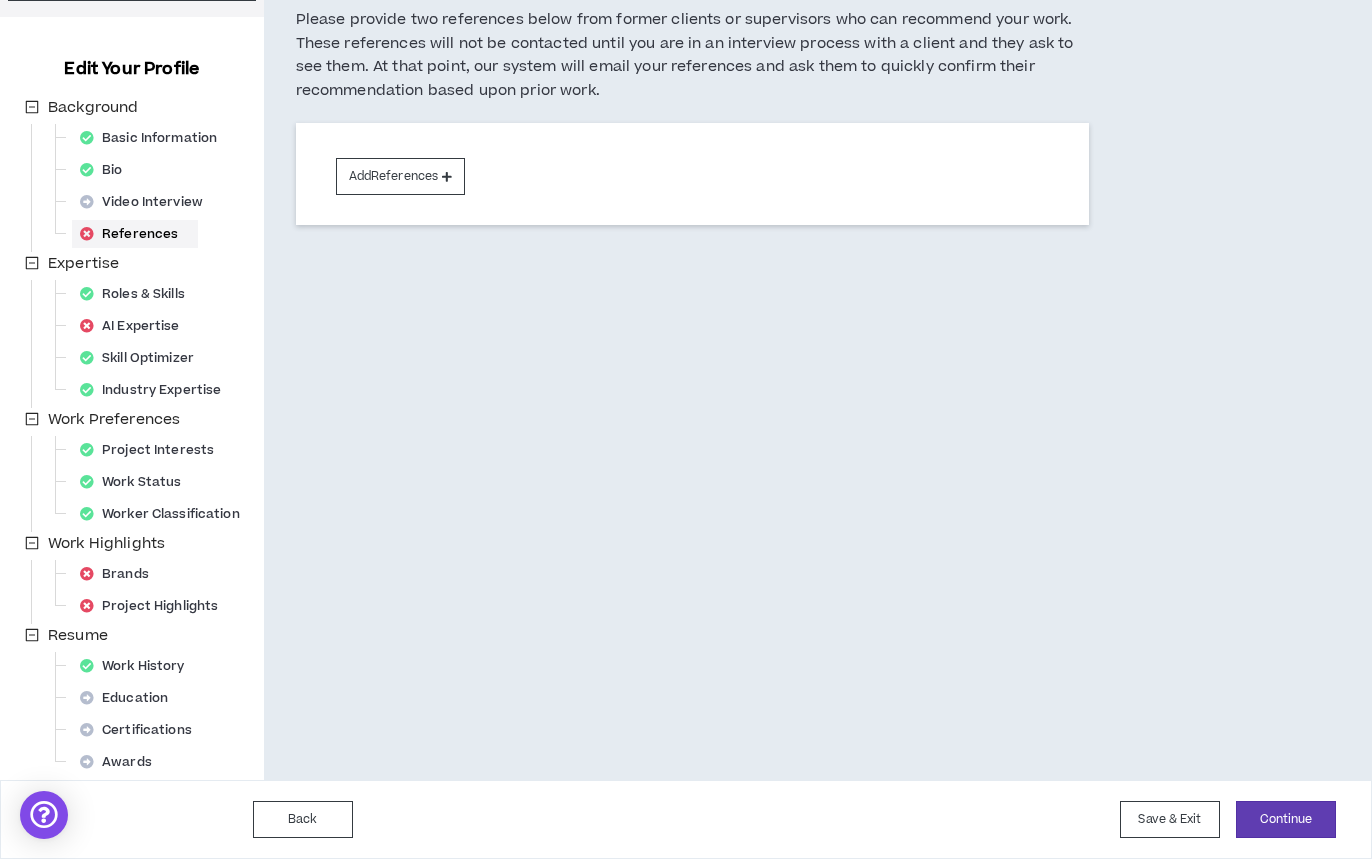 scroll, scrollTop: 170, scrollLeft: 0, axis: vertical 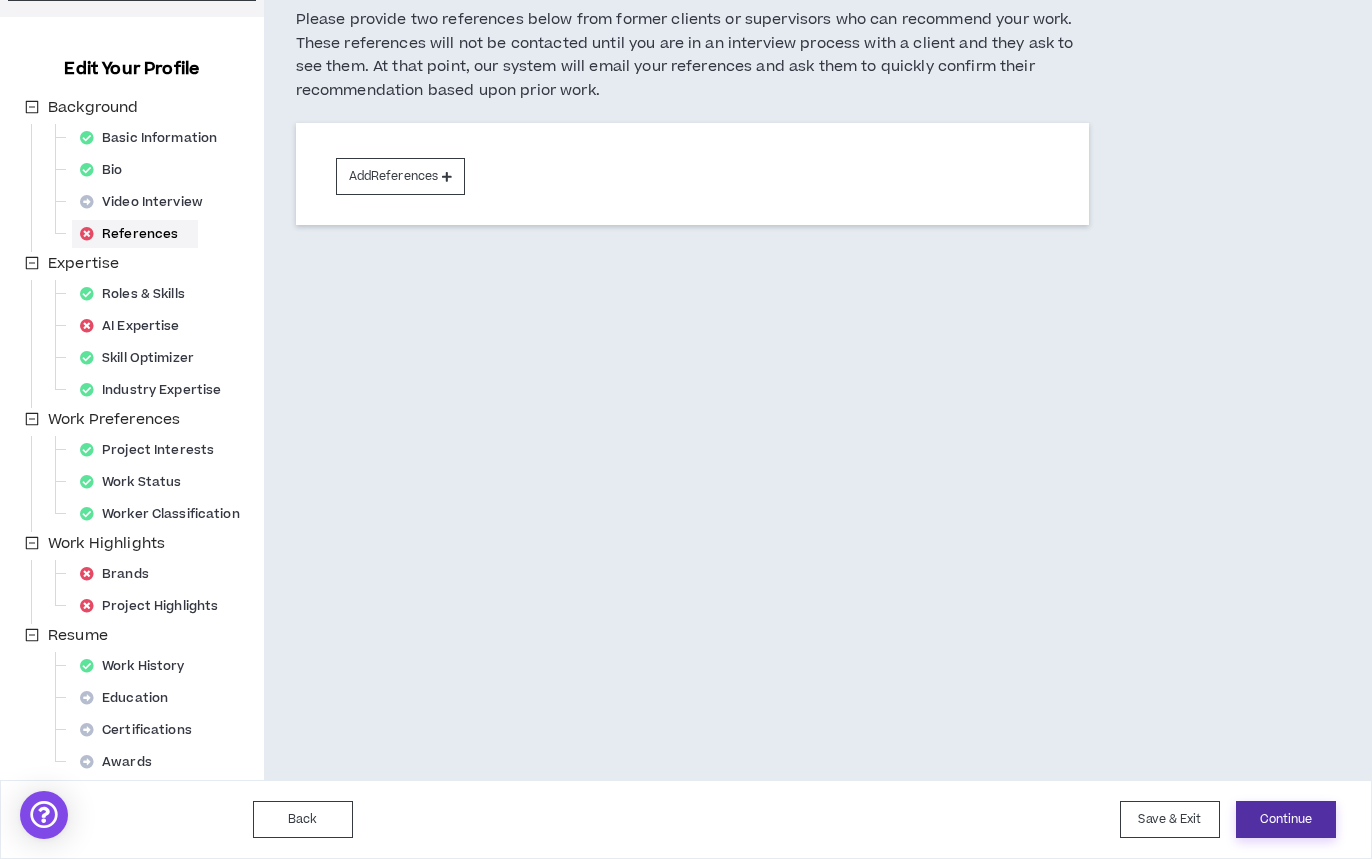 click on "Continue" at bounding box center [1286, 819] 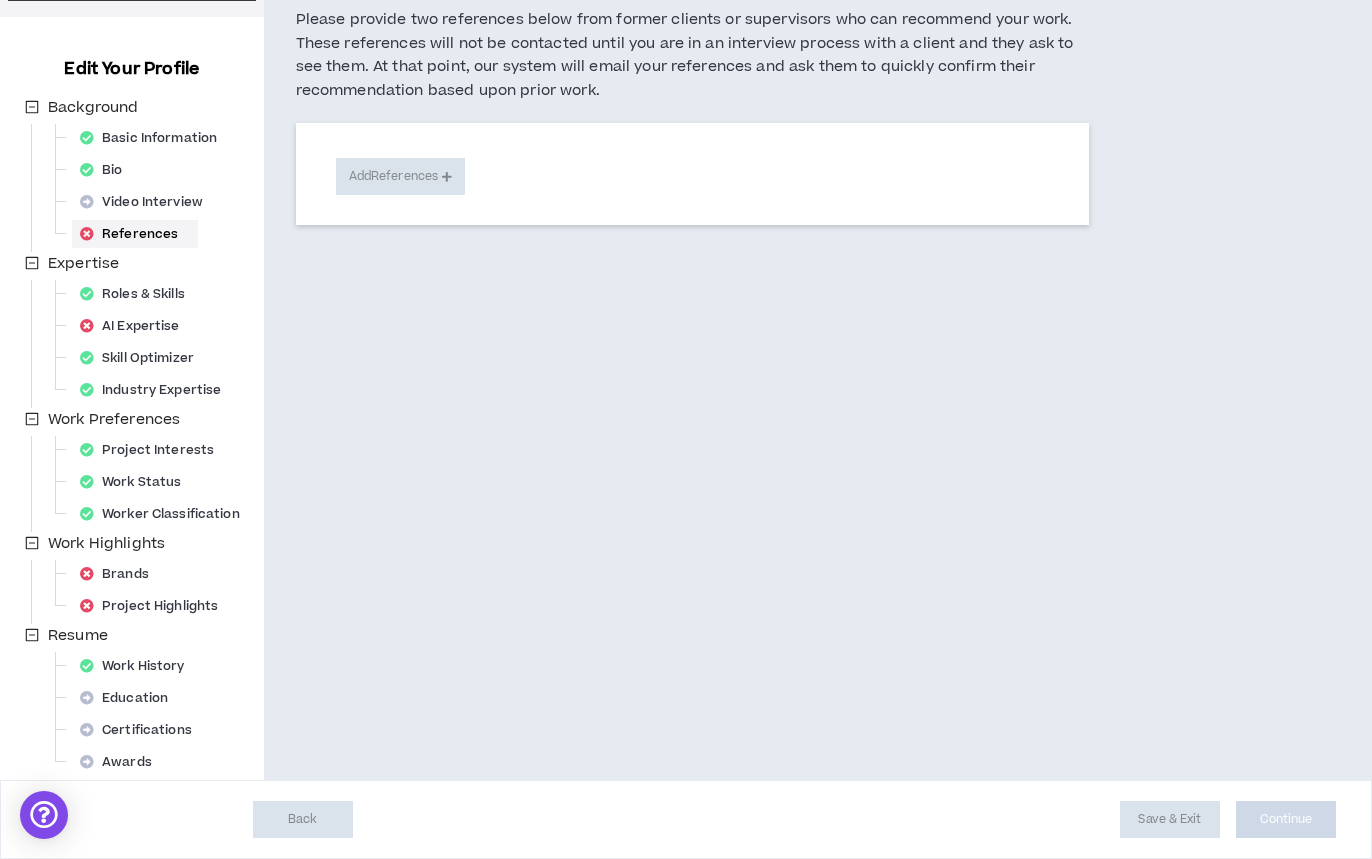 select on "**" 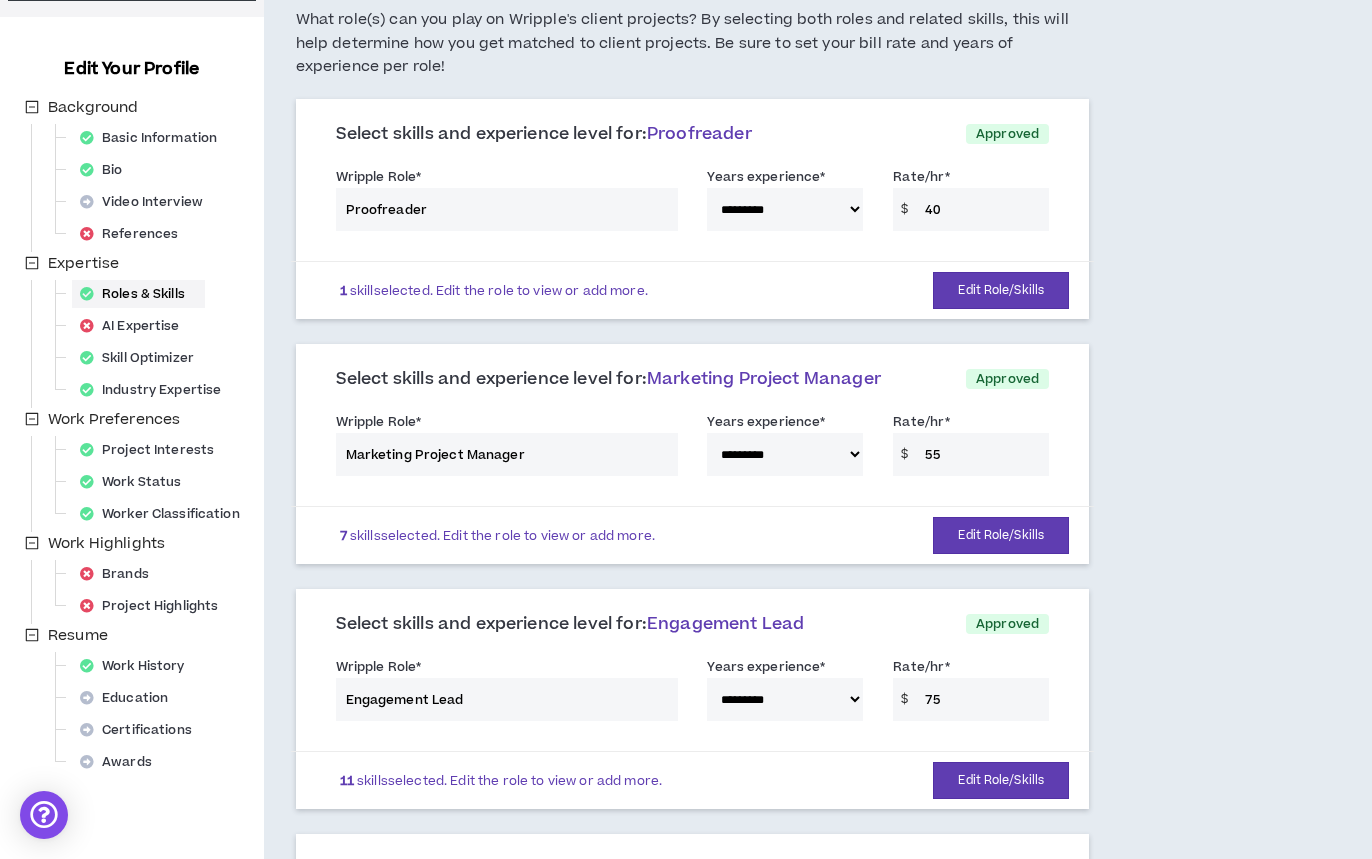 scroll, scrollTop: 0, scrollLeft: 0, axis: both 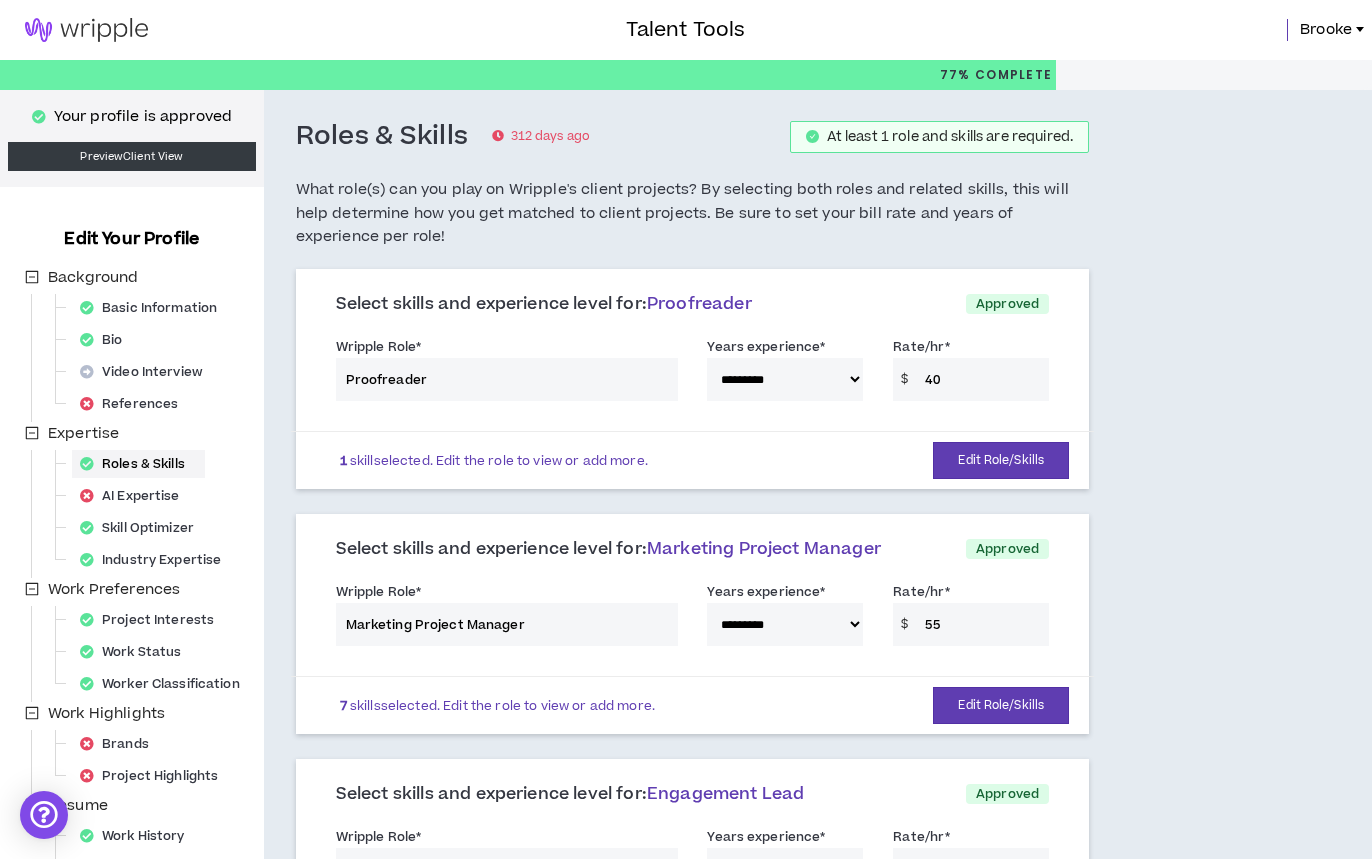 click on "**********" at bounding box center [693, 373] 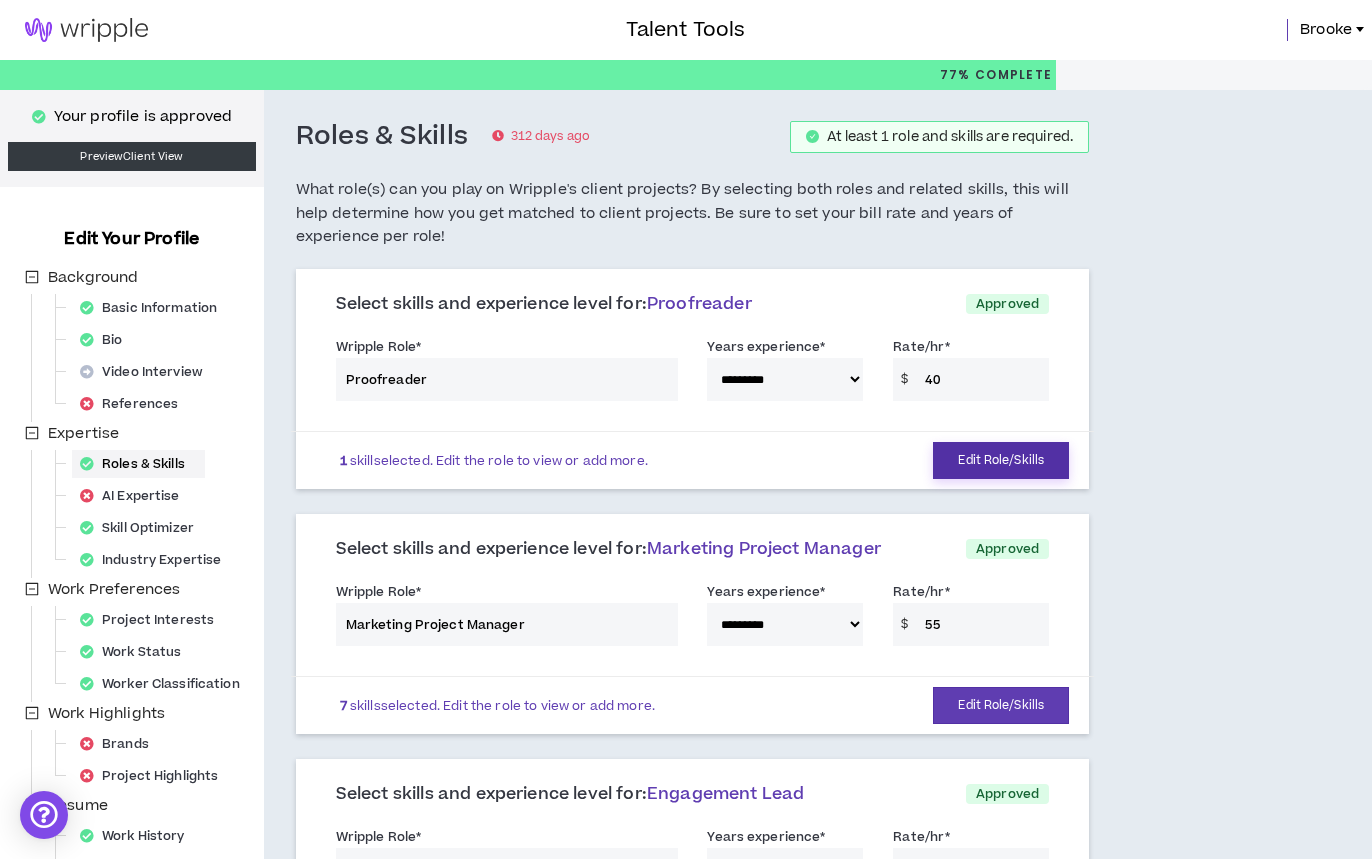 click on "Edit Role/Skills" at bounding box center [1001, 460] 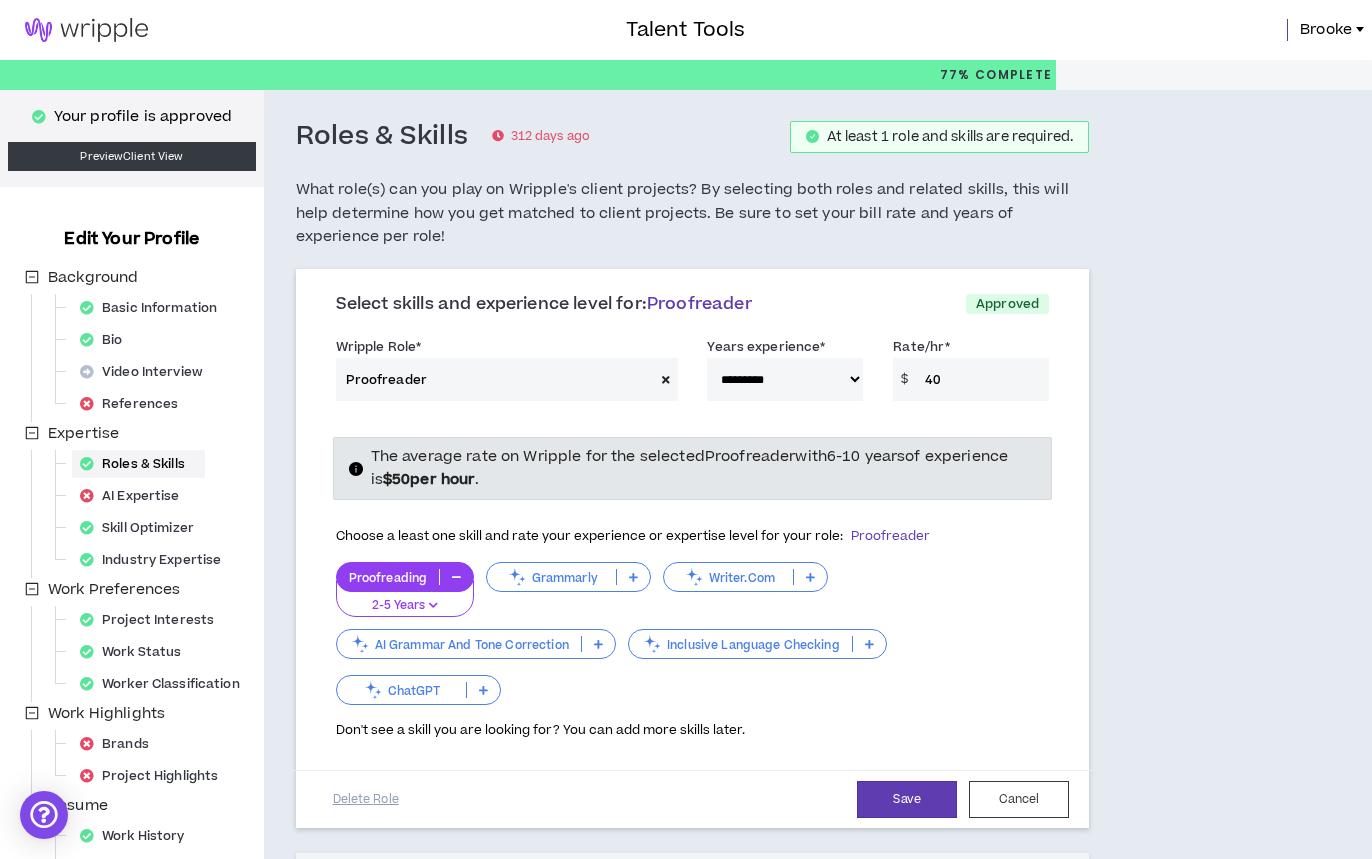 click at bounding box center (666, 379) 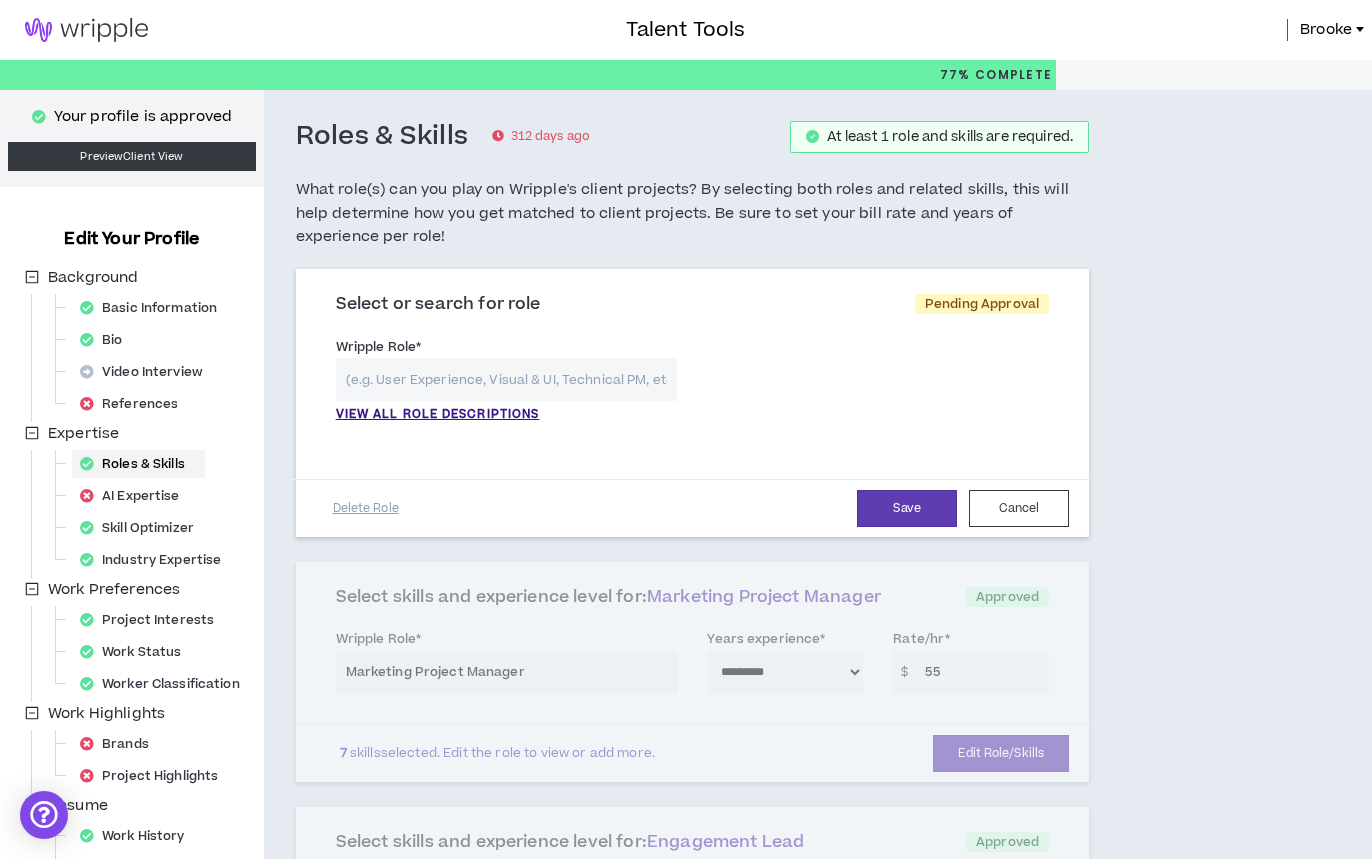 click at bounding box center (507, 379) 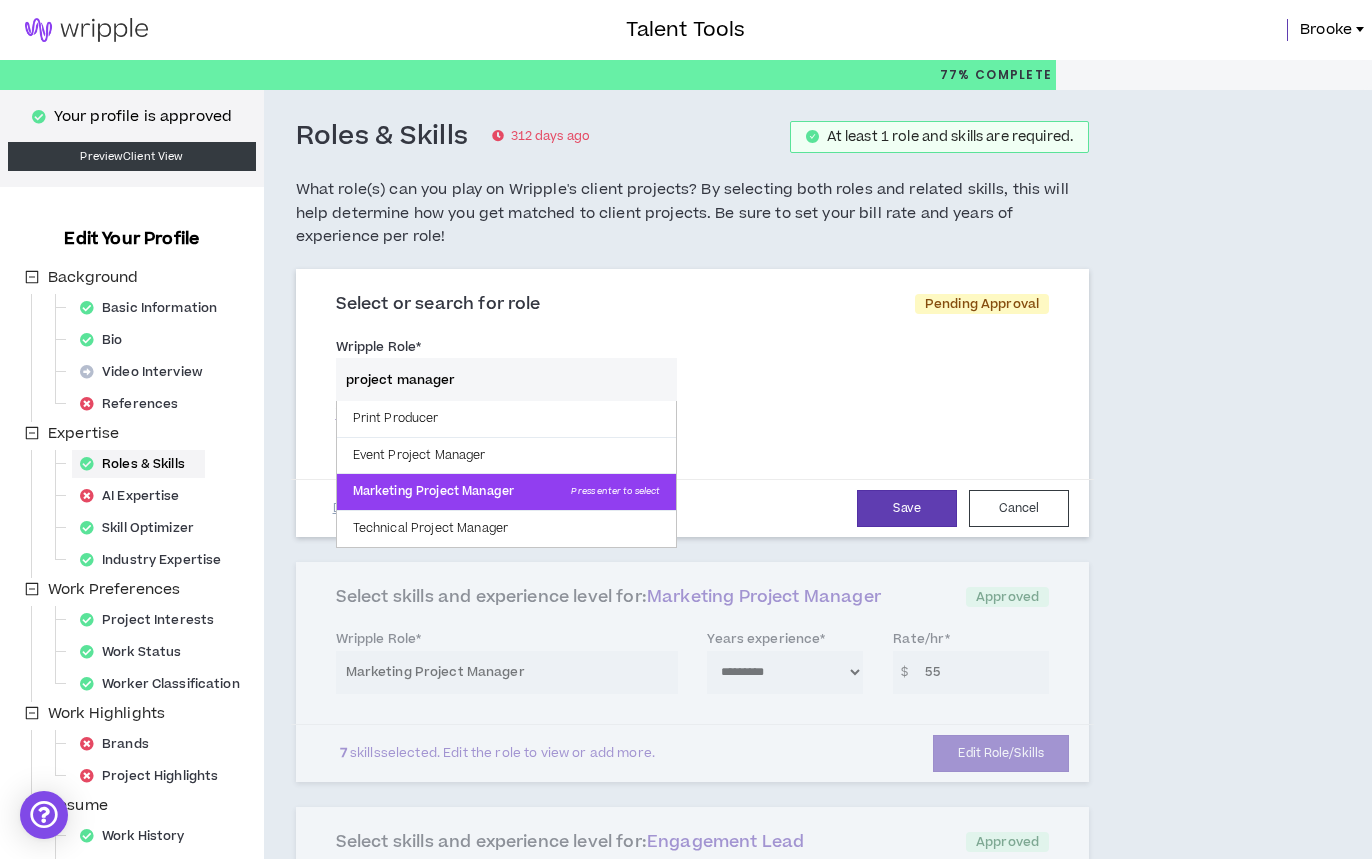 click on "Marketing Project Manager Press enter to select" at bounding box center (507, 492) 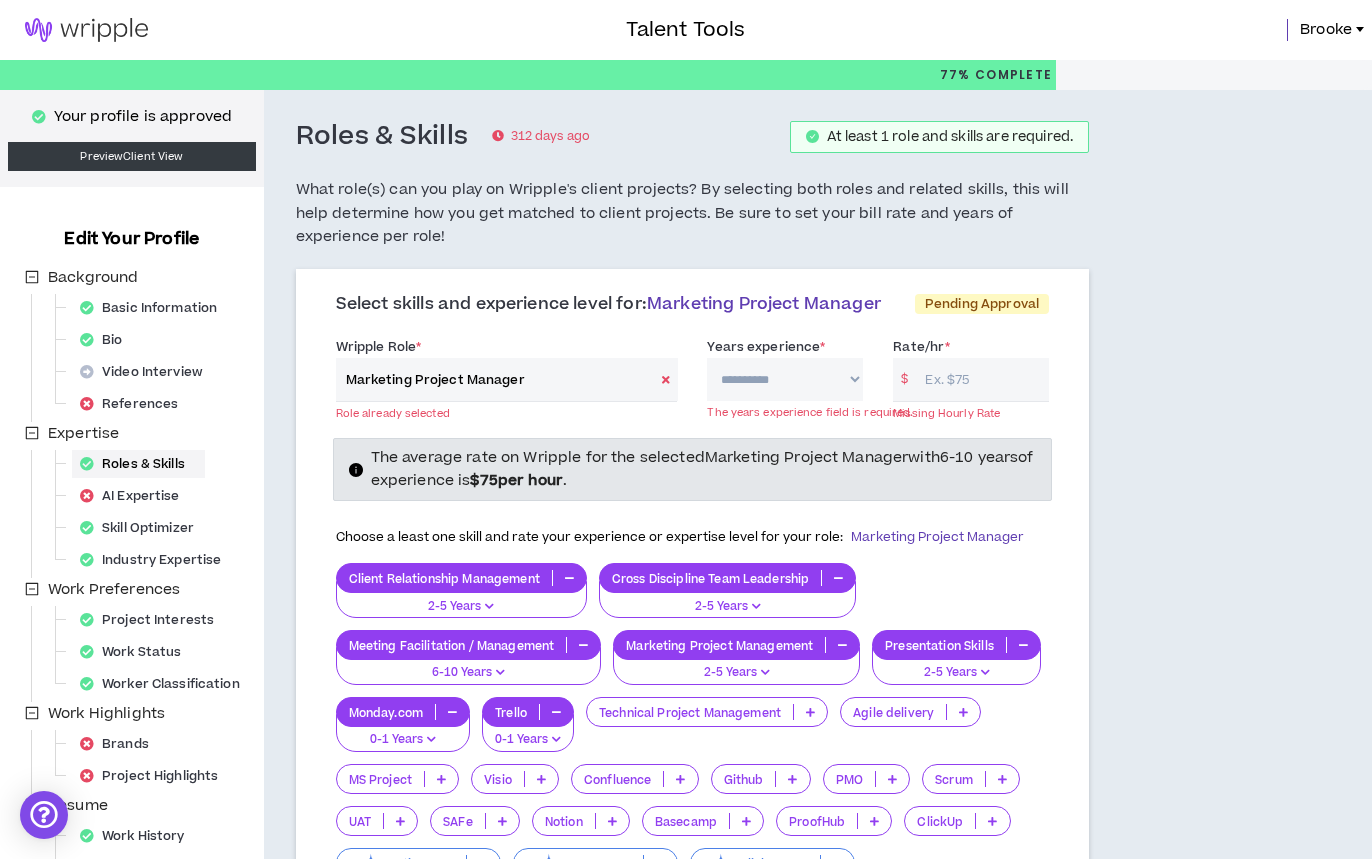 select on "**" 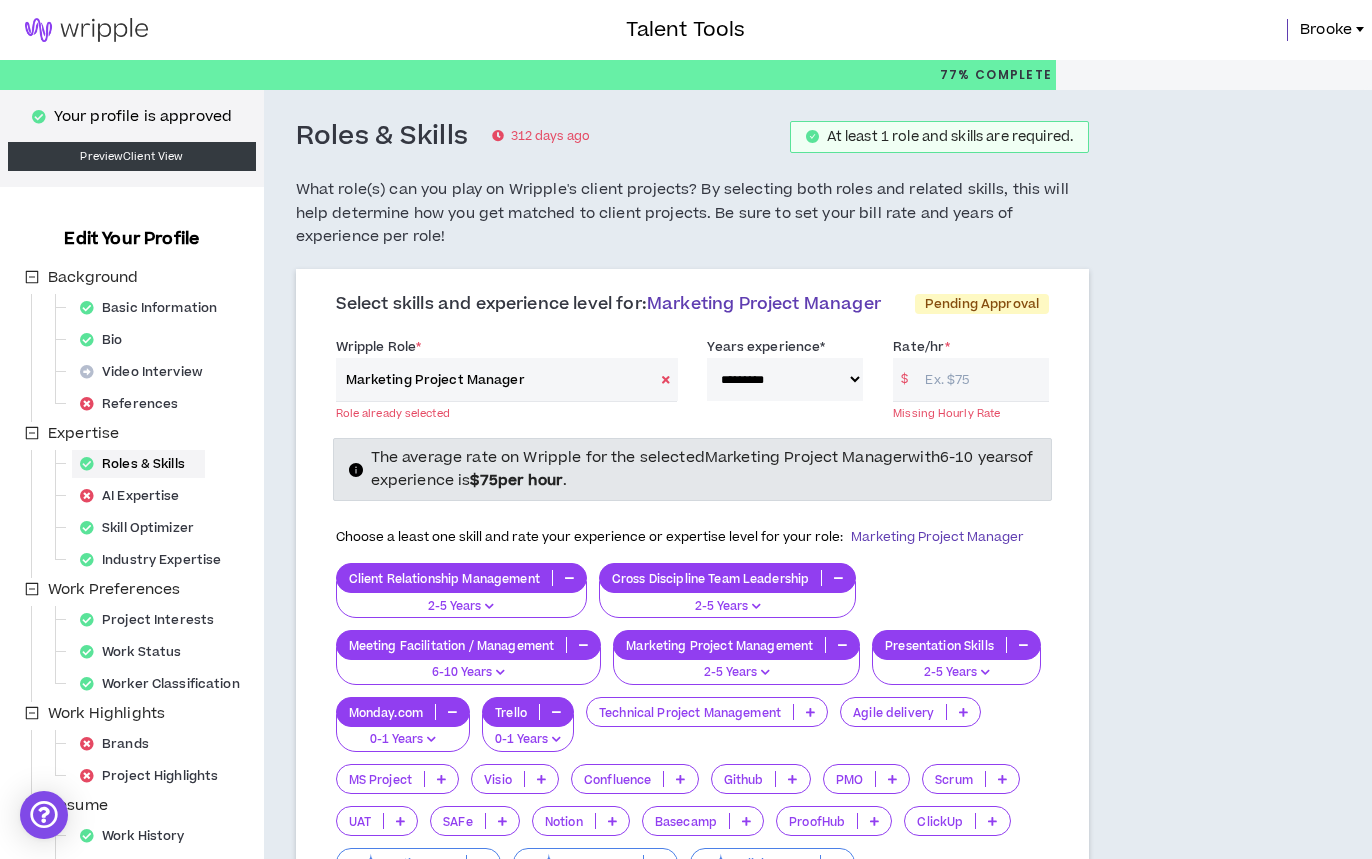click on "Rate/hr  *" at bounding box center (982, 379) 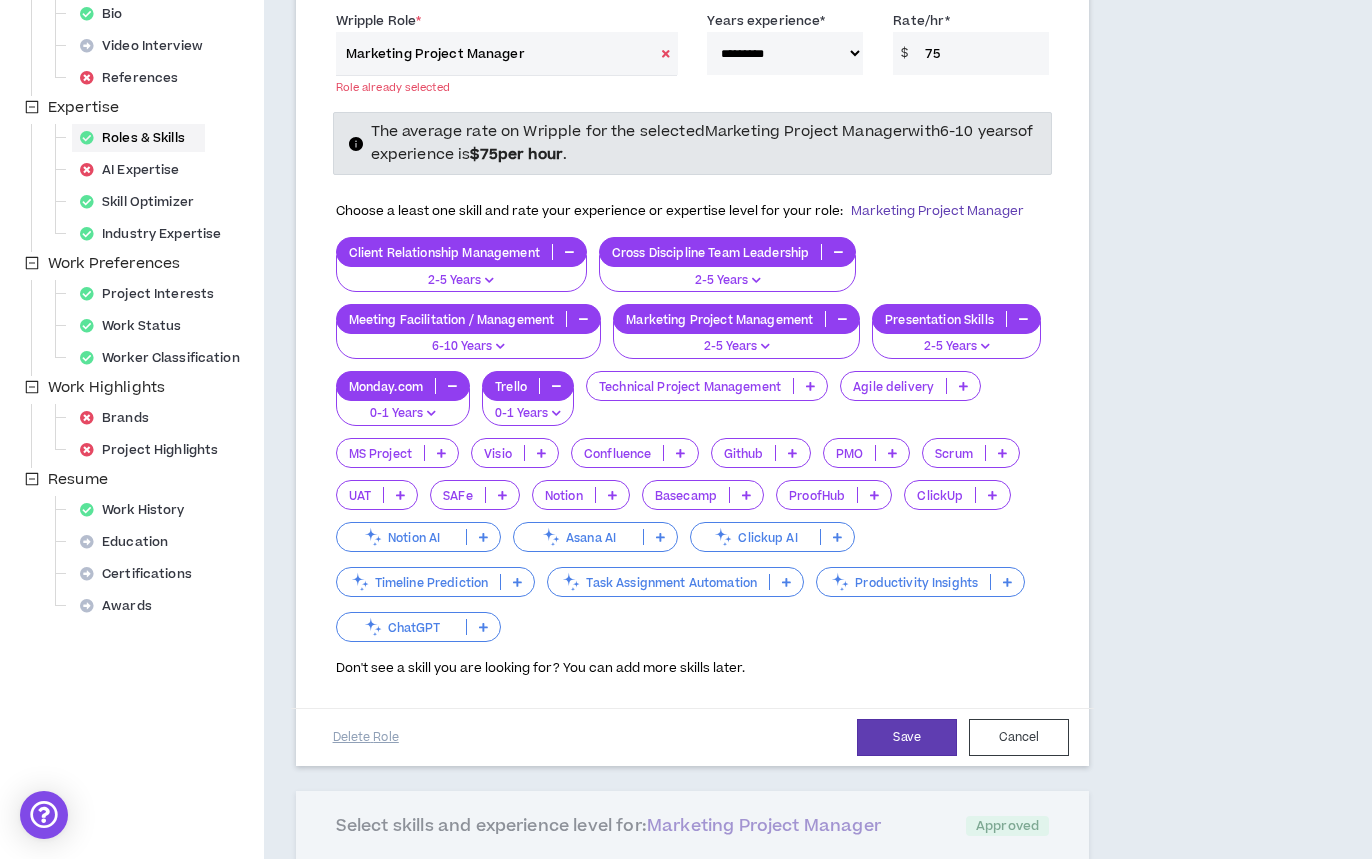 scroll, scrollTop: 340, scrollLeft: 0, axis: vertical 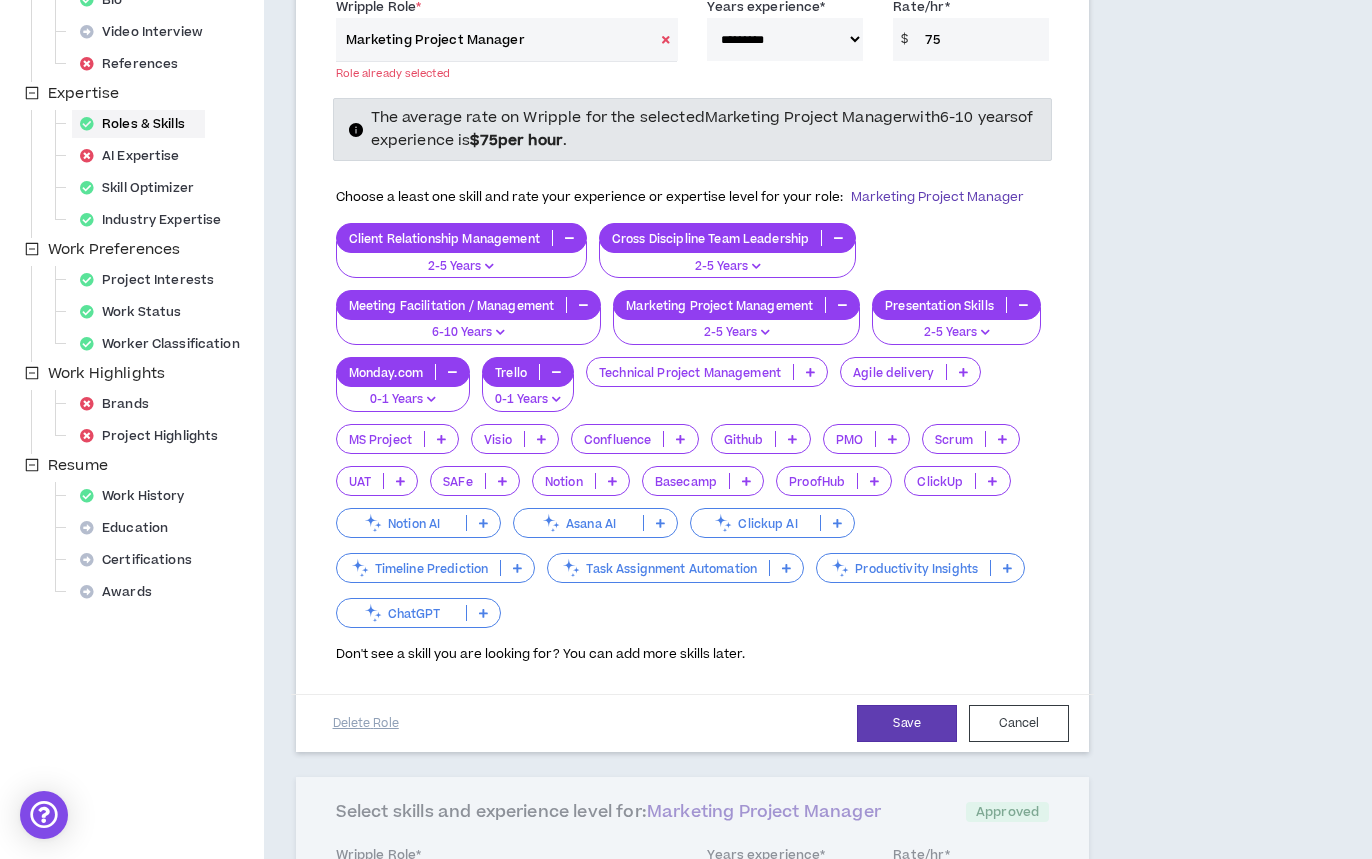 type on "75" 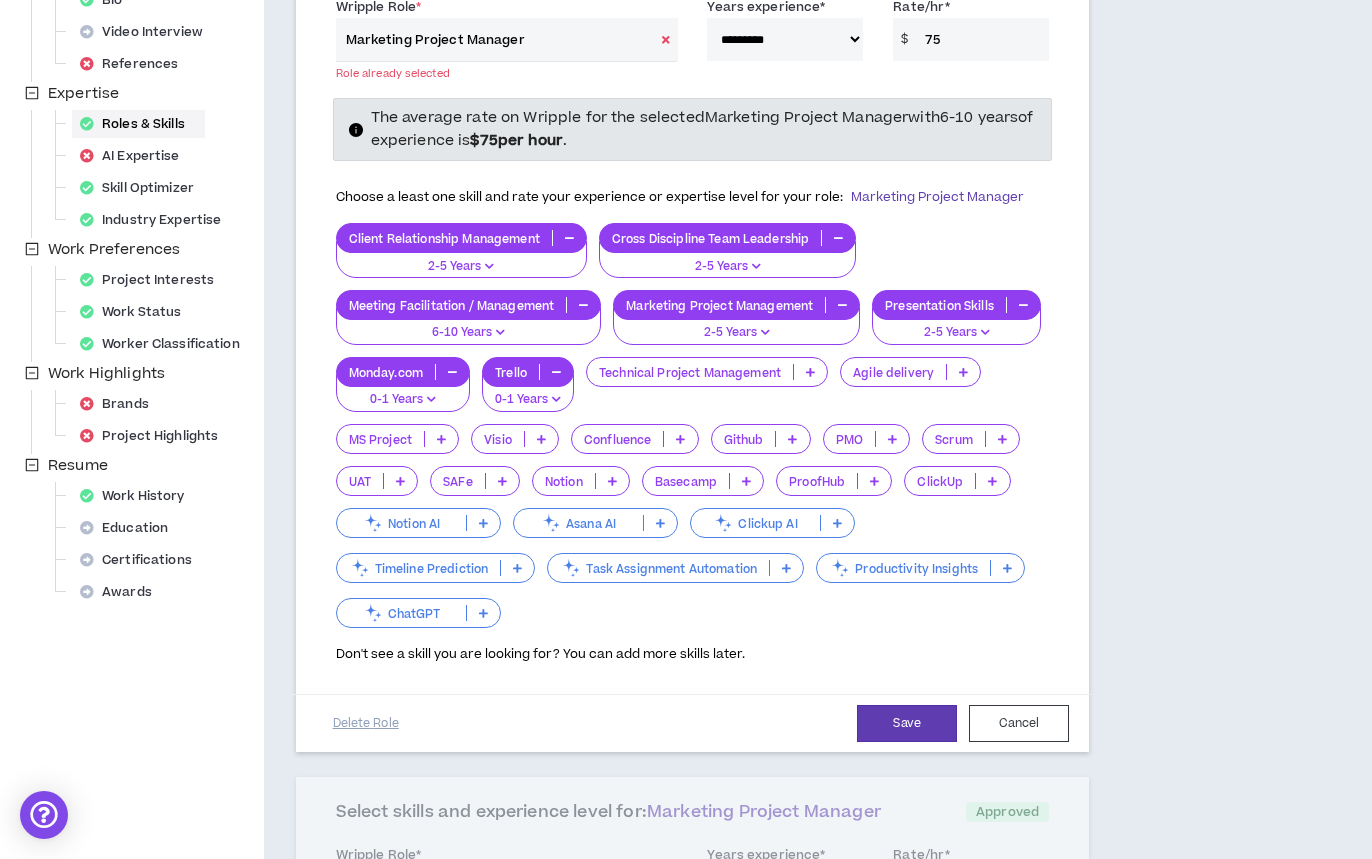 click on "Client Relationship Management" at bounding box center [444, 238] 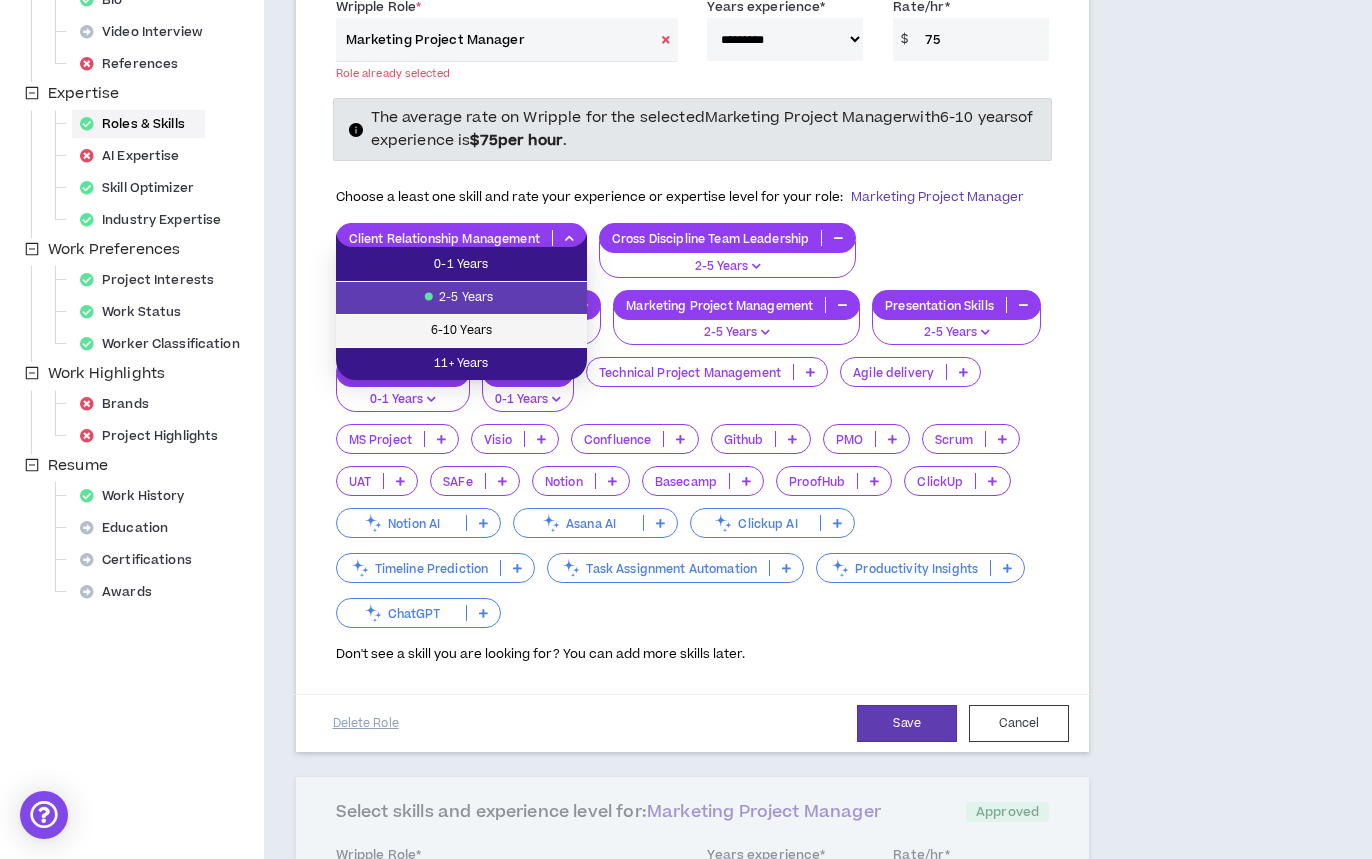 click on "6-10 Years" at bounding box center [461, 331] 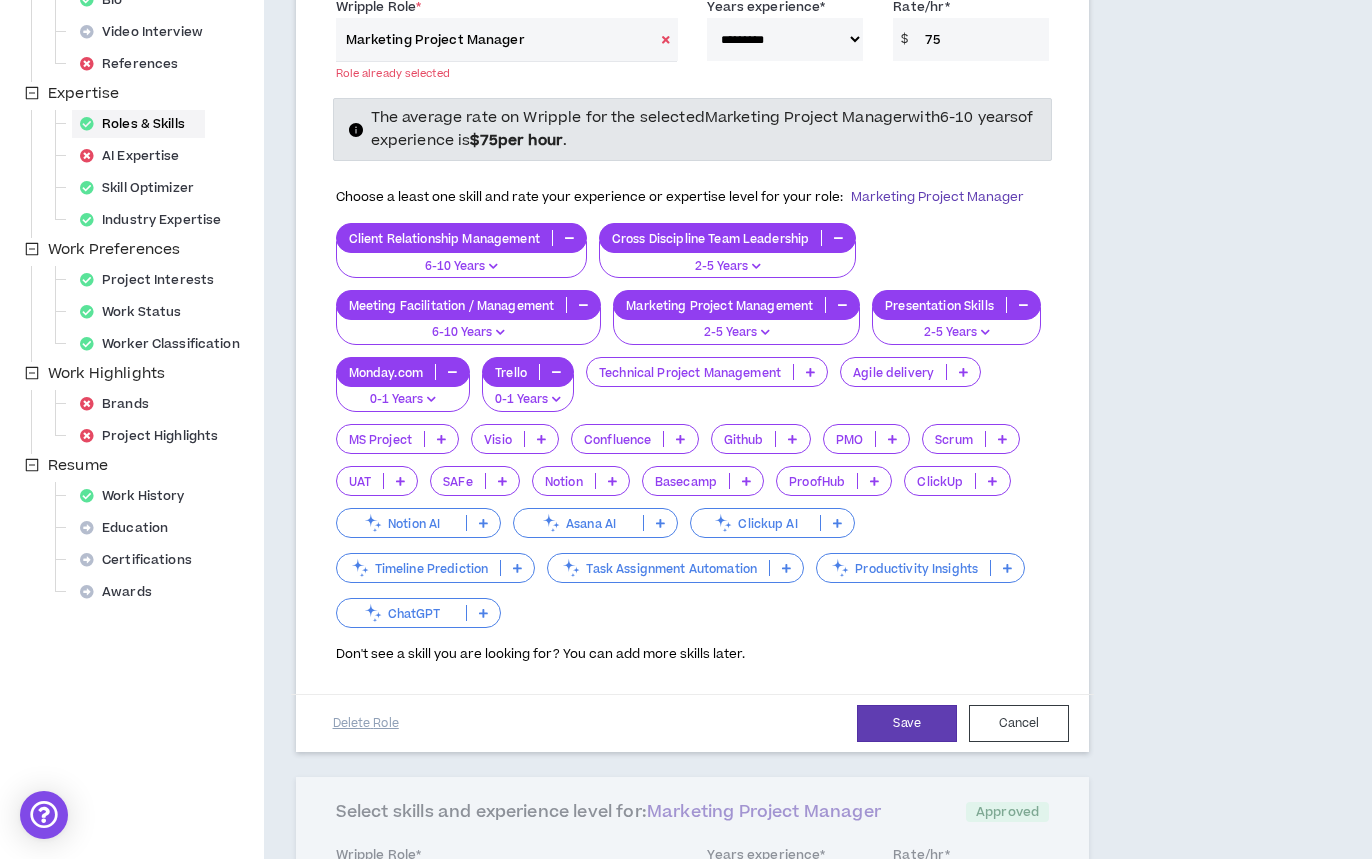 click on "2-5 Years" at bounding box center [727, 267] 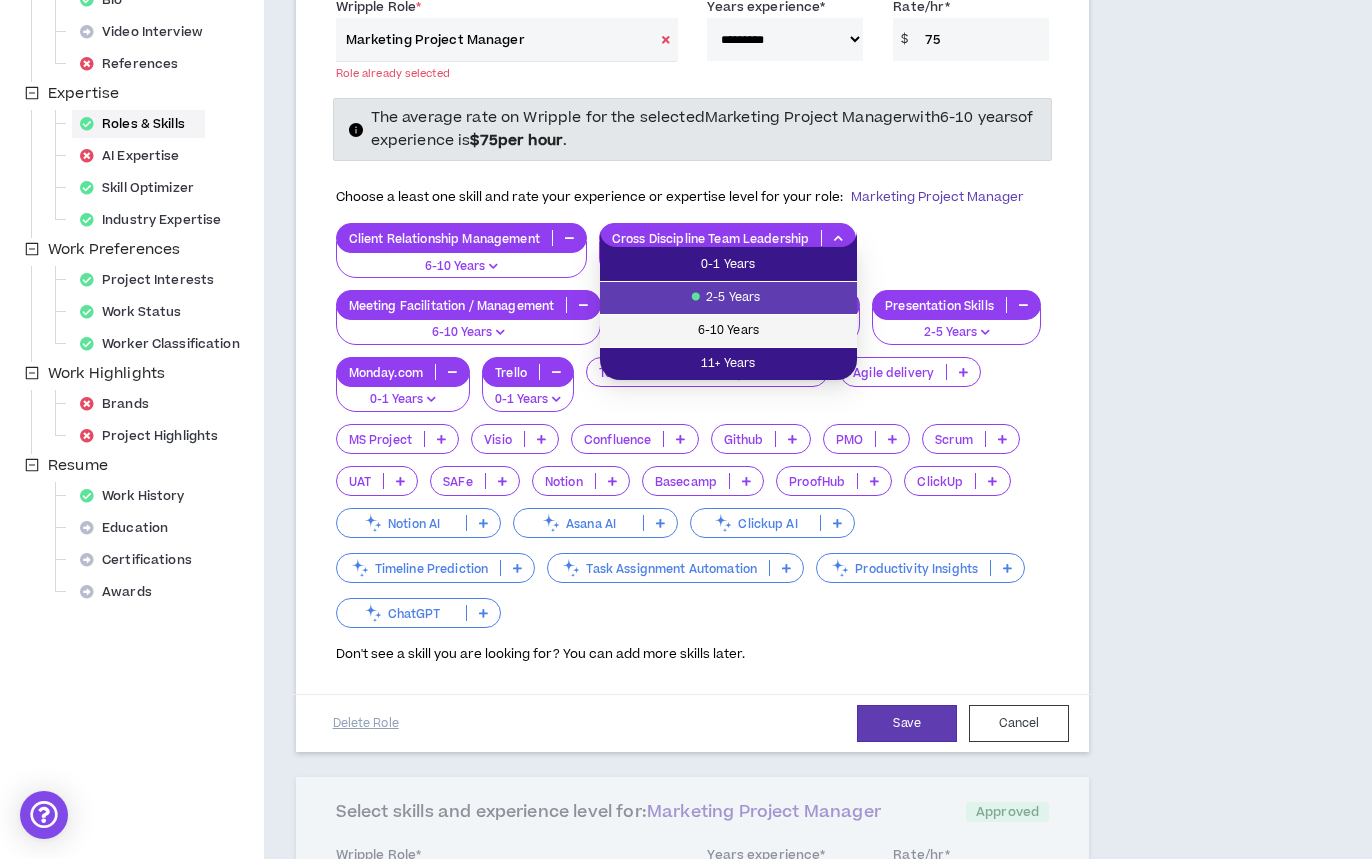 click on "6-10 Years" at bounding box center [728, 331] 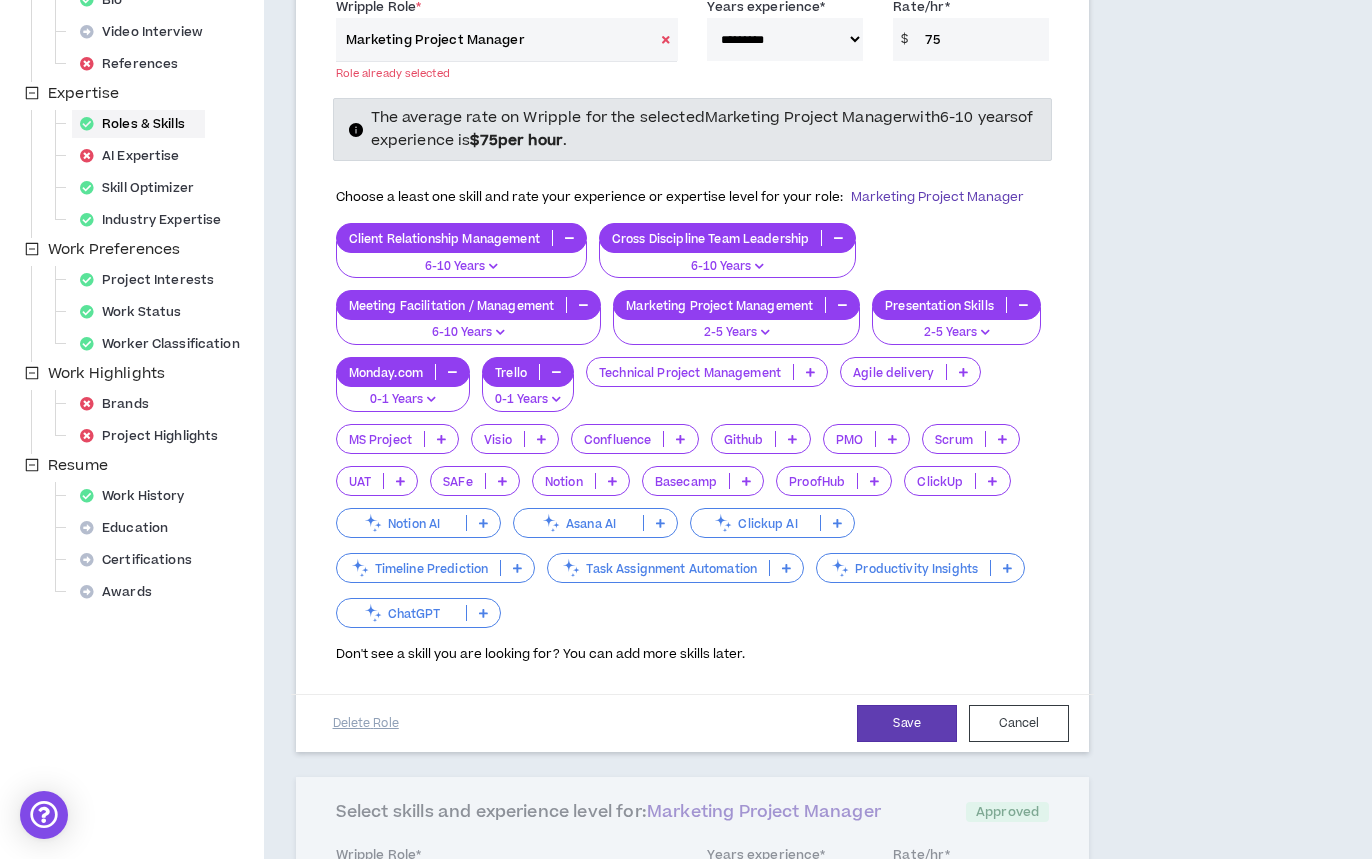 click on "2-5 Years" at bounding box center (736, 333) 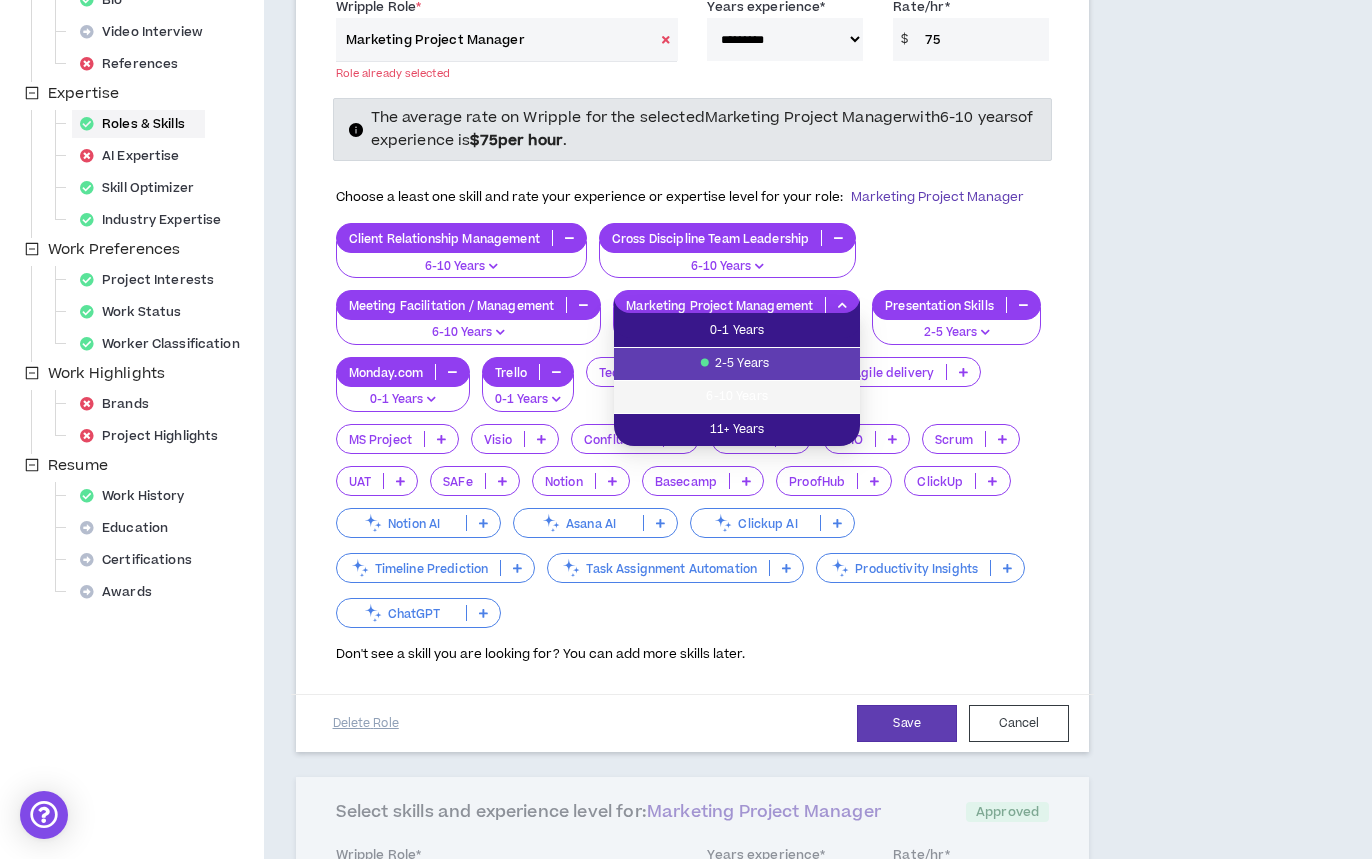 drag, startPoint x: 730, startPoint y: 402, endPoint x: 647, endPoint y: 392, distance: 83.60024 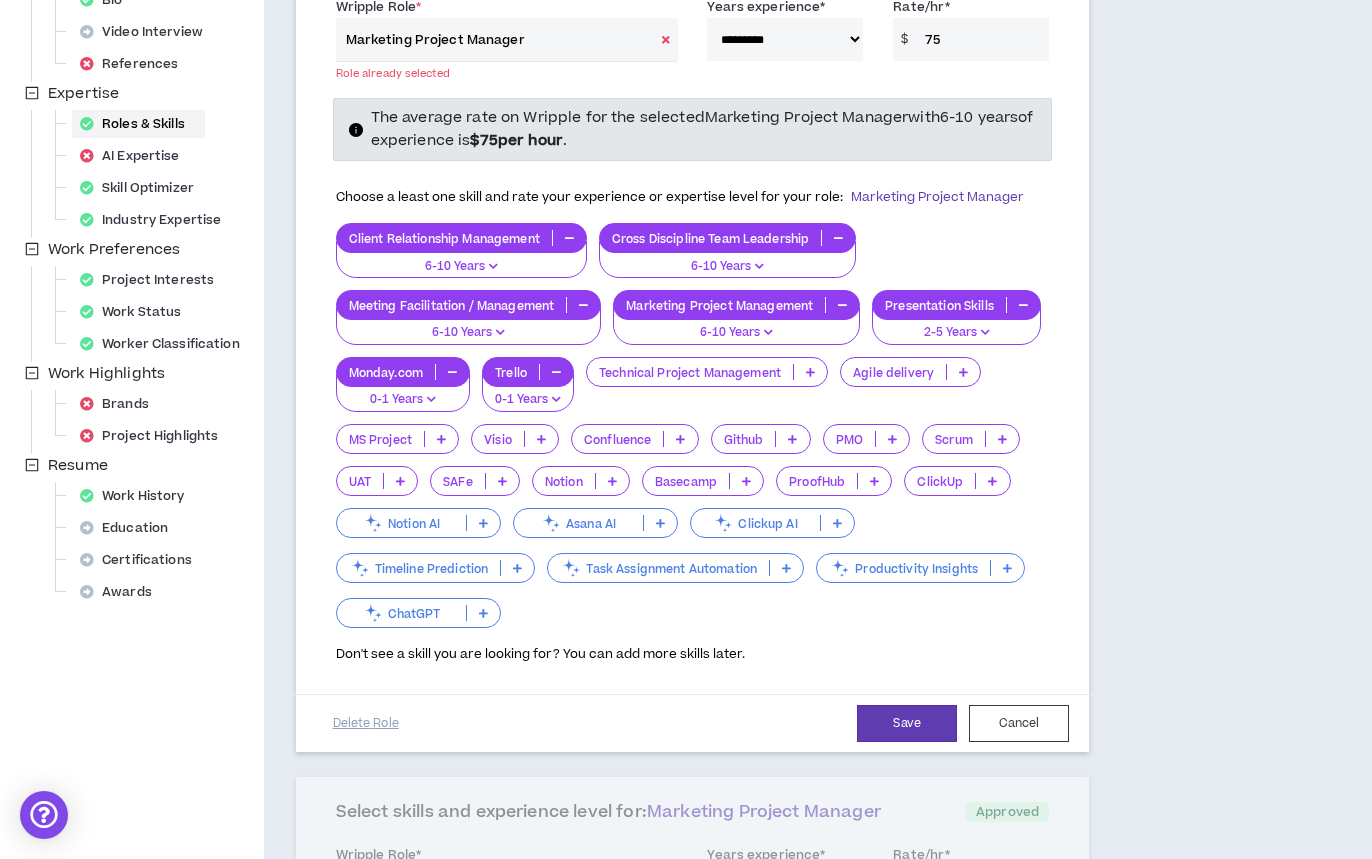 click on "6-10 Years" at bounding box center [469, 333] 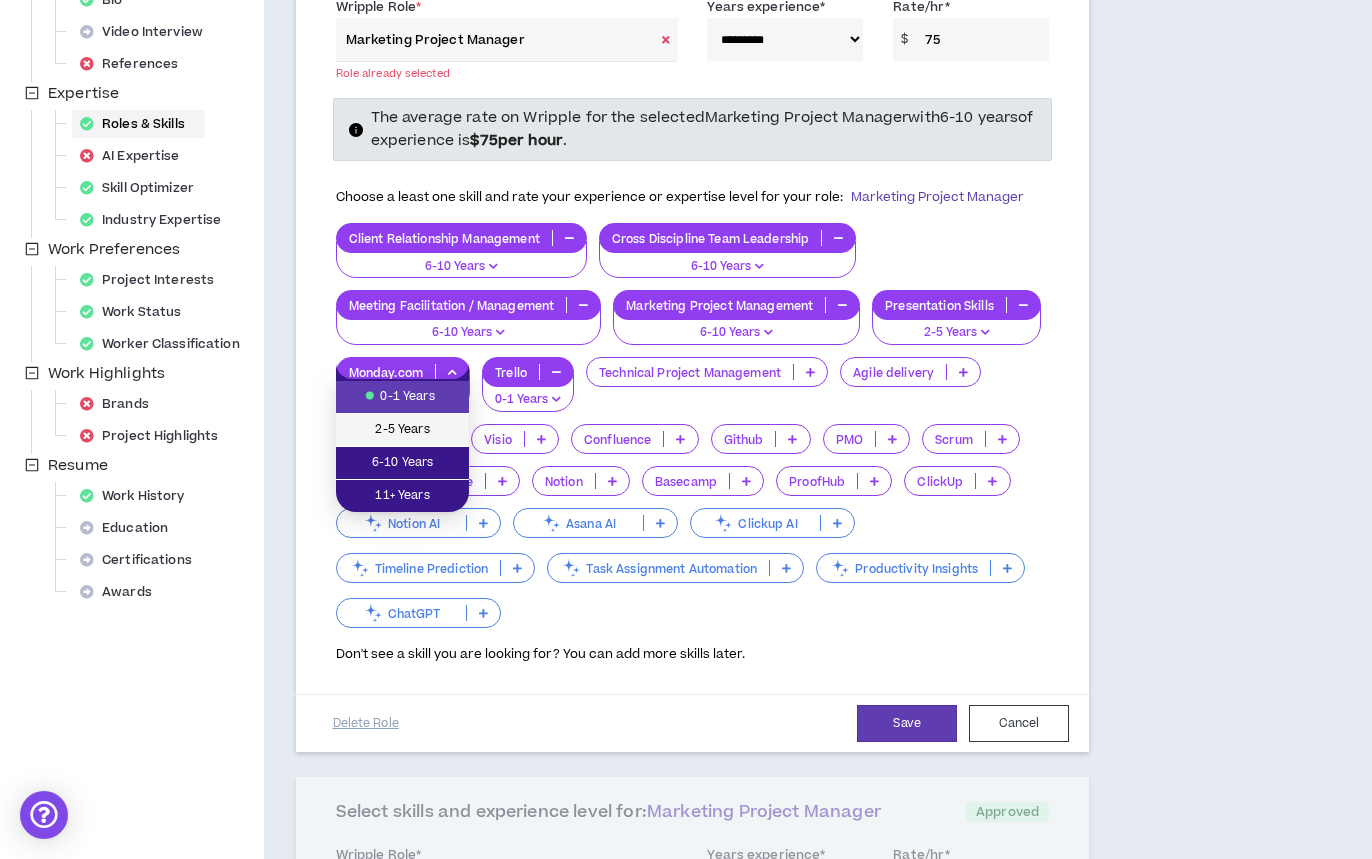 click on "2-5 Years" at bounding box center [402, 430] 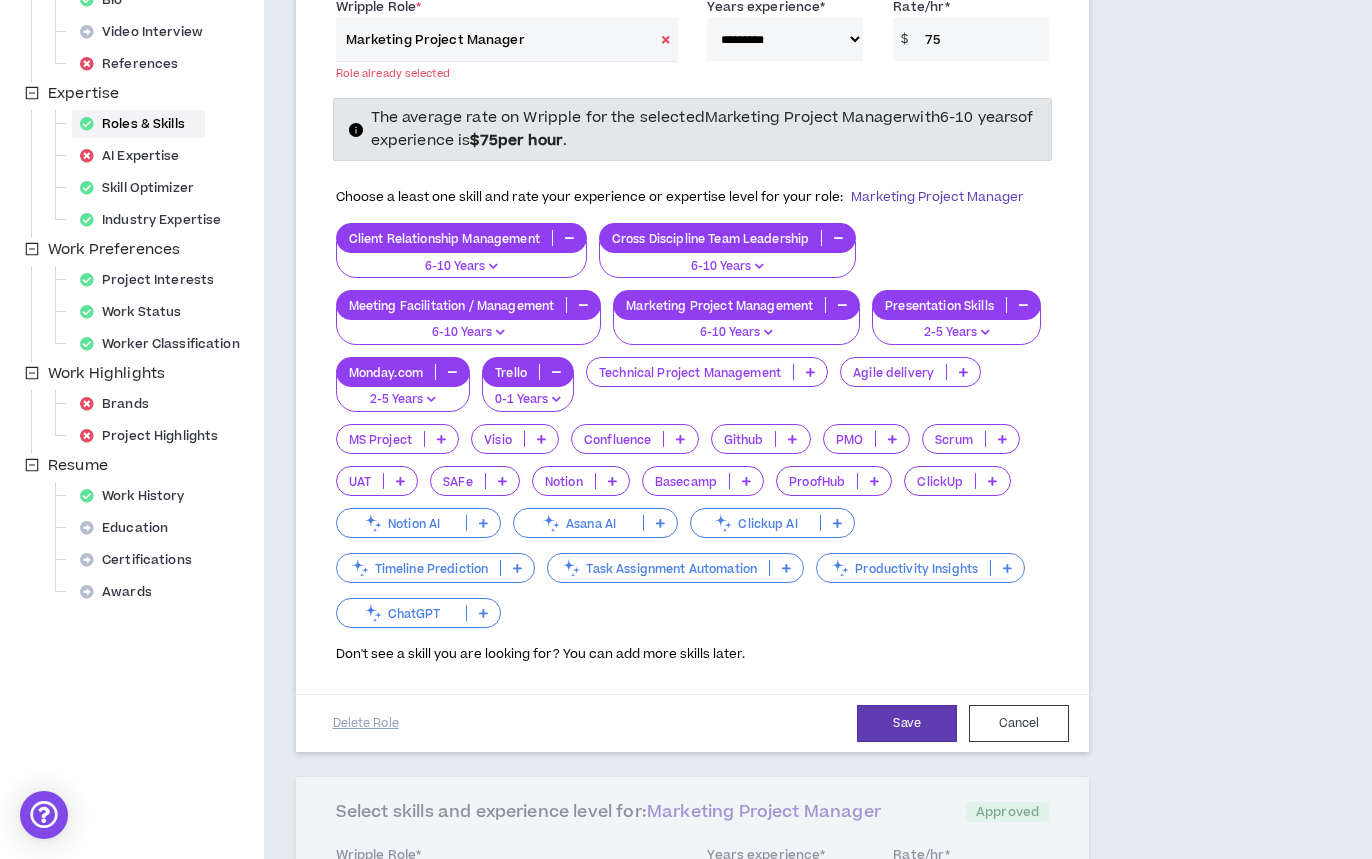click on "0-1 Years" at bounding box center [528, 400] 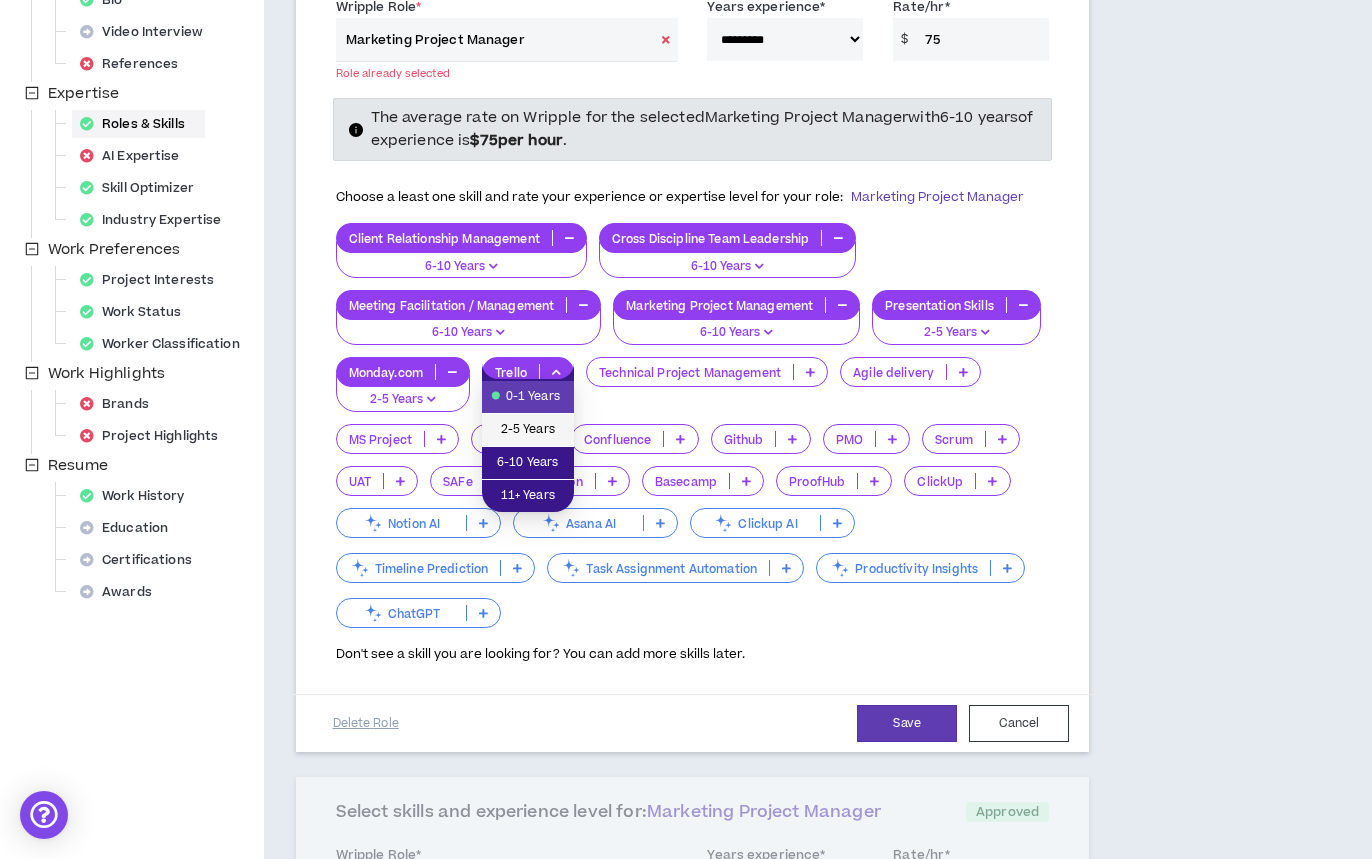click on "2-5 Years" at bounding box center [528, 430] 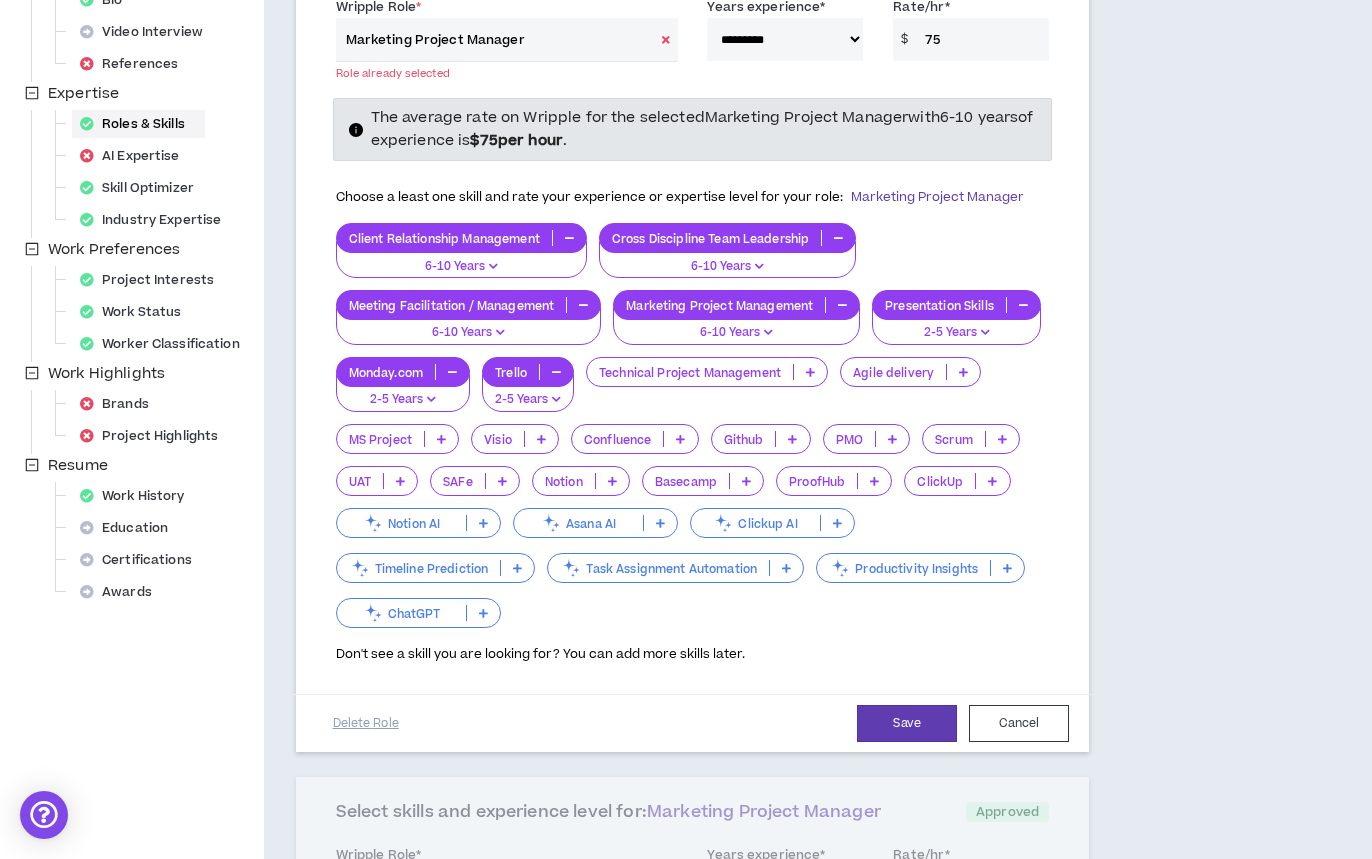 click at bounding box center [963, 372] 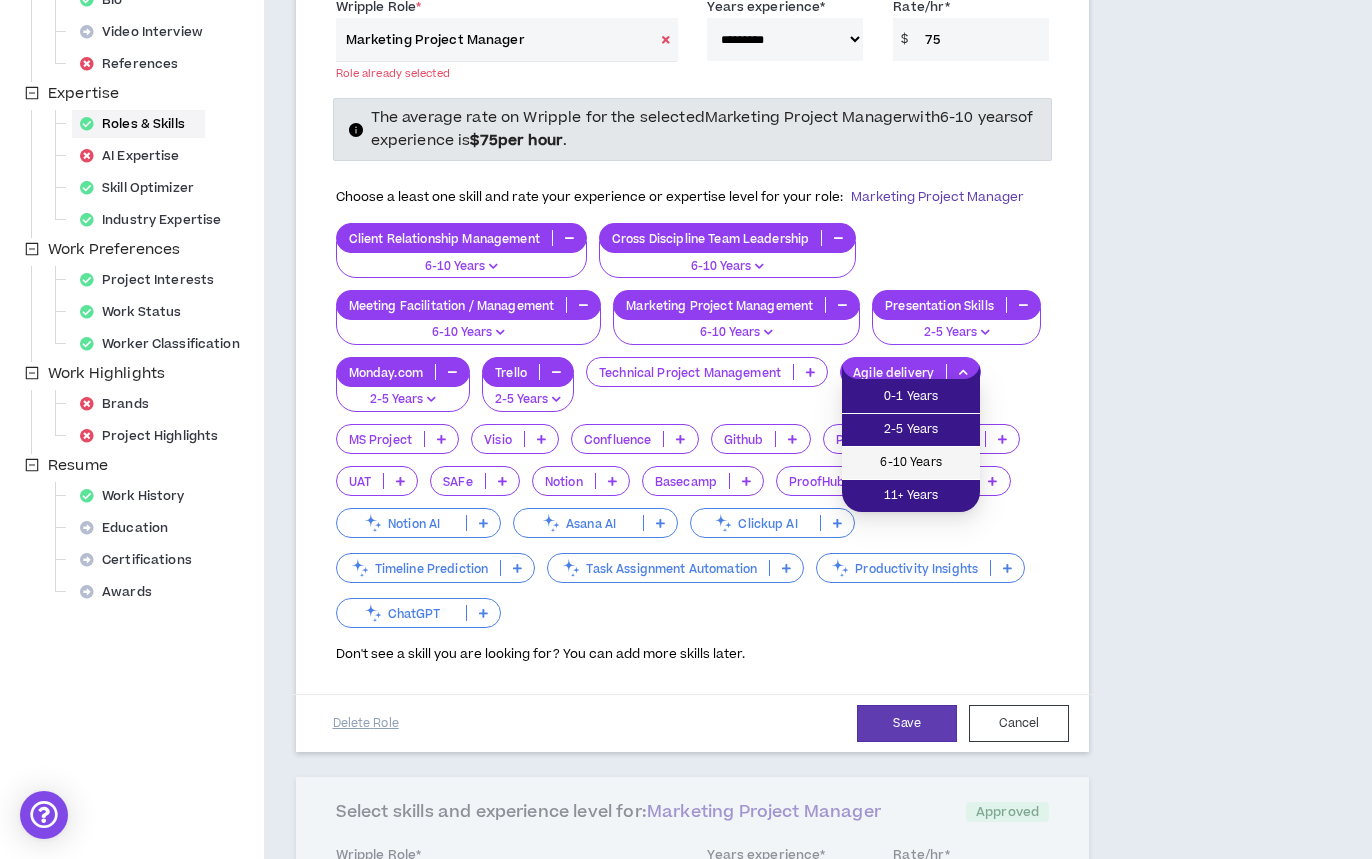 click on "6-10 Years" at bounding box center [911, 463] 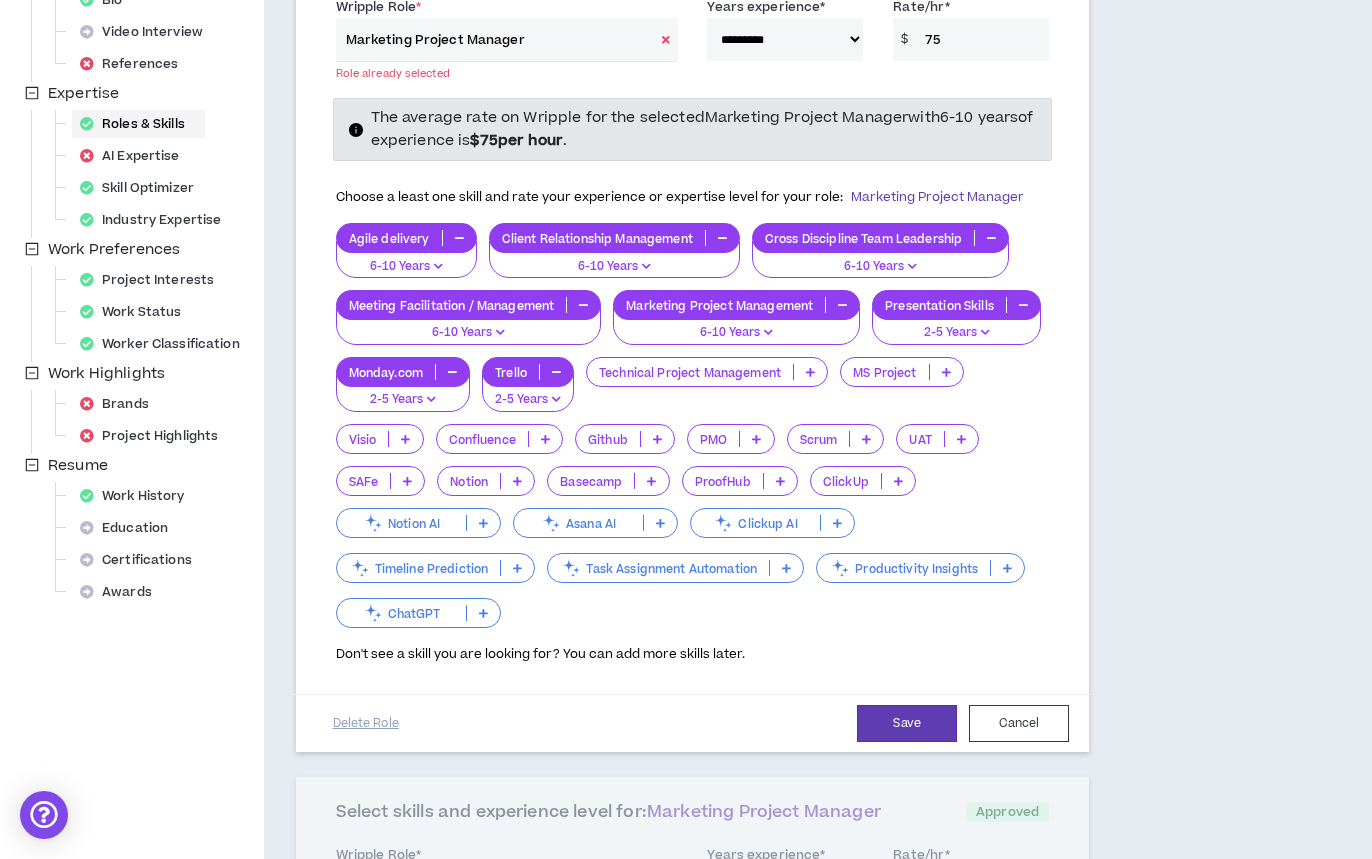 click at bounding box center [866, 439] 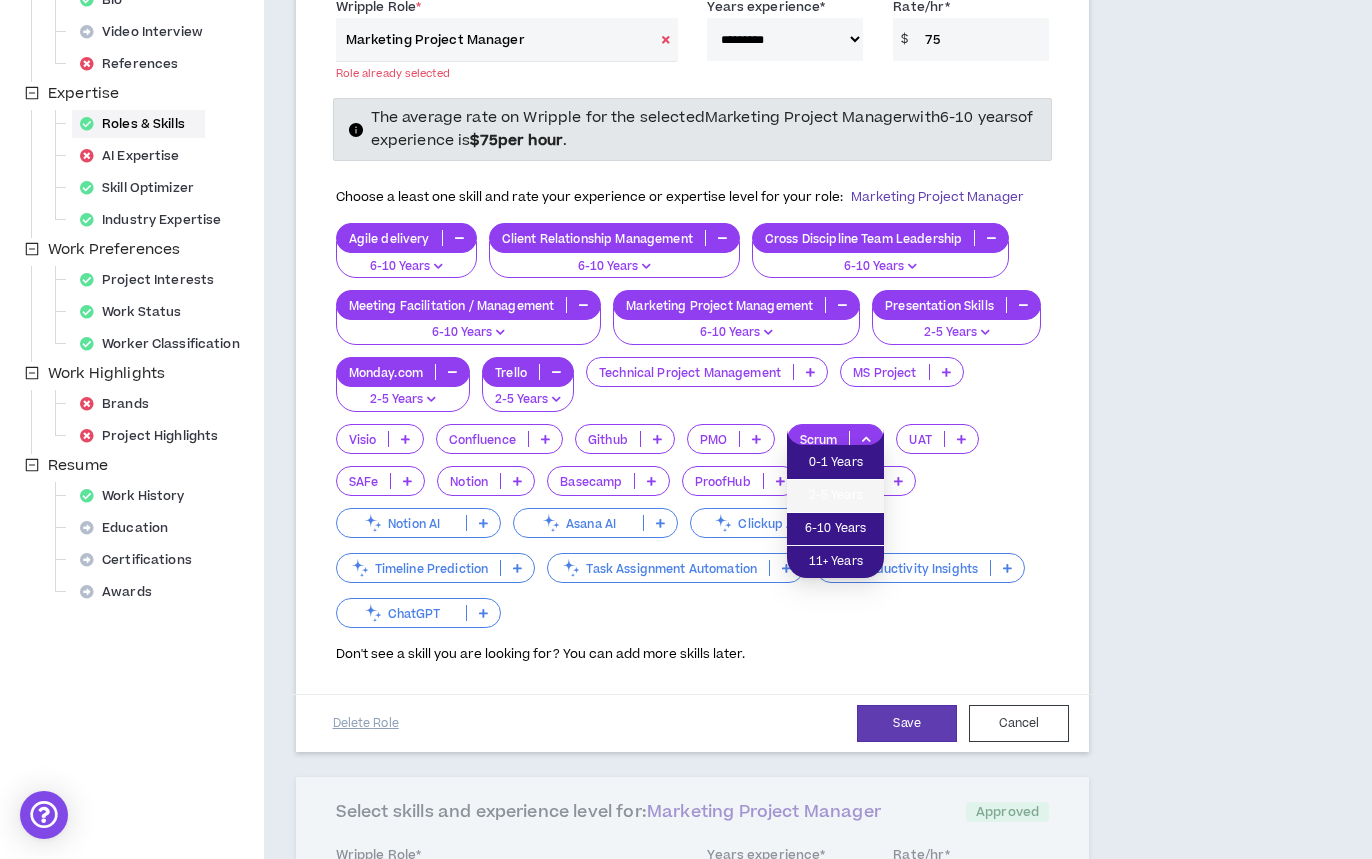 drag, startPoint x: 843, startPoint y: 491, endPoint x: 862, endPoint y: 487, distance: 19.416489 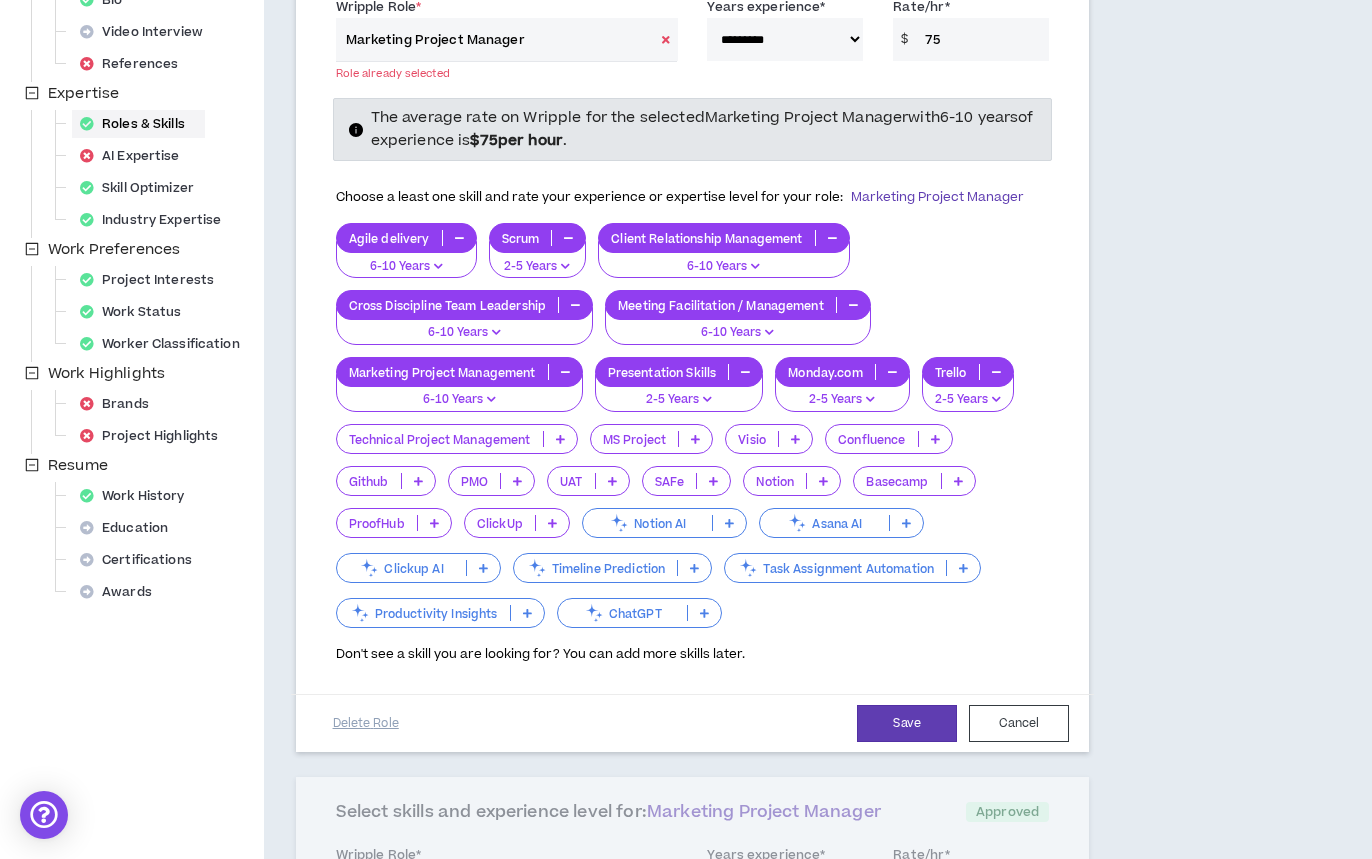 drag, startPoint x: 721, startPoint y: 604, endPoint x: 711, endPoint y: 612, distance: 12.806249 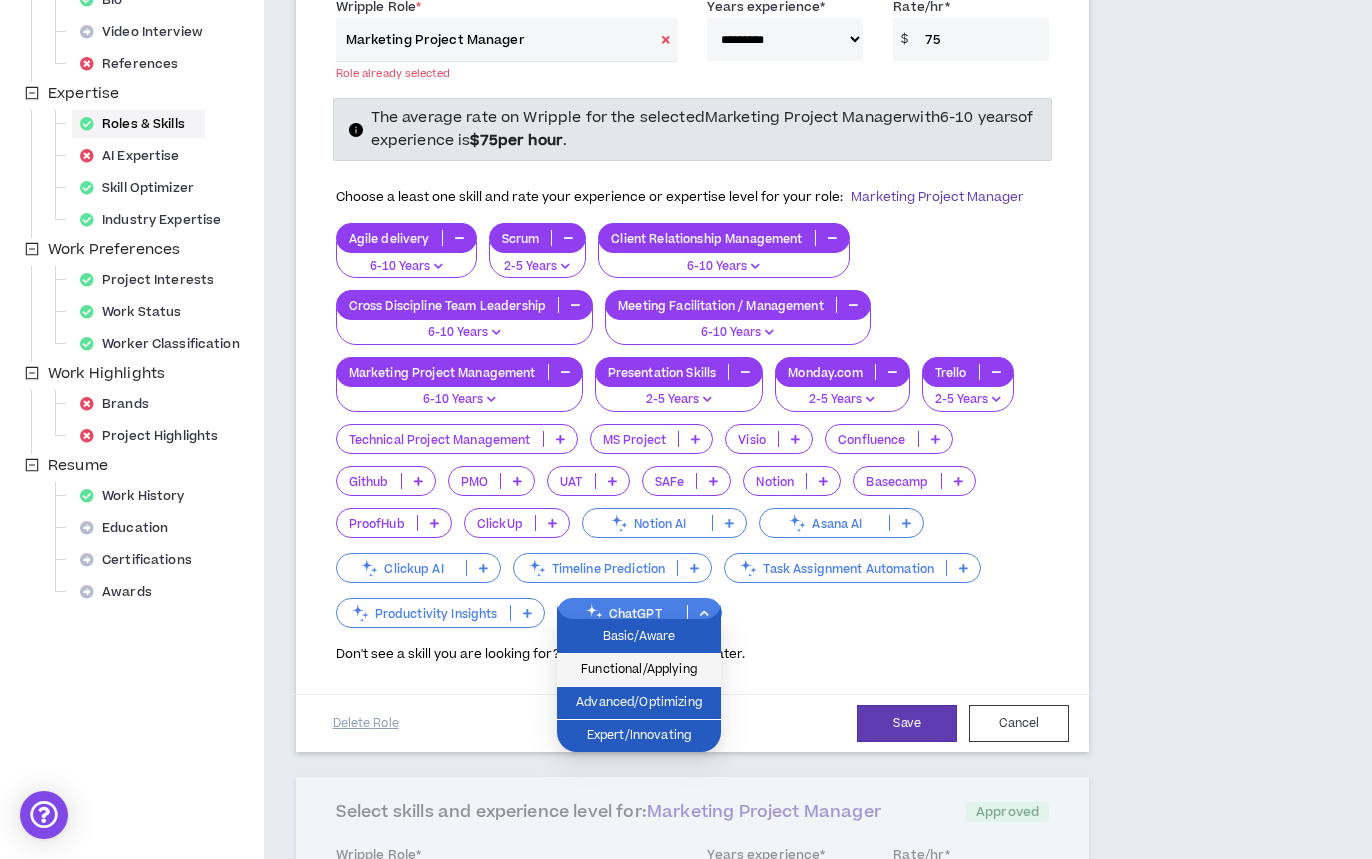 click on "Functional/Applying" at bounding box center (639, 670) 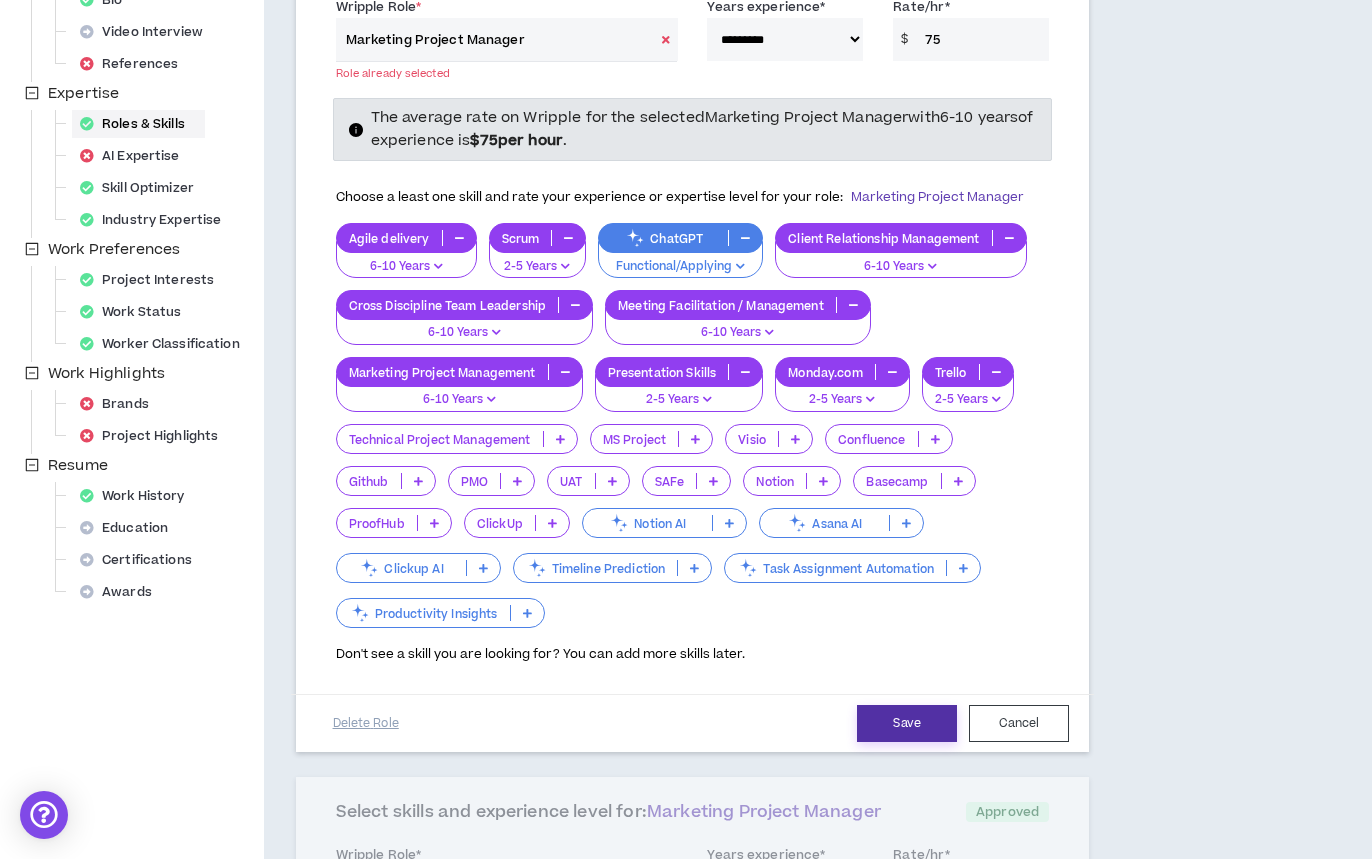 click on "Save" at bounding box center (907, 723) 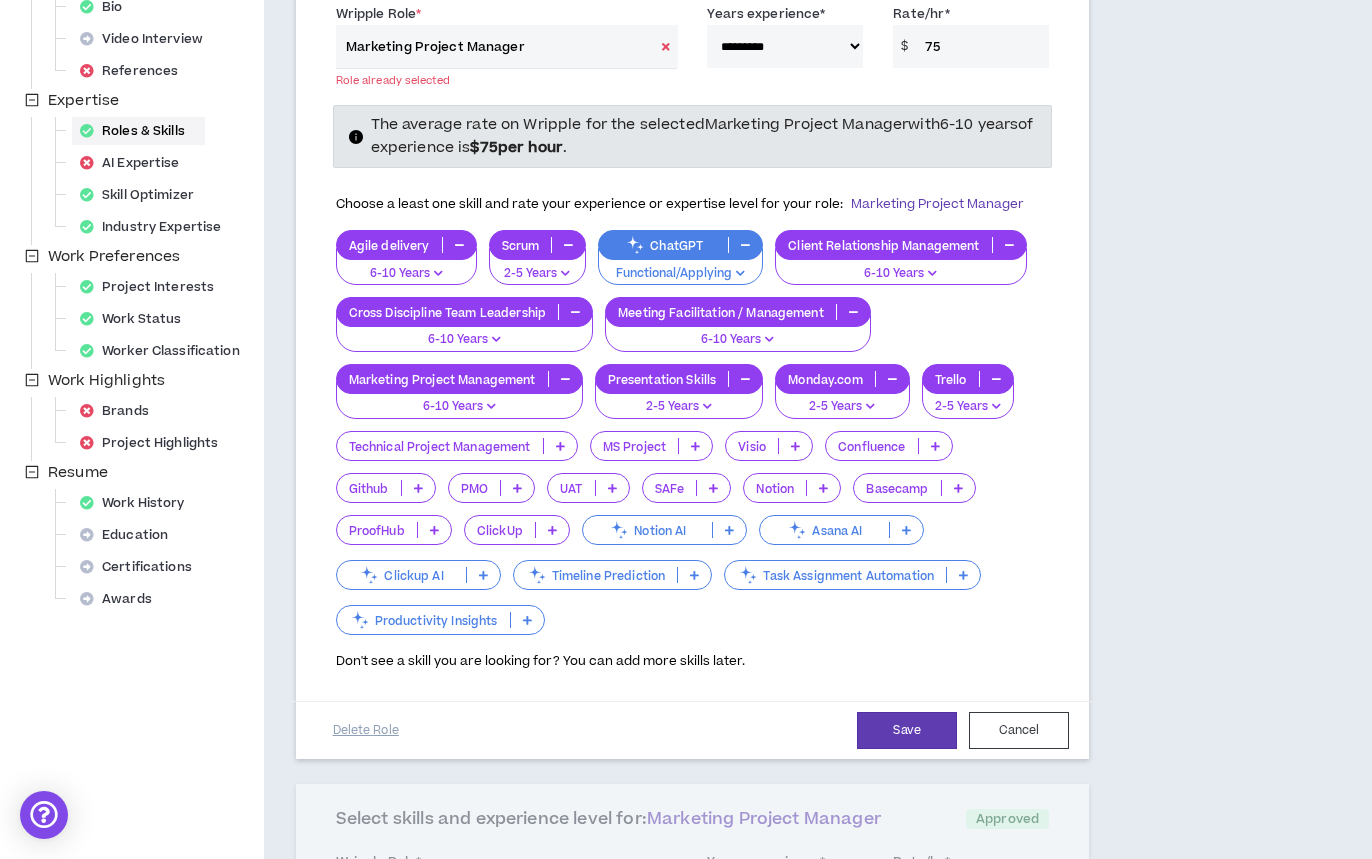 scroll, scrollTop: 332, scrollLeft: 0, axis: vertical 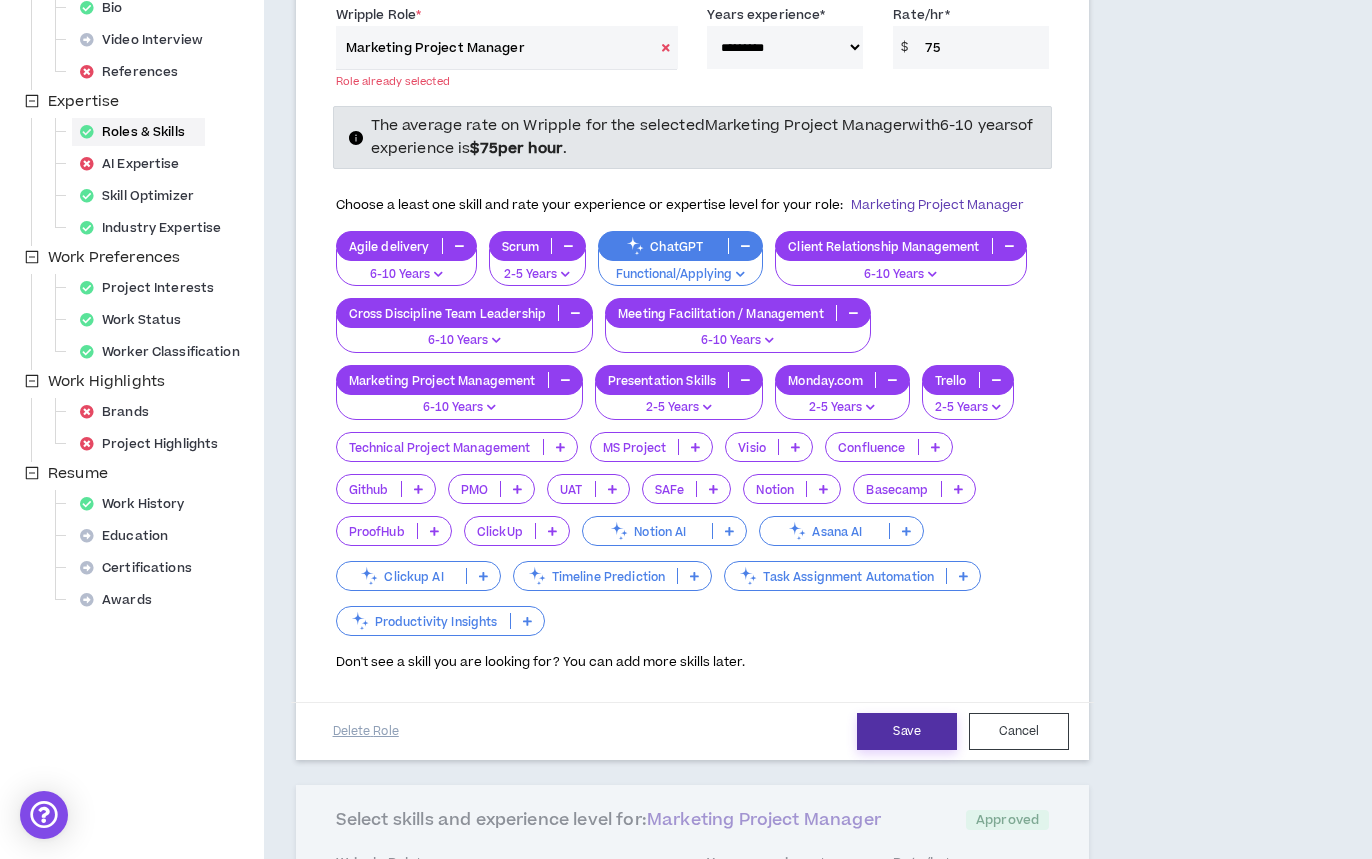 click on "Save" at bounding box center (907, 731) 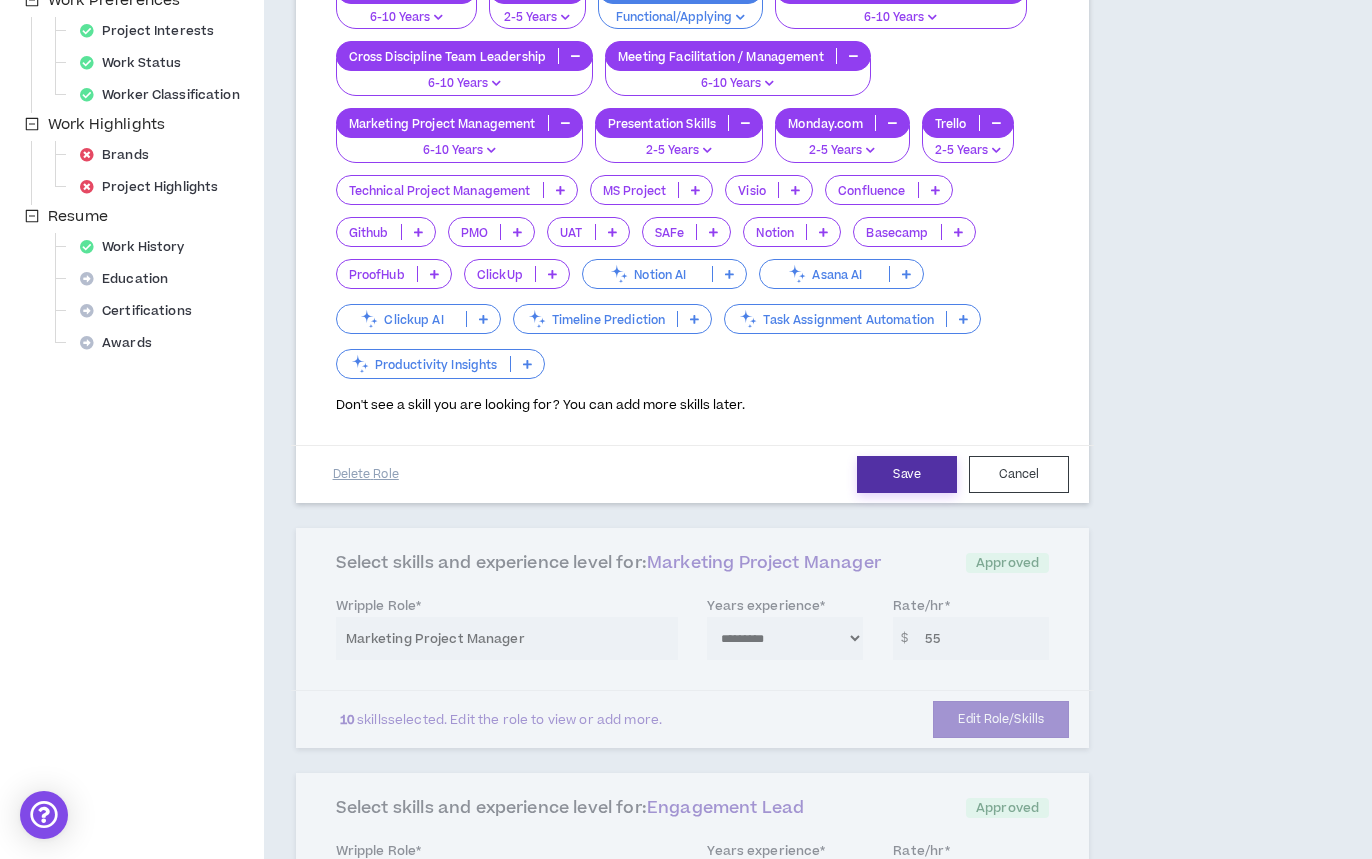click on "Save" at bounding box center (907, 474) 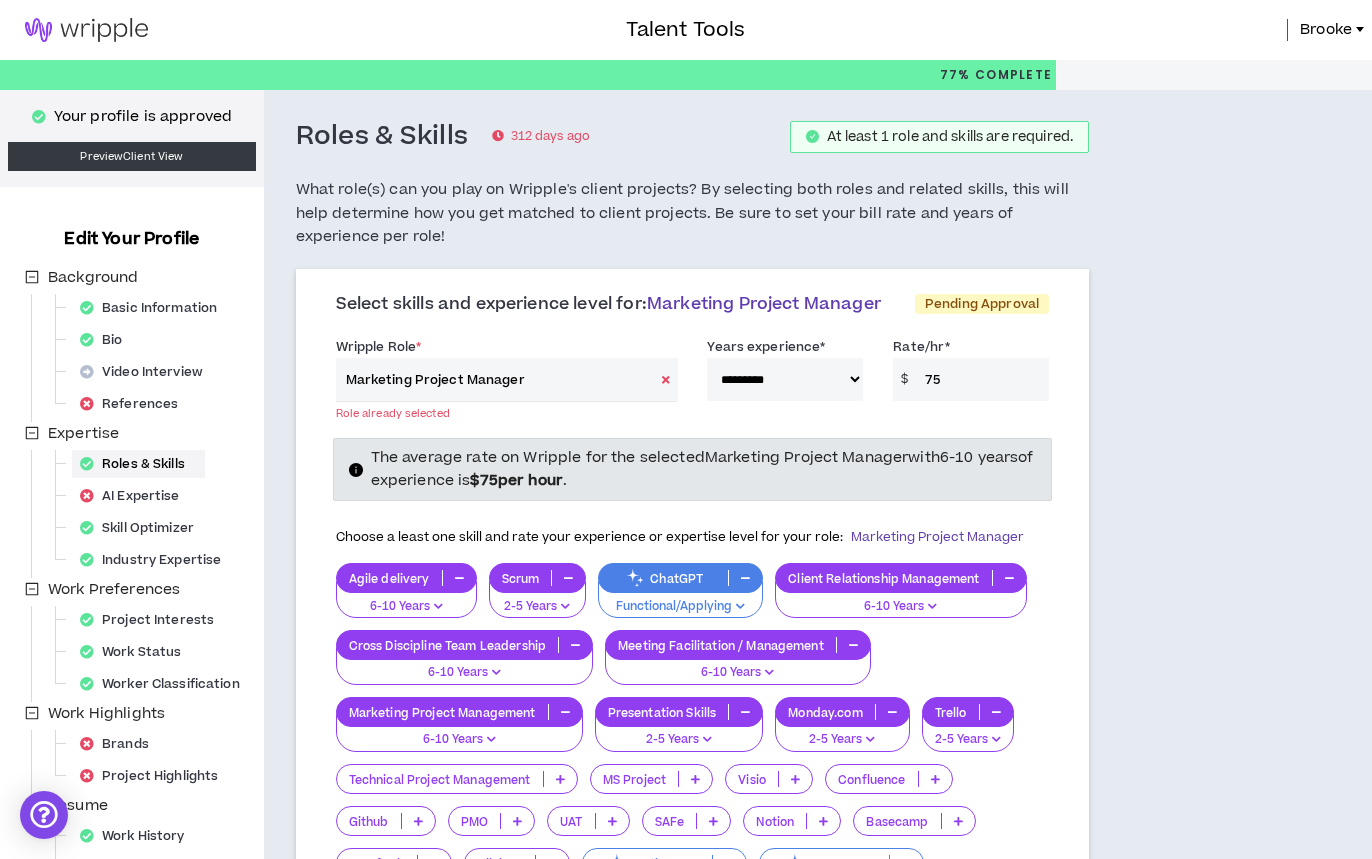 scroll, scrollTop: 0, scrollLeft: 0, axis: both 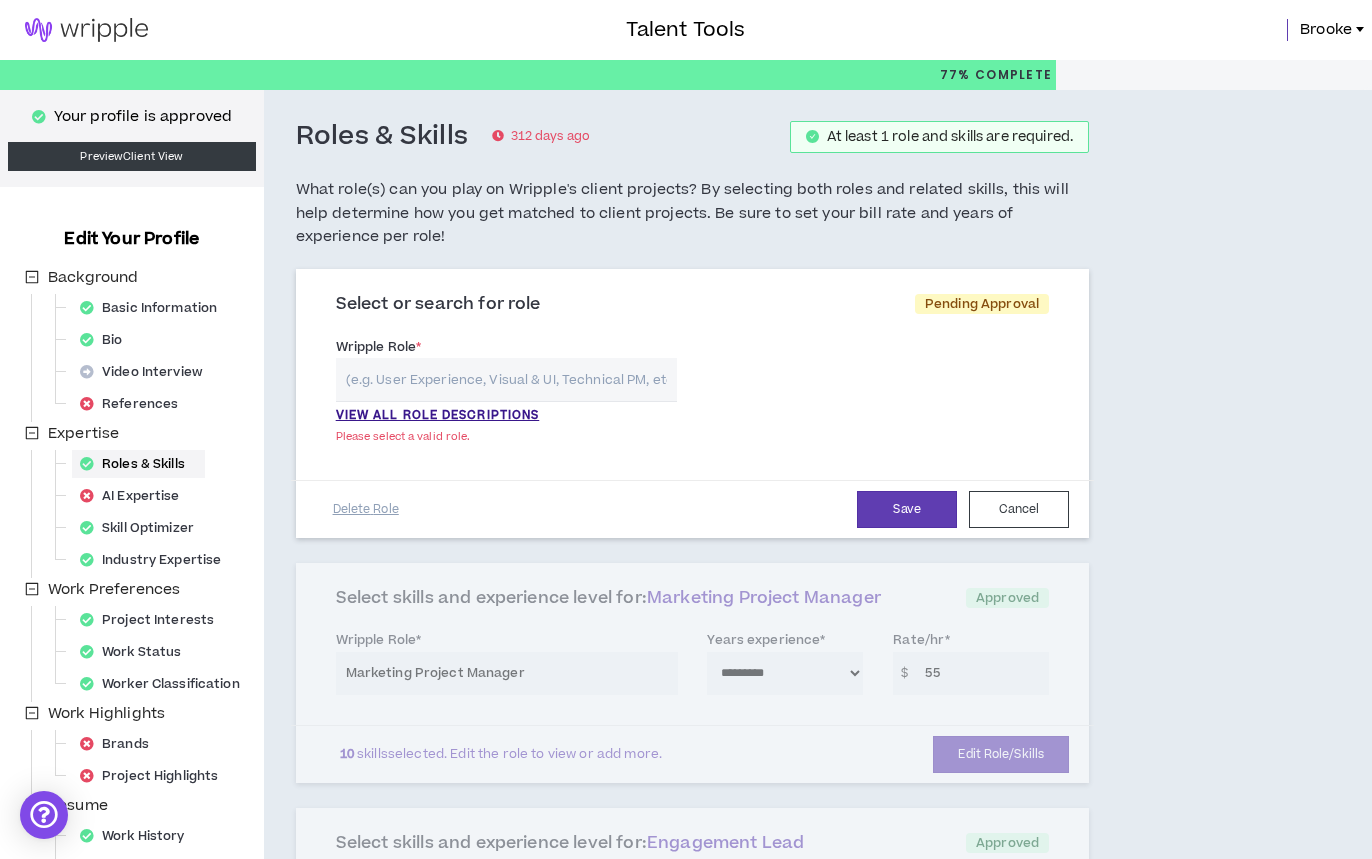 click at bounding box center (507, 379) 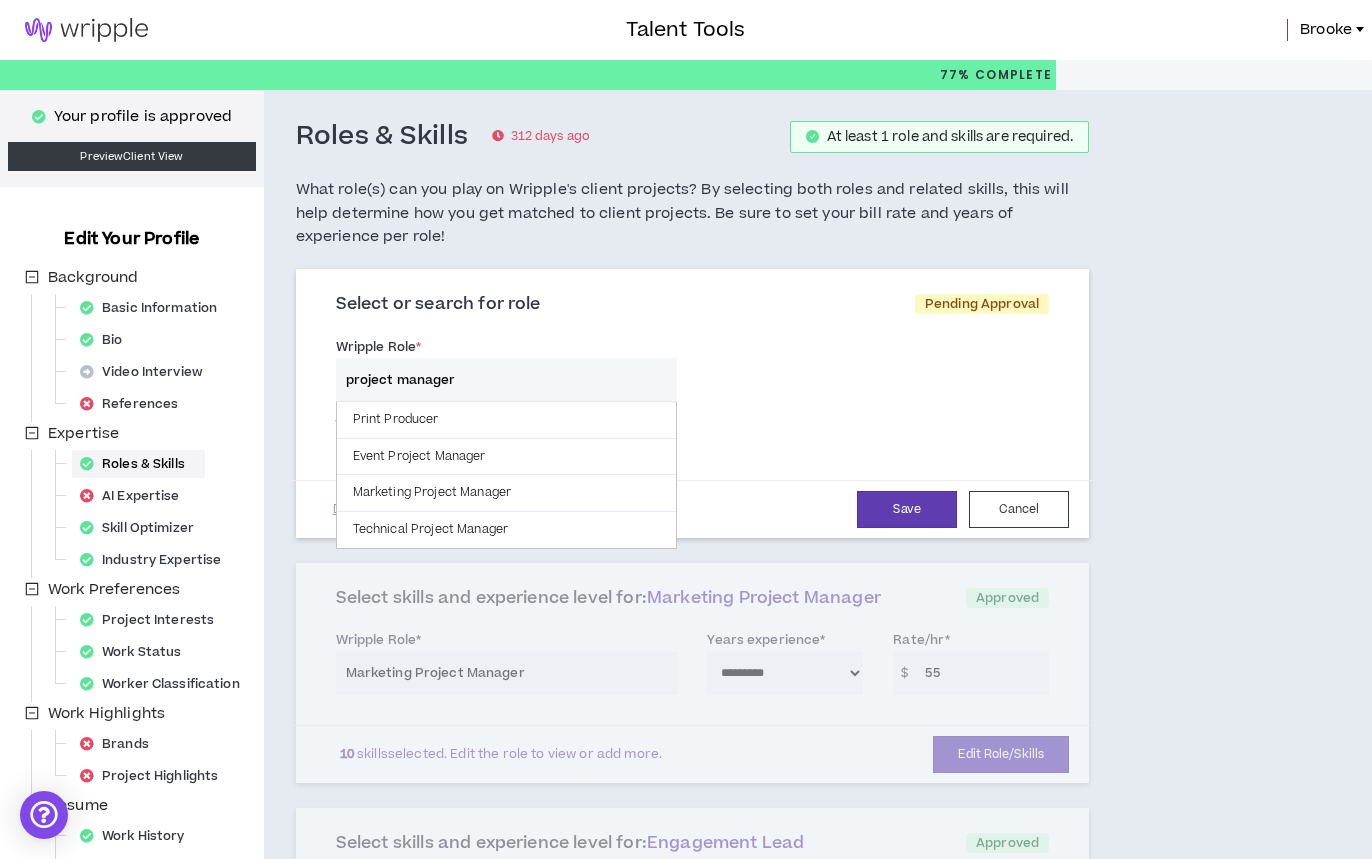 drag, startPoint x: 922, startPoint y: 404, endPoint x: 940, endPoint y: 407, distance: 18.248287 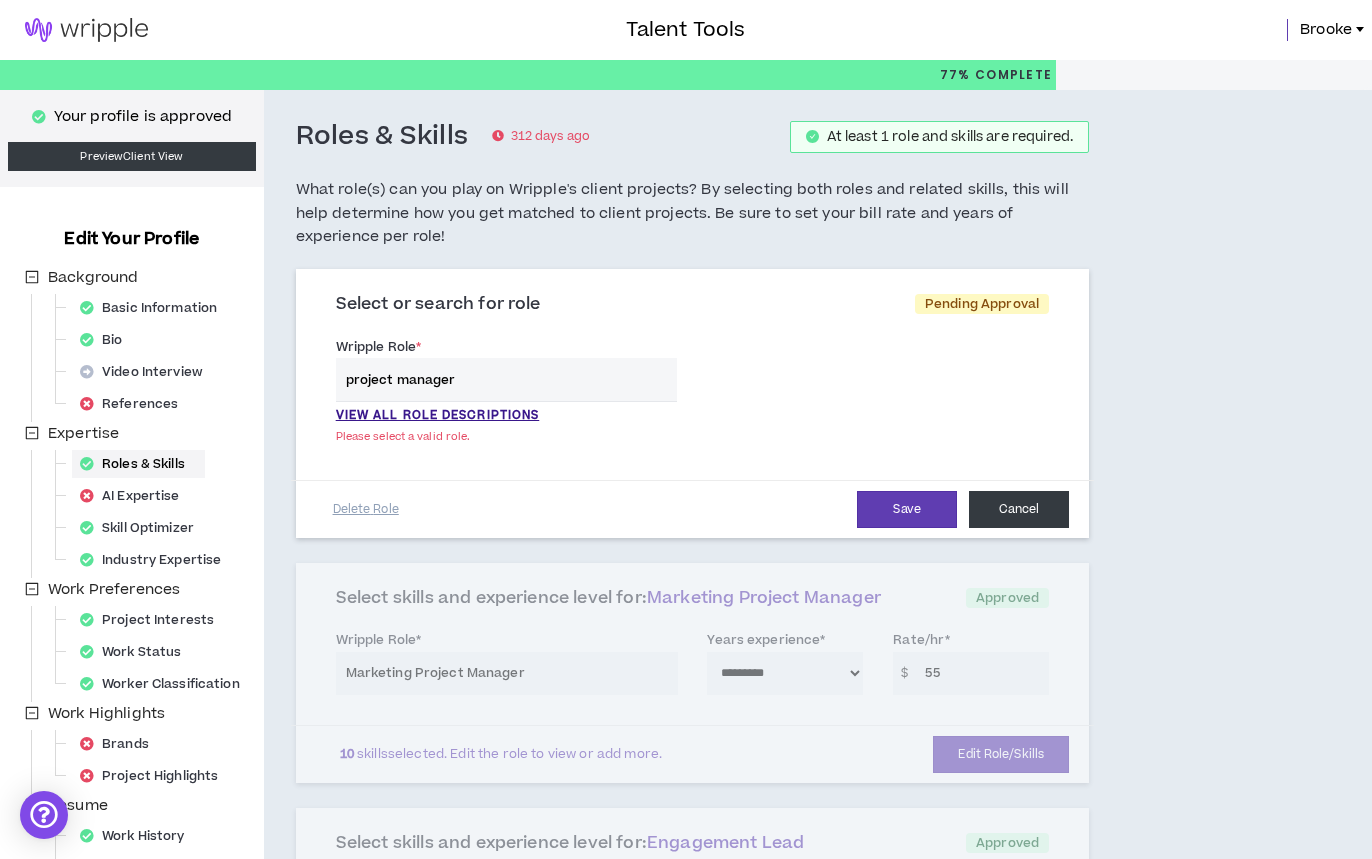 click on "Cancel" at bounding box center (1019, 509) 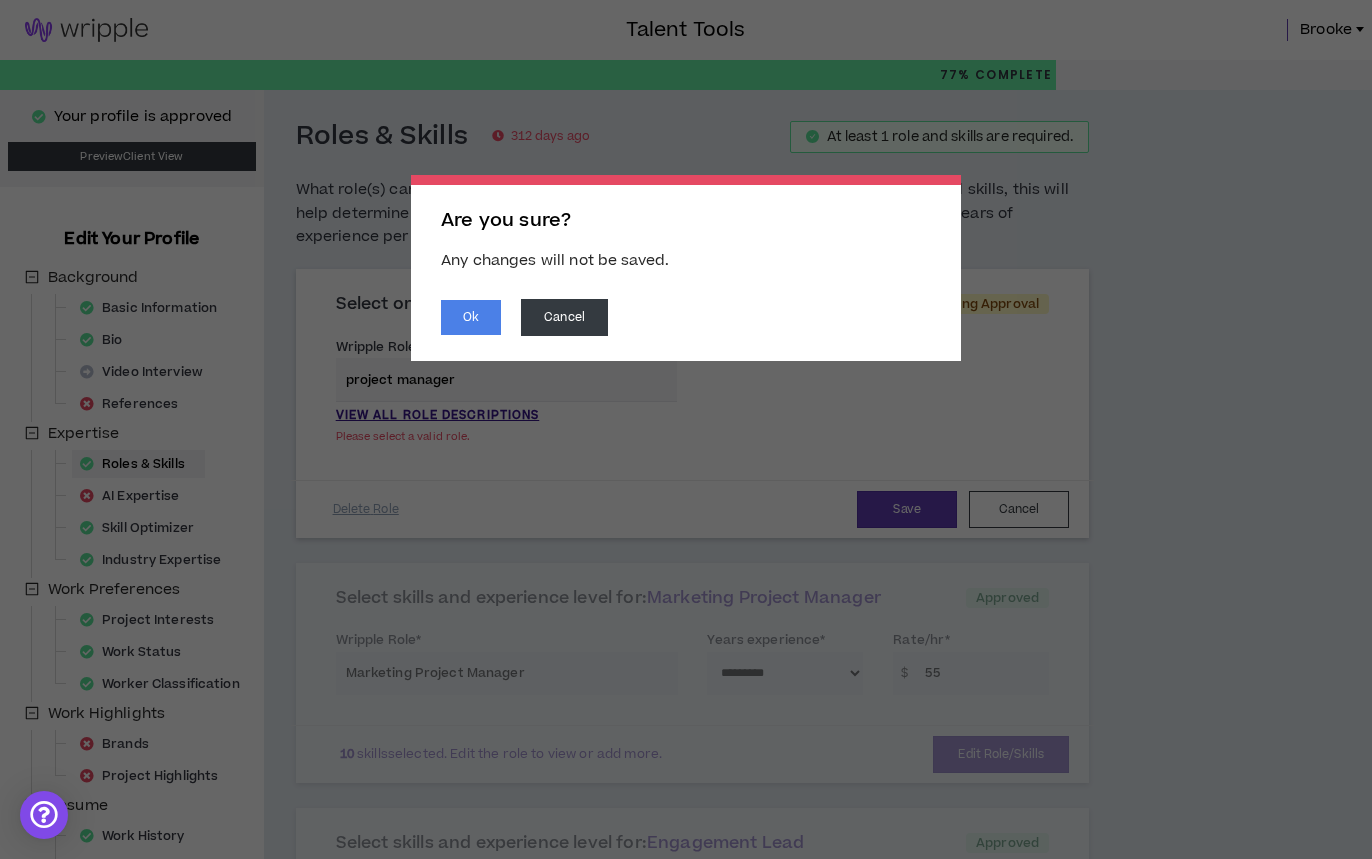drag, startPoint x: 490, startPoint y: 322, endPoint x: 577, endPoint y: 342, distance: 89.26926 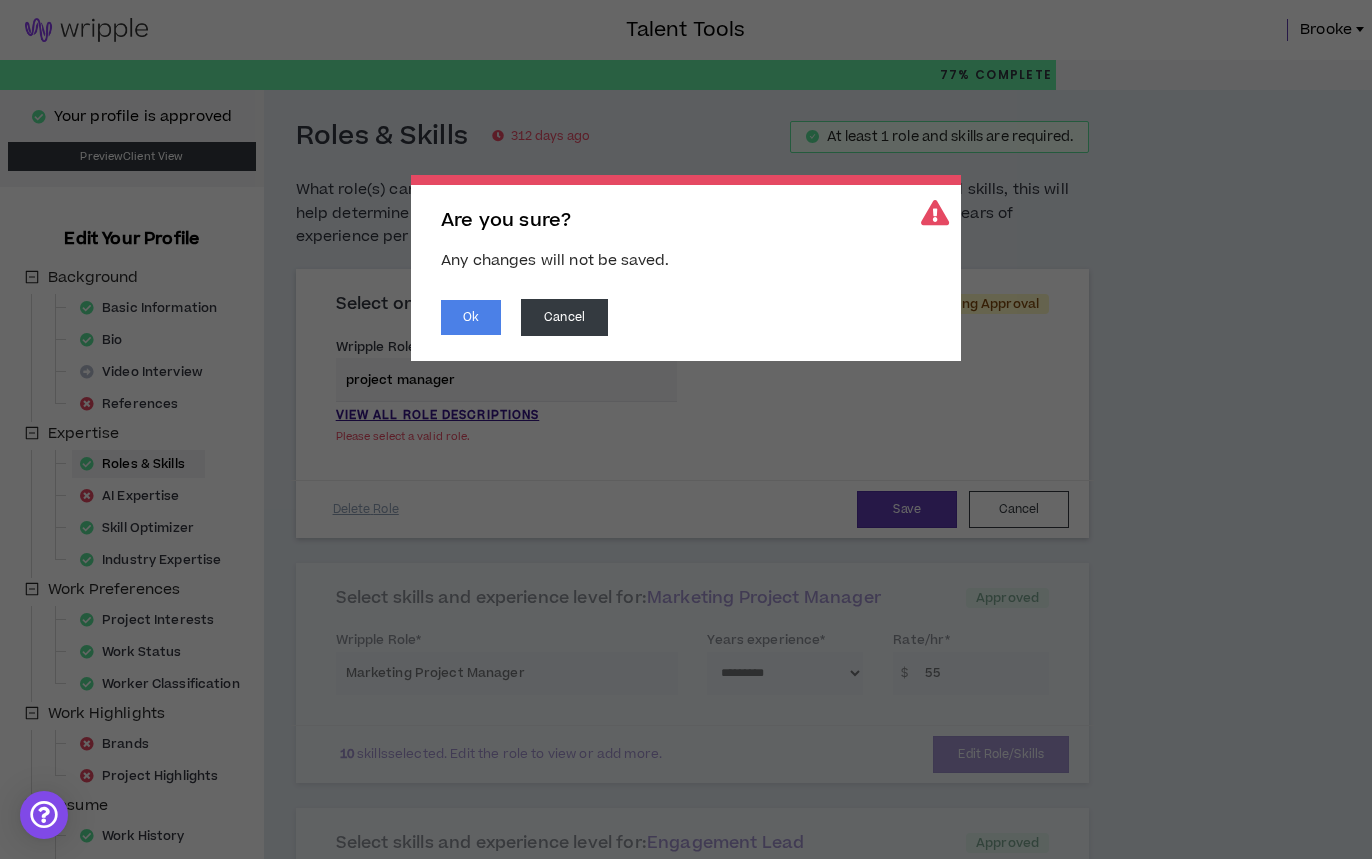click on "Ok" at bounding box center [471, 317] 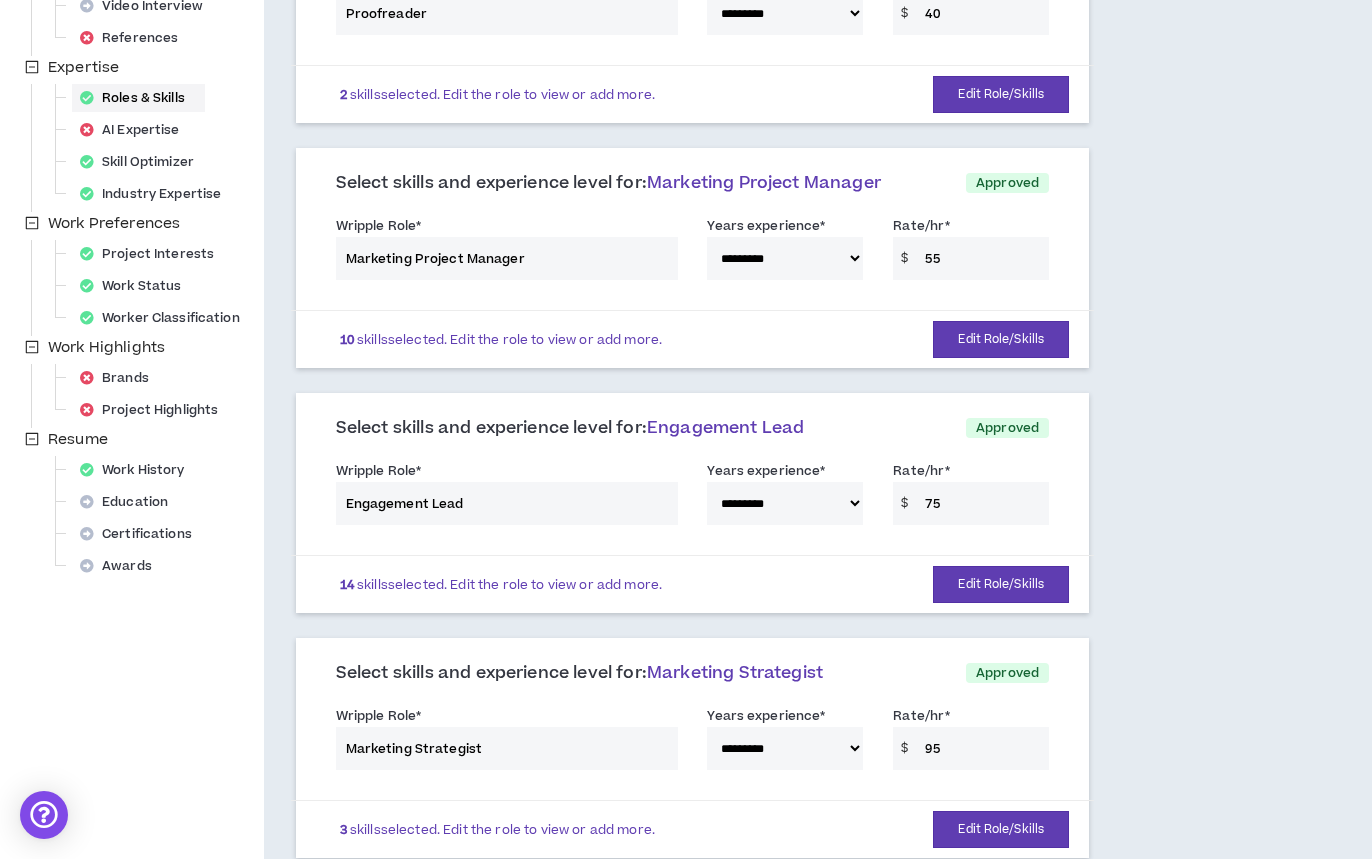 scroll, scrollTop: 371, scrollLeft: 0, axis: vertical 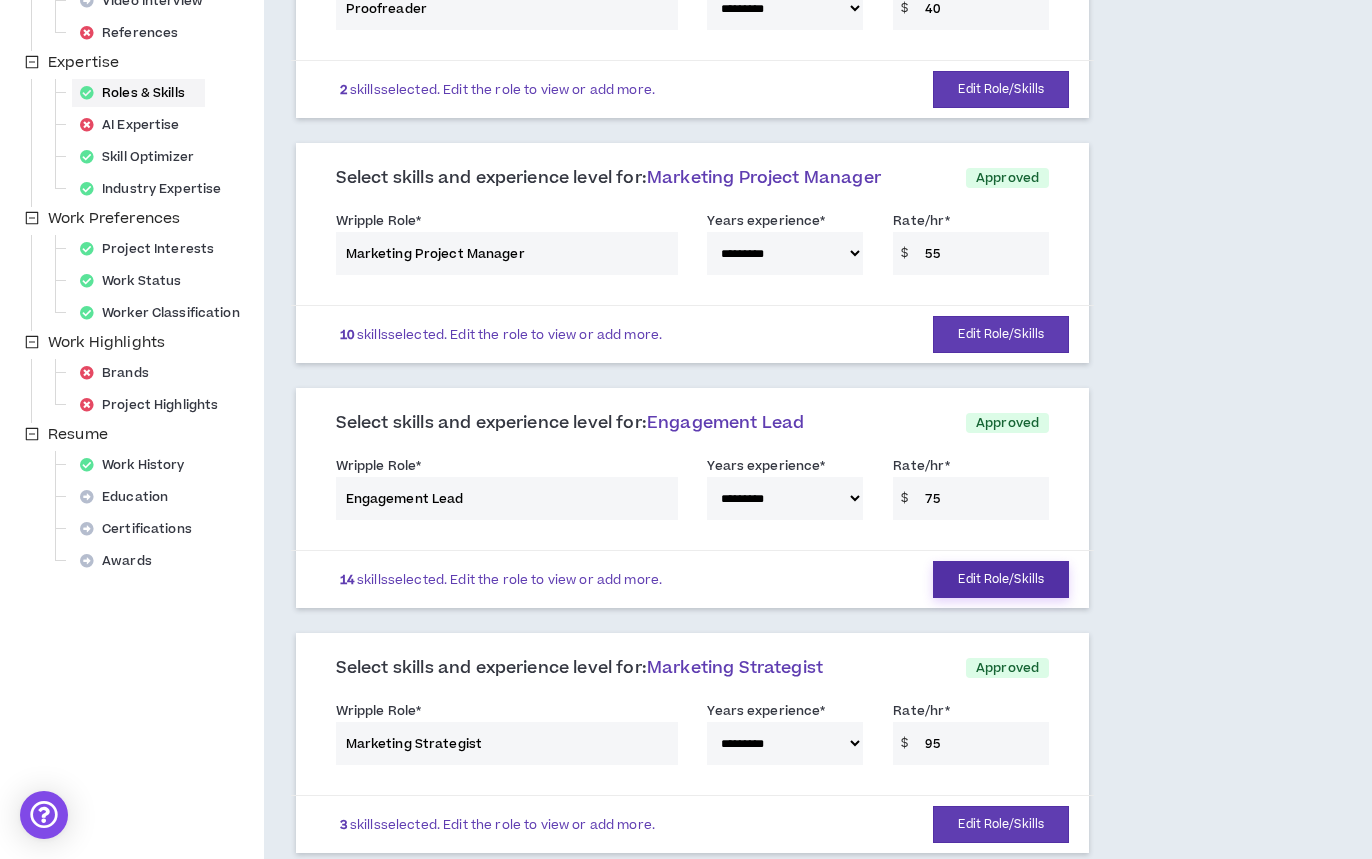 click on "Edit Role/Skills" at bounding box center (1001, 579) 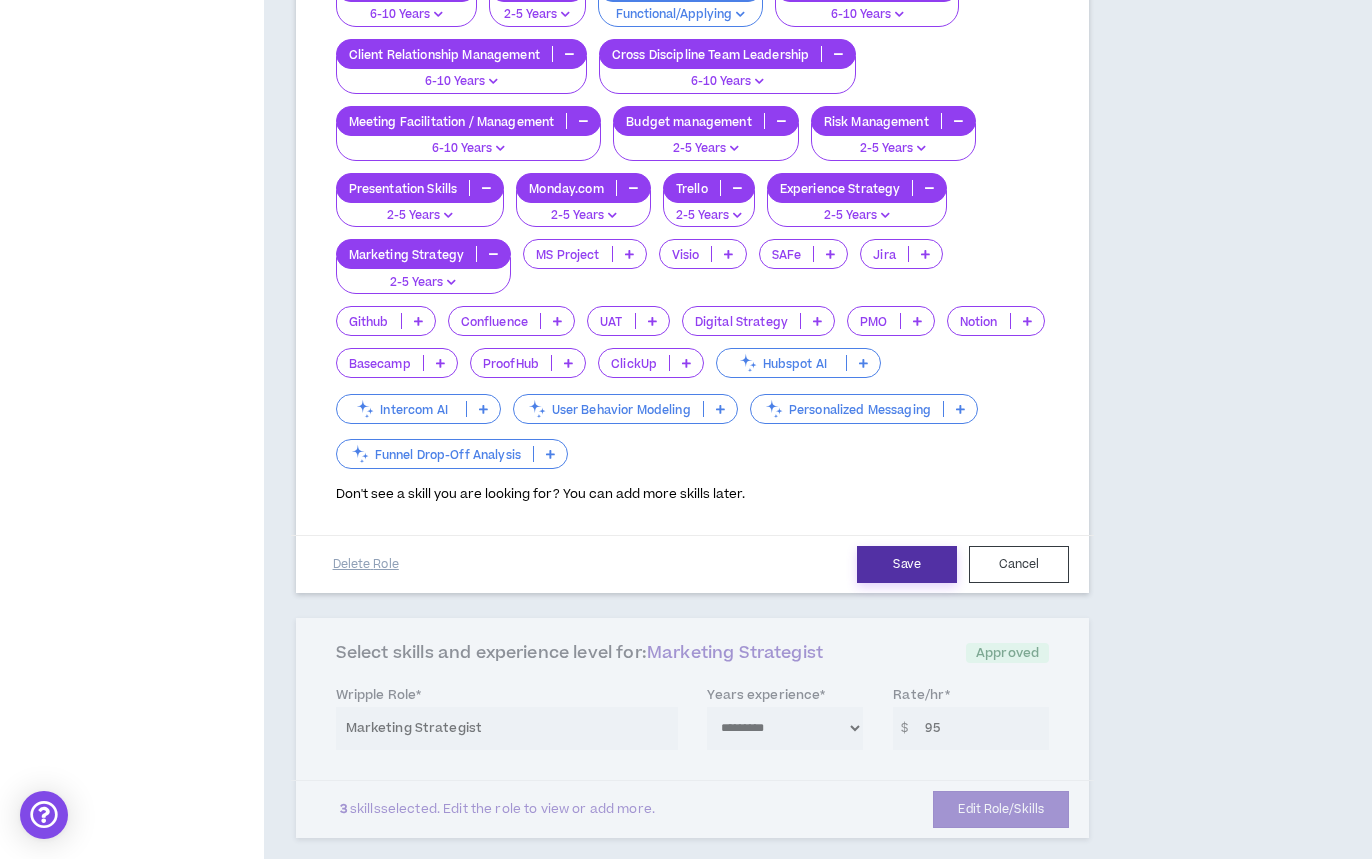 scroll, scrollTop: 1113, scrollLeft: 0, axis: vertical 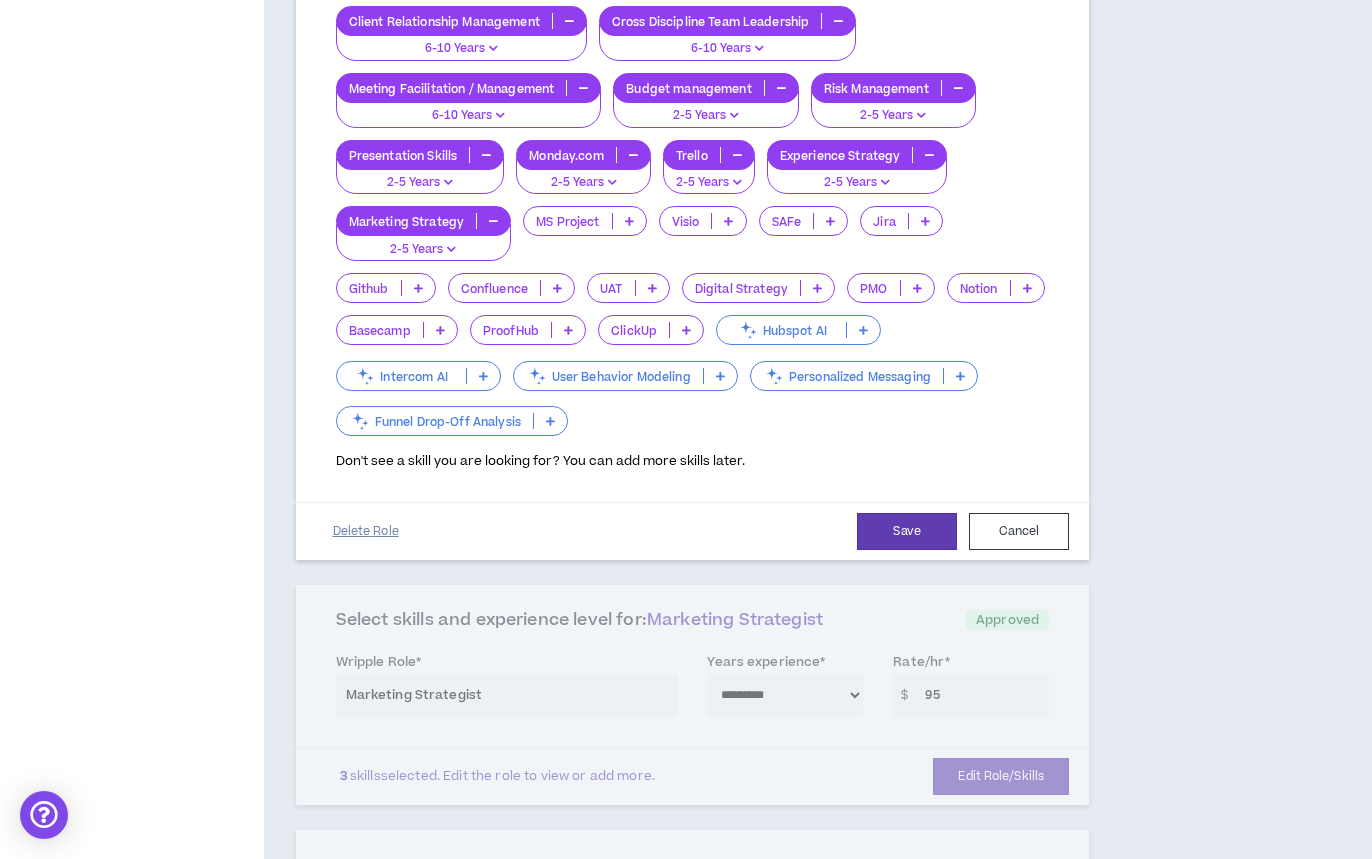click on "Delete   Role" at bounding box center (366, 531) 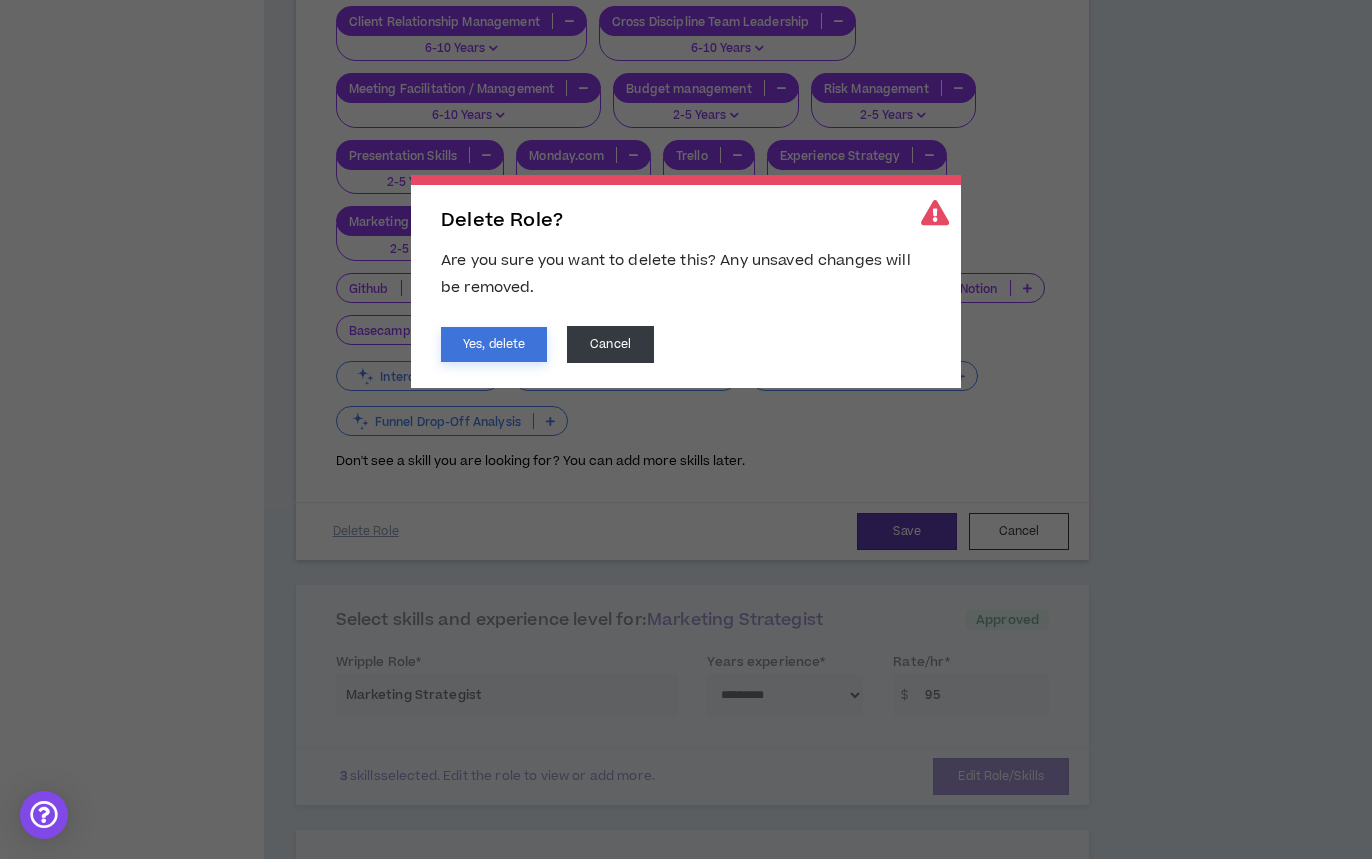 click on "Yes, delete" at bounding box center (494, 344) 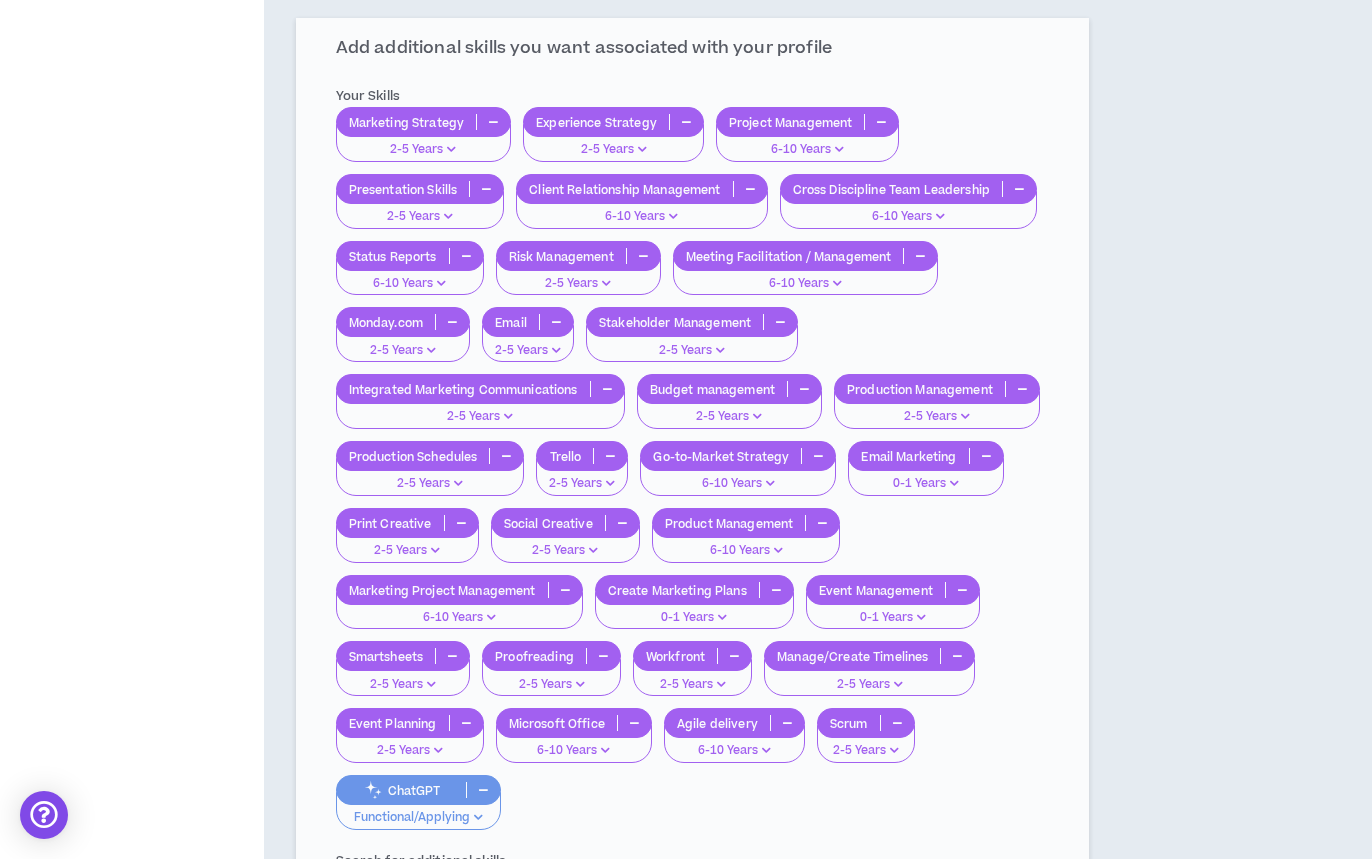 click on "Yes, delete" at bounding box center [494, 344] 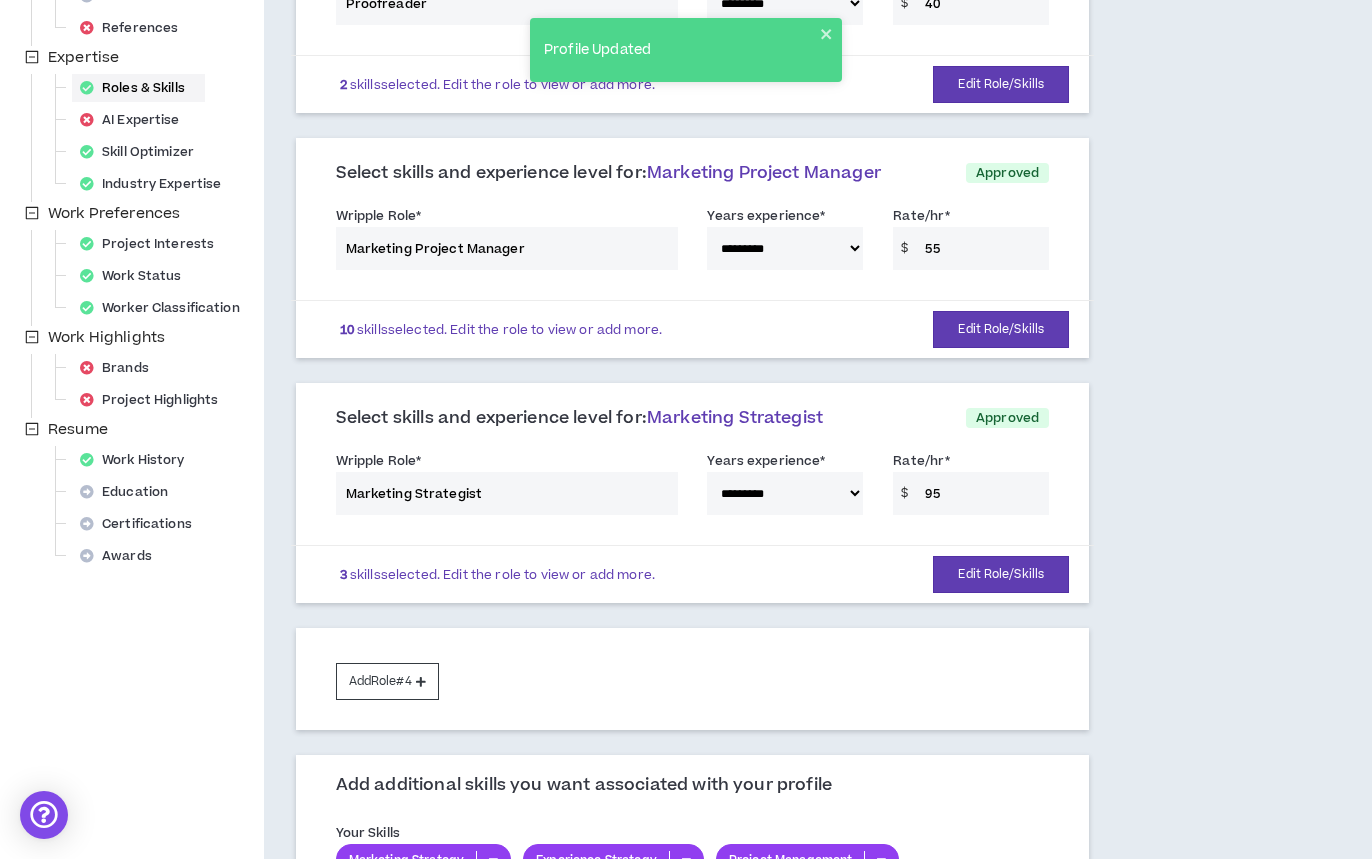 scroll, scrollTop: 369, scrollLeft: 0, axis: vertical 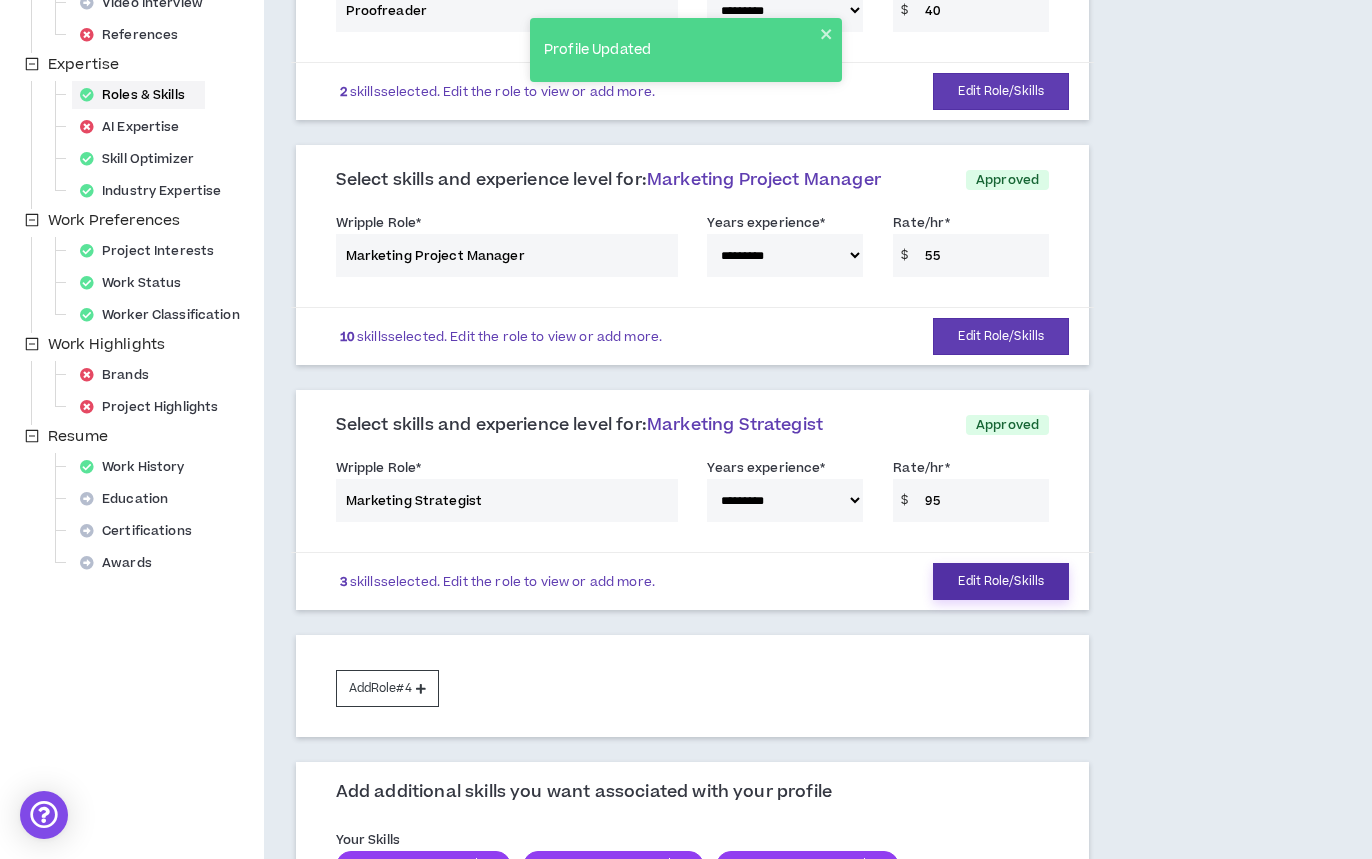 click on "Edit Role/Skills" at bounding box center [1001, 581] 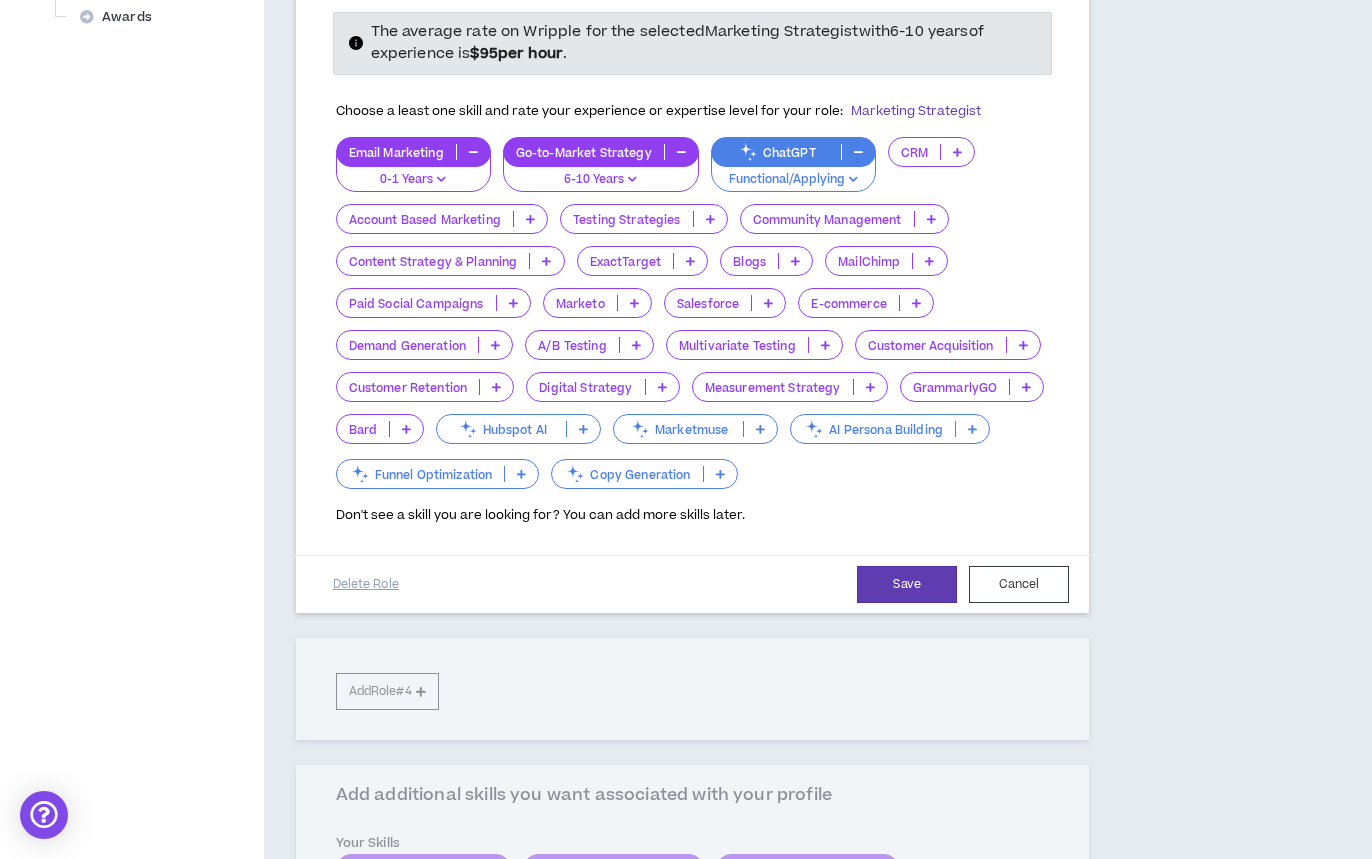 scroll, scrollTop: 1000, scrollLeft: 0, axis: vertical 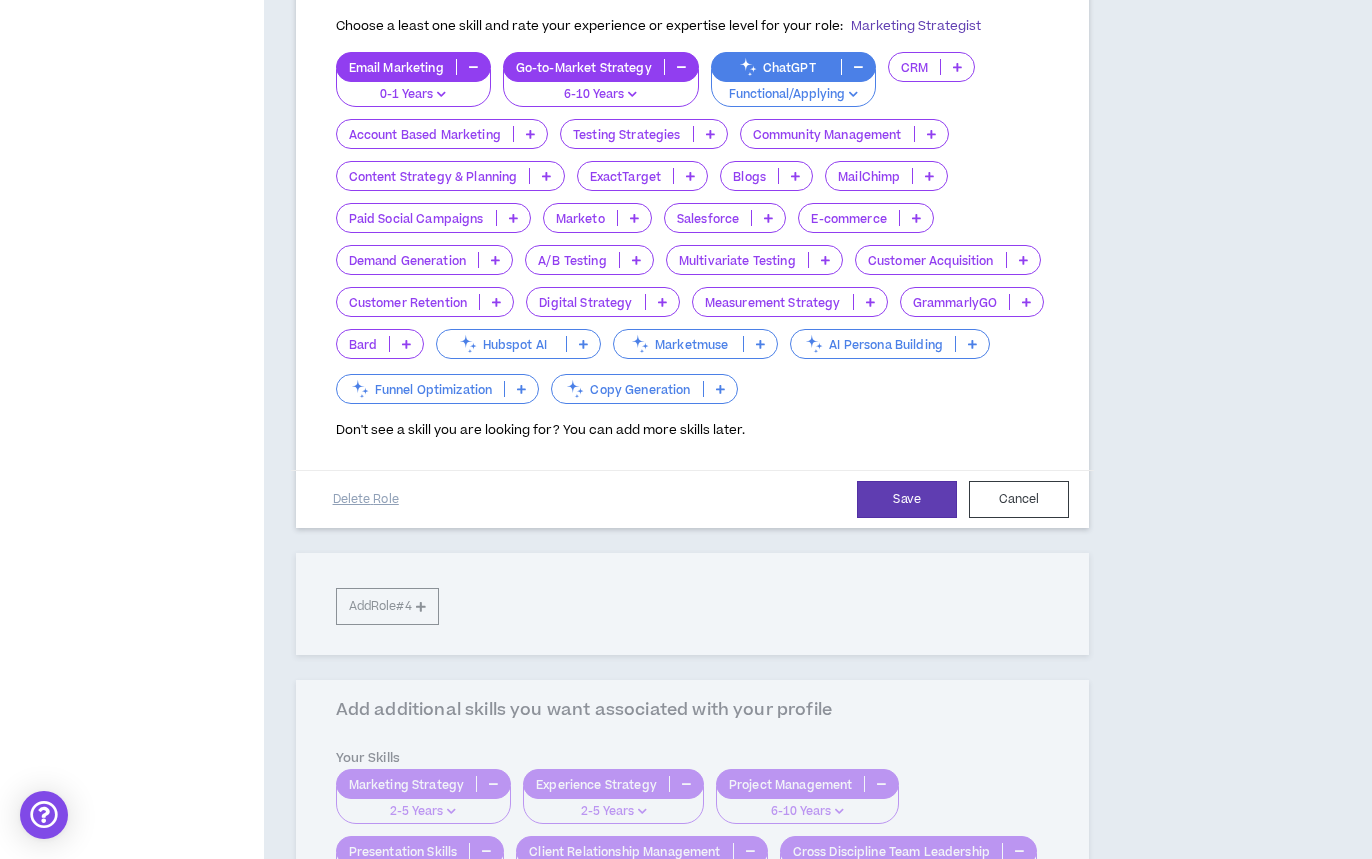 drag, startPoint x: 362, startPoint y: 492, endPoint x: 530, endPoint y: 476, distance: 168.76018 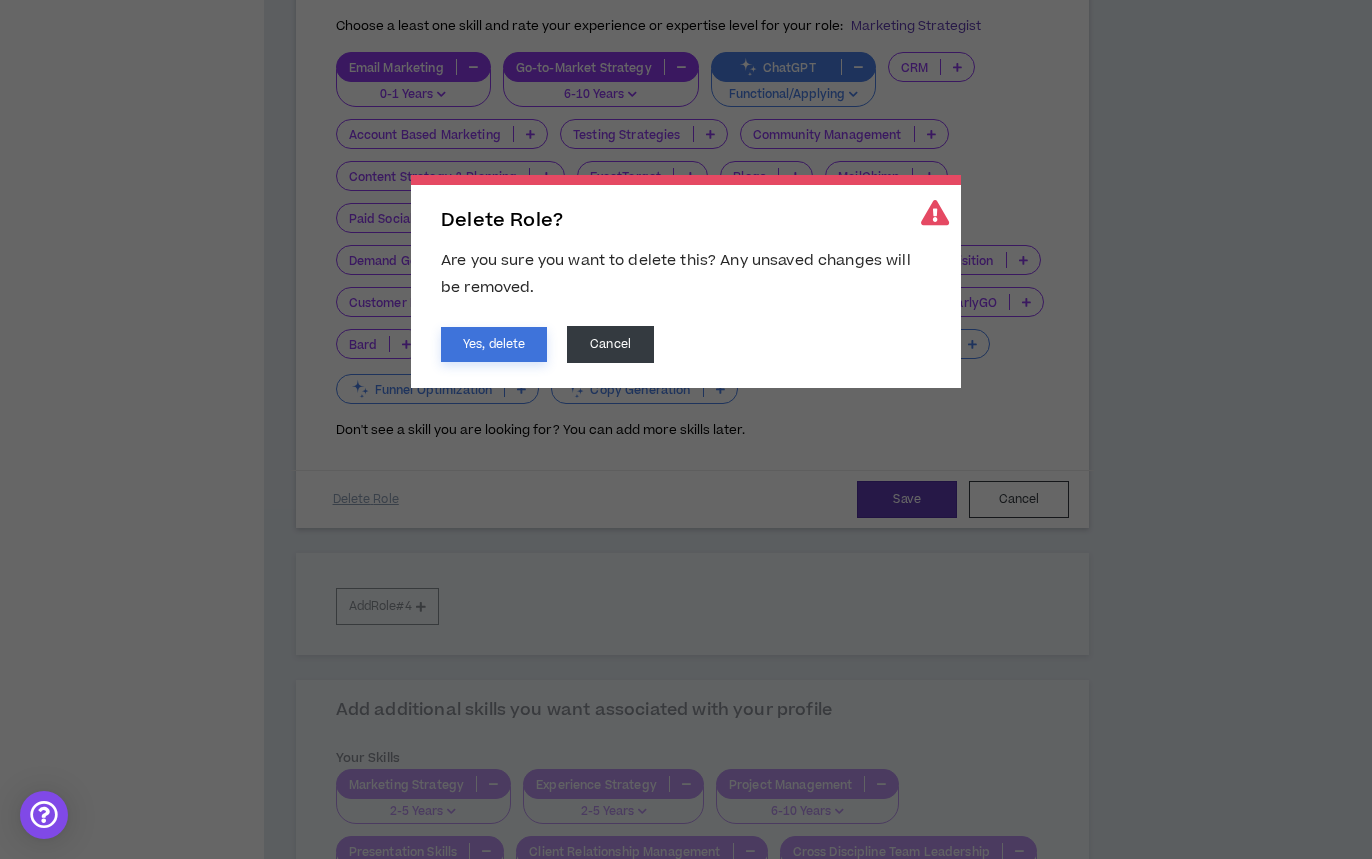 click on "Yes, delete" at bounding box center [494, 344] 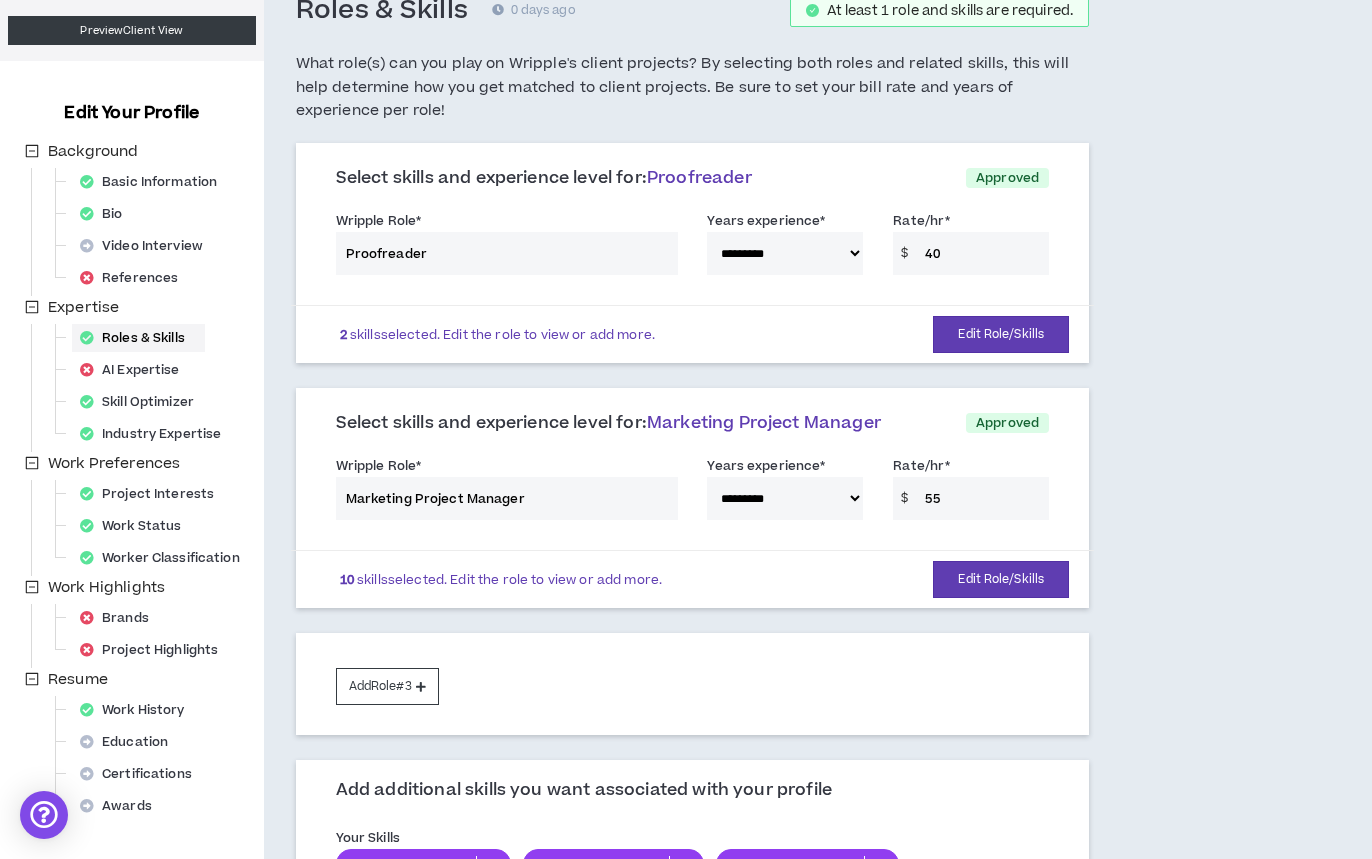 scroll, scrollTop: 125, scrollLeft: 0, axis: vertical 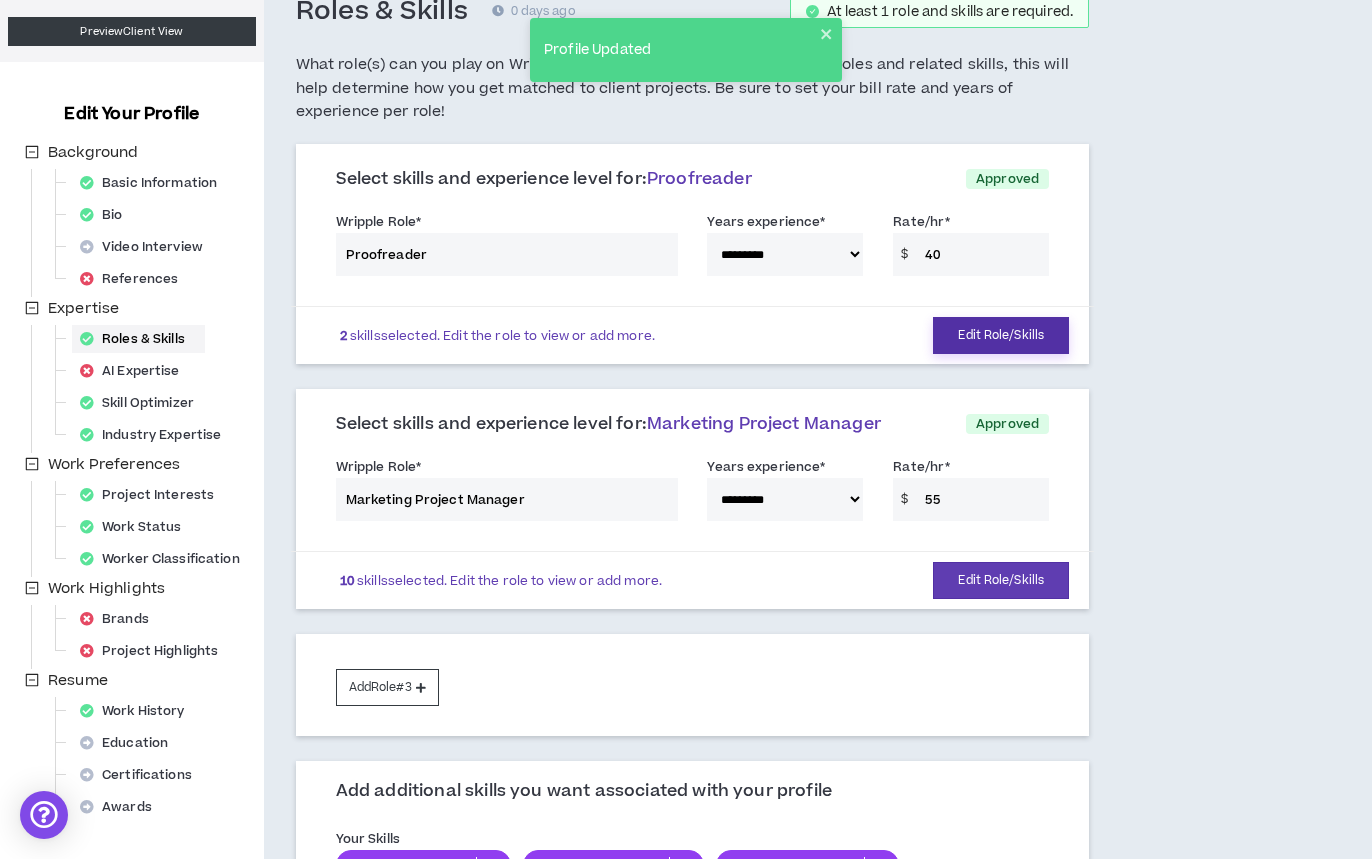 click on "Edit Role/Skills" at bounding box center [1001, 335] 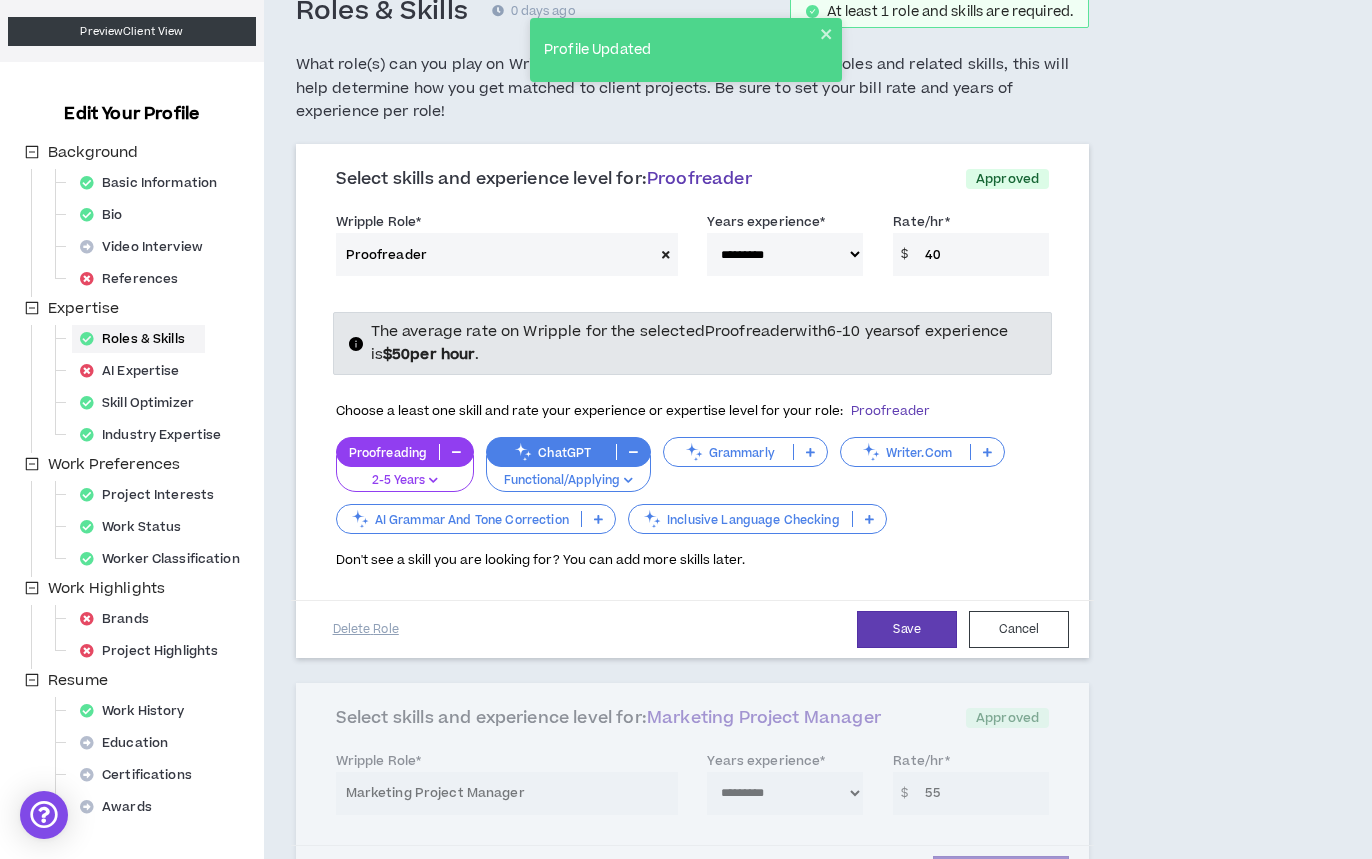 drag, startPoint x: 353, startPoint y: 617, endPoint x: 451, endPoint y: 605, distance: 98.731964 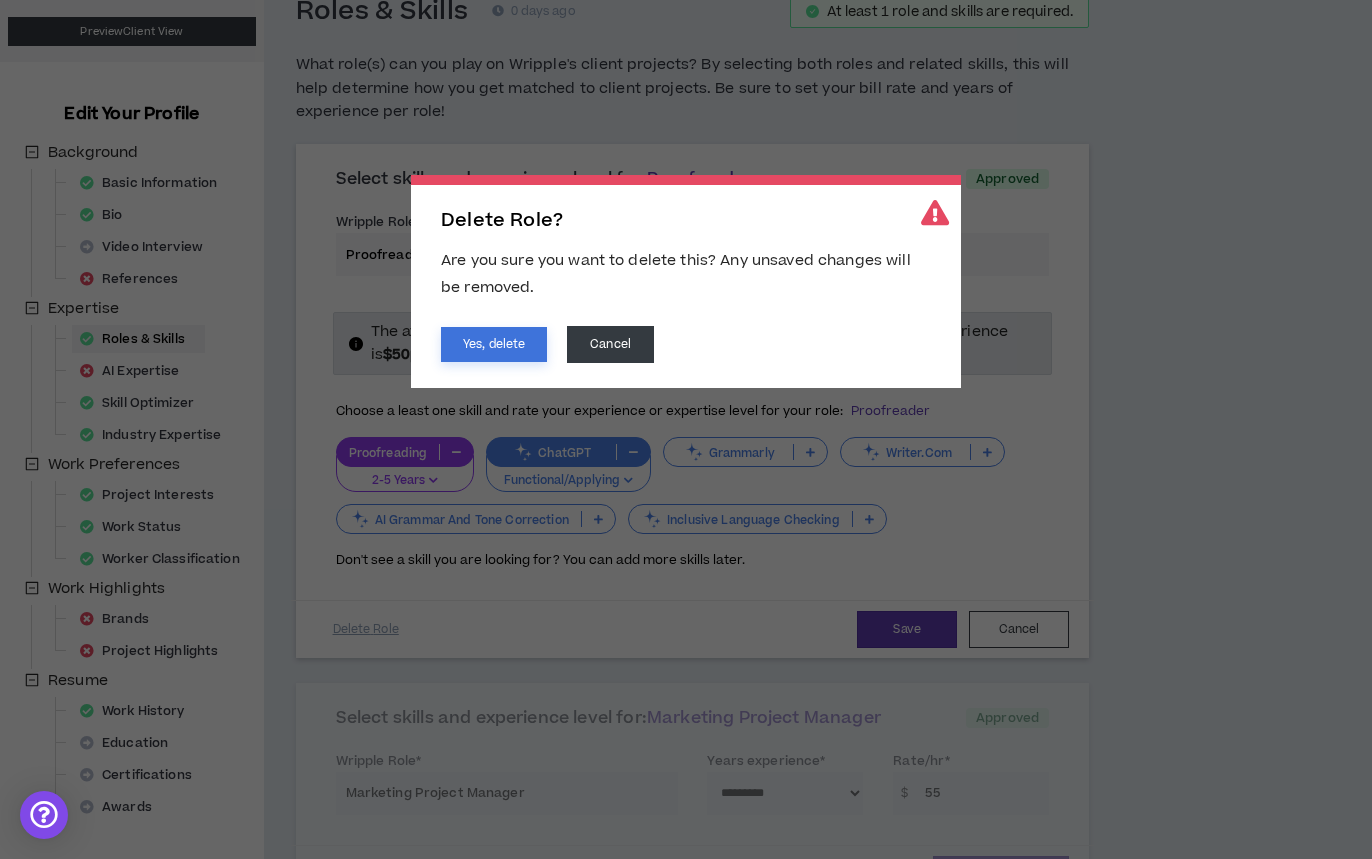 drag, startPoint x: 481, startPoint y: 345, endPoint x: 496, endPoint y: 352, distance: 16.552946 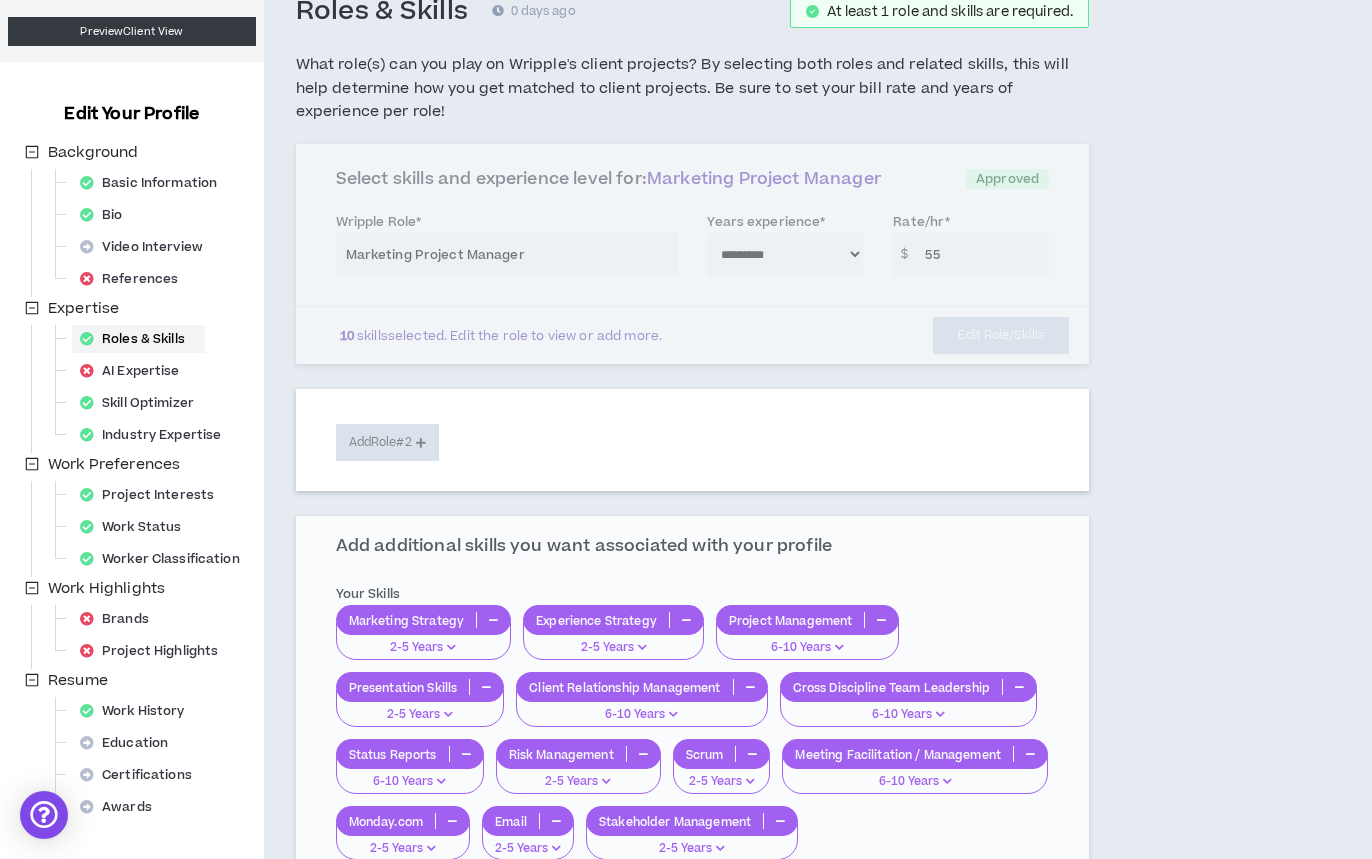 click on "**********" at bounding box center (693, 254) 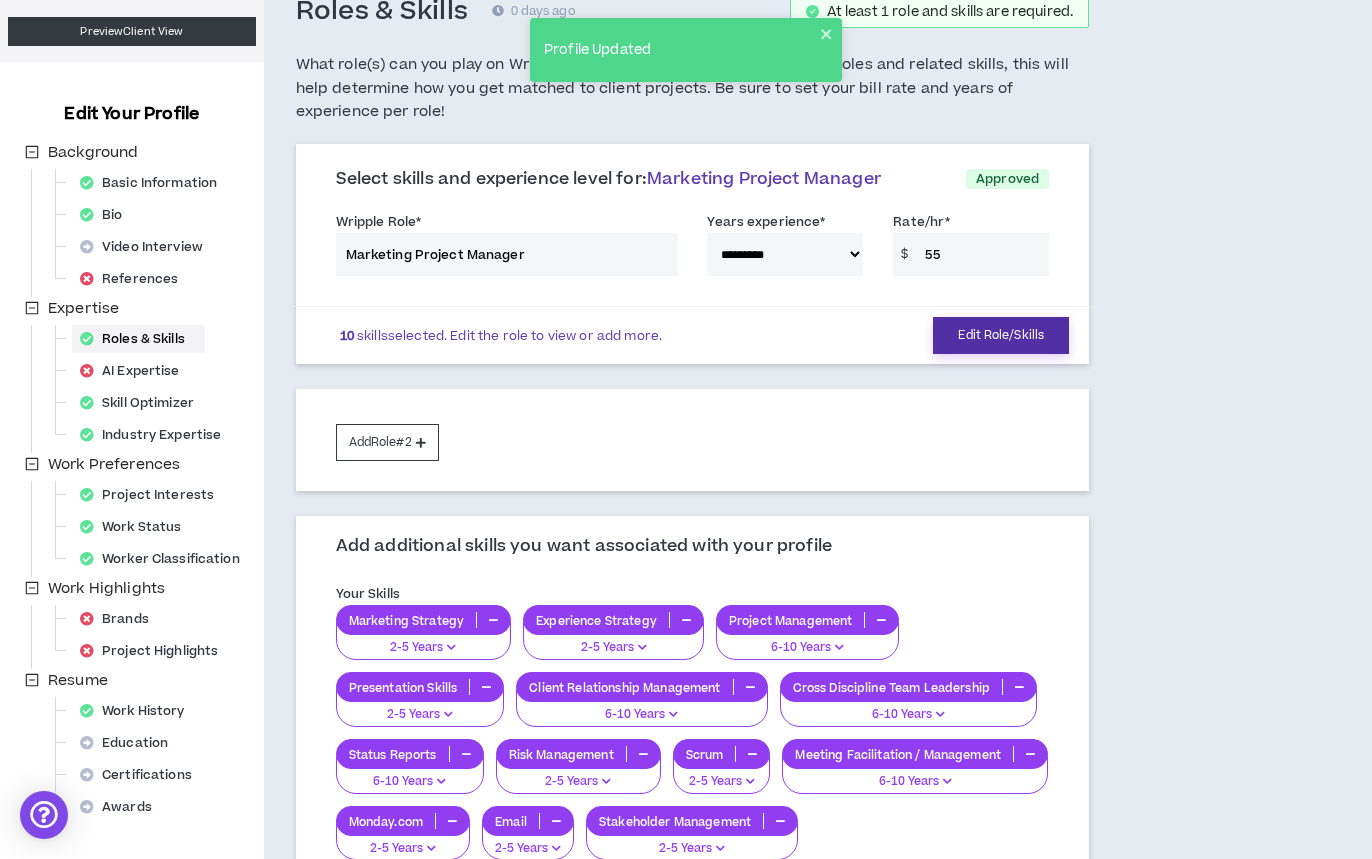click on "Edit Role/Skills" at bounding box center [1001, 335] 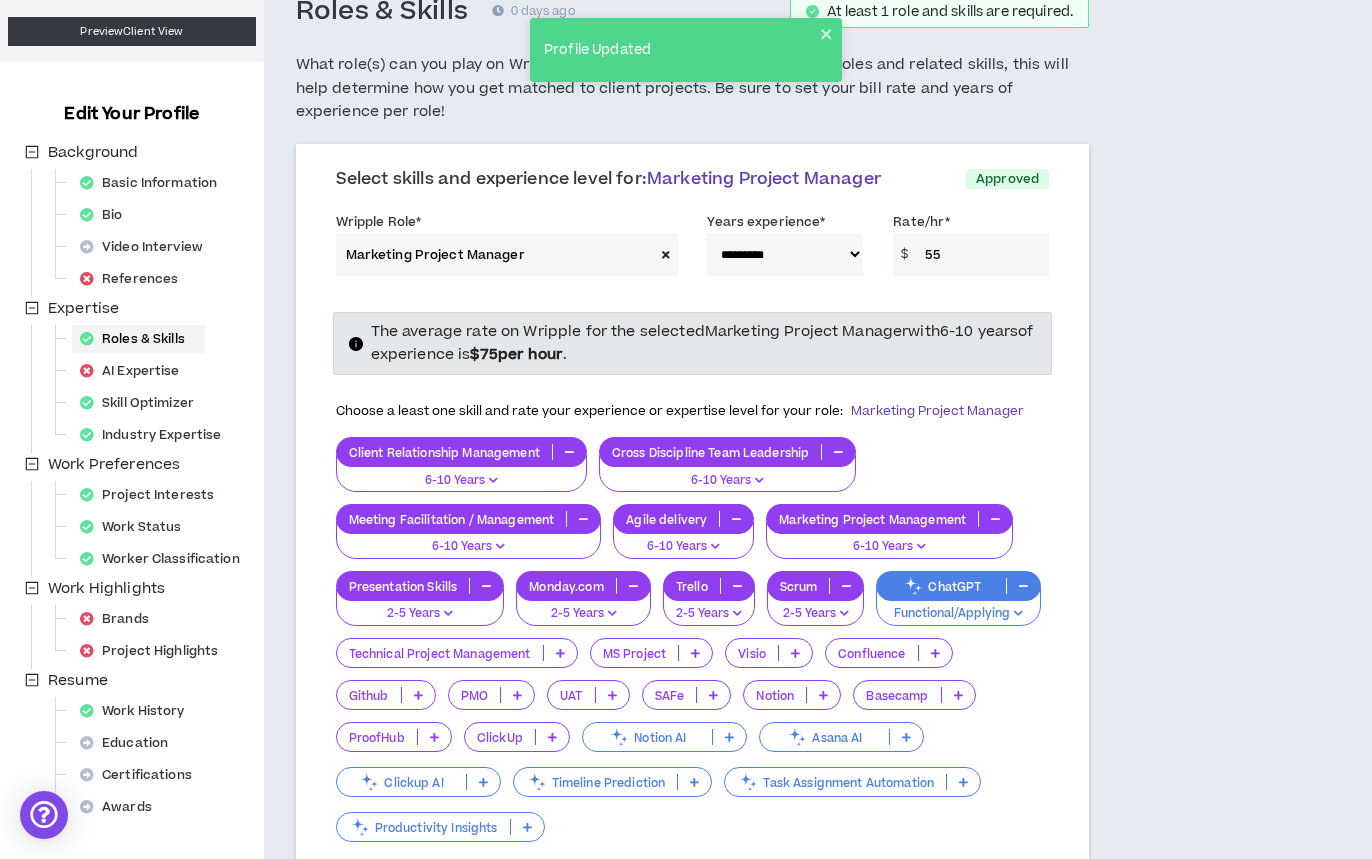 click on "55" at bounding box center [982, 254] 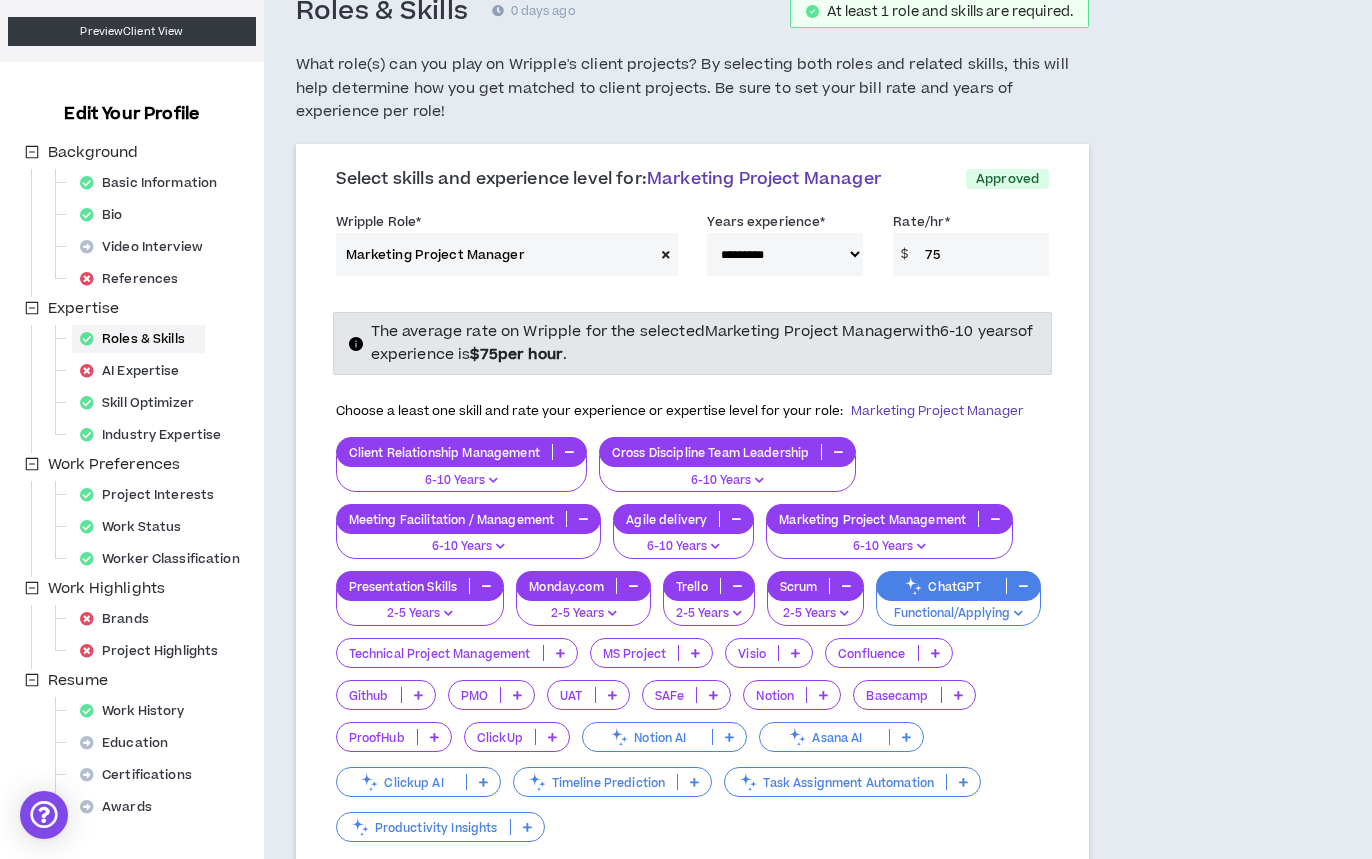 scroll, scrollTop: 63, scrollLeft: 0, axis: vertical 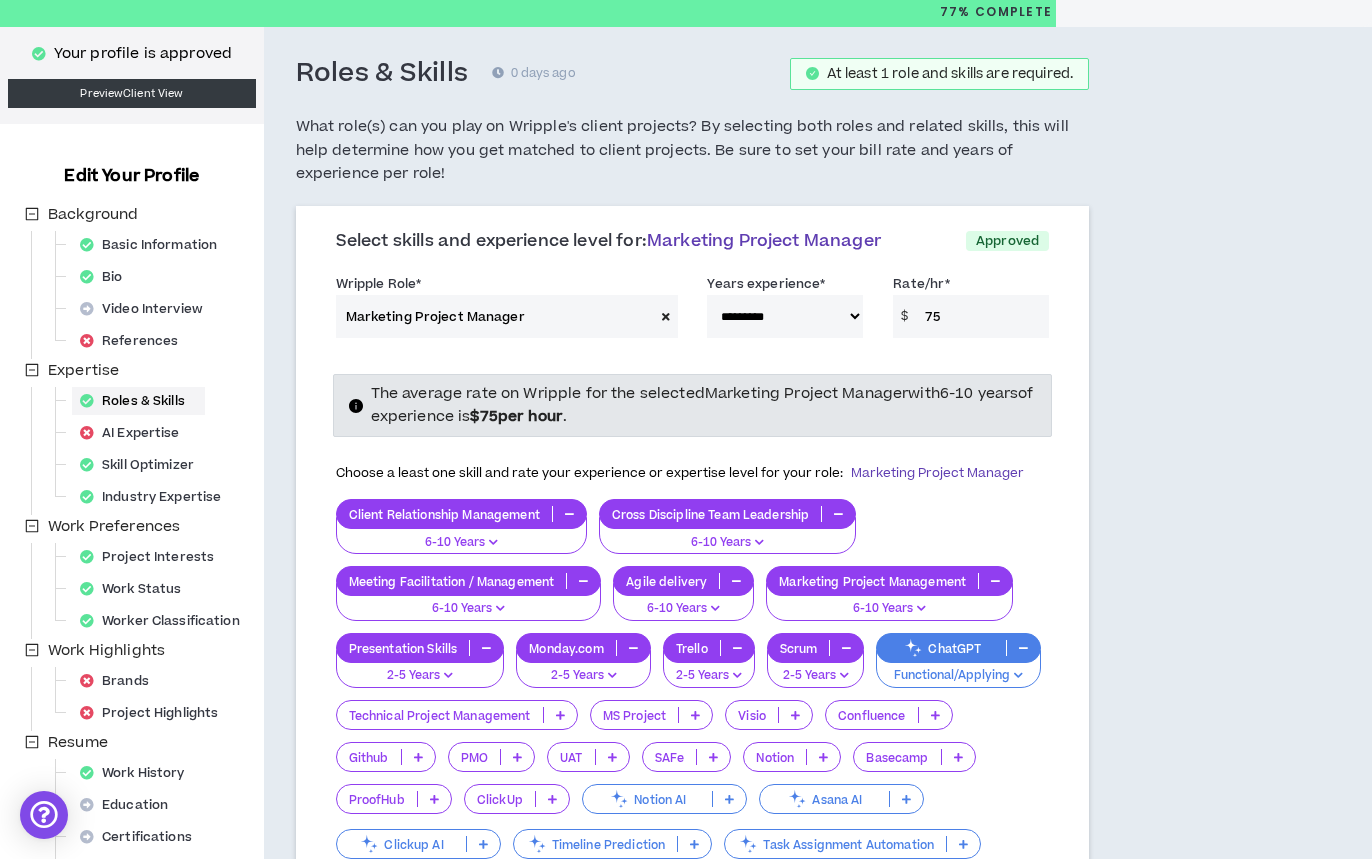 type on "75" 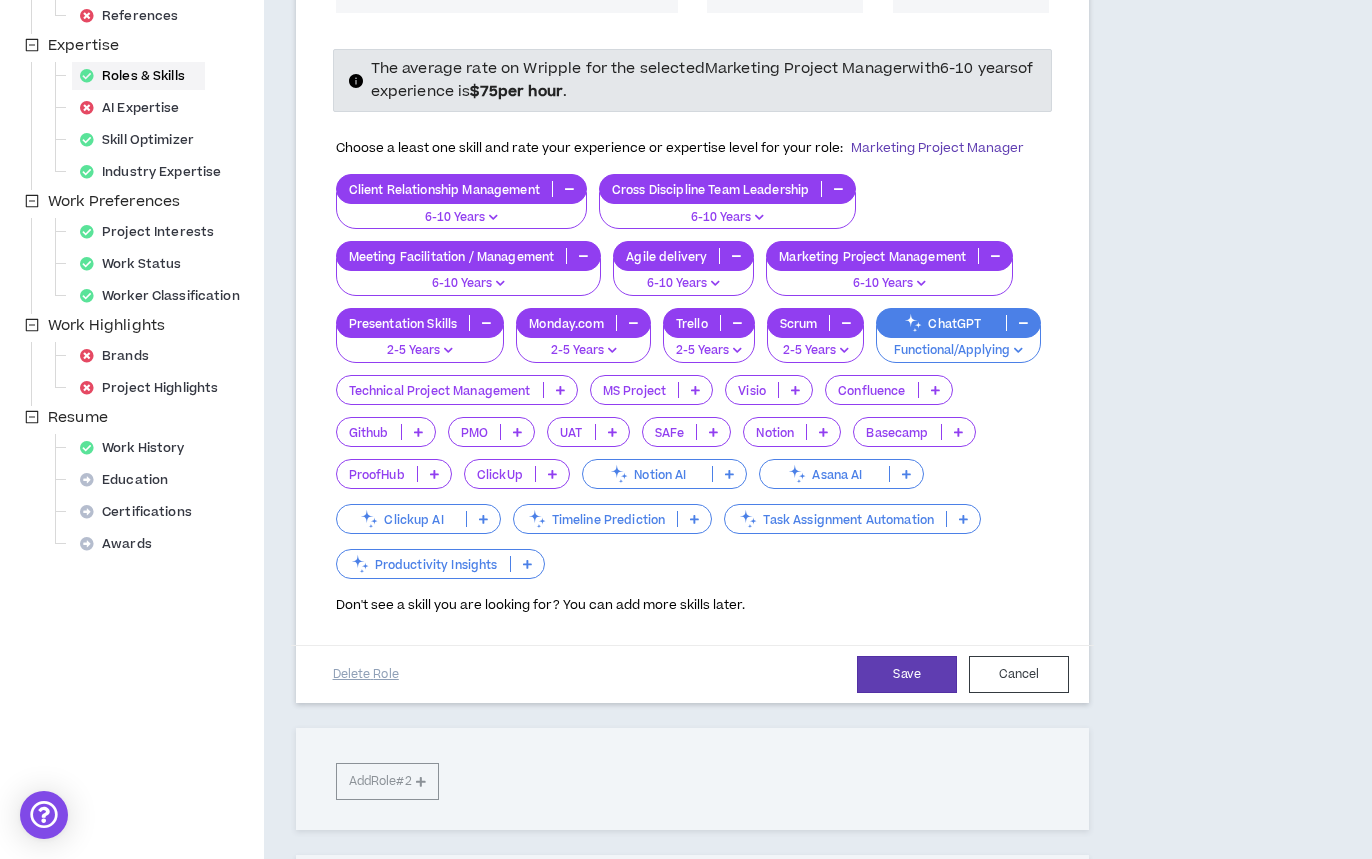 scroll, scrollTop: 397, scrollLeft: 0, axis: vertical 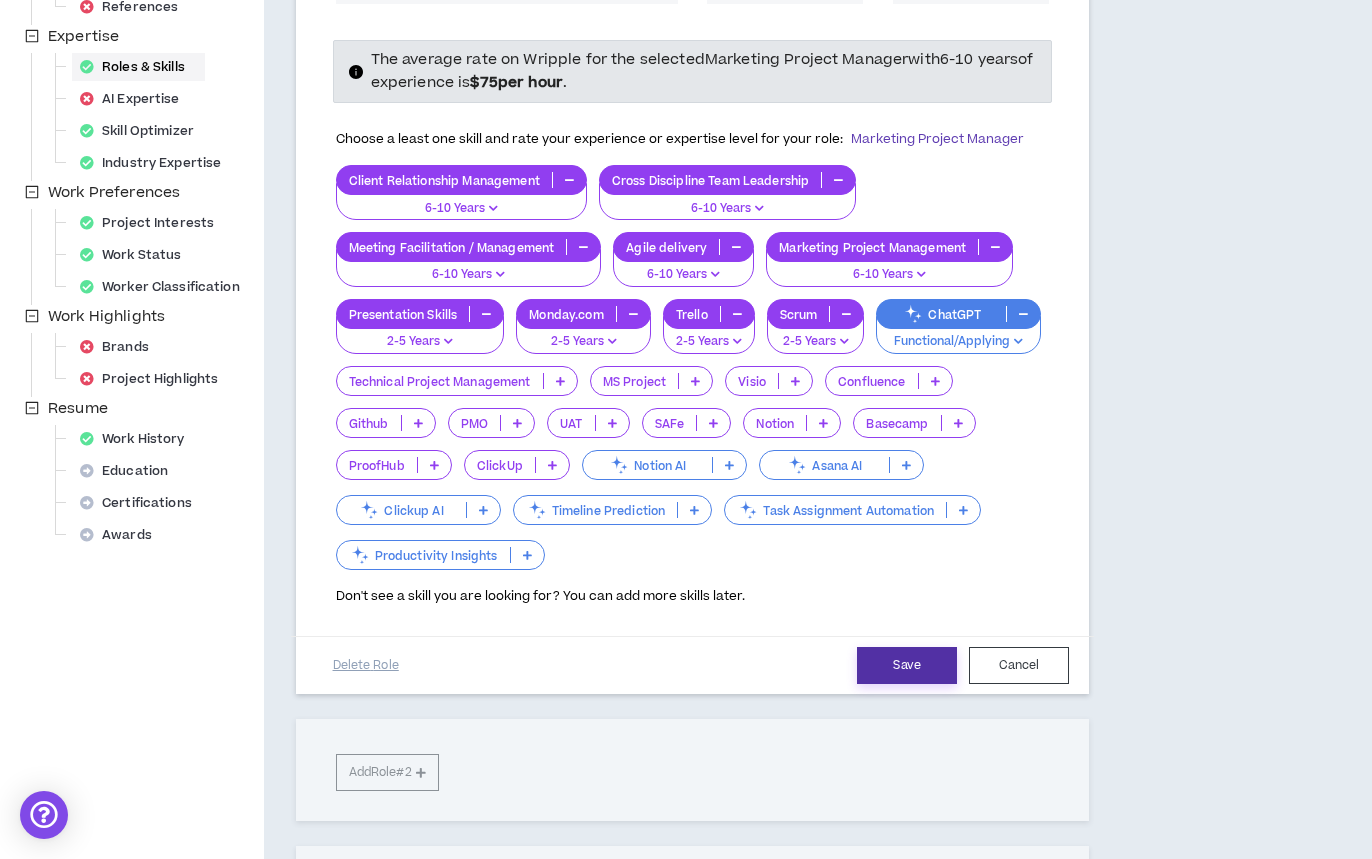 click on "Save" at bounding box center [907, 665] 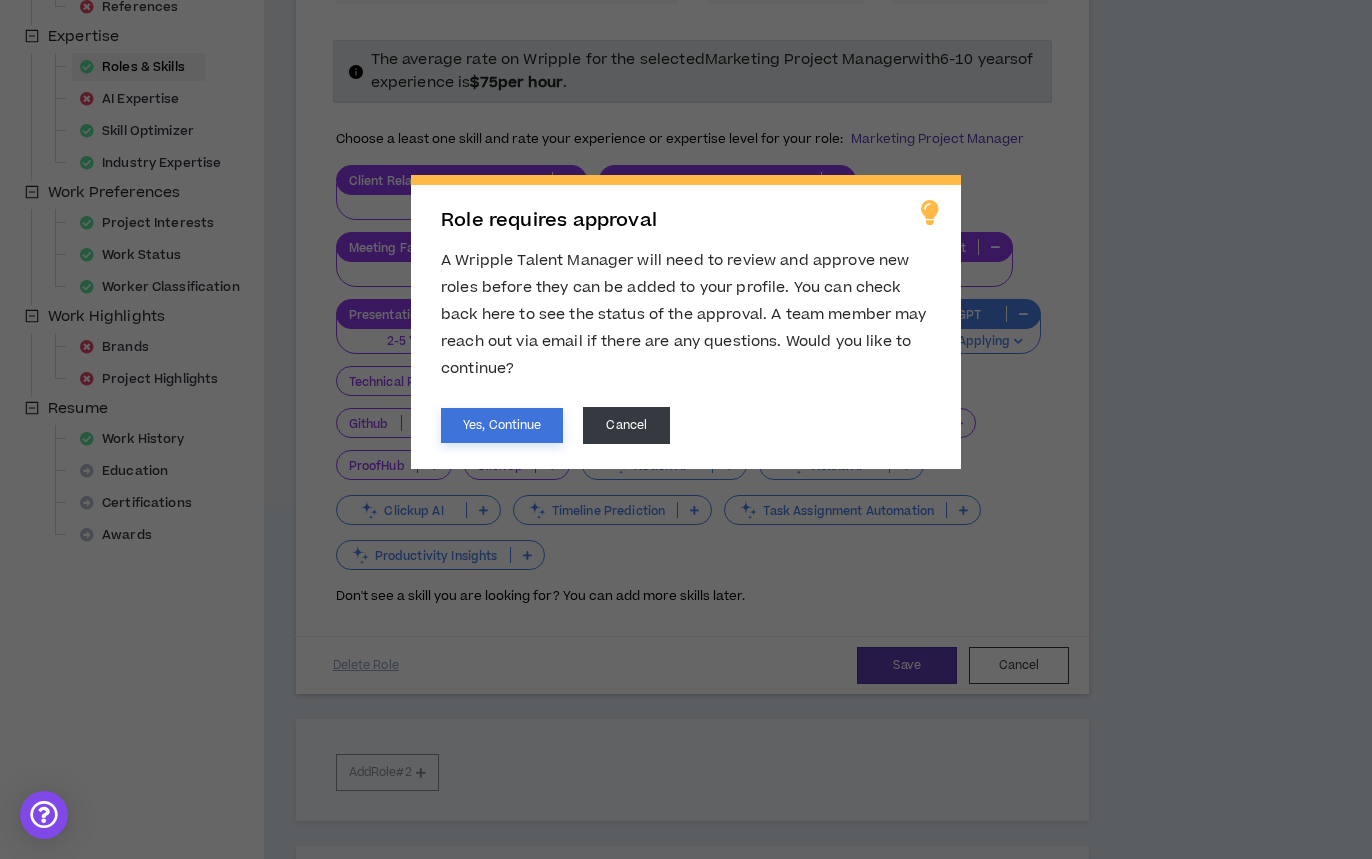click on "Yes, Continue" at bounding box center (502, 425) 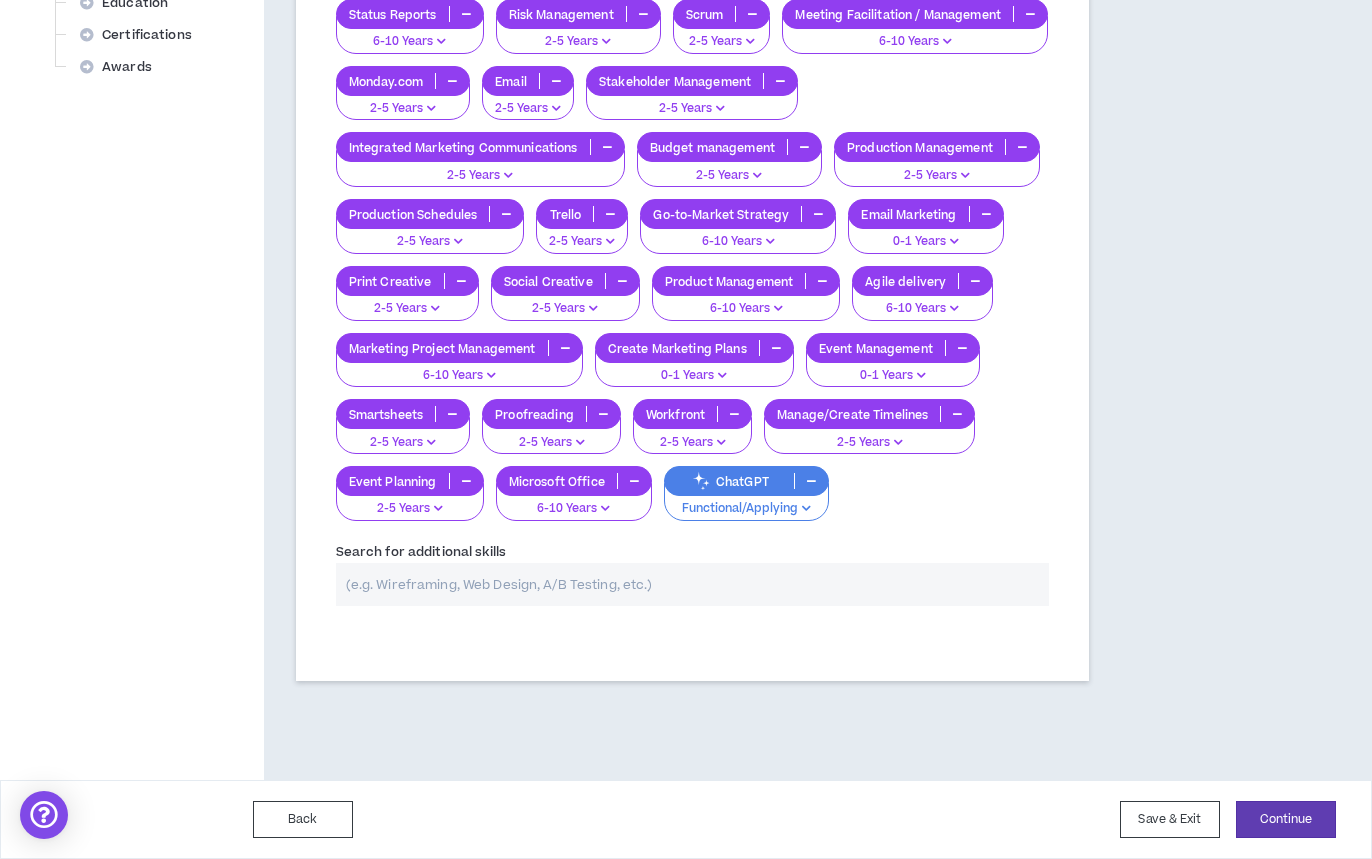 scroll, scrollTop: 920, scrollLeft: 0, axis: vertical 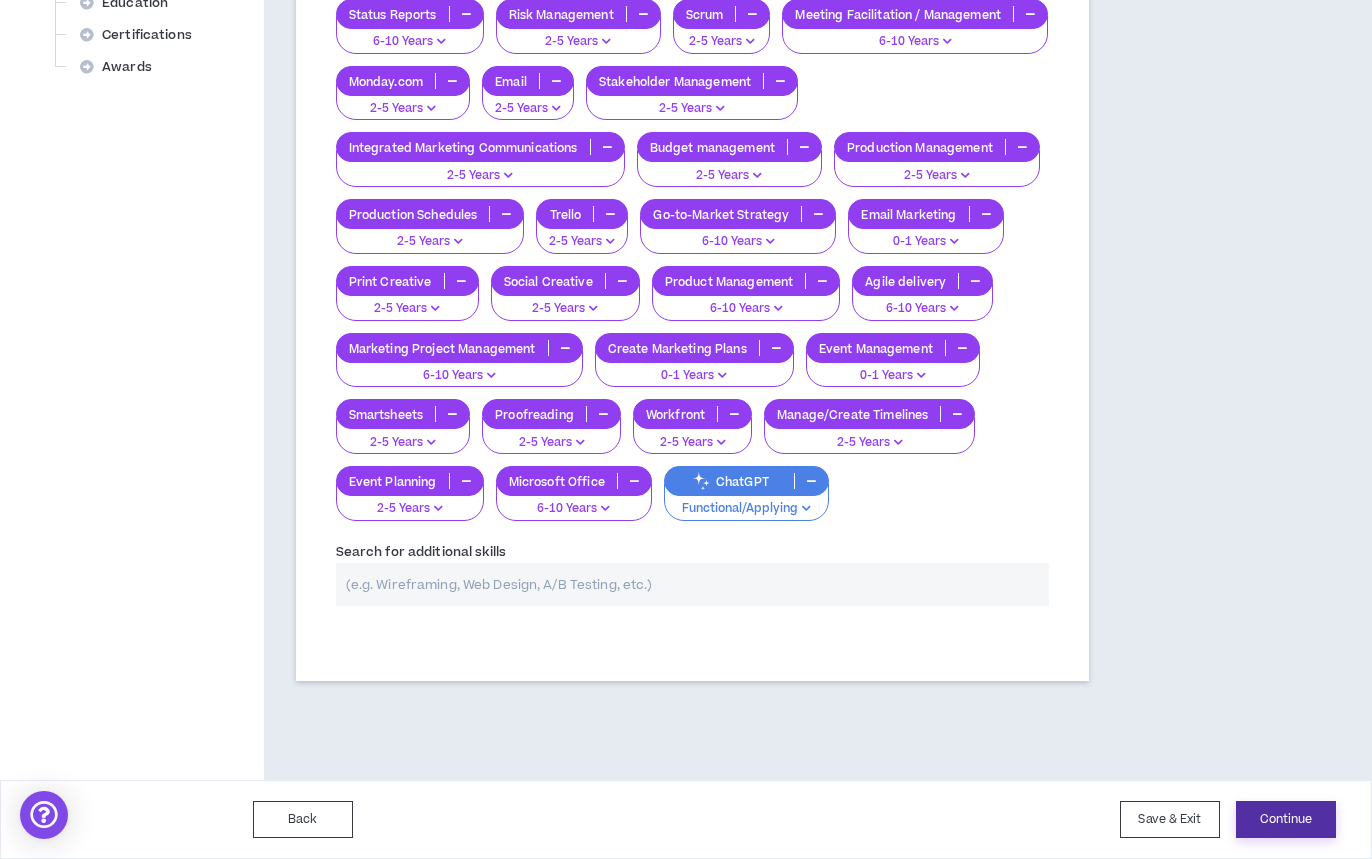 click on "Continue" at bounding box center (1286, 819) 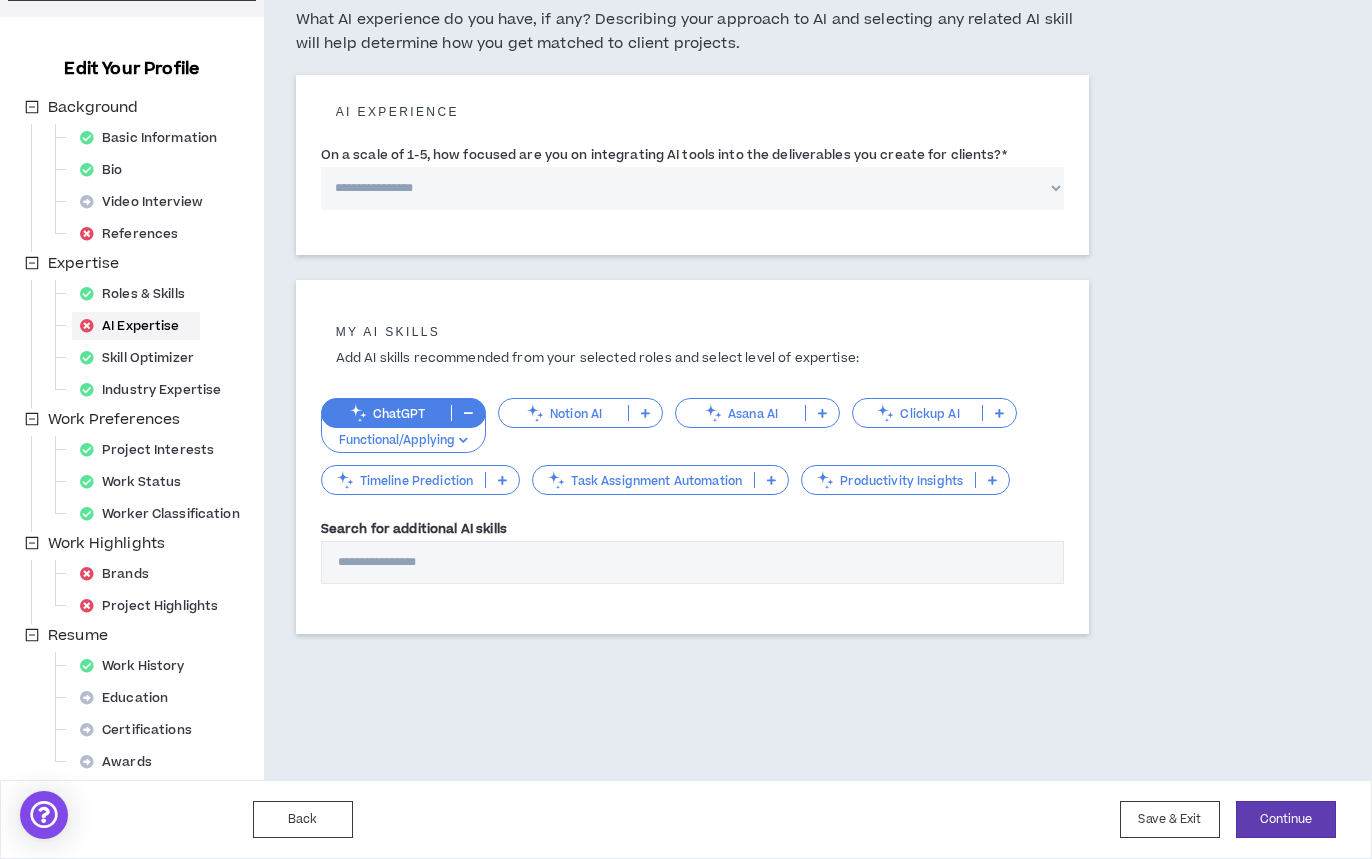scroll, scrollTop: 170, scrollLeft: 0, axis: vertical 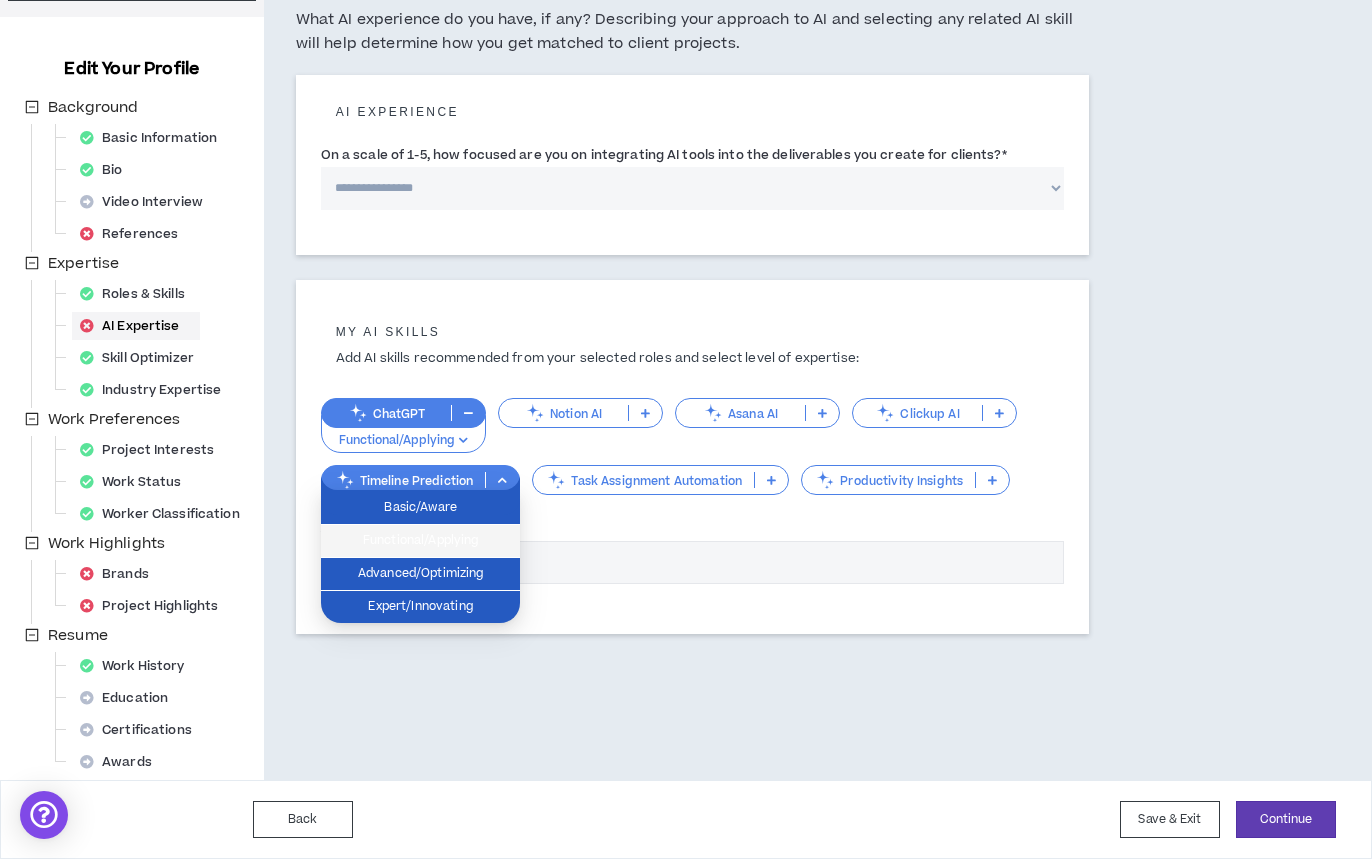 drag, startPoint x: 411, startPoint y: 539, endPoint x: 484, endPoint y: 524, distance: 74.52516 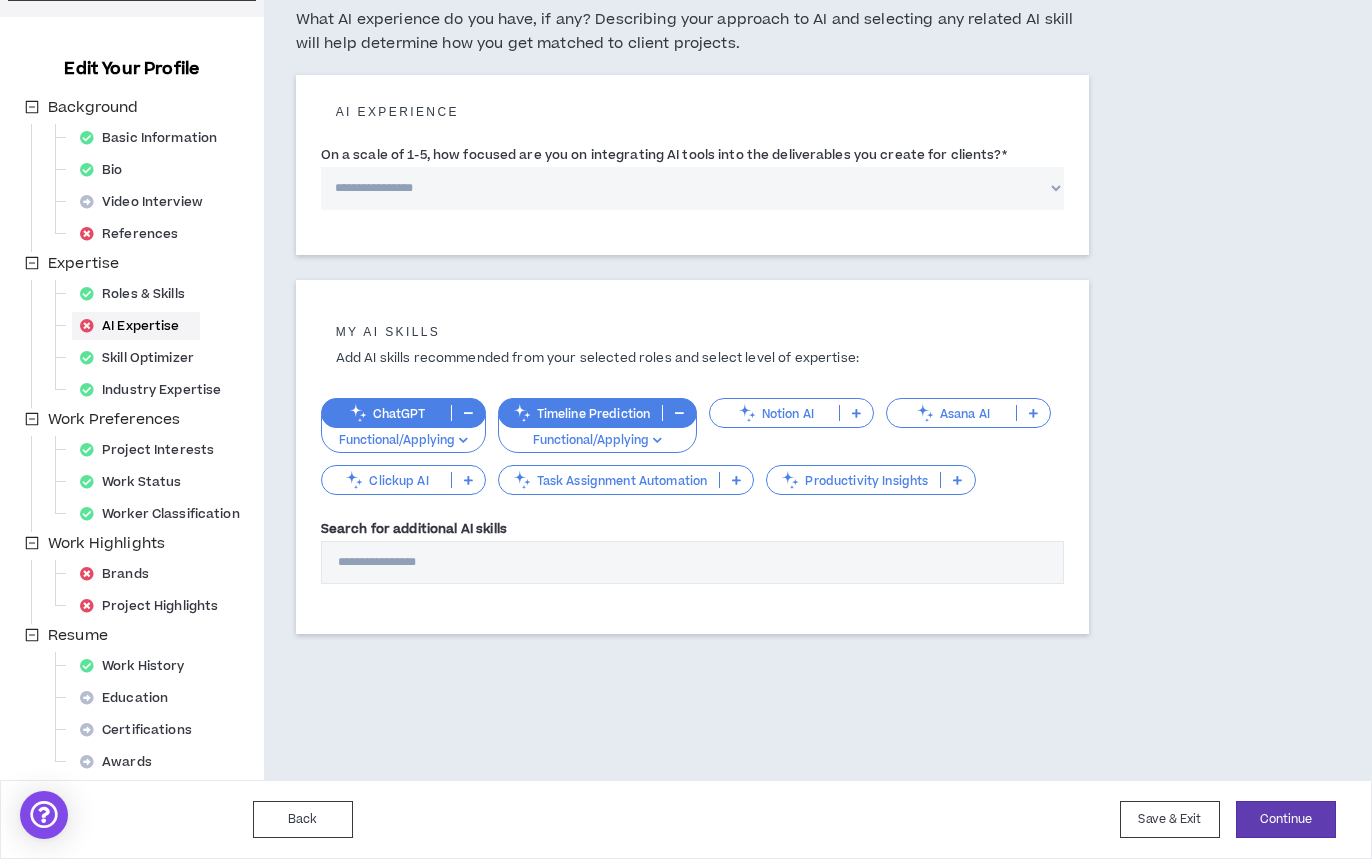 click on "Task Assignment Automation" at bounding box center [609, 480] 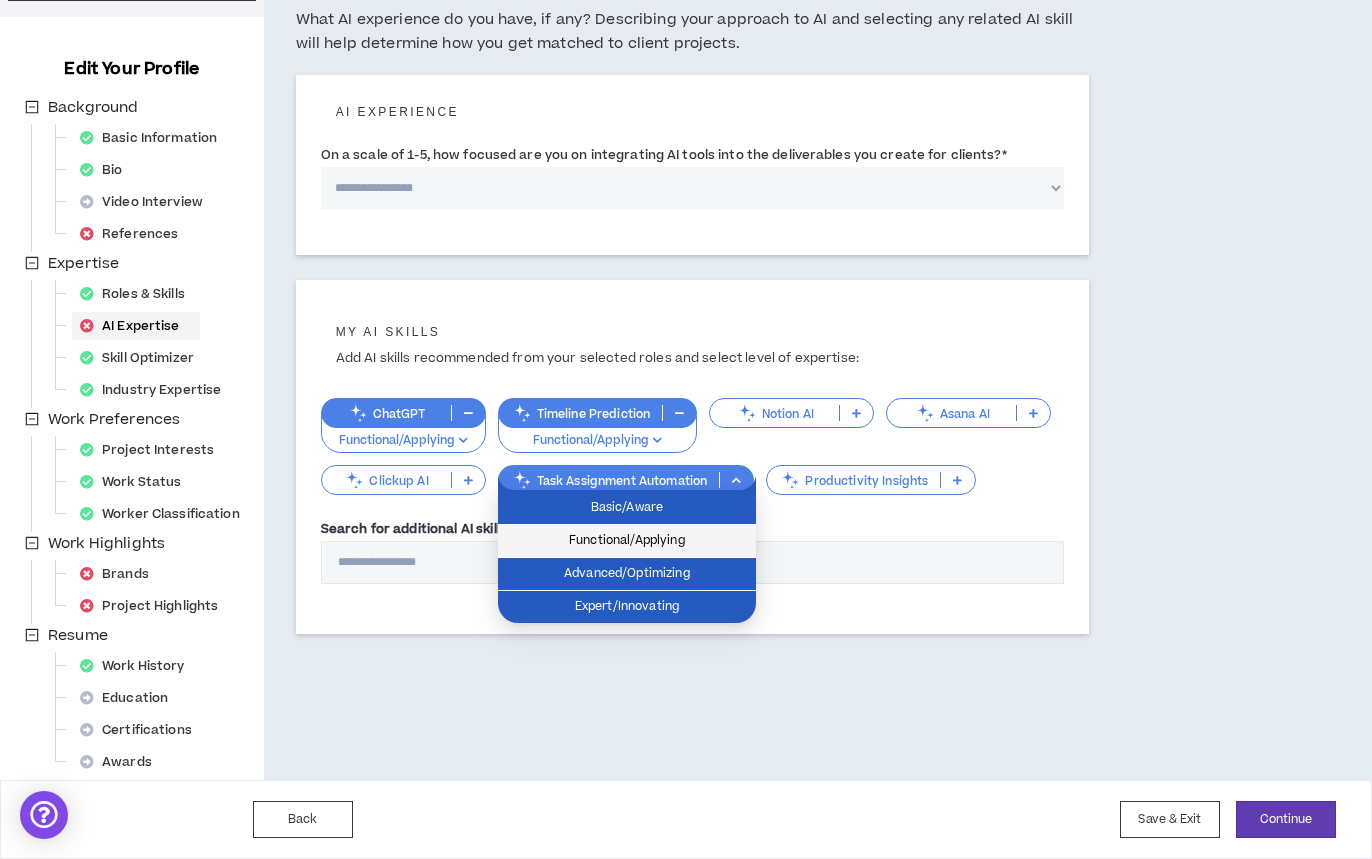 click on "Functional/Applying" at bounding box center [627, 541] 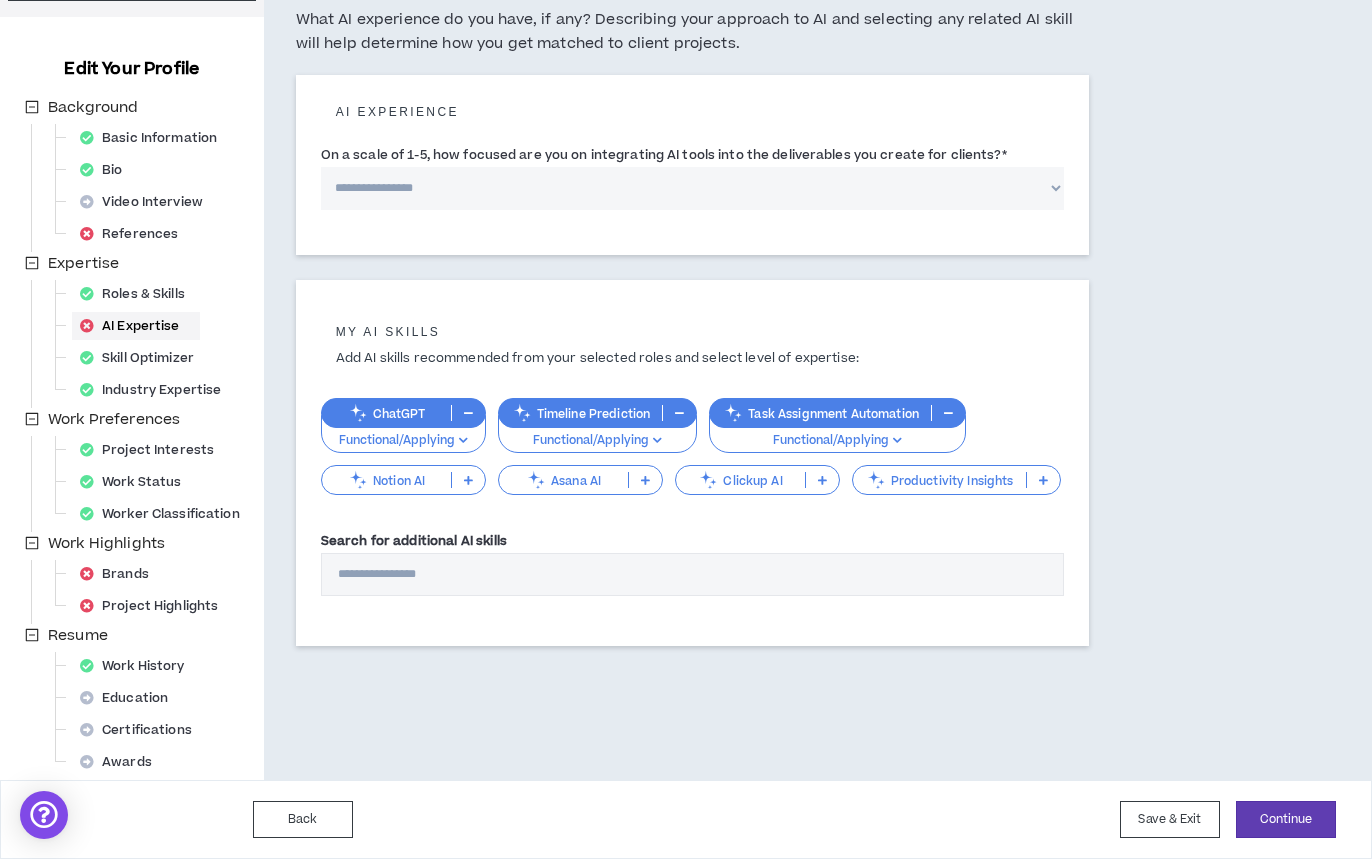 scroll, scrollTop: 170, scrollLeft: 0, axis: vertical 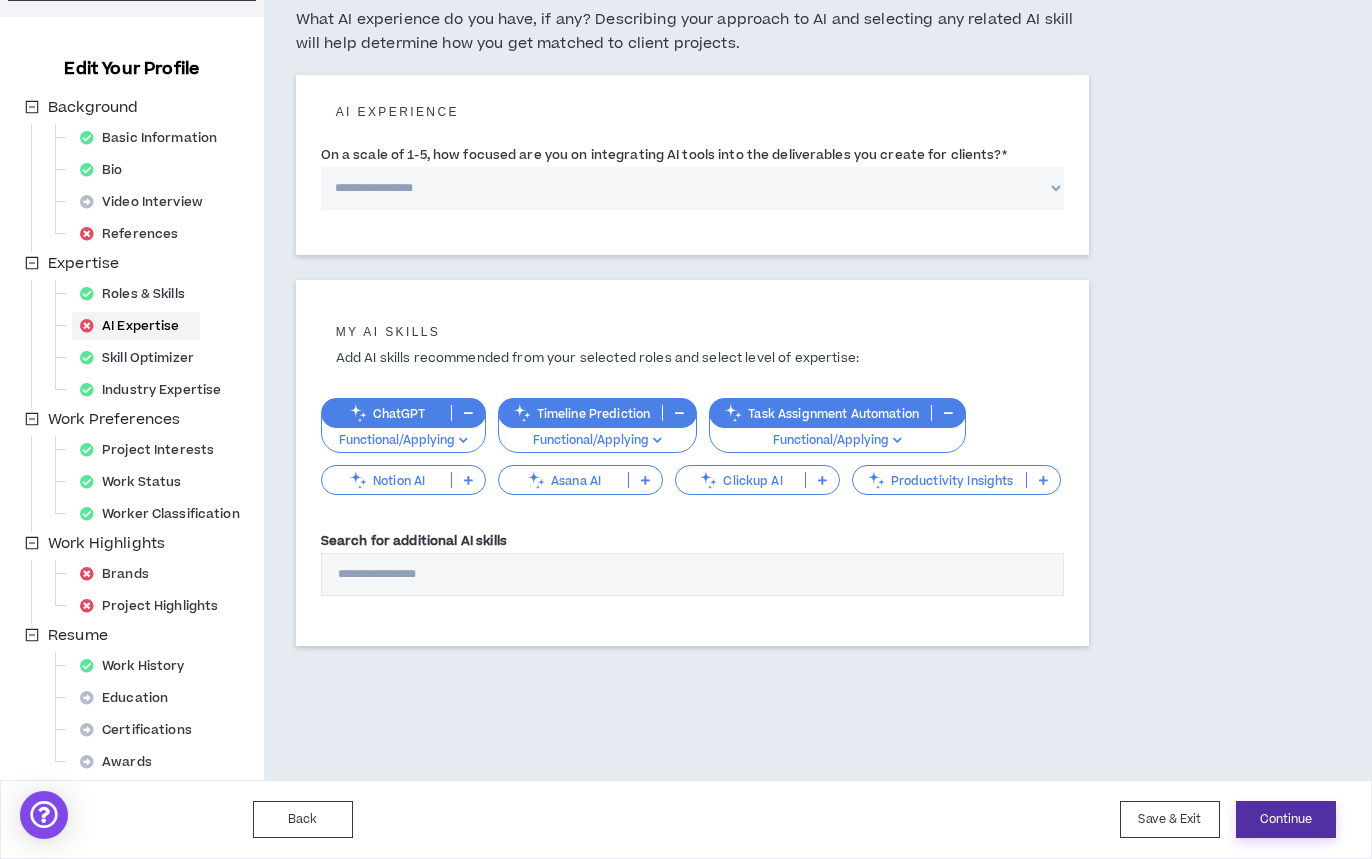 click on "Continue" at bounding box center (1286, 819) 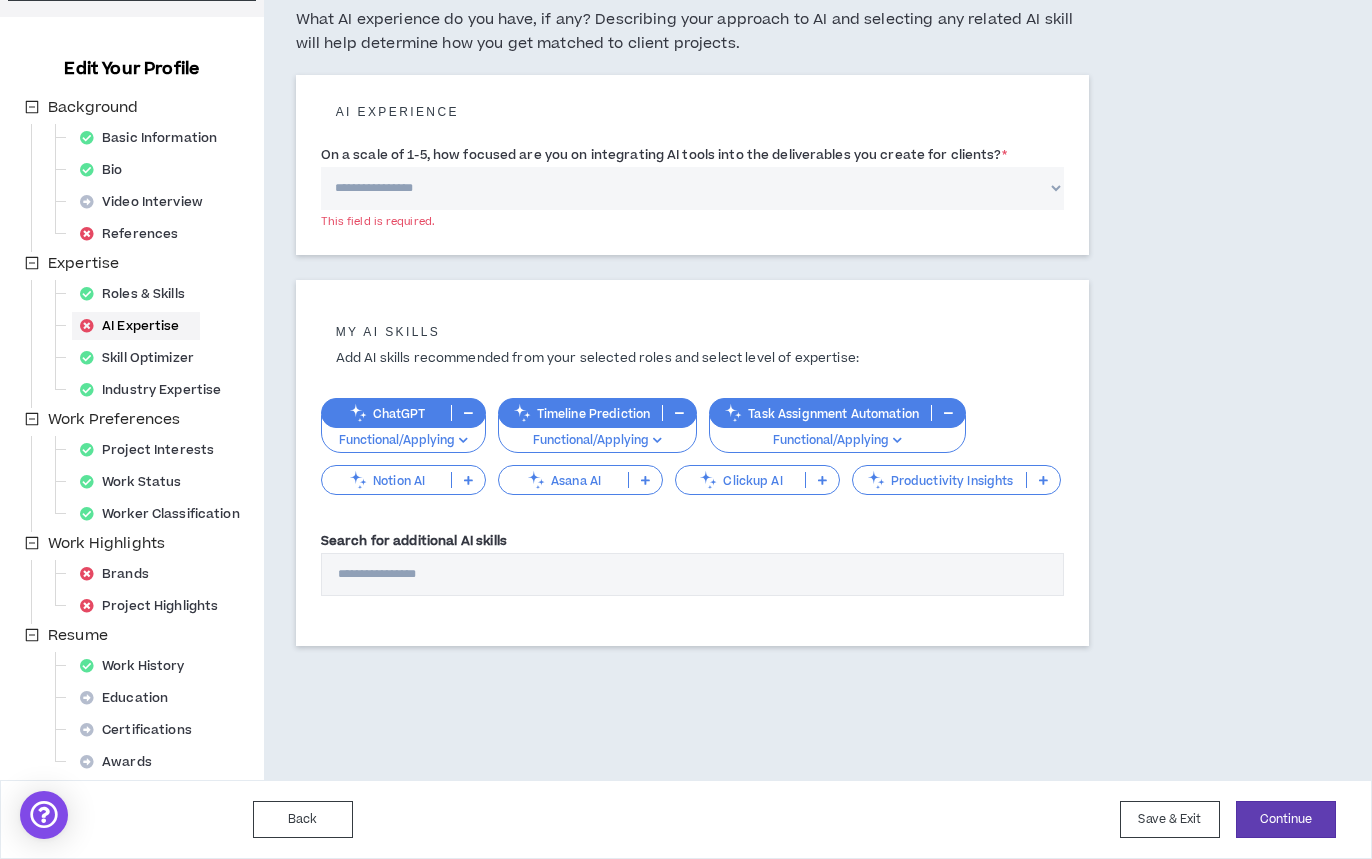 select on "*" 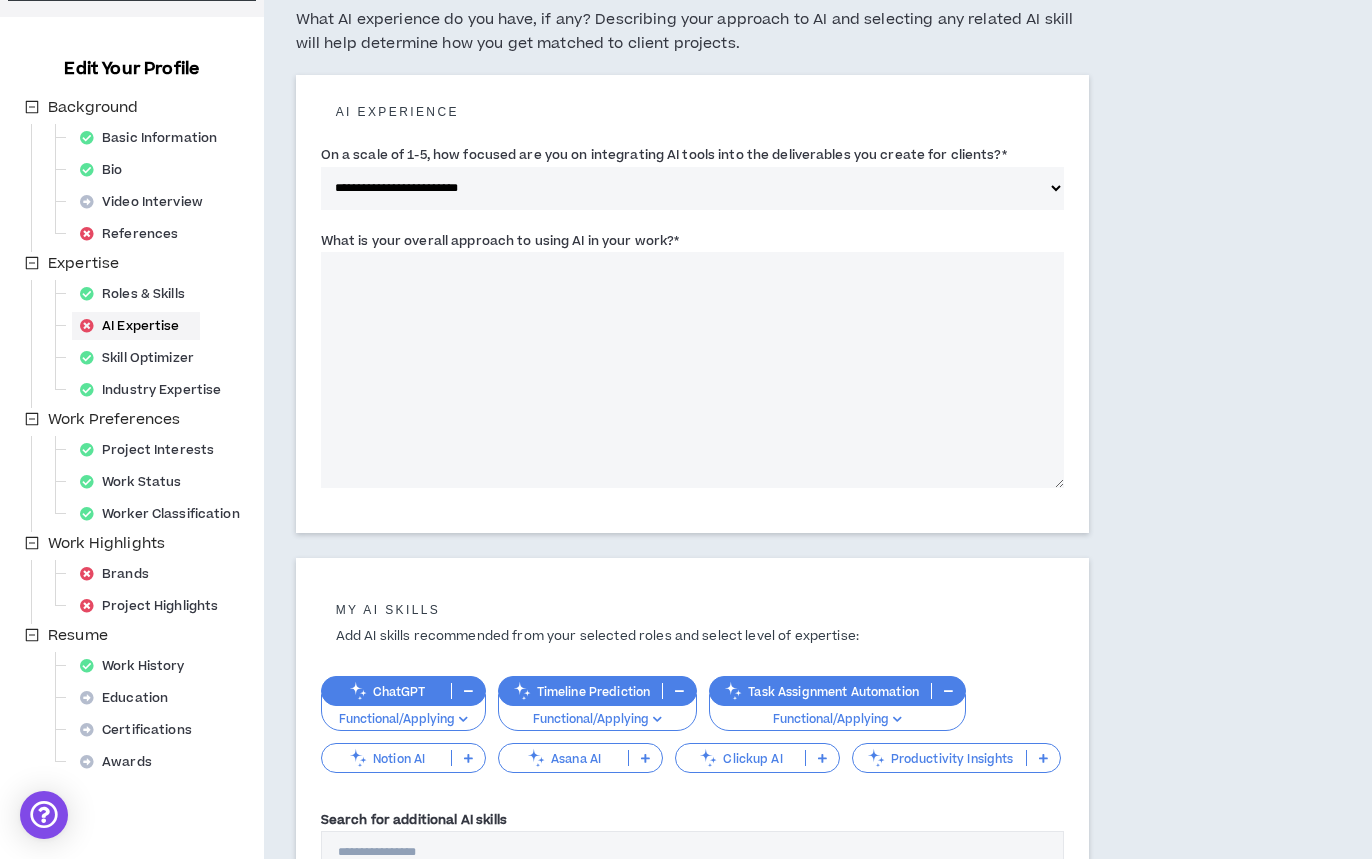 click on "**********" at bounding box center (693, 181) 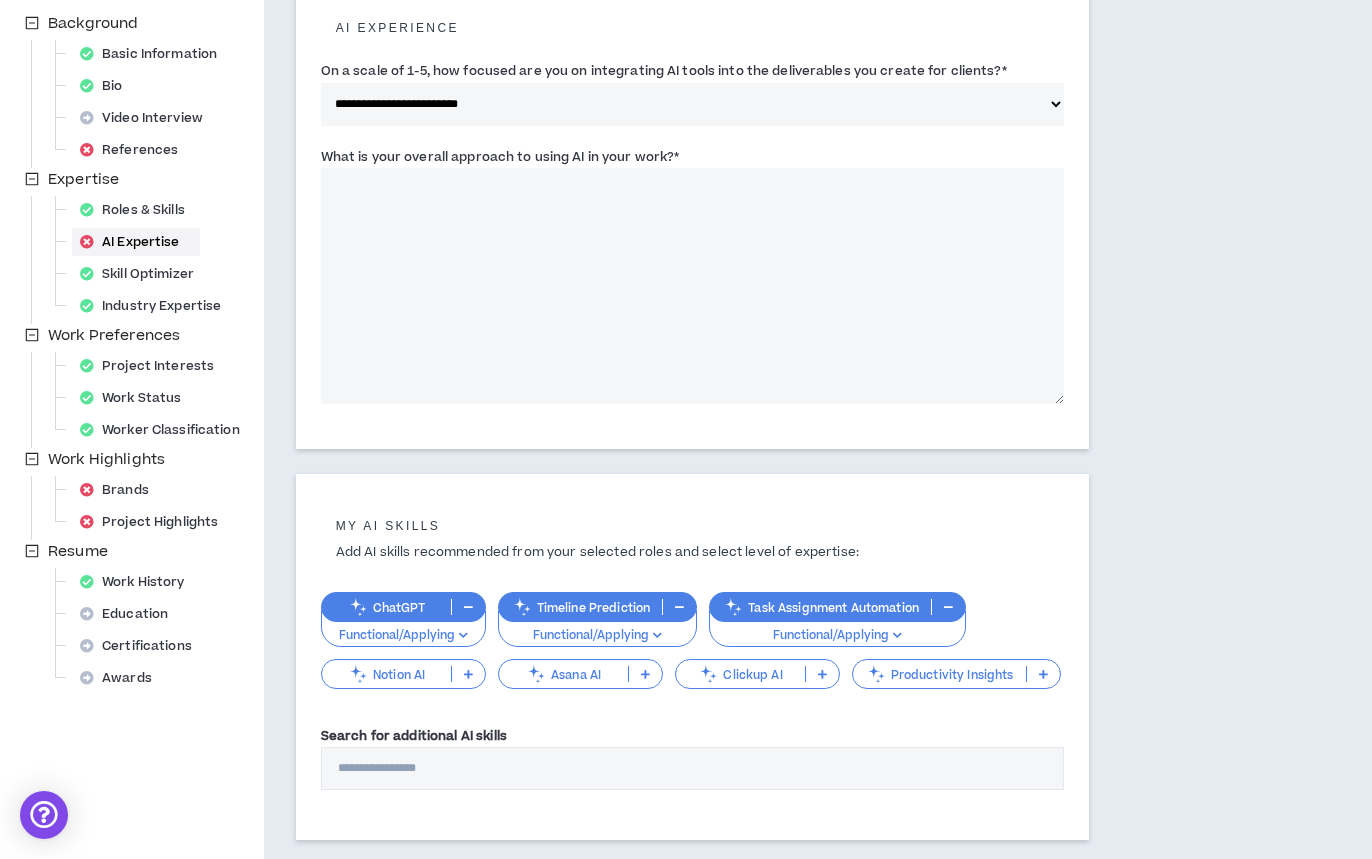 scroll, scrollTop: 260, scrollLeft: 0, axis: vertical 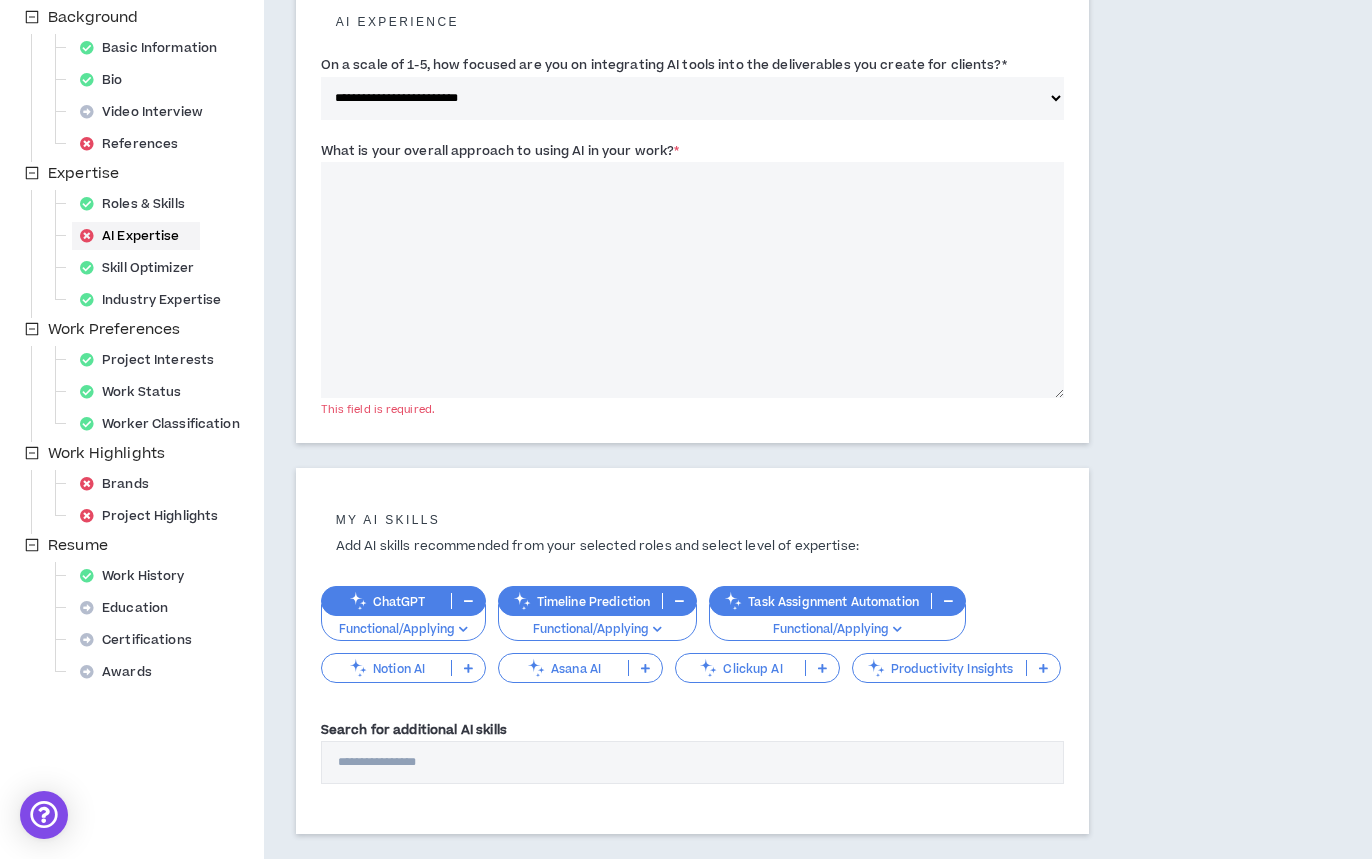 drag, startPoint x: 317, startPoint y: 148, endPoint x: 685, endPoint y: 135, distance: 368.22955 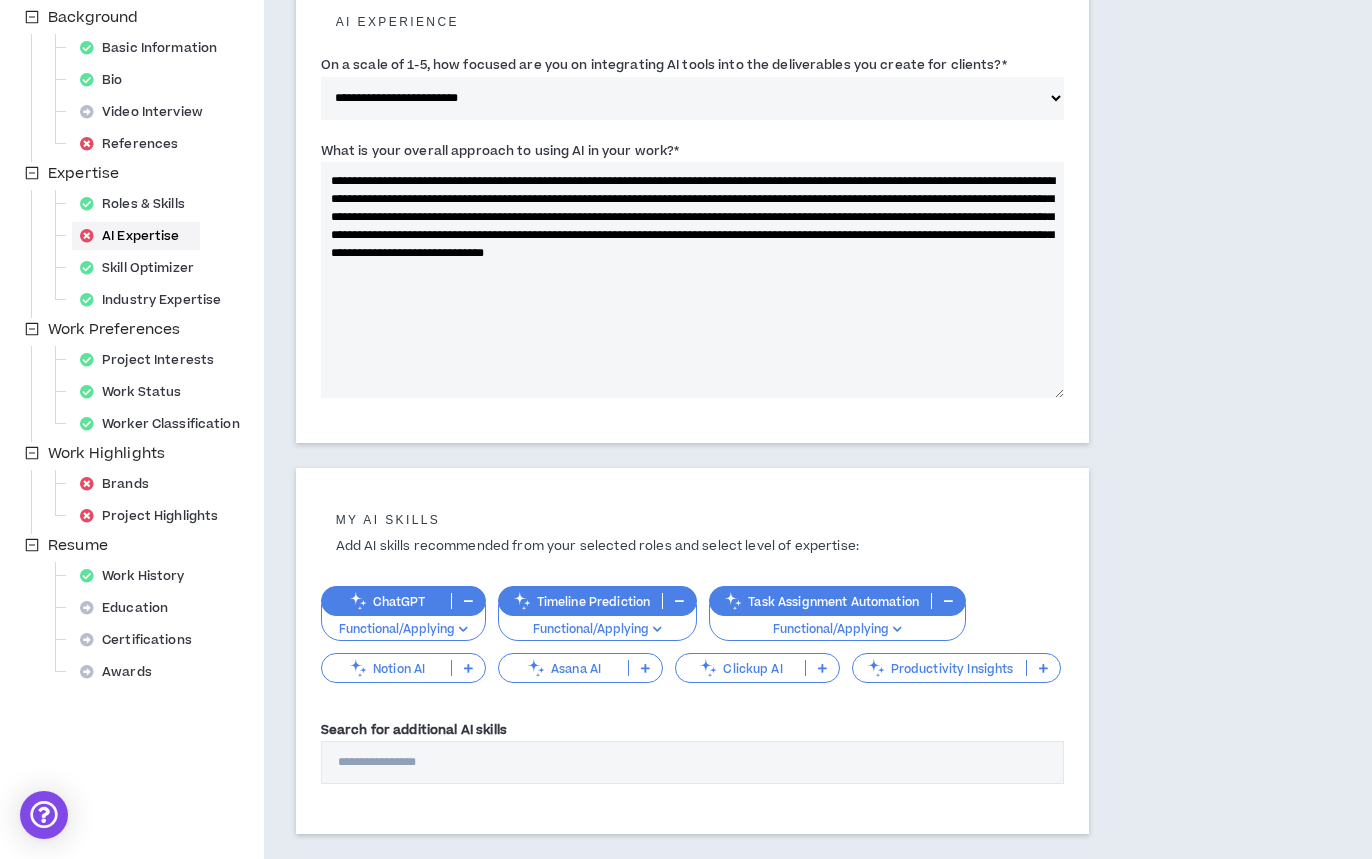click on "**********" at bounding box center [693, 280] 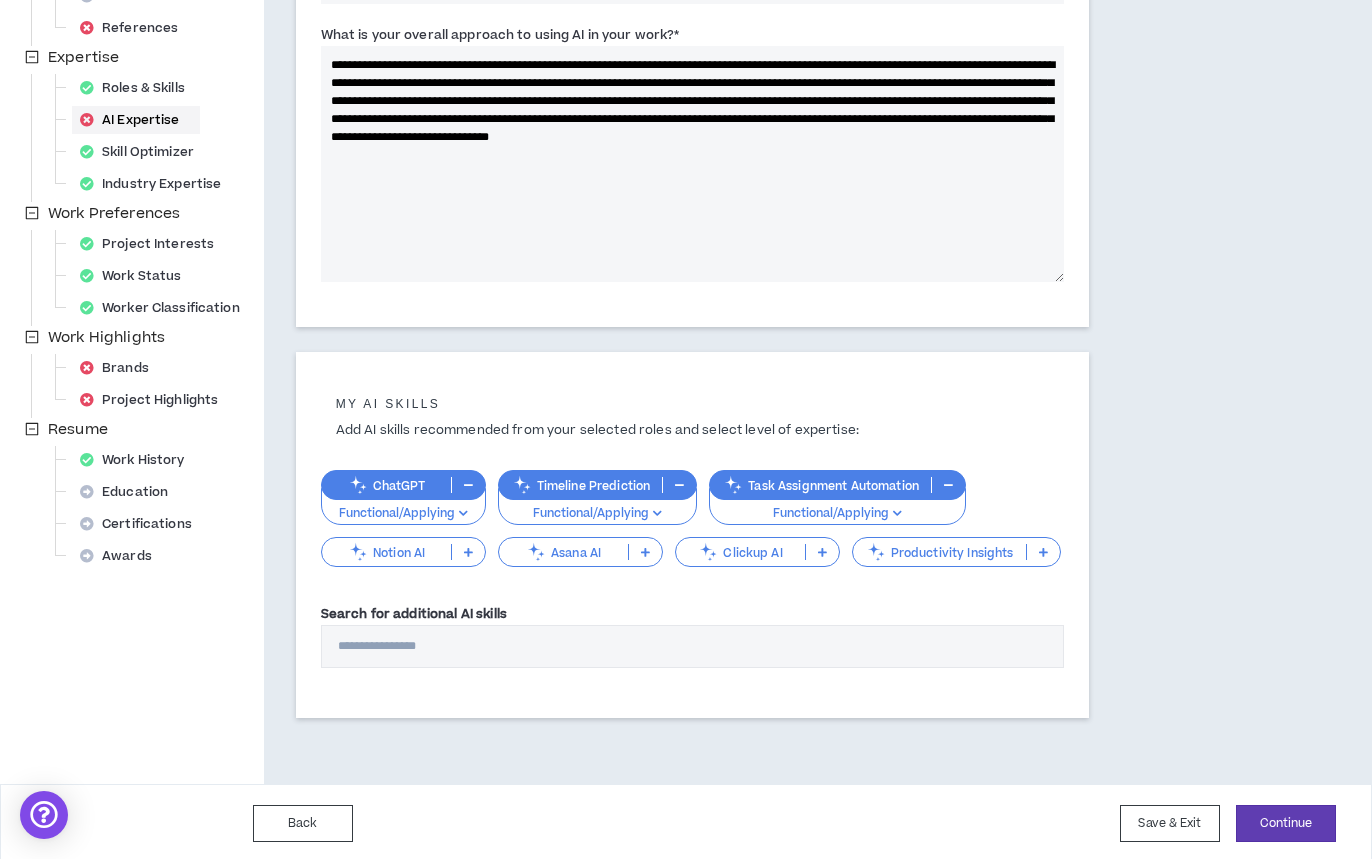 scroll, scrollTop: 375, scrollLeft: 0, axis: vertical 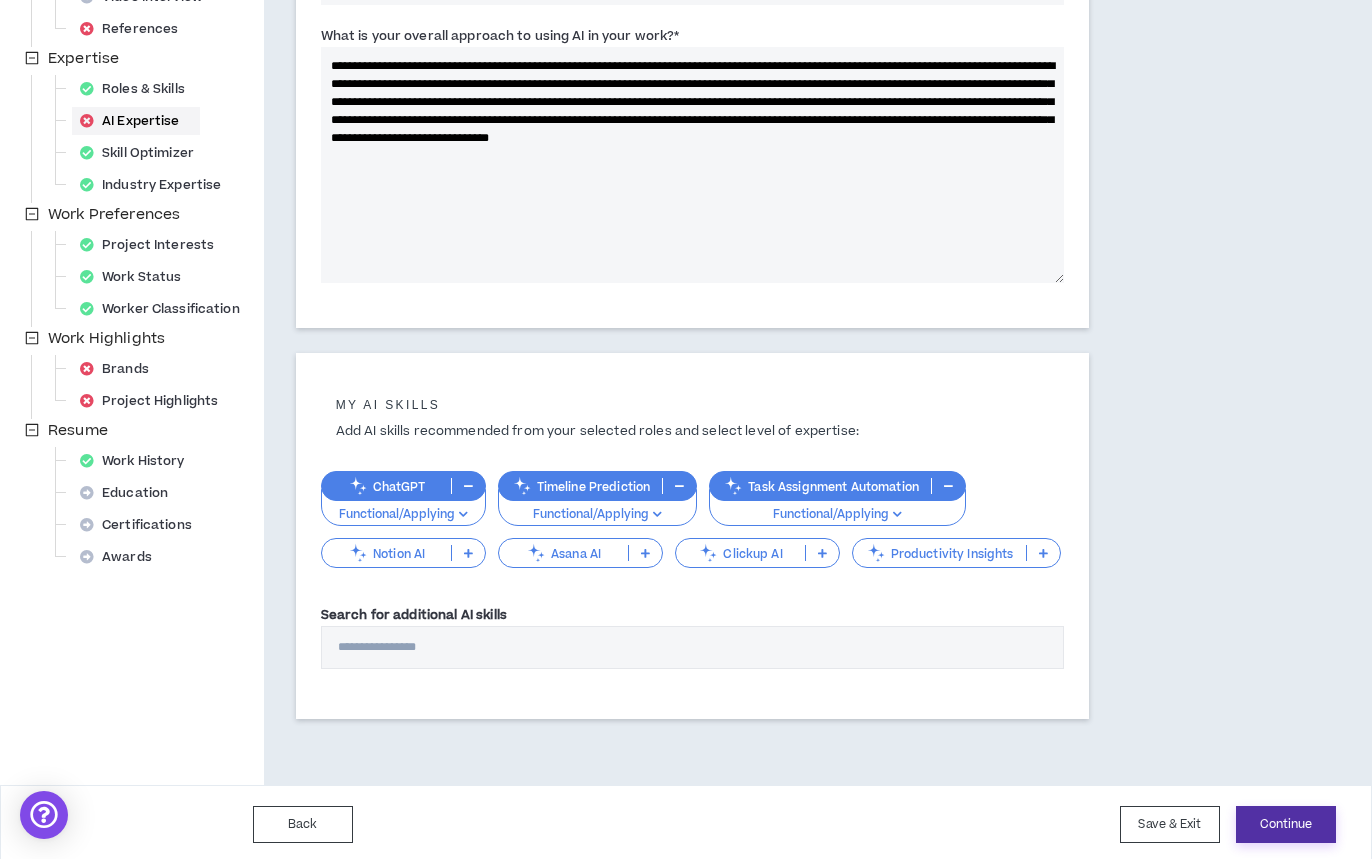 type on "**********" 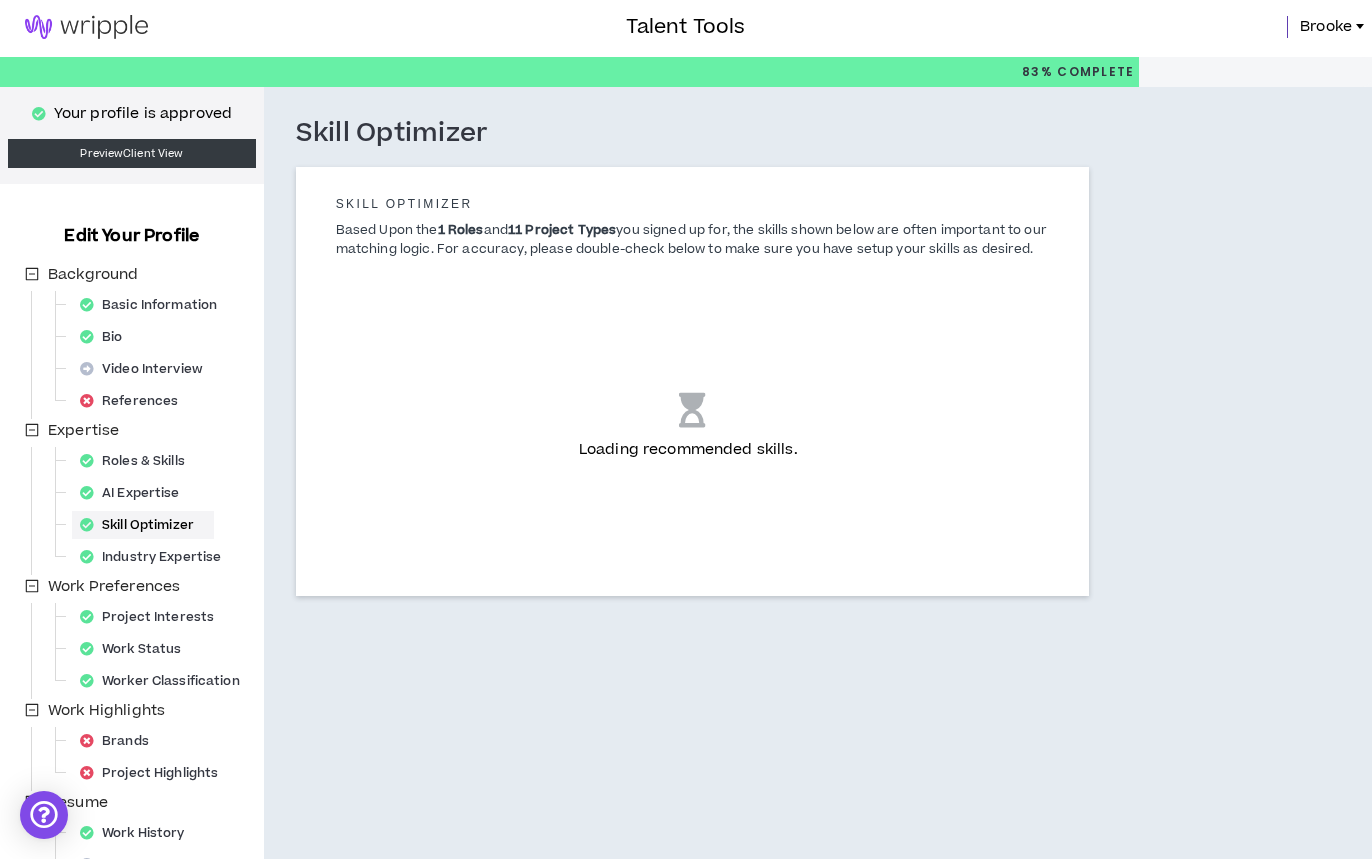 scroll, scrollTop: 0, scrollLeft: 0, axis: both 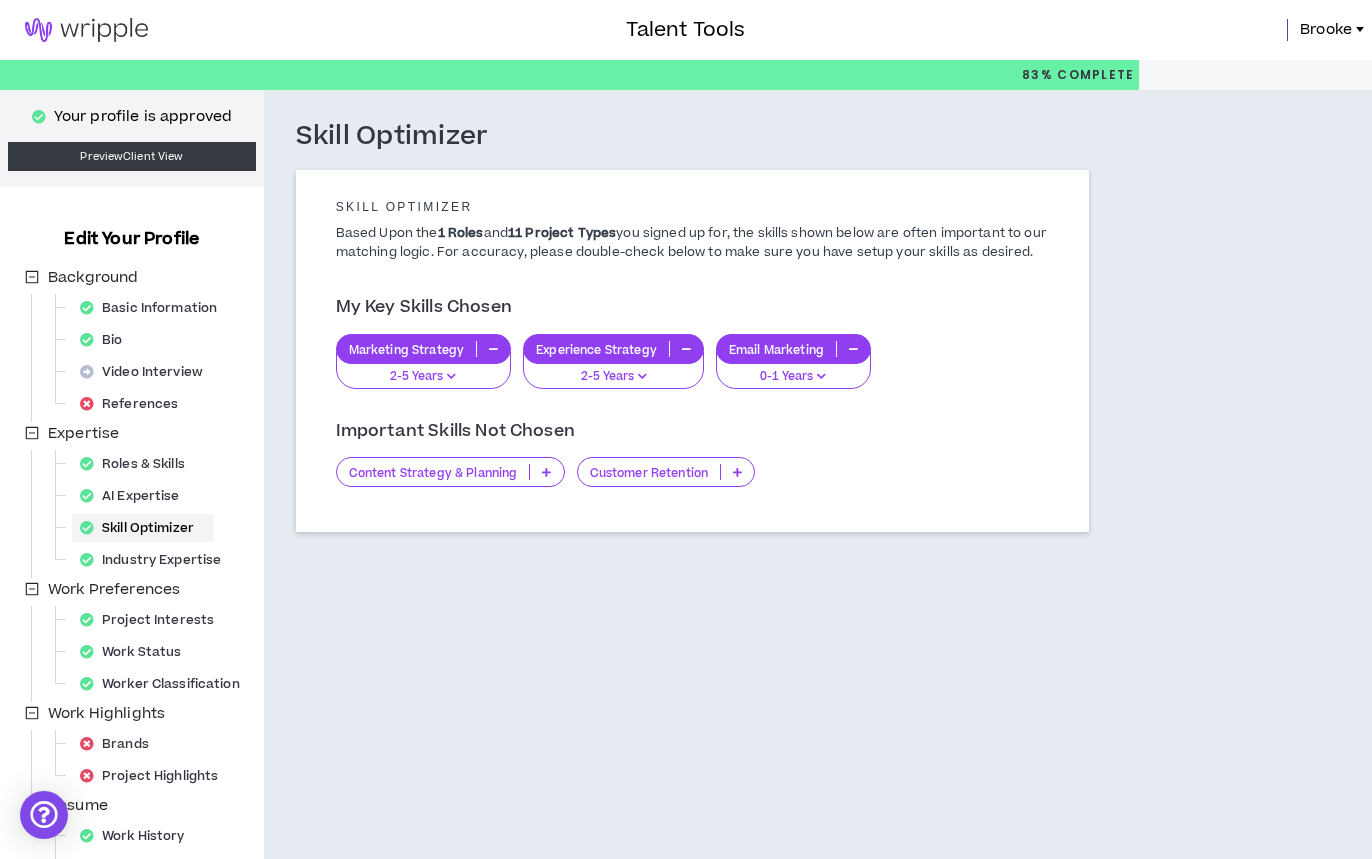 click at bounding box center [493, 349] 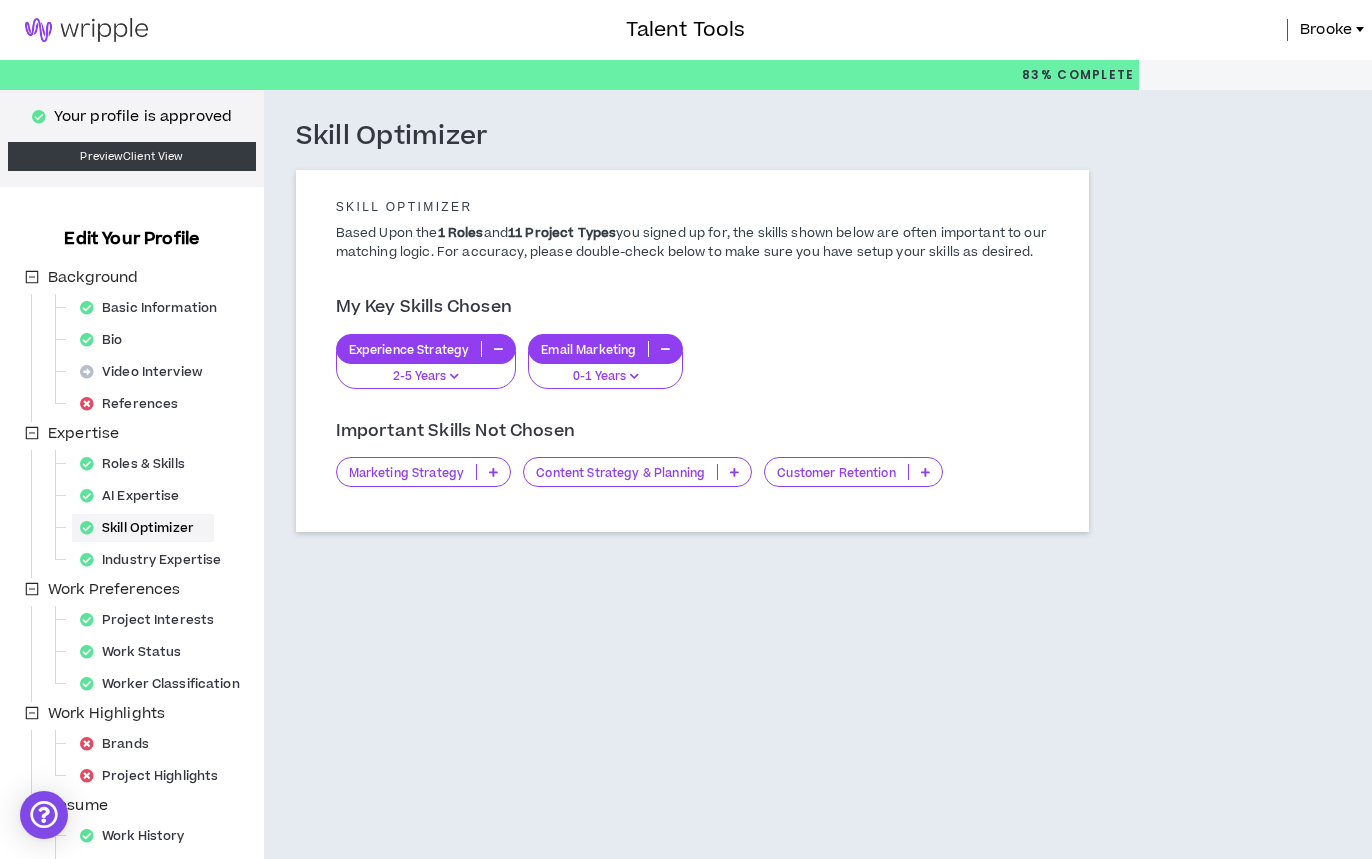 click at bounding box center (498, 349) 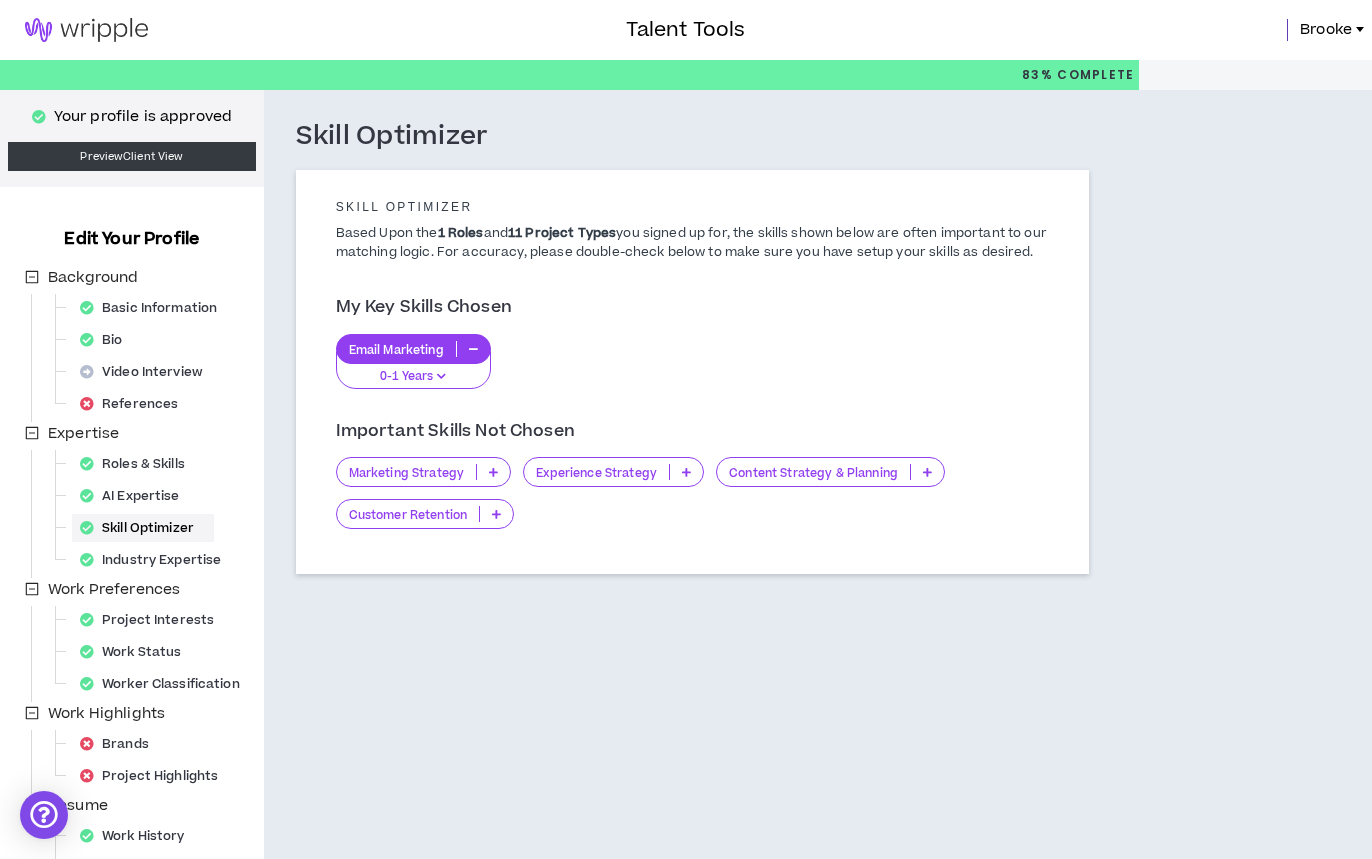 drag, startPoint x: 490, startPoint y: 368, endPoint x: 474, endPoint y: 369, distance: 16.03122 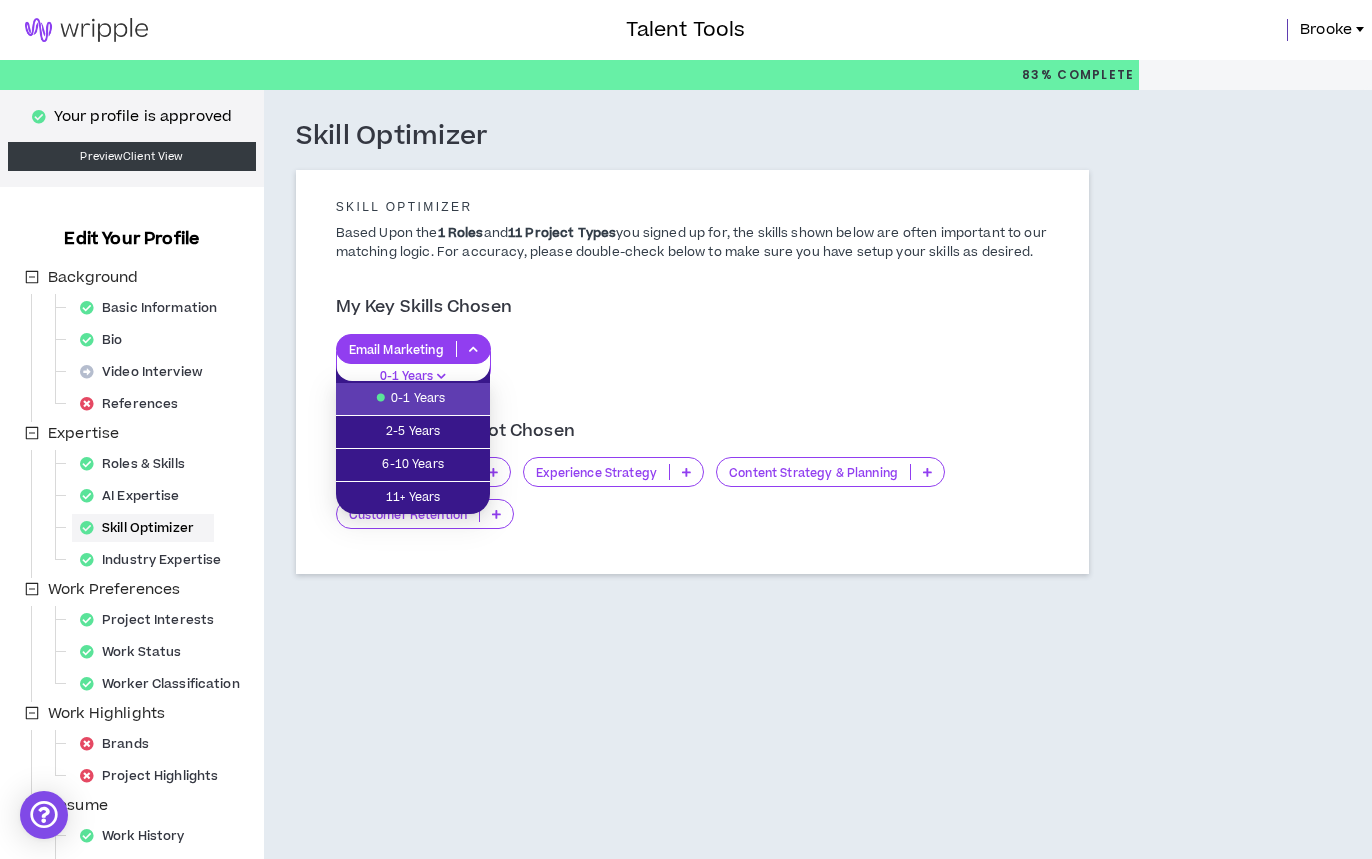 click at bounding box center (473, 349) 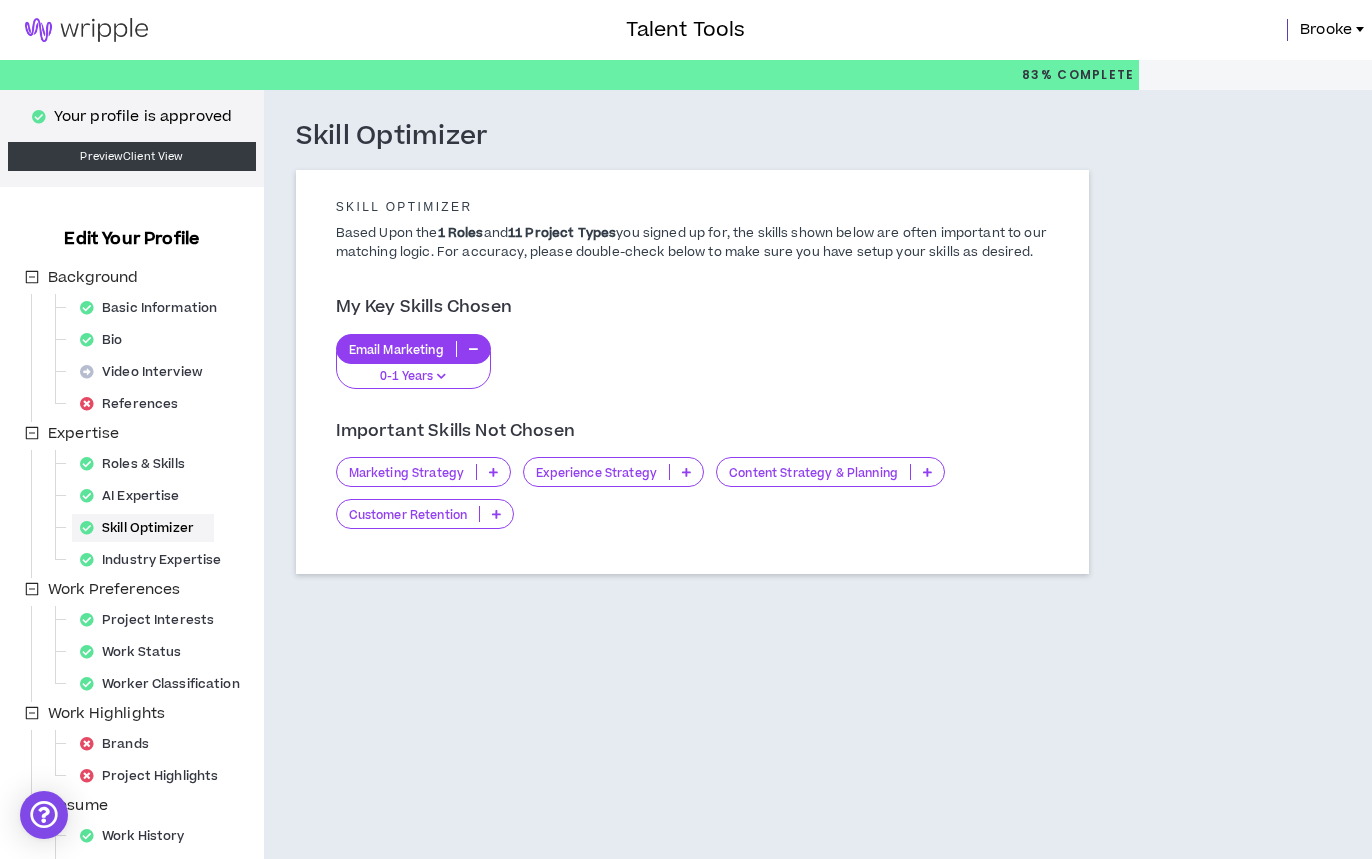 click at bounding box center (473, 349) 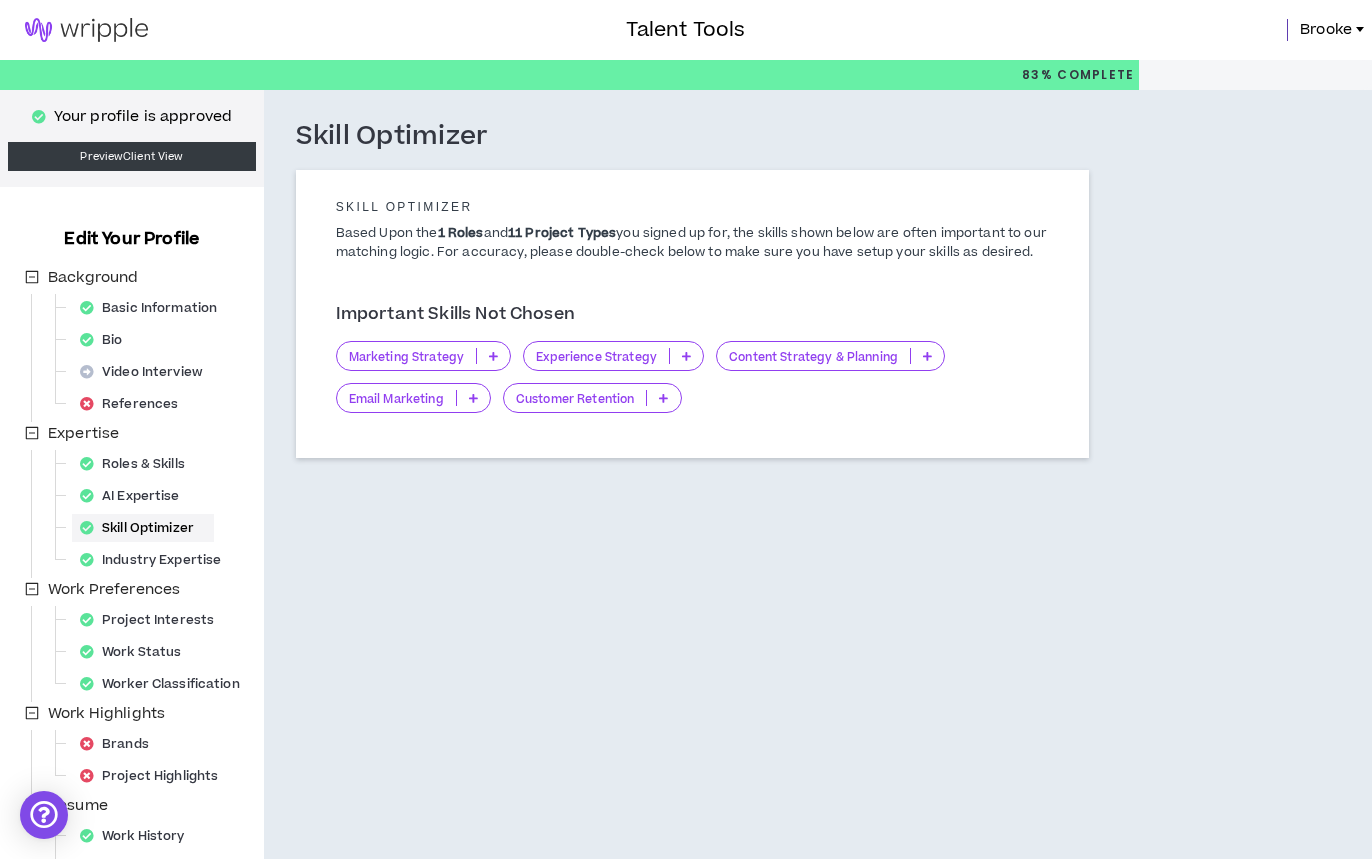 click at bounding box center [473, 398] 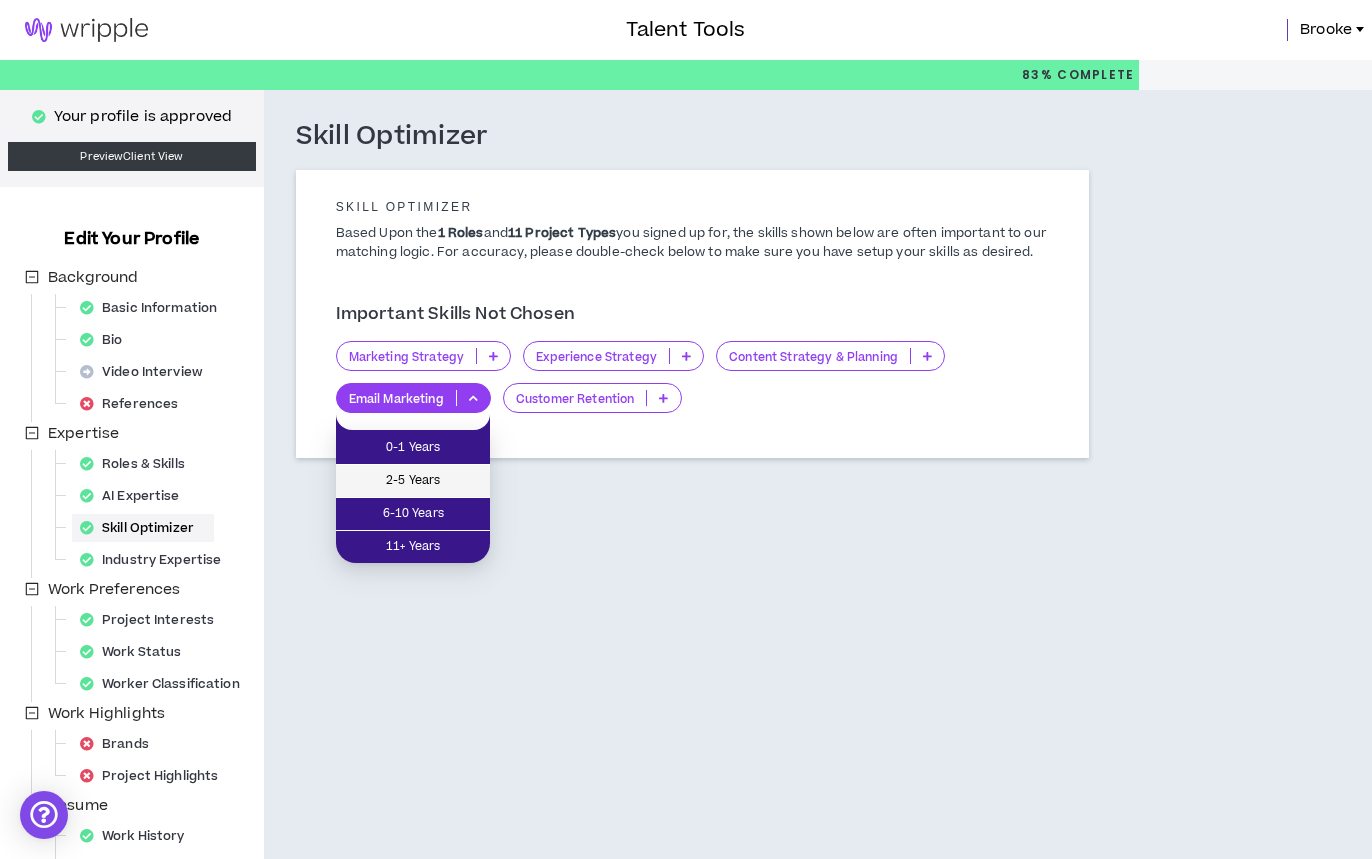 click on "2-5 Years" at bounding box center [413, 481] 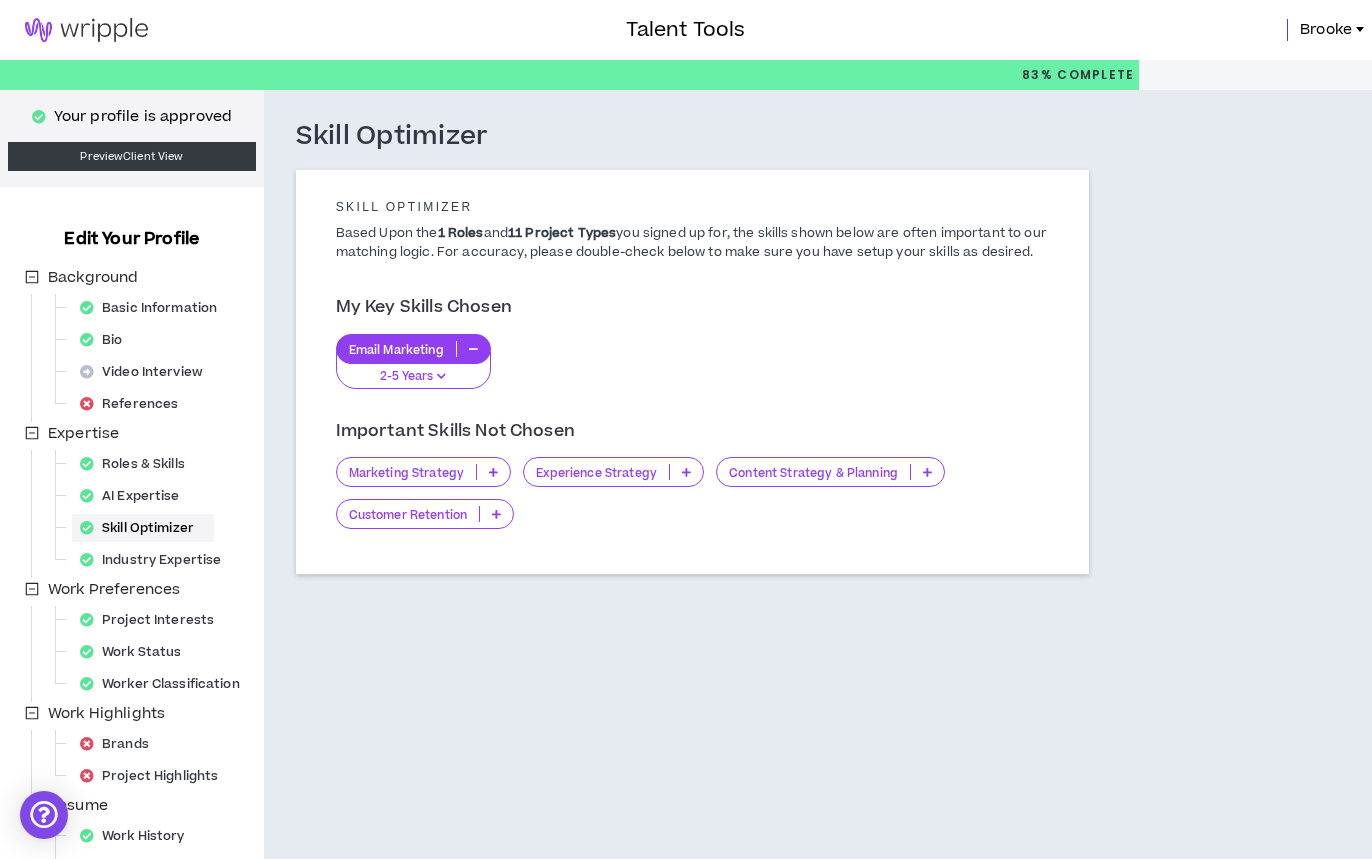 click at bounding box center (493, 472) 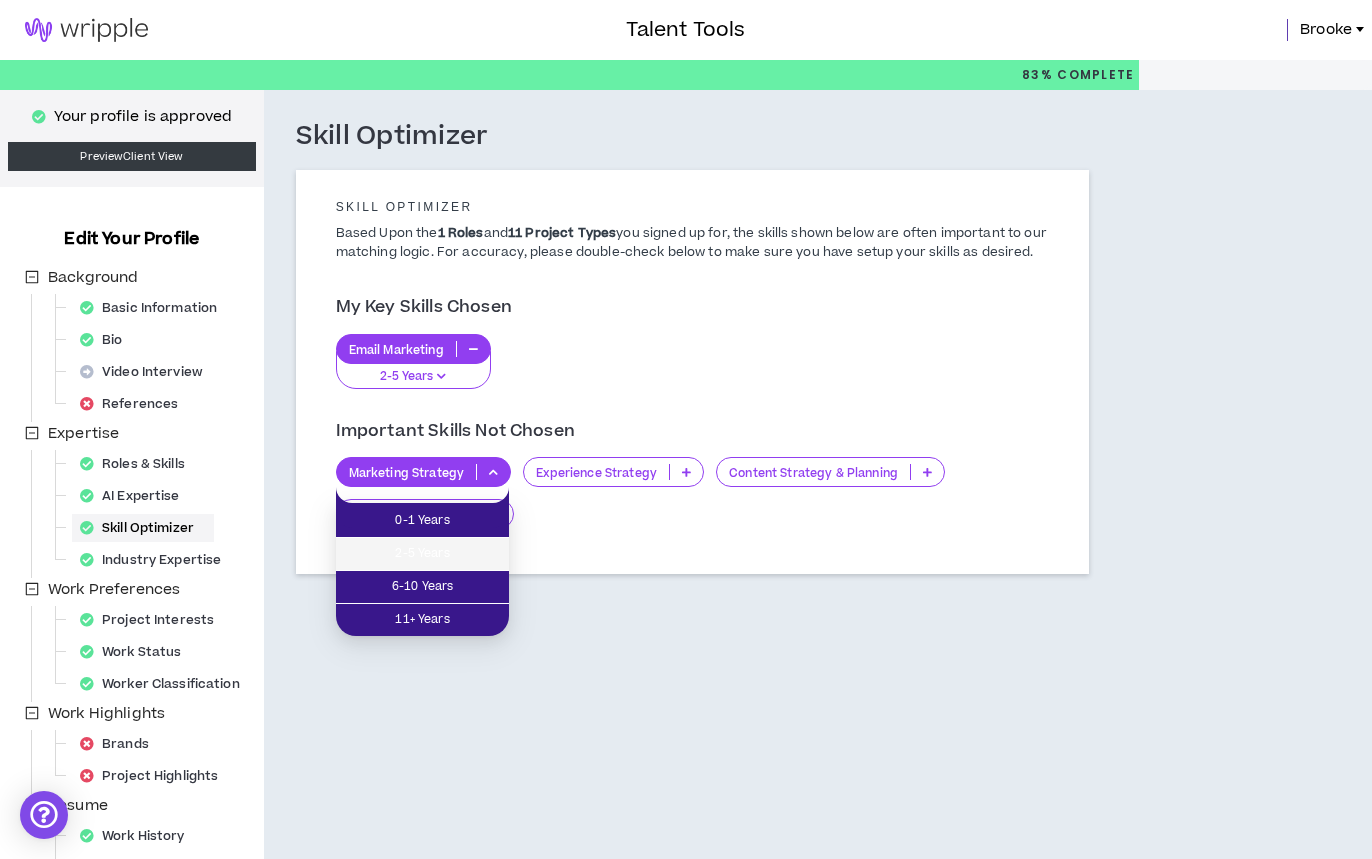 drag, startPoint x: 438, startPoint y: 544, endPoint x: 522, endPoint y: 545, distance: 84.00595 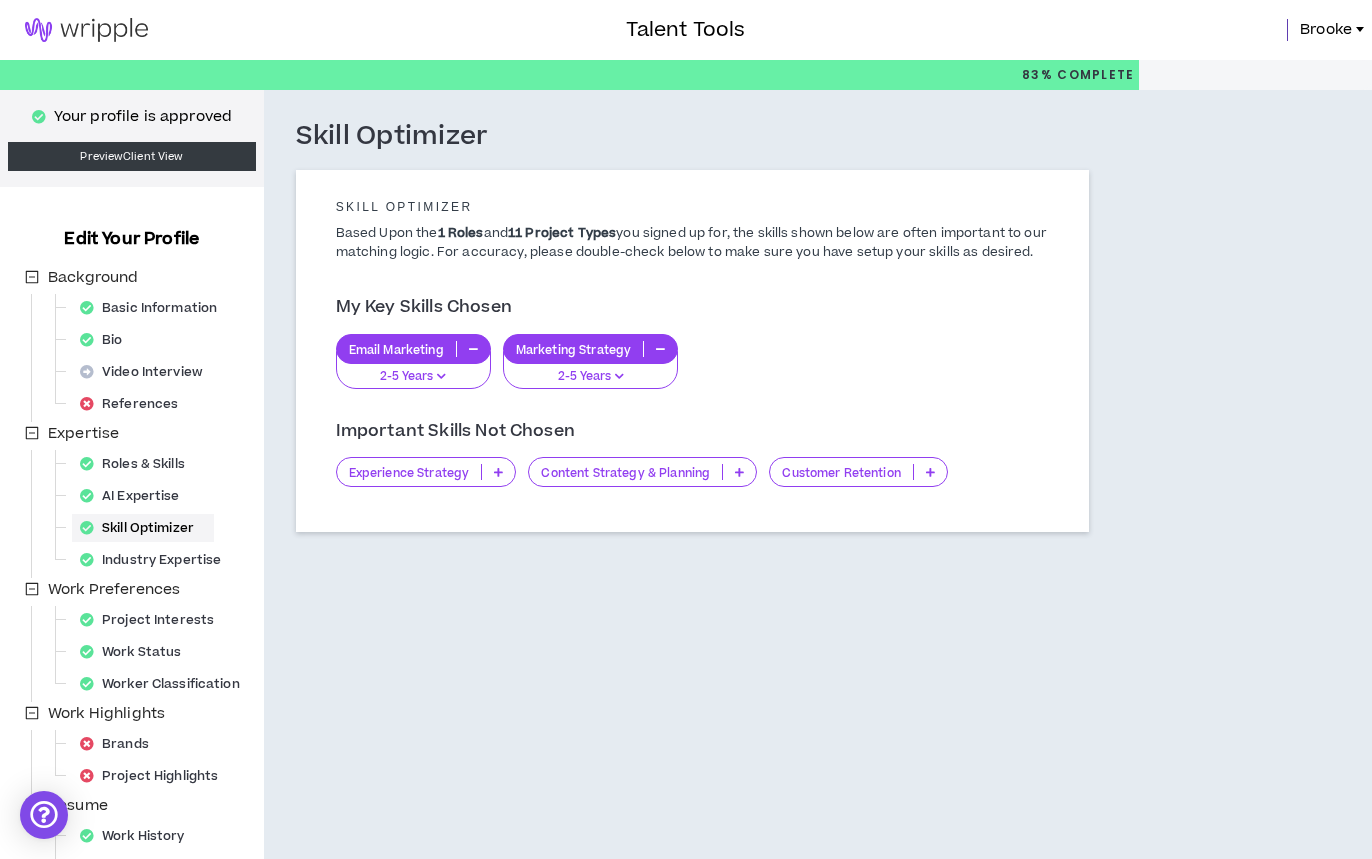 click at bounding box center (739, 472) 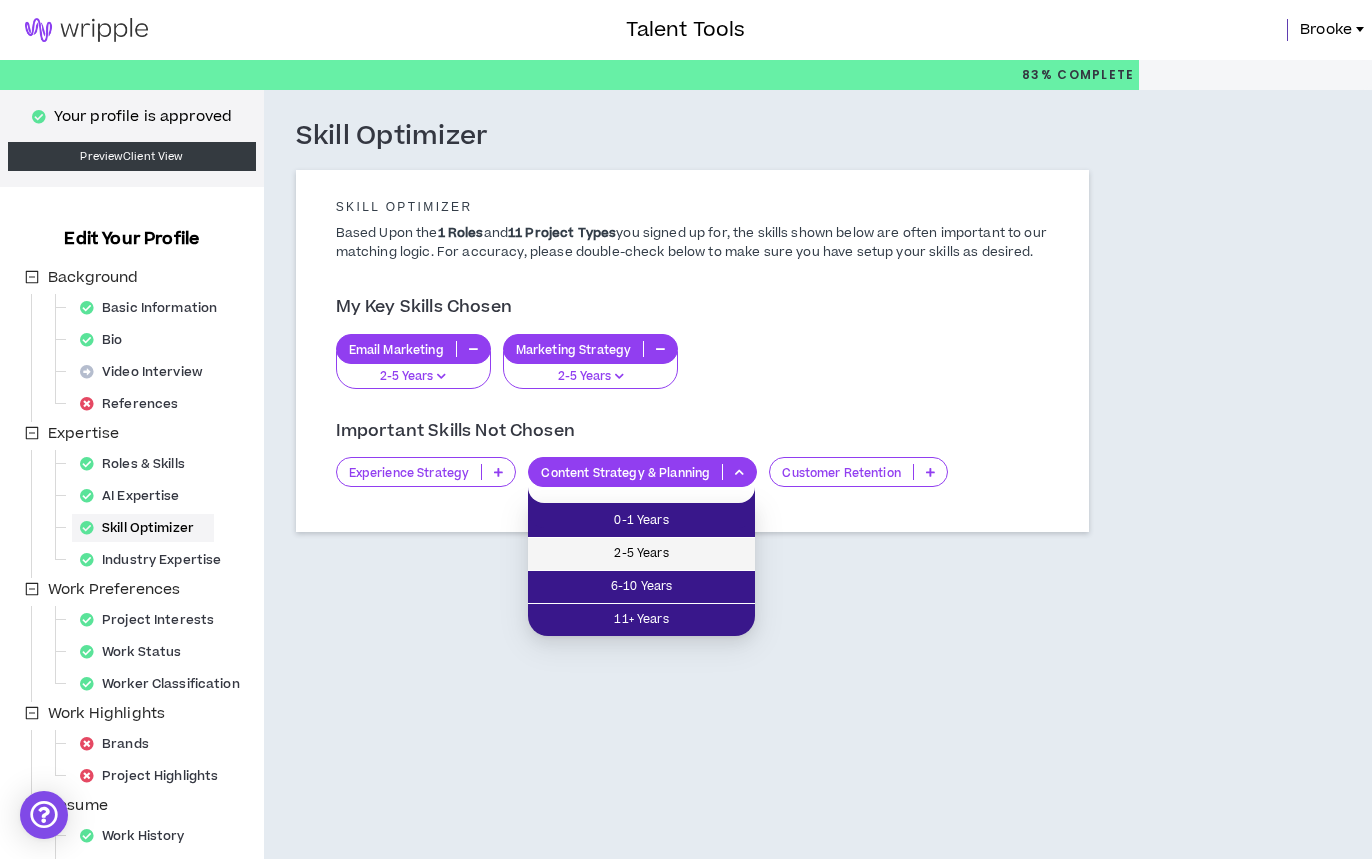 click on "2-5 Years" at bounding box center [641, 554] 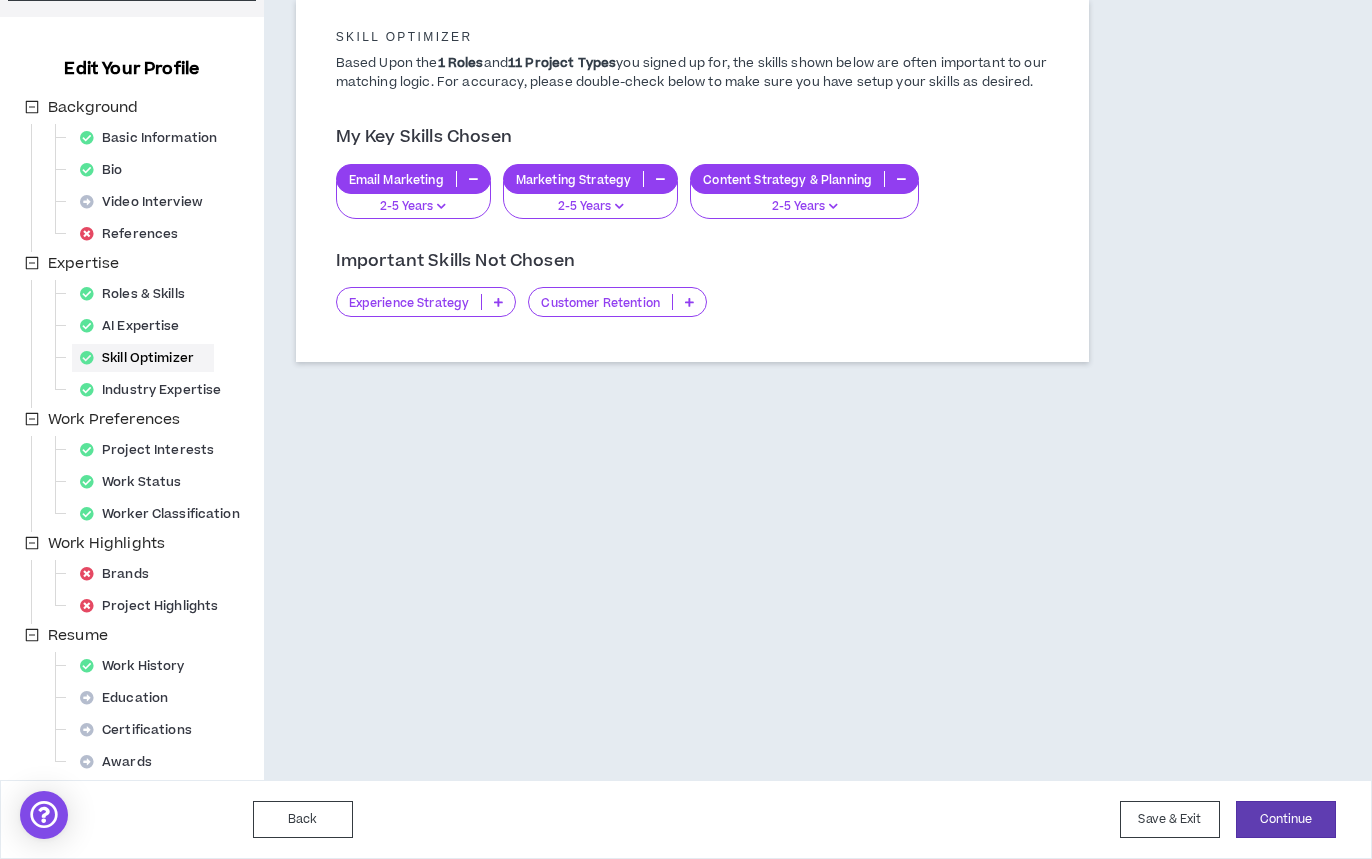 scroll, scrollTop: 170, scrollLeft: 0, axis: vertical 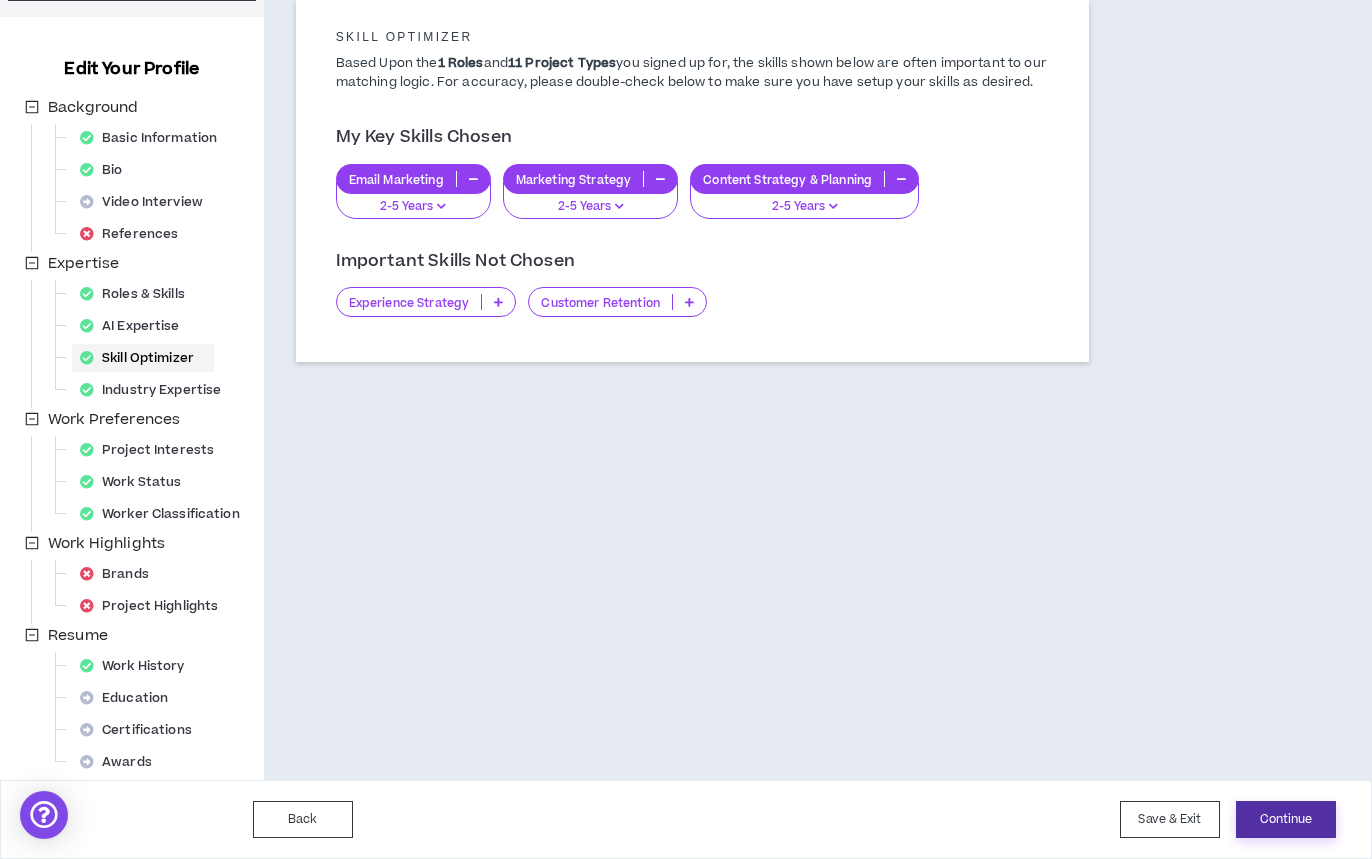 click on "Continue" at bounding box center [1286, 819] 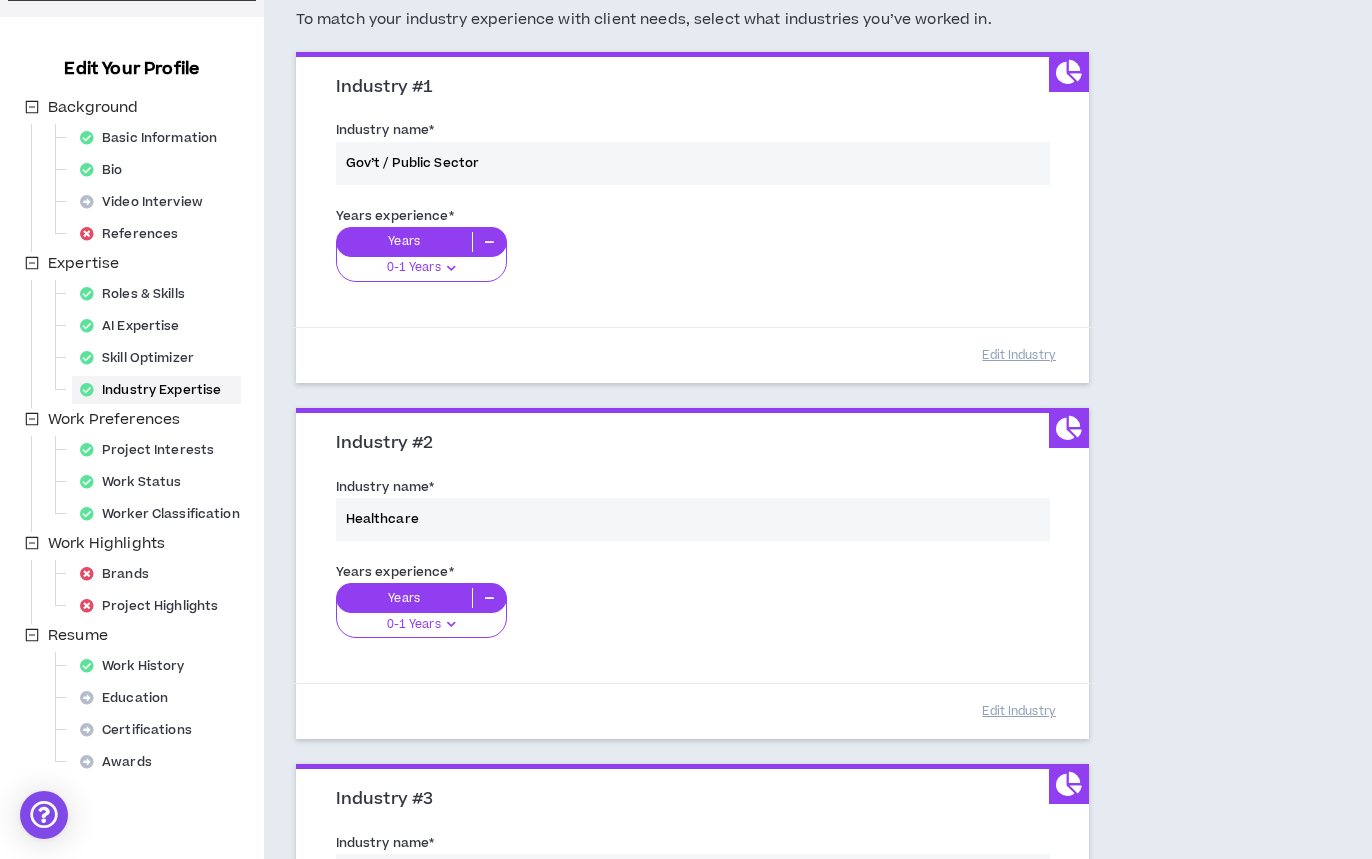 scroll, scrollTop: 0, scrollLeft: 0, axis: both 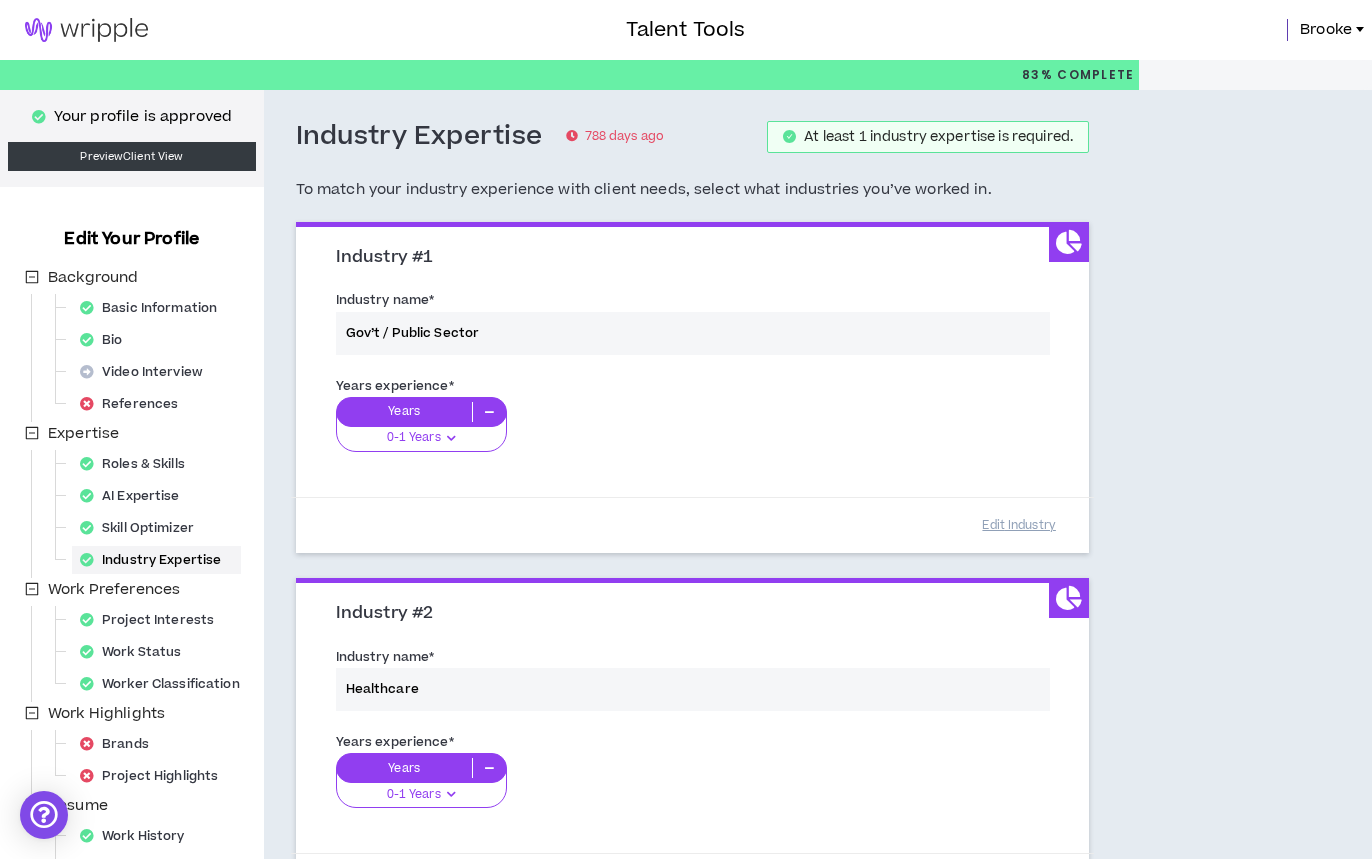 click on "Industry name * Gov’t / Public Sector" at bounding box center (693, 326) 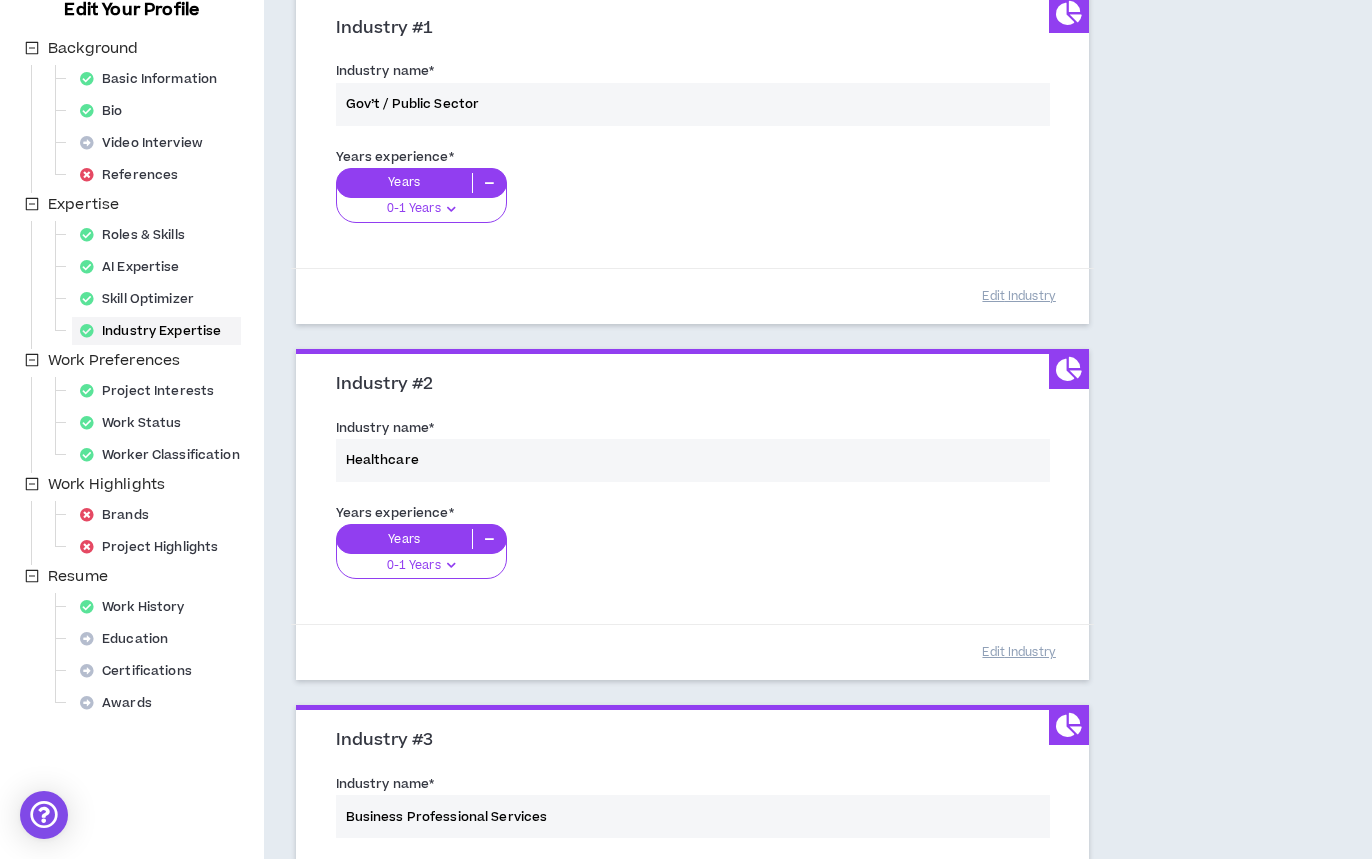scroll, scrollTop: 232, scrollLeft: 0, axis: vertical 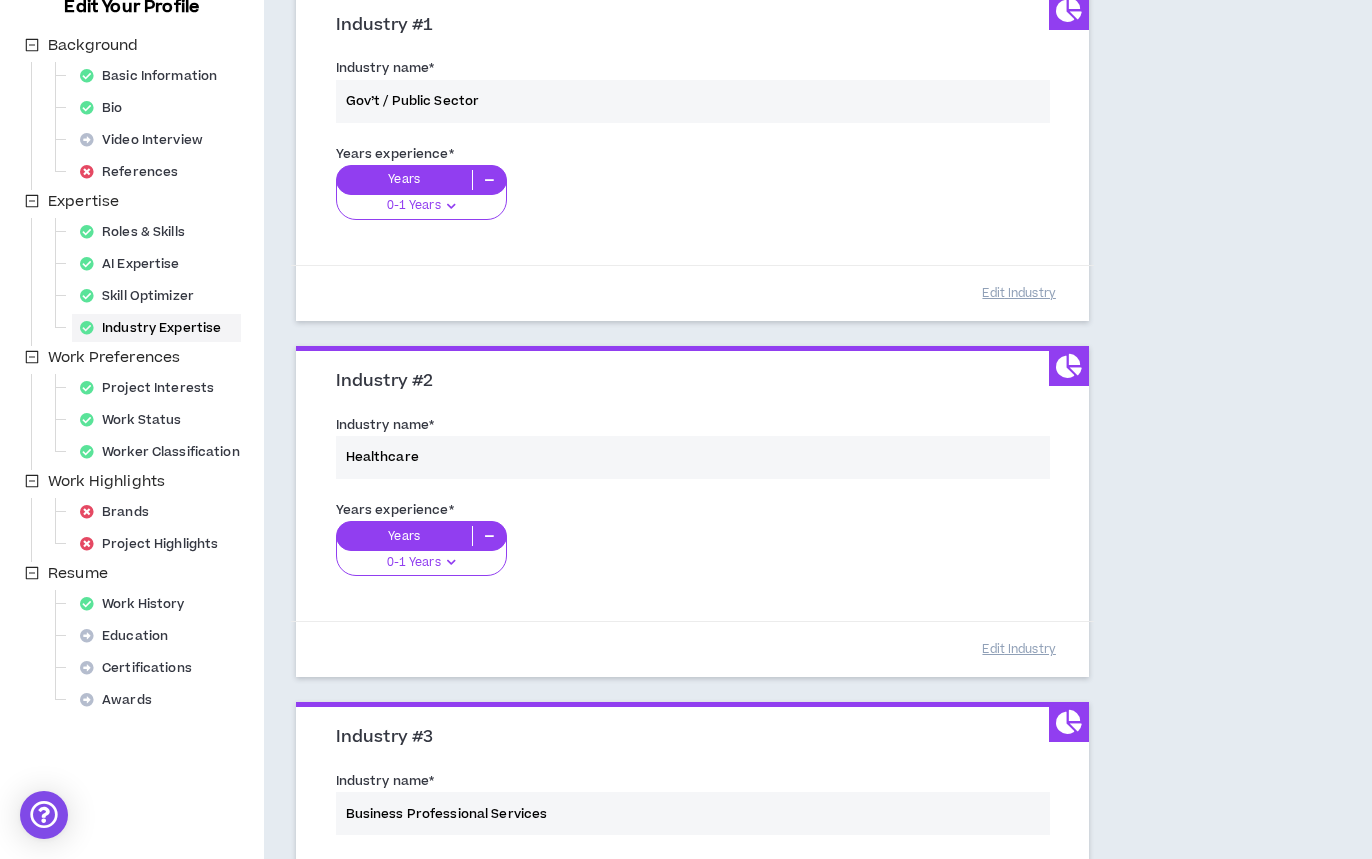 drag, startPoint x: 451, startPoint y: 559, endPoint x: 469, endPoint y: 558, distance: 18.027756 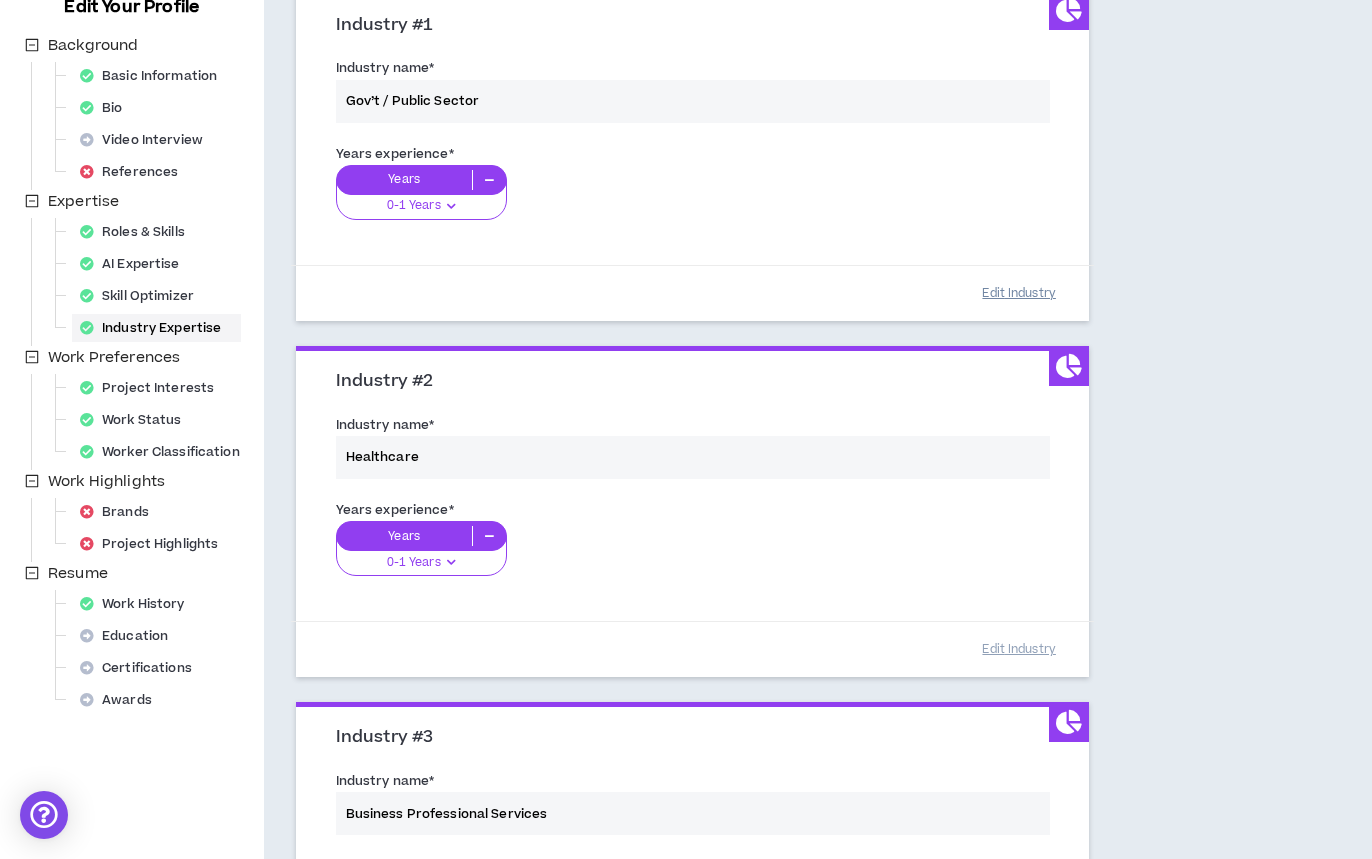 click on "Edit   Industry" at bounding box center (1019, 293) 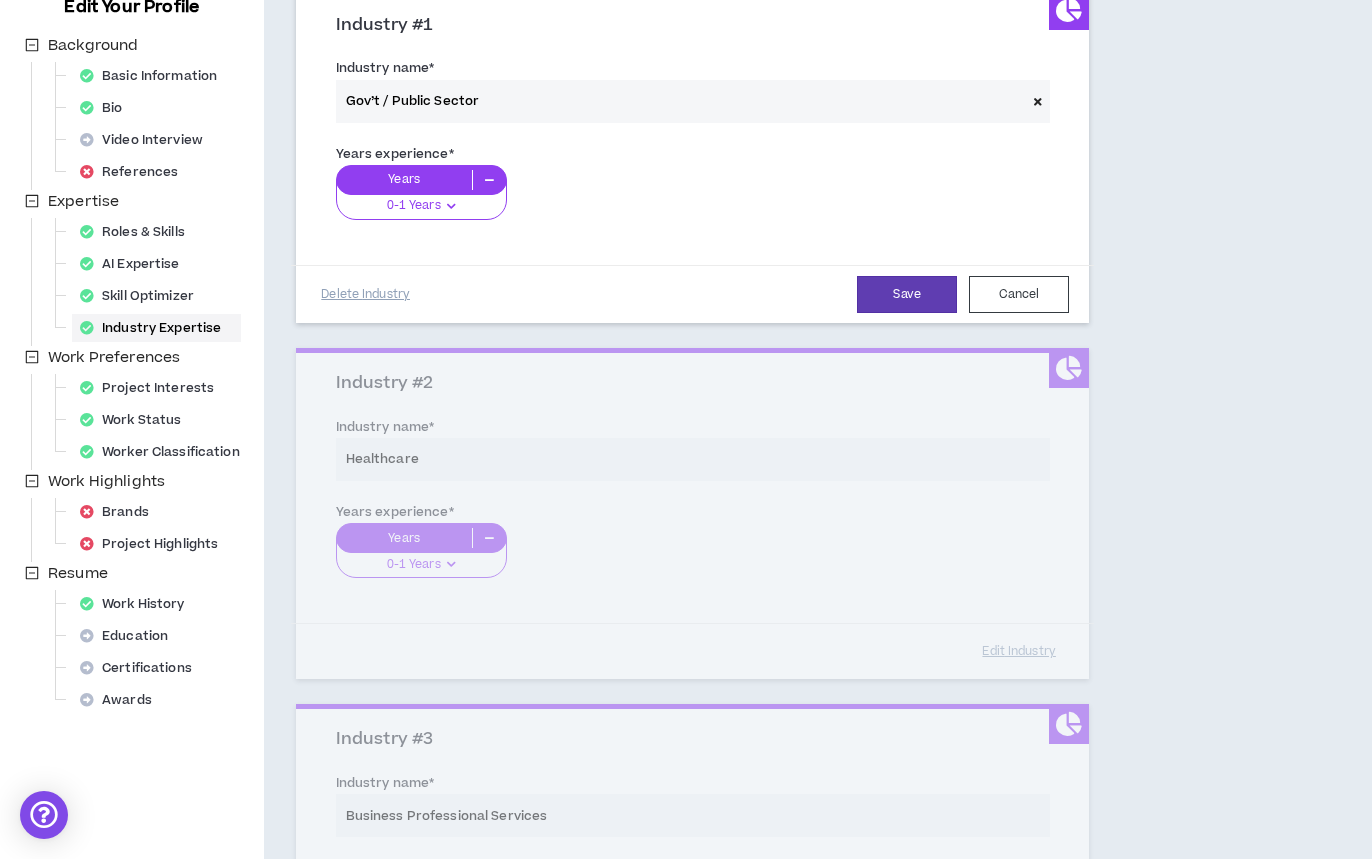 click on "0-1 Years" at bounding box center (421, 200) 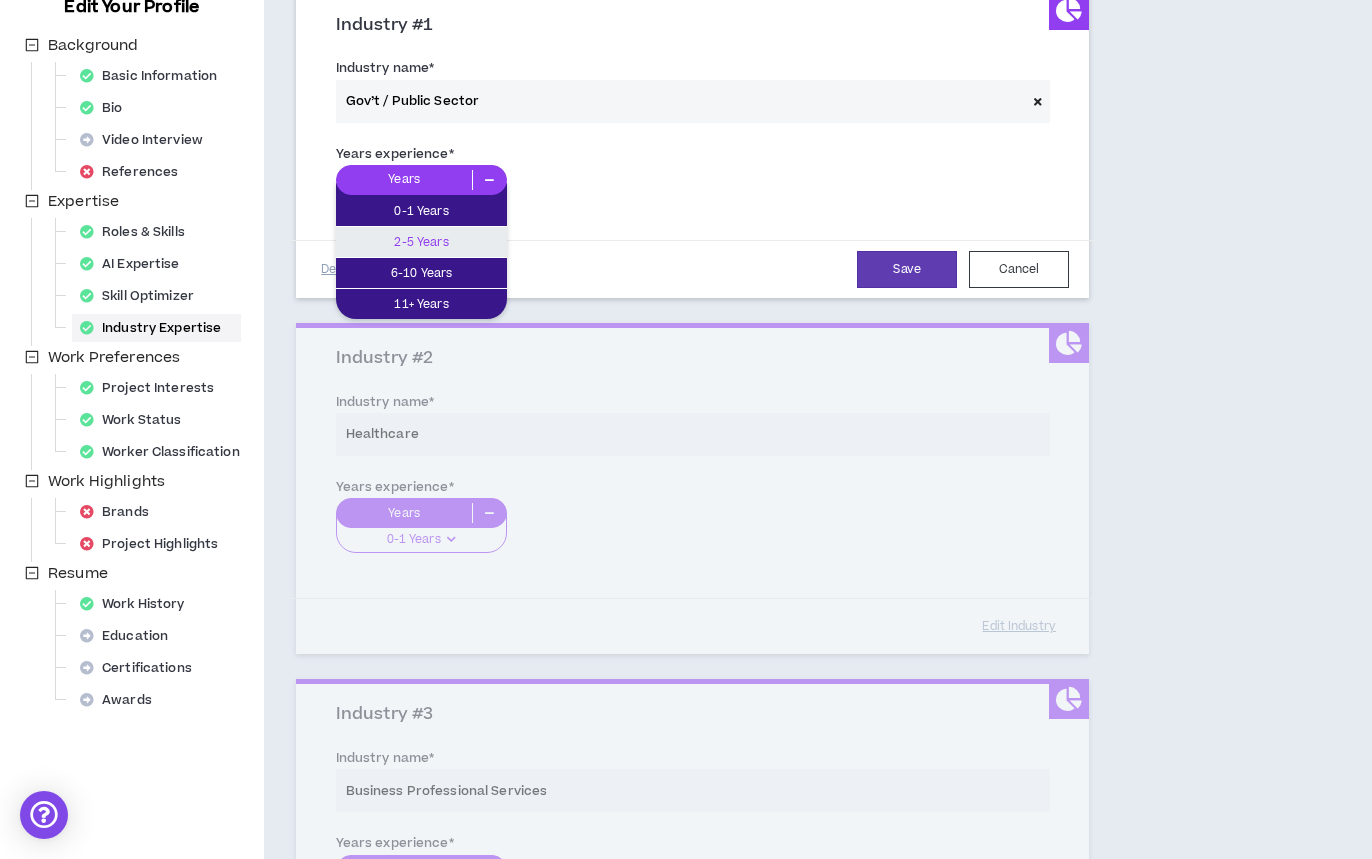 click on "2-5 Years" at bounding box center [421, 242] 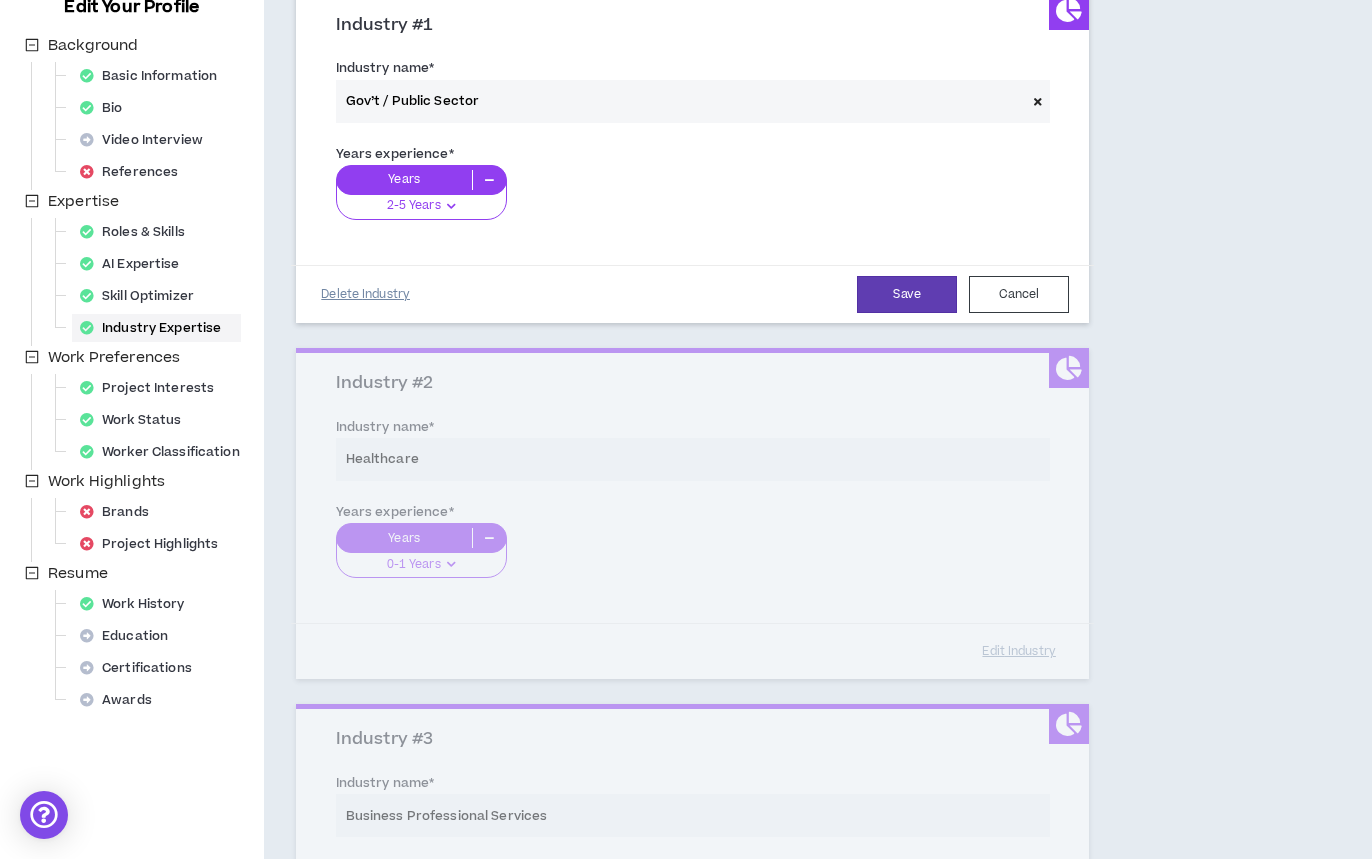 click on "Delete   Industry" at bounding box center (366, 294) 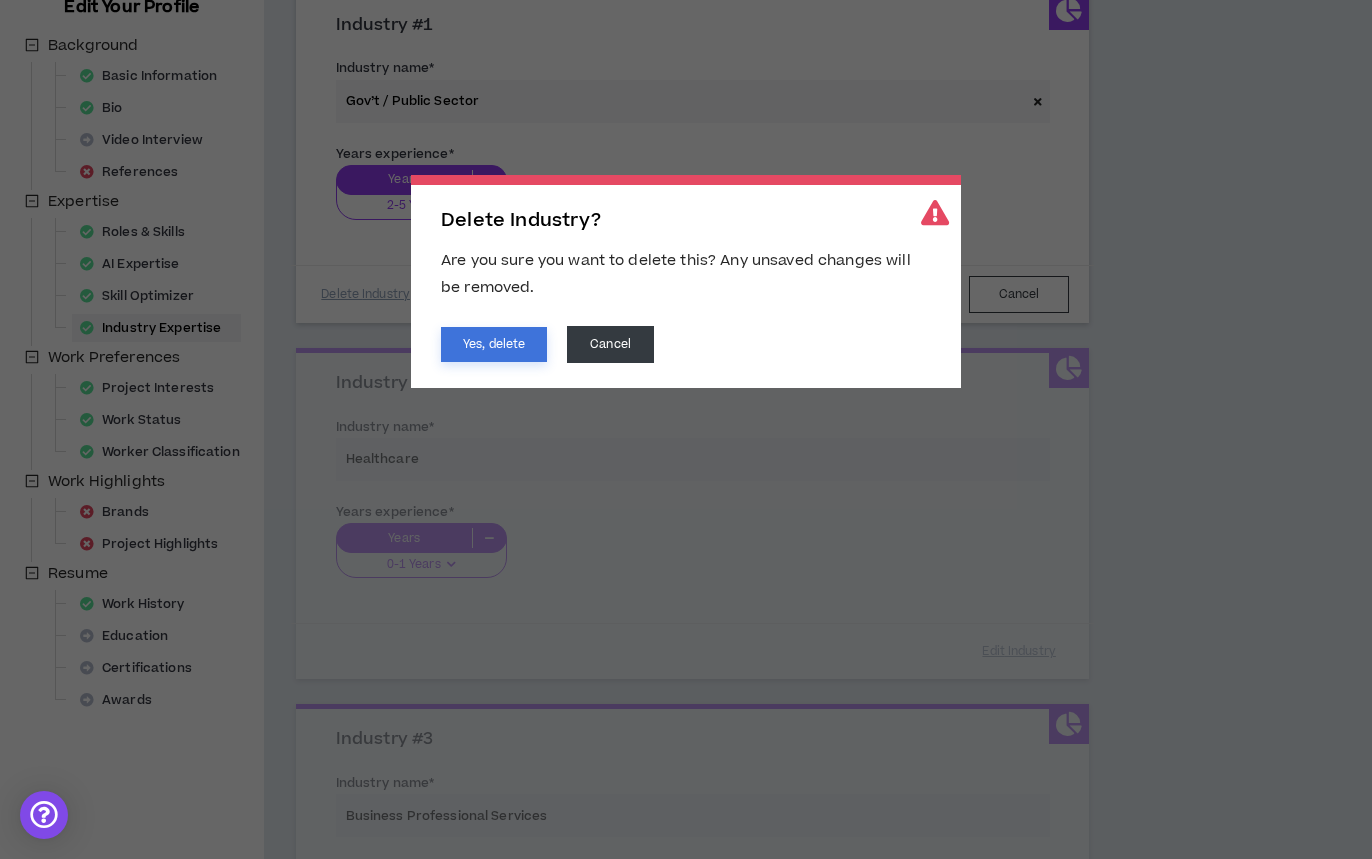 click on "Yes, delete" at bounding box center (494, 344) 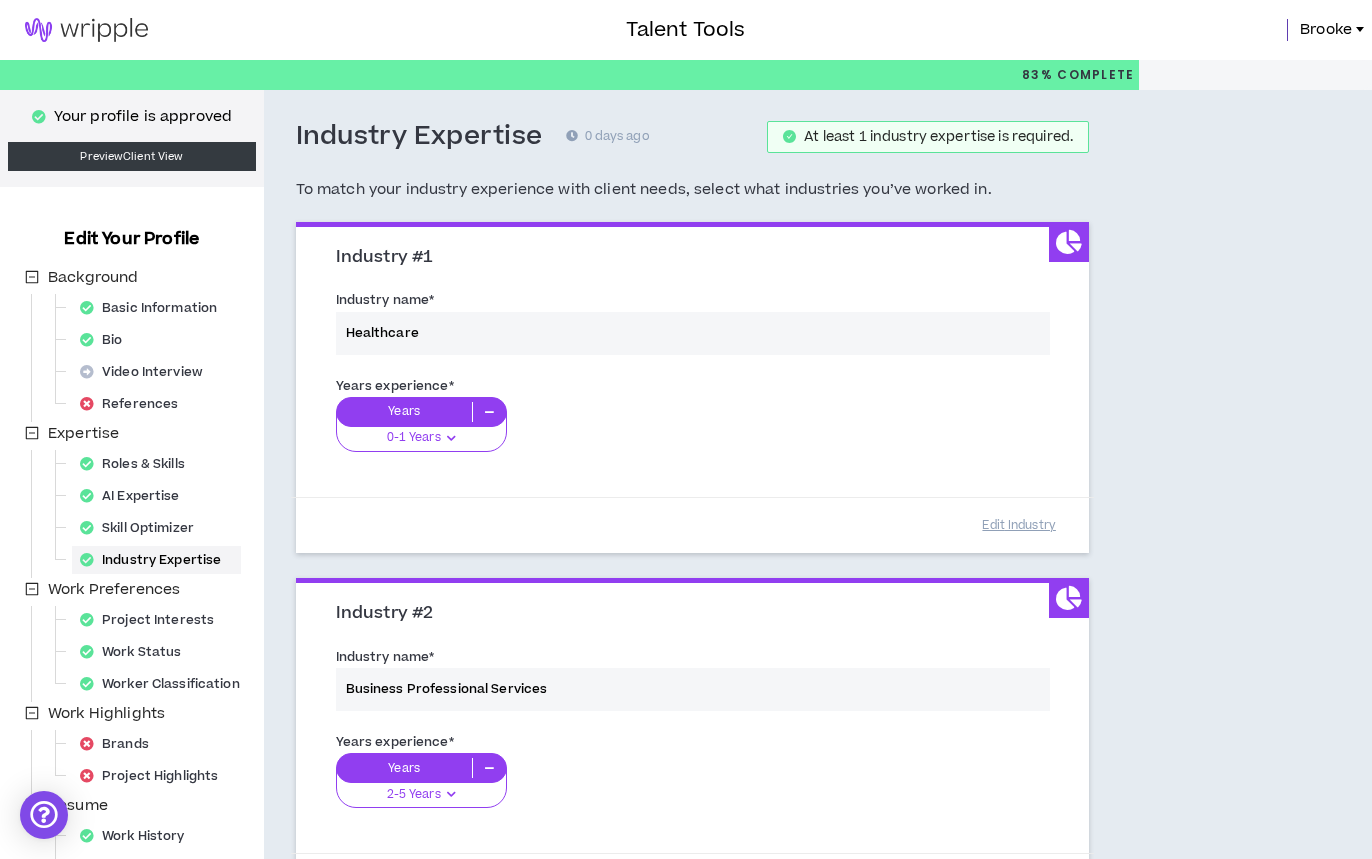 scroll, scrollTop: 0, scrollLeft: 0, axis: both 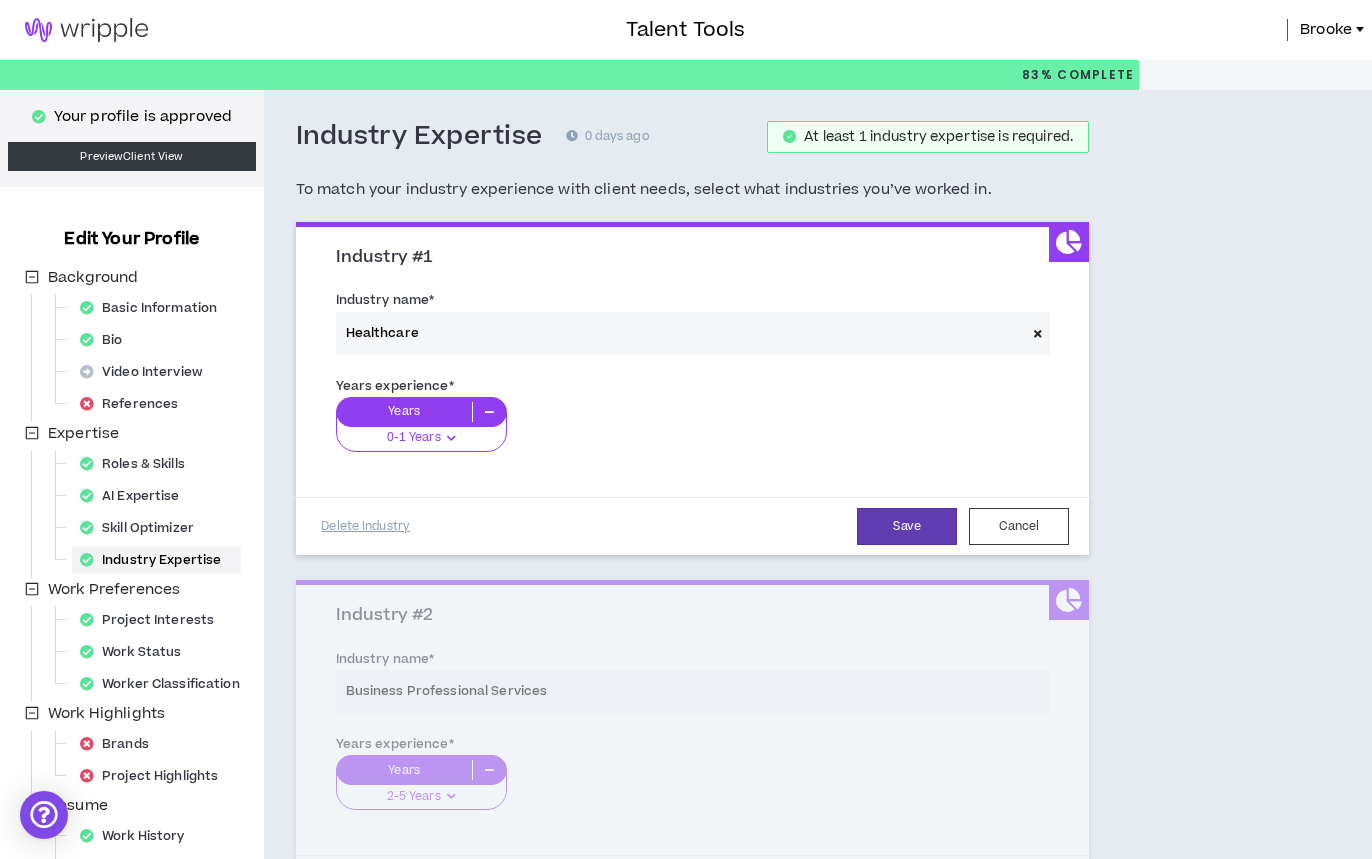 drag, startPoint x: 1037, startPoint y: 330, endPoint x: 873, endPoint y: 322, distance: 164.195 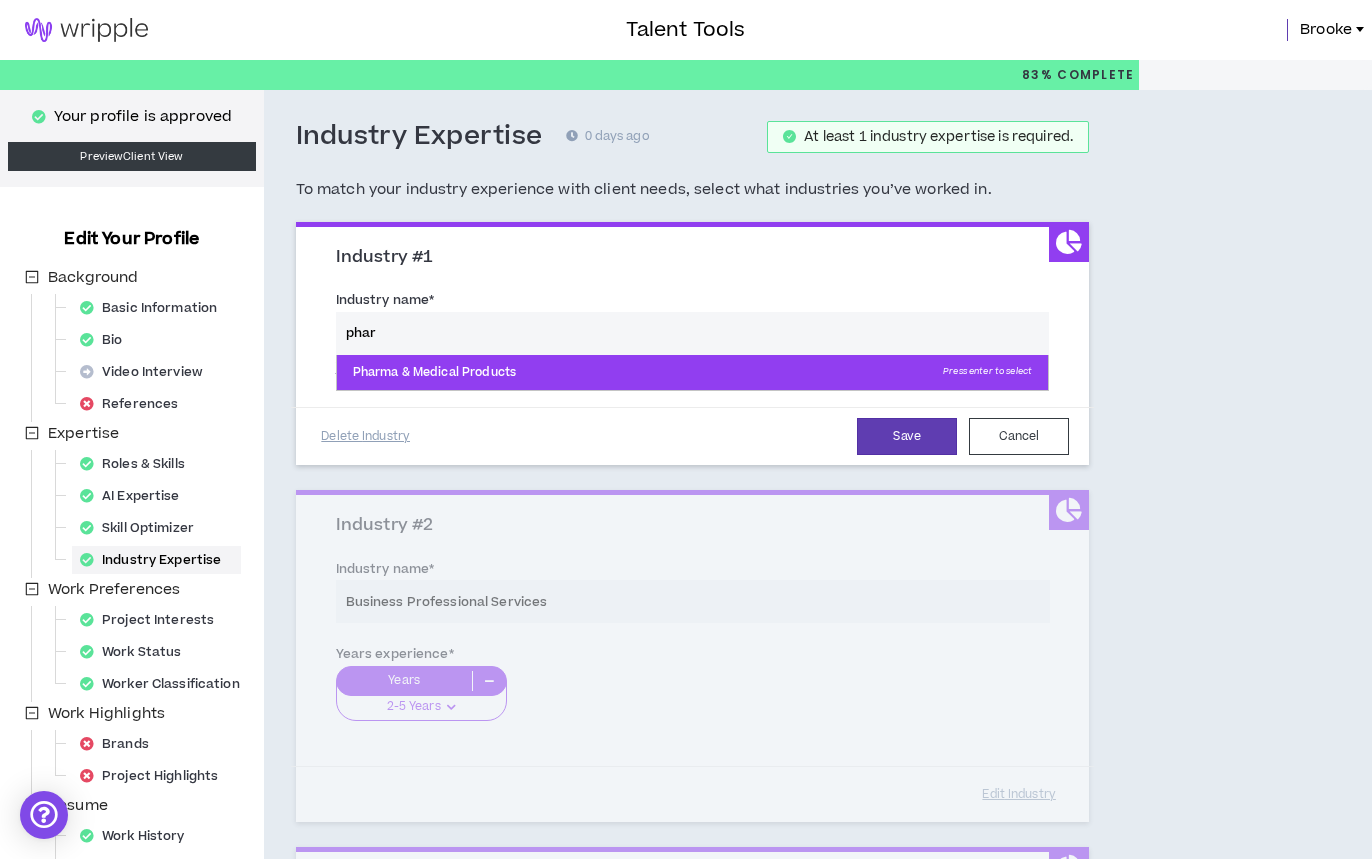 click on "Pharma & Medical Products Press enter to select" at bounding box center (693, 373) 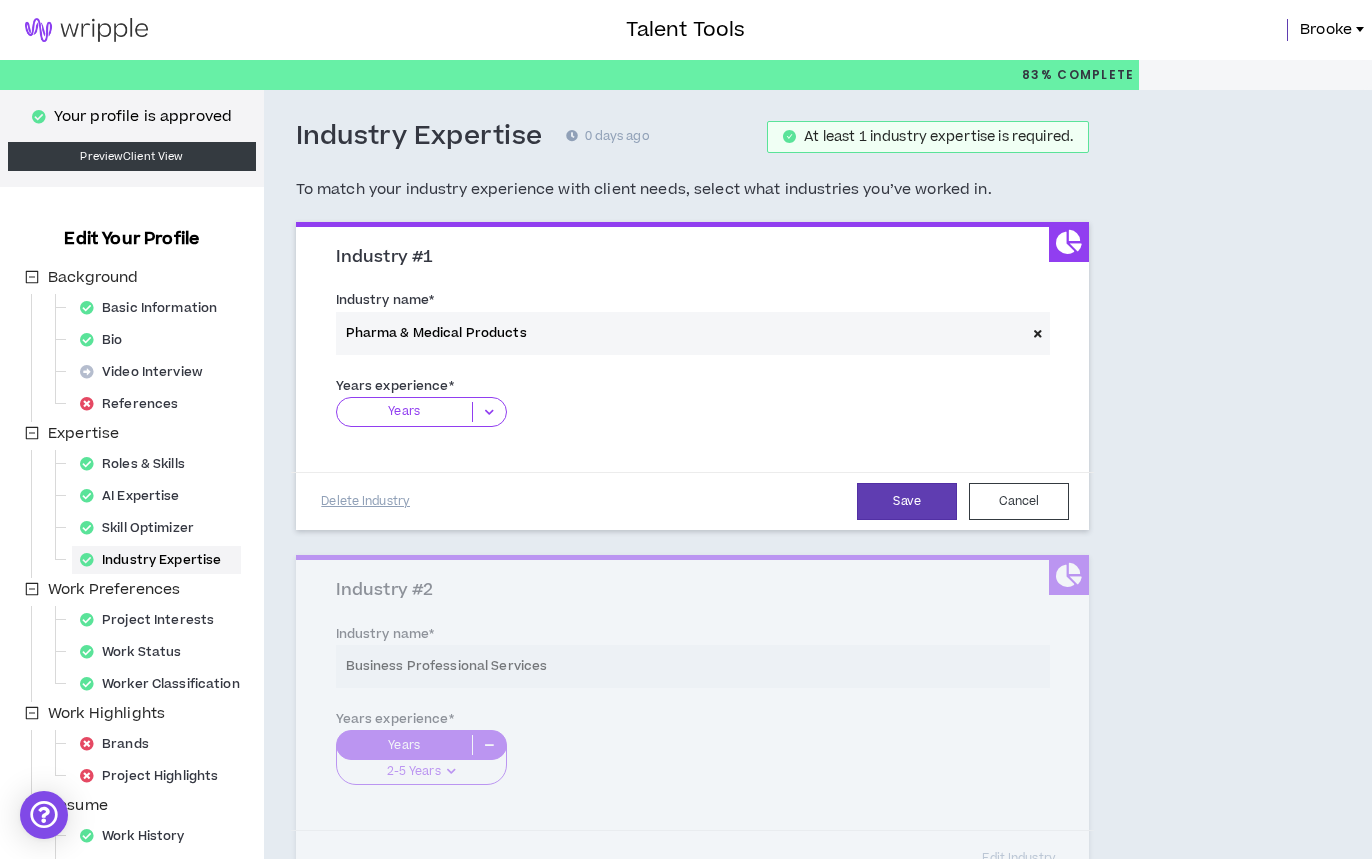 drag, startPoint x: 463, startPoint y: 408, endPoint x: 475, endPoint y: 416, distance: 14.422205 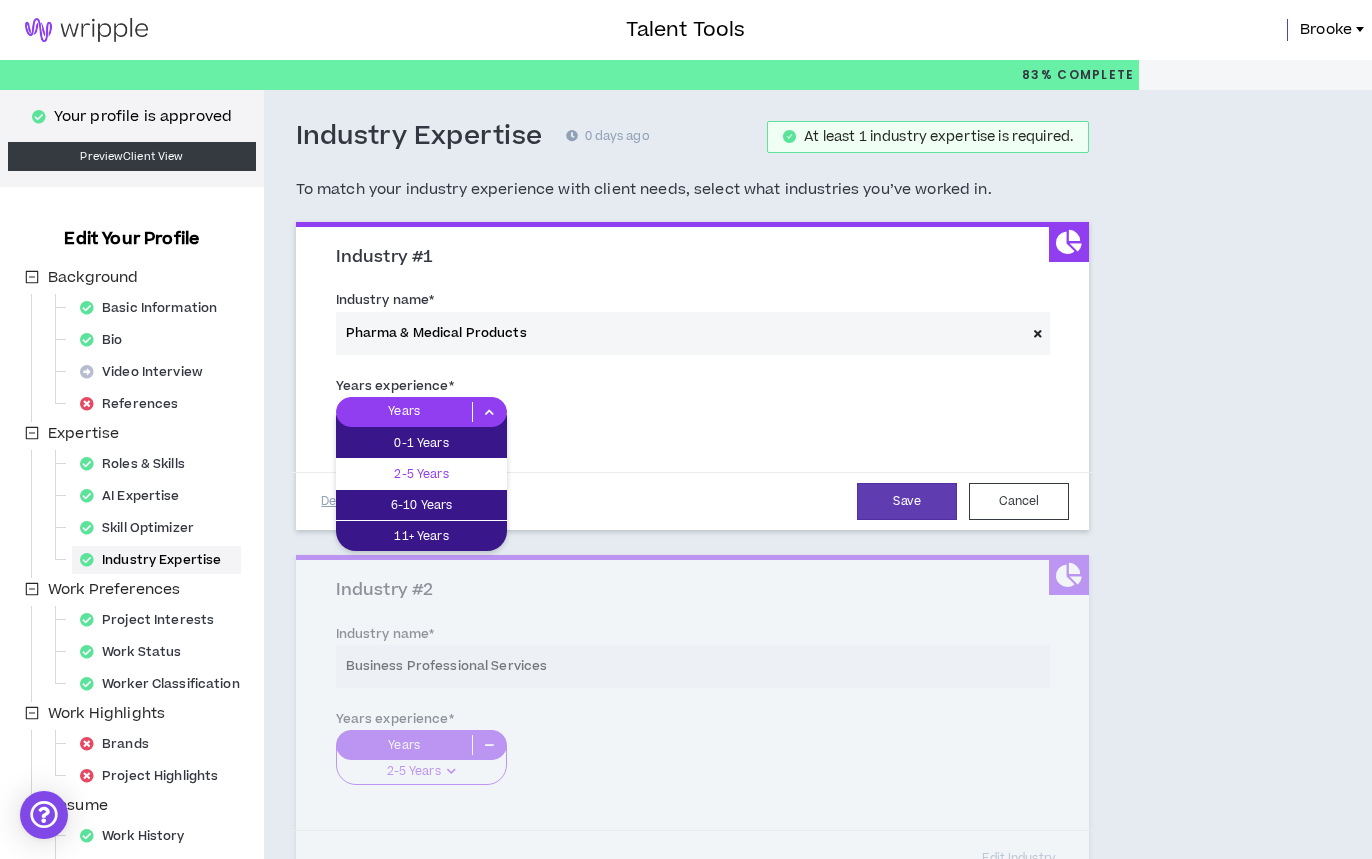 click on "2-5 Years" at bounding box center [421, 474] 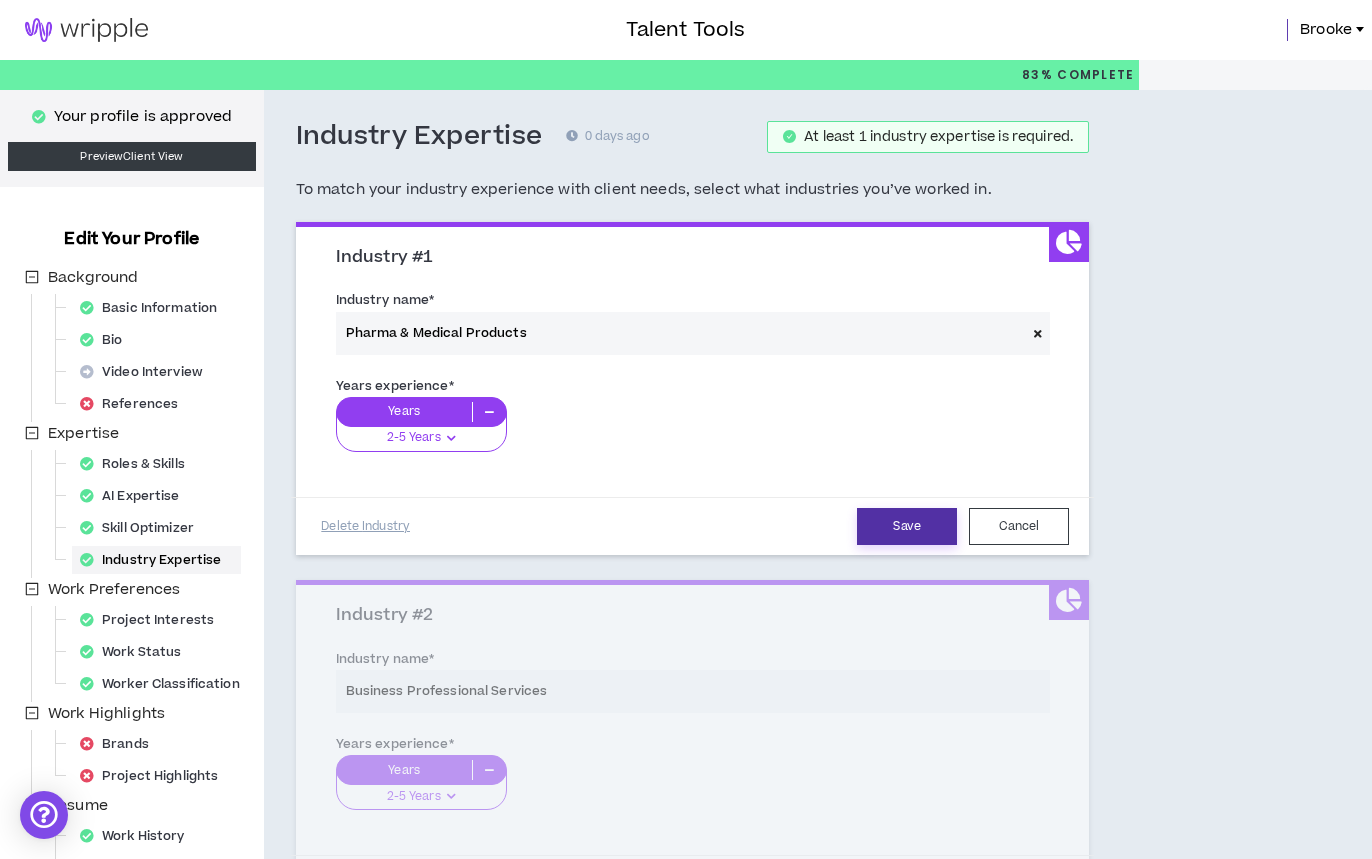 click on "Save" at bounding box center [907, 526] 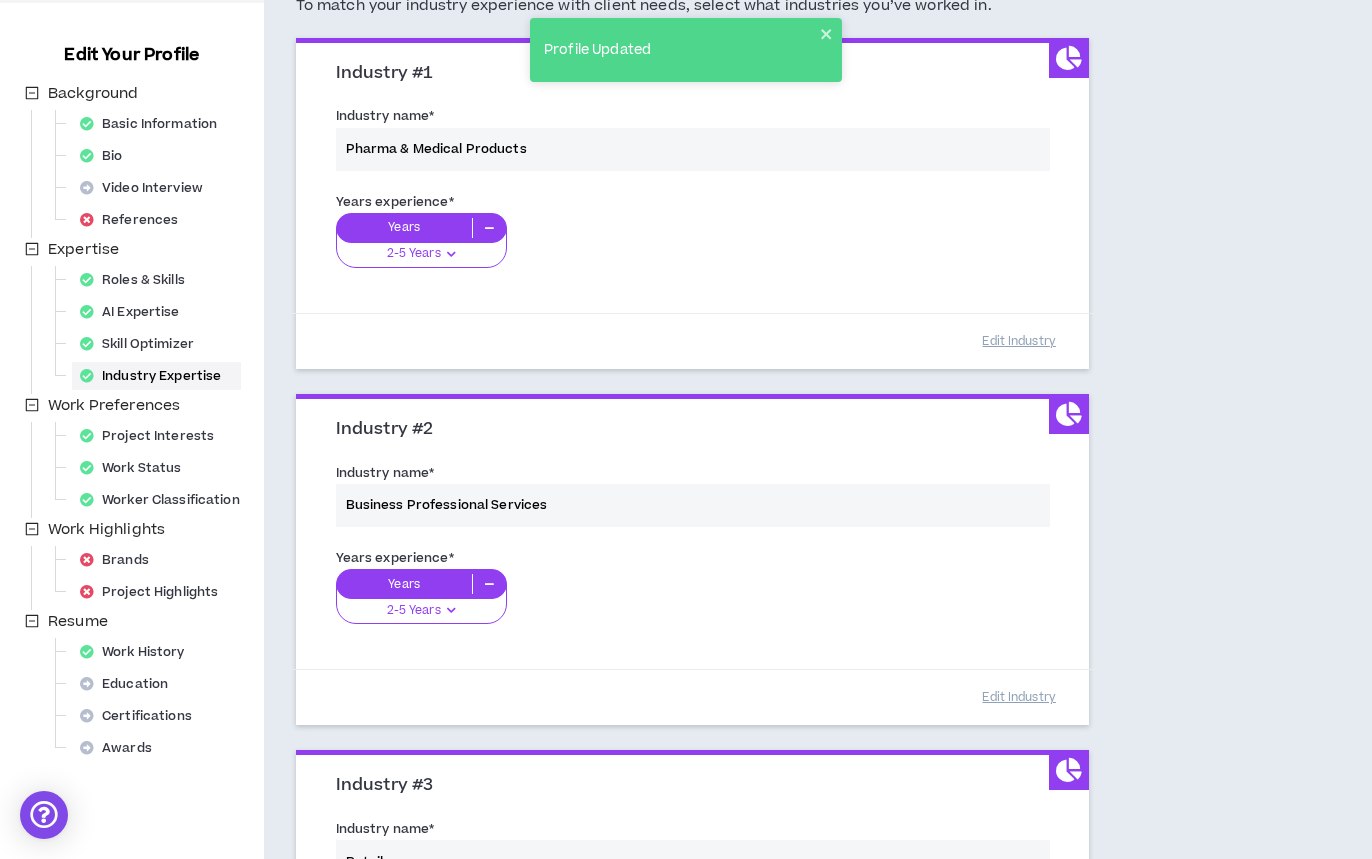 scroll, scrollTop: 189, scrollLeft: 0, axis: vertical 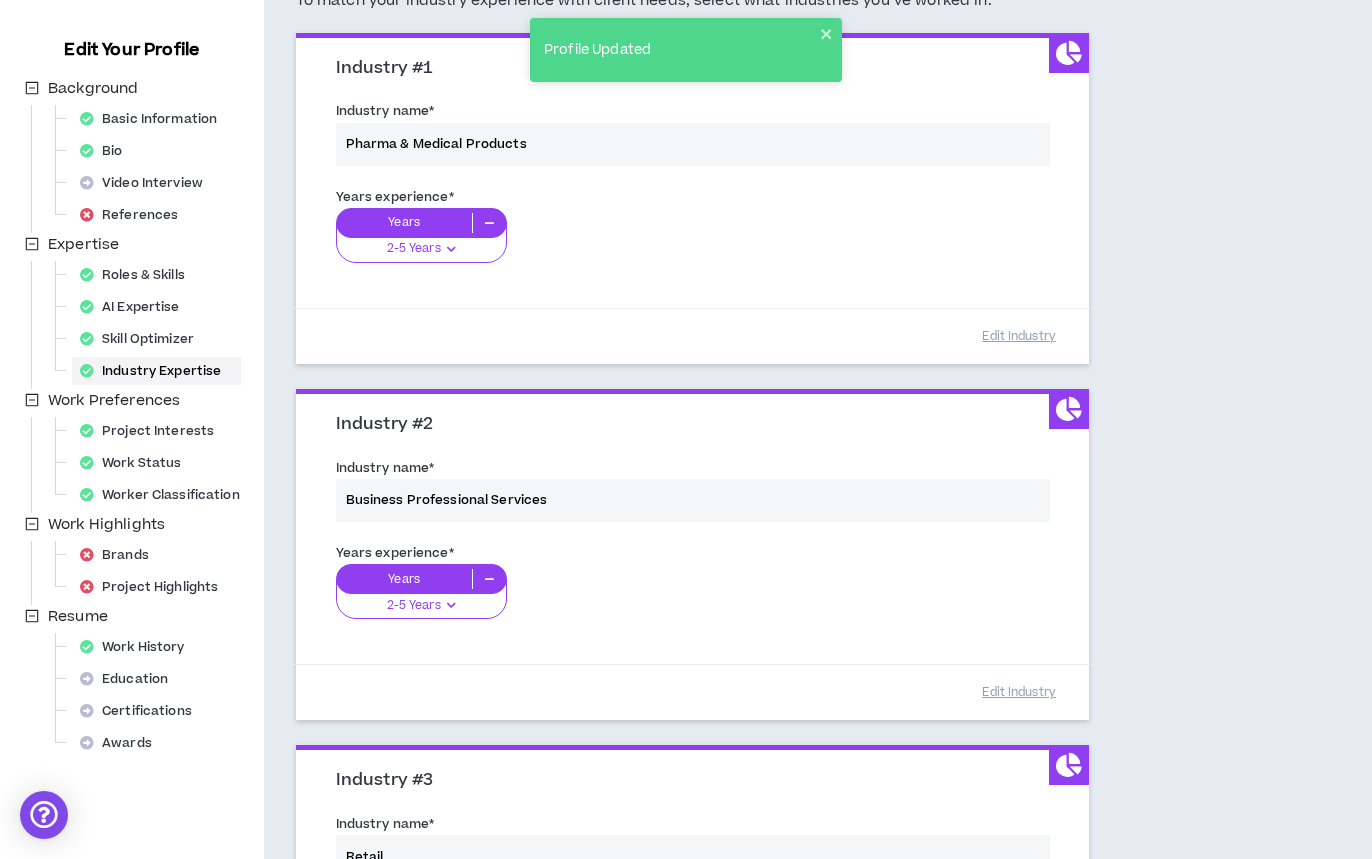 click on "Industry name * Business Professional Services" at bounding box center [693, 494] 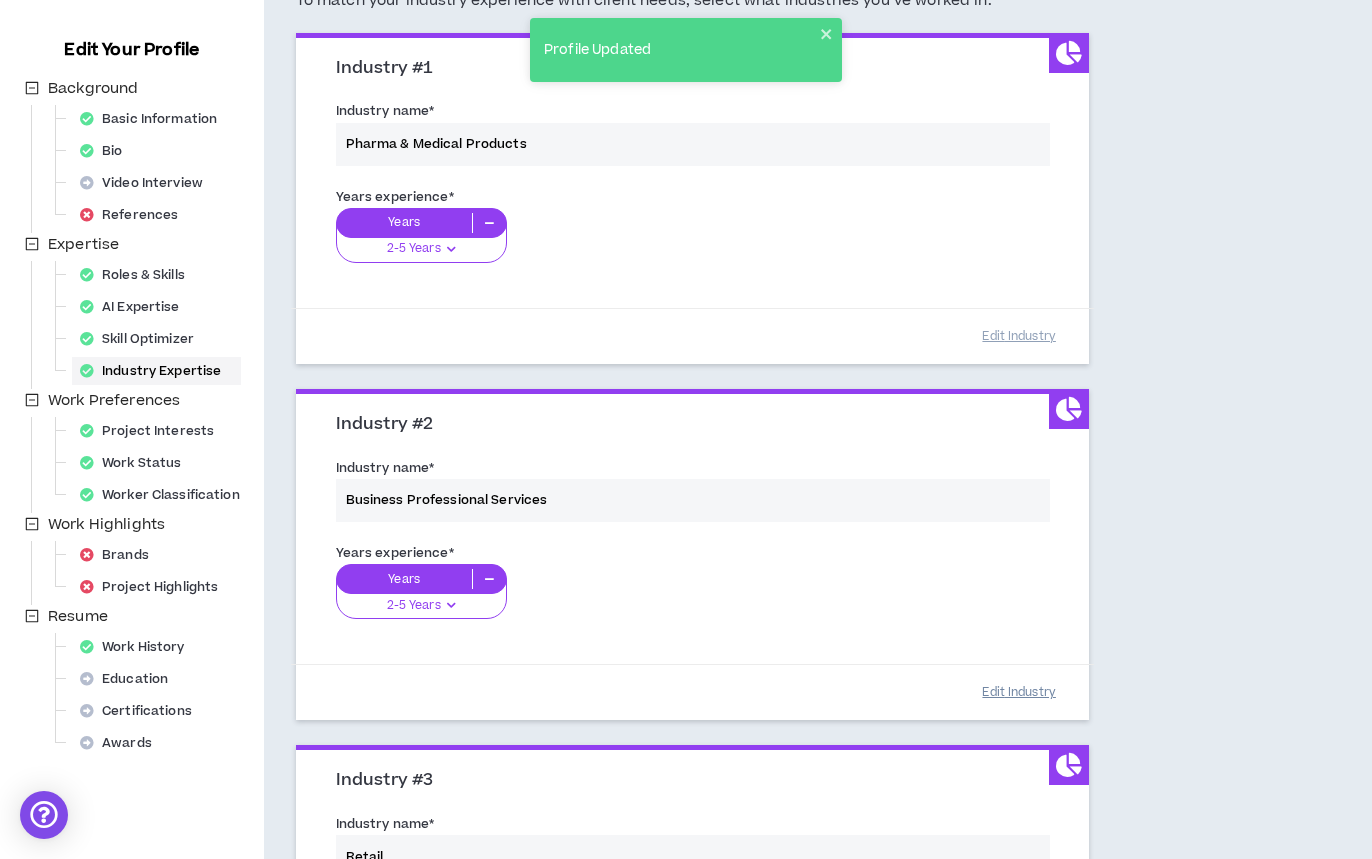 click on "Edit   Industry" at bounding box center (1019, 692) 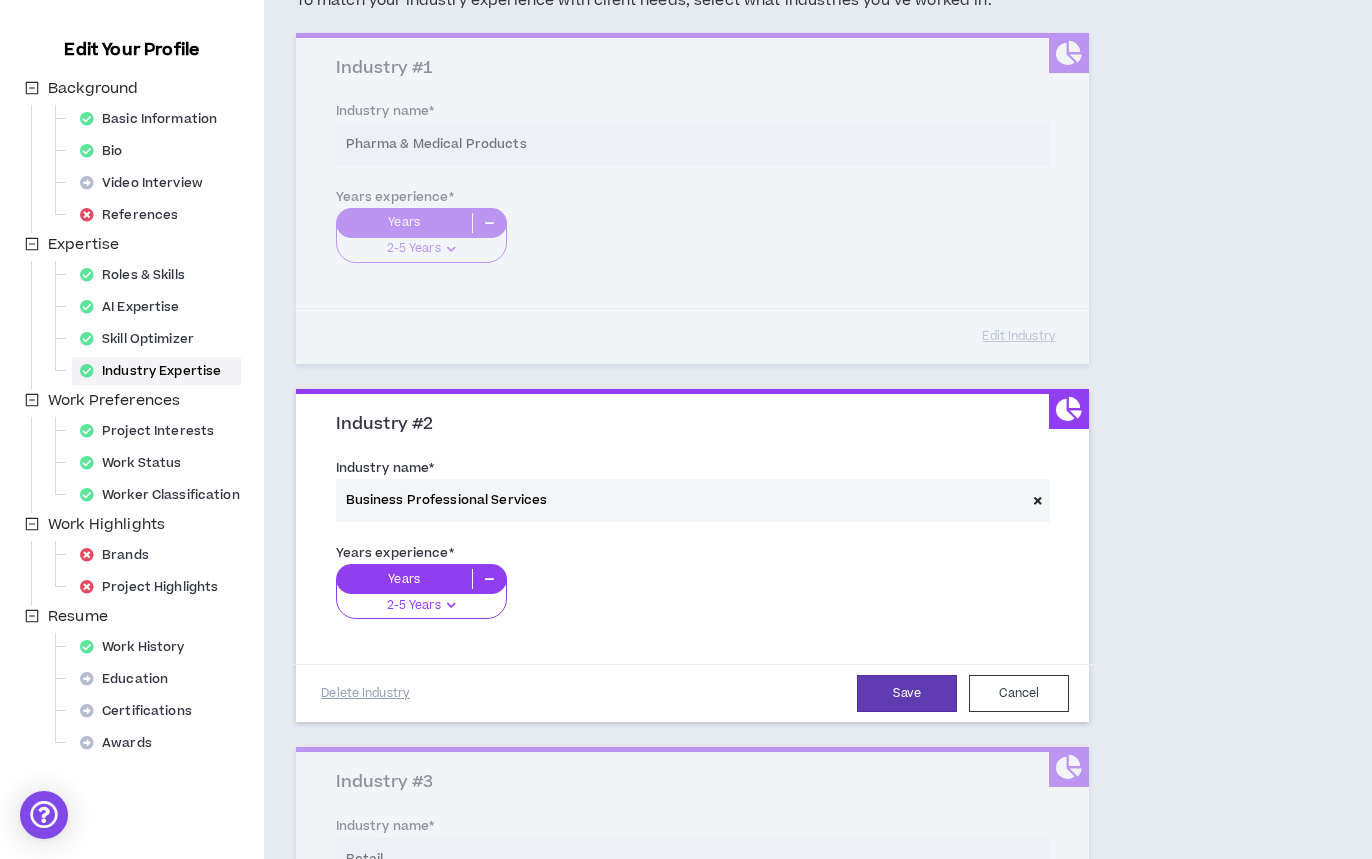 drag, startPoint x: 1036, startPoint y: 498, endPoint x: 790, endPoint y: 492, distance: 246.07317 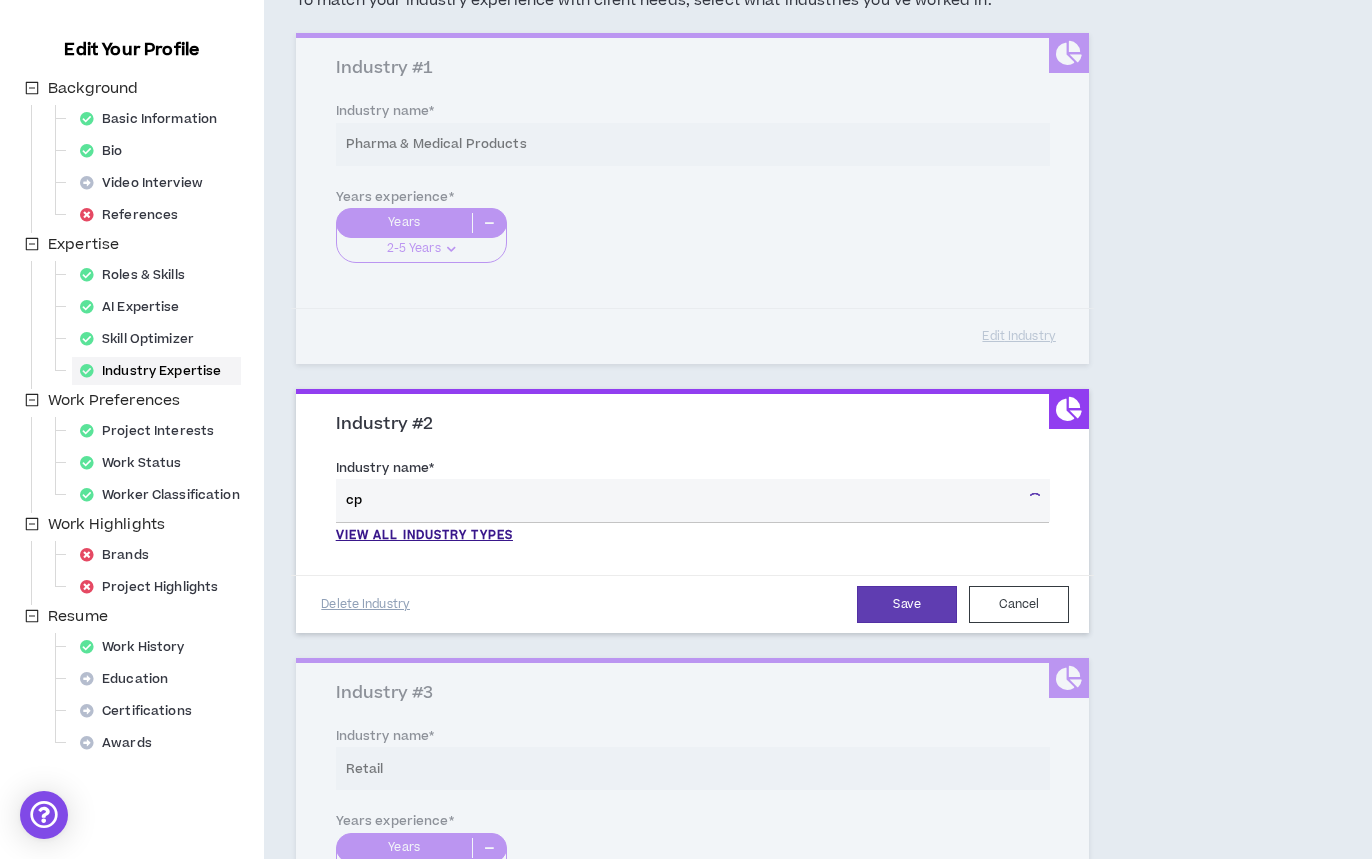 type on "c" 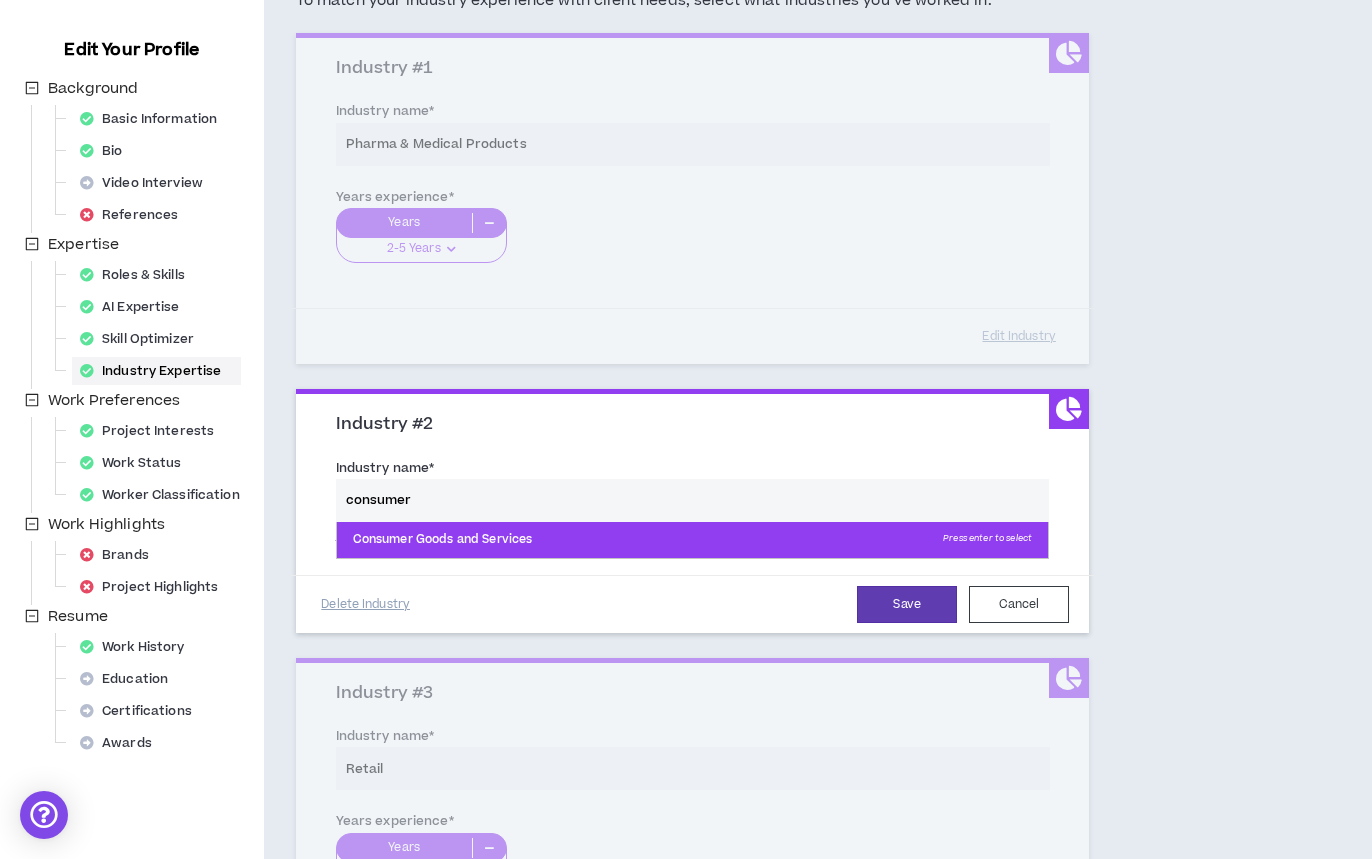 click on "Consumer Goods and Services Press enter to select" at bounding box center (693, 540) 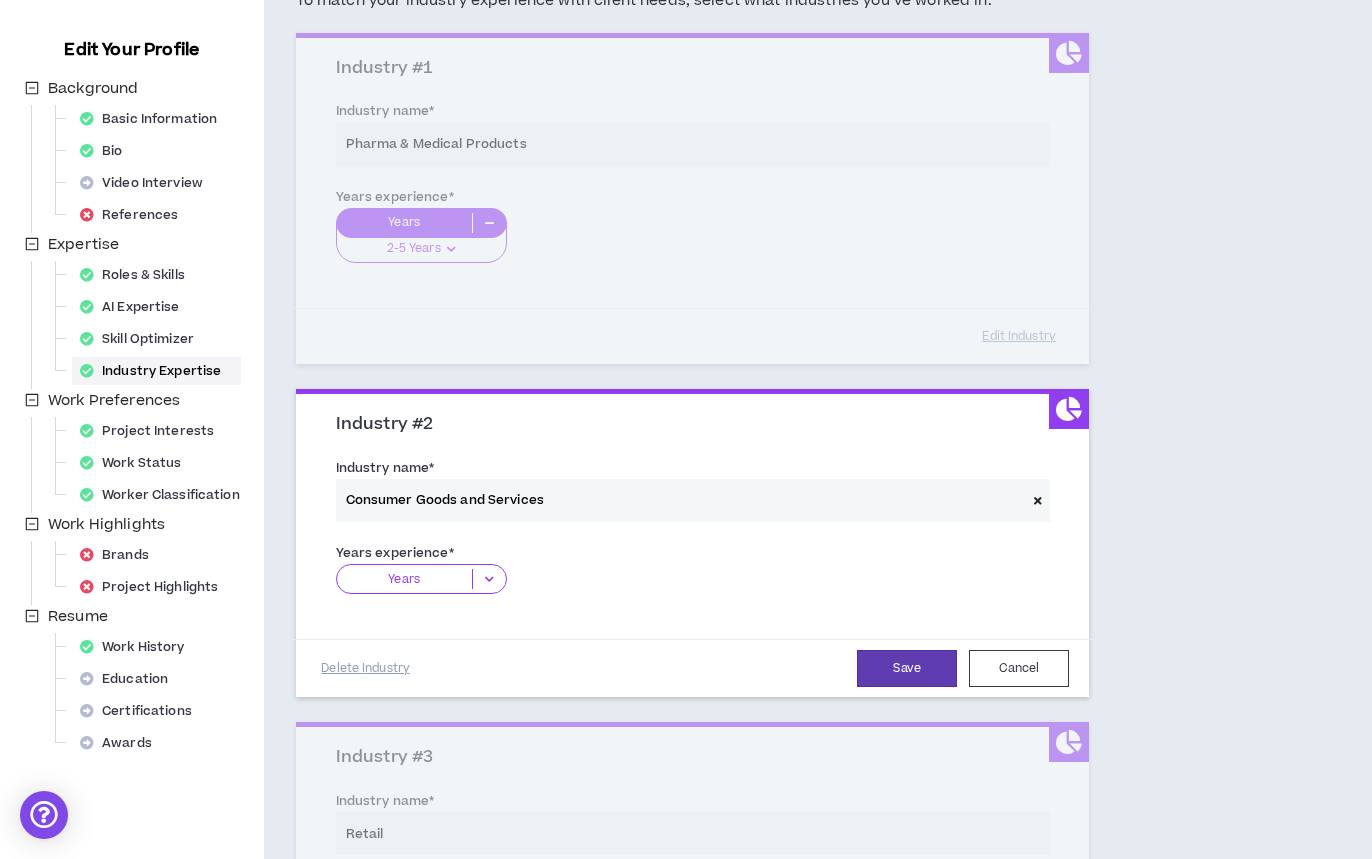 click on "Years" at bounding box center (404, 579) 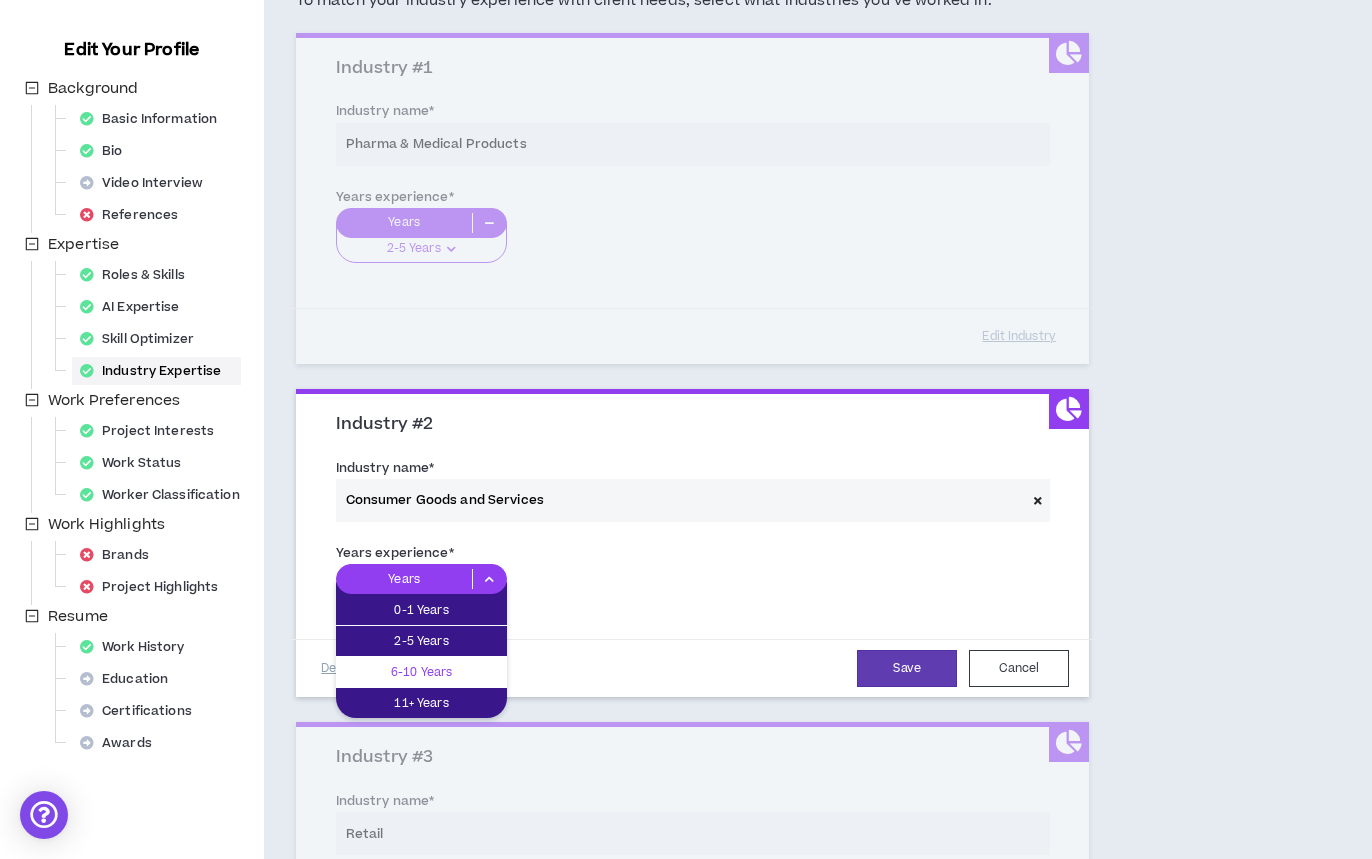 click on "6-10 Years" at bounding box center [421, 672] 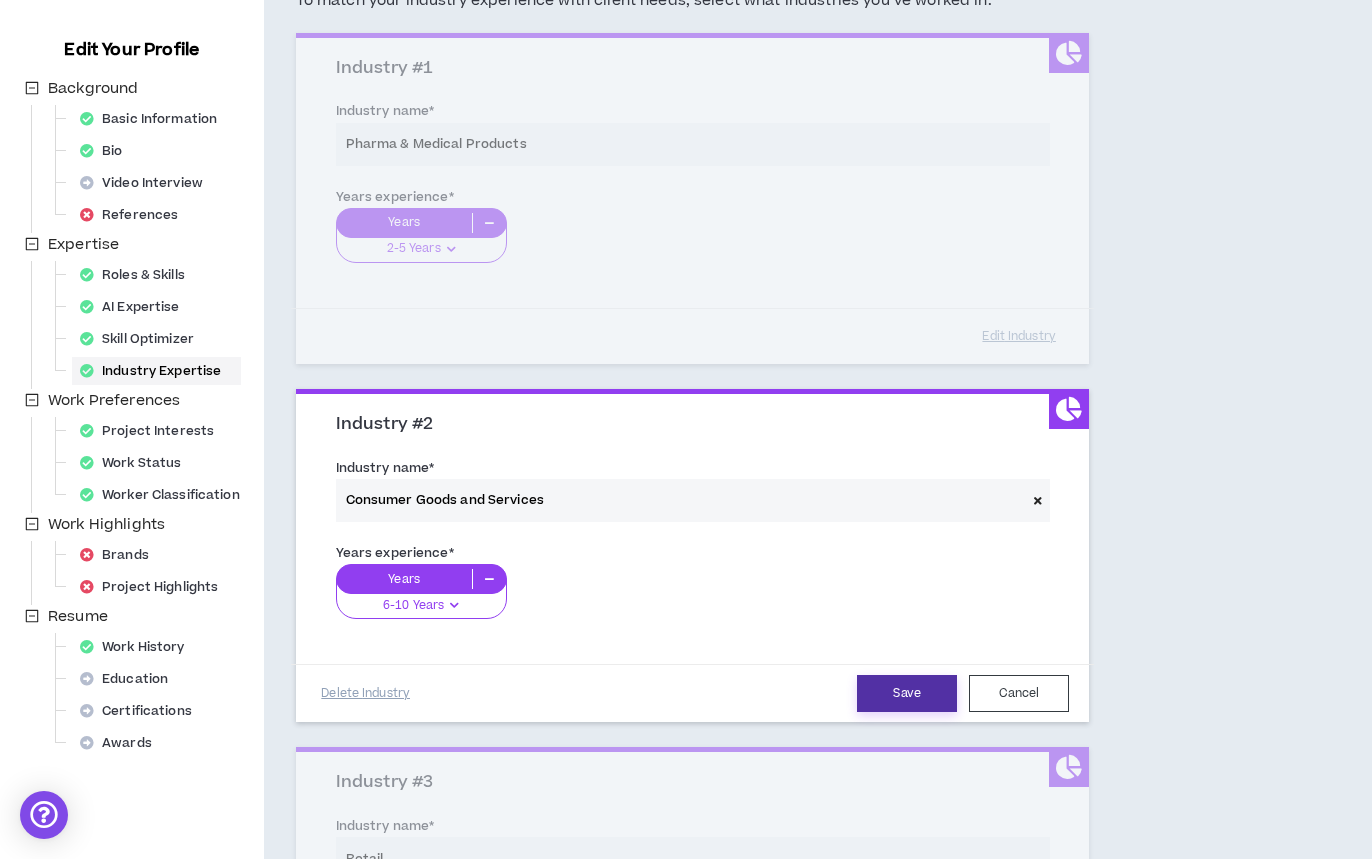 click on "Save" at bounding box center (907, 693) 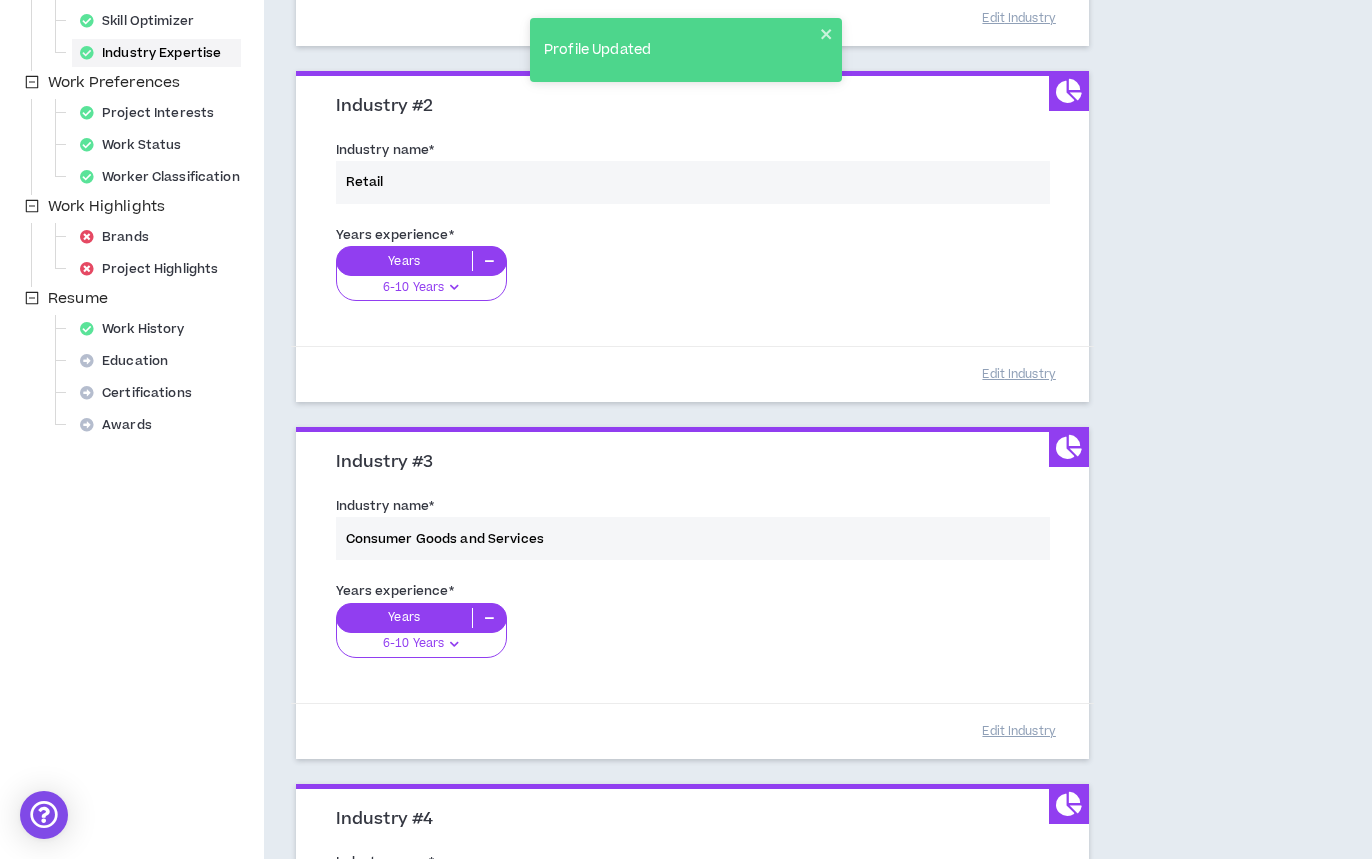 scroll, scrollTop: 517, scrollLeft: 0, axis: vertical 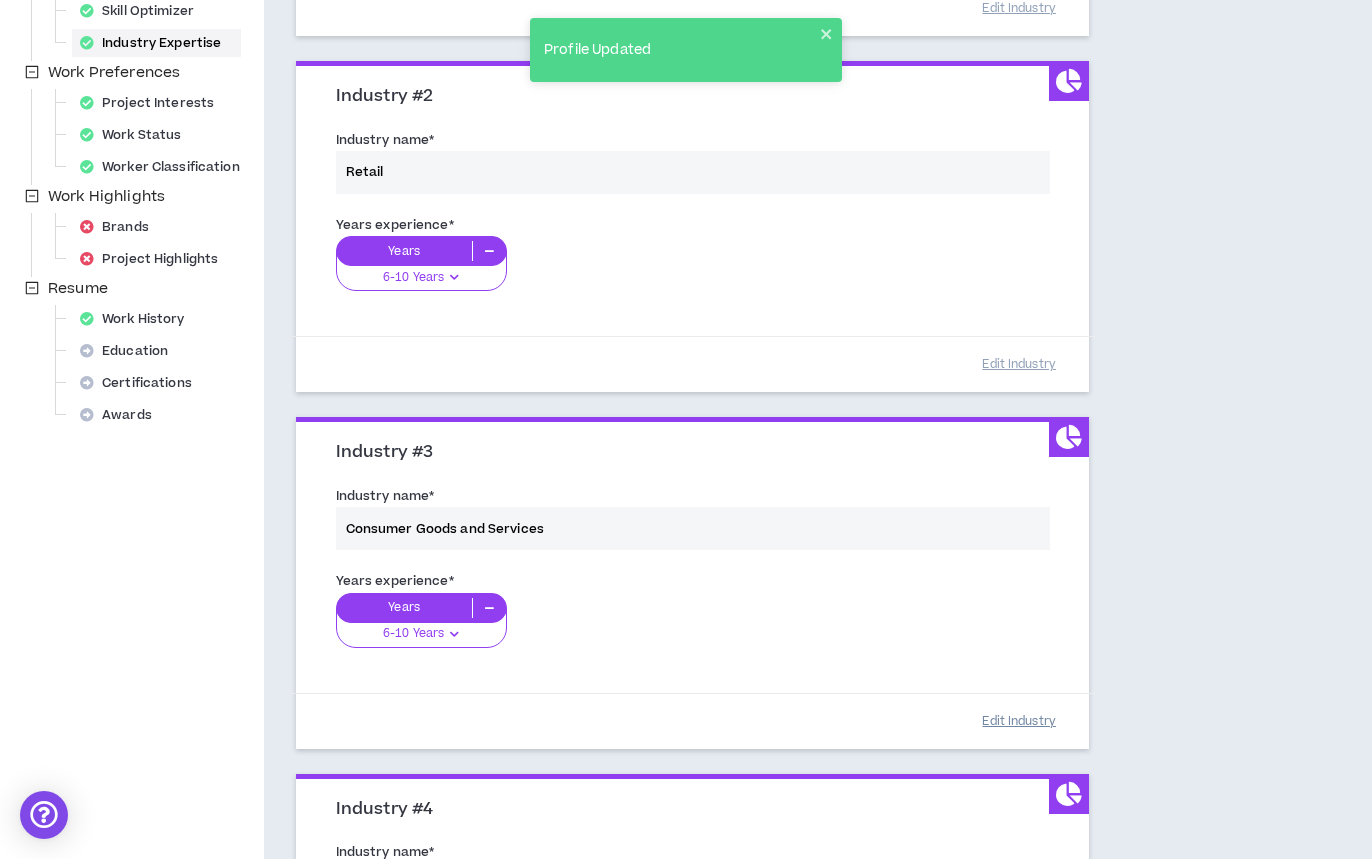 click on "Edit   Industry" at bounding box center [1019, 721] 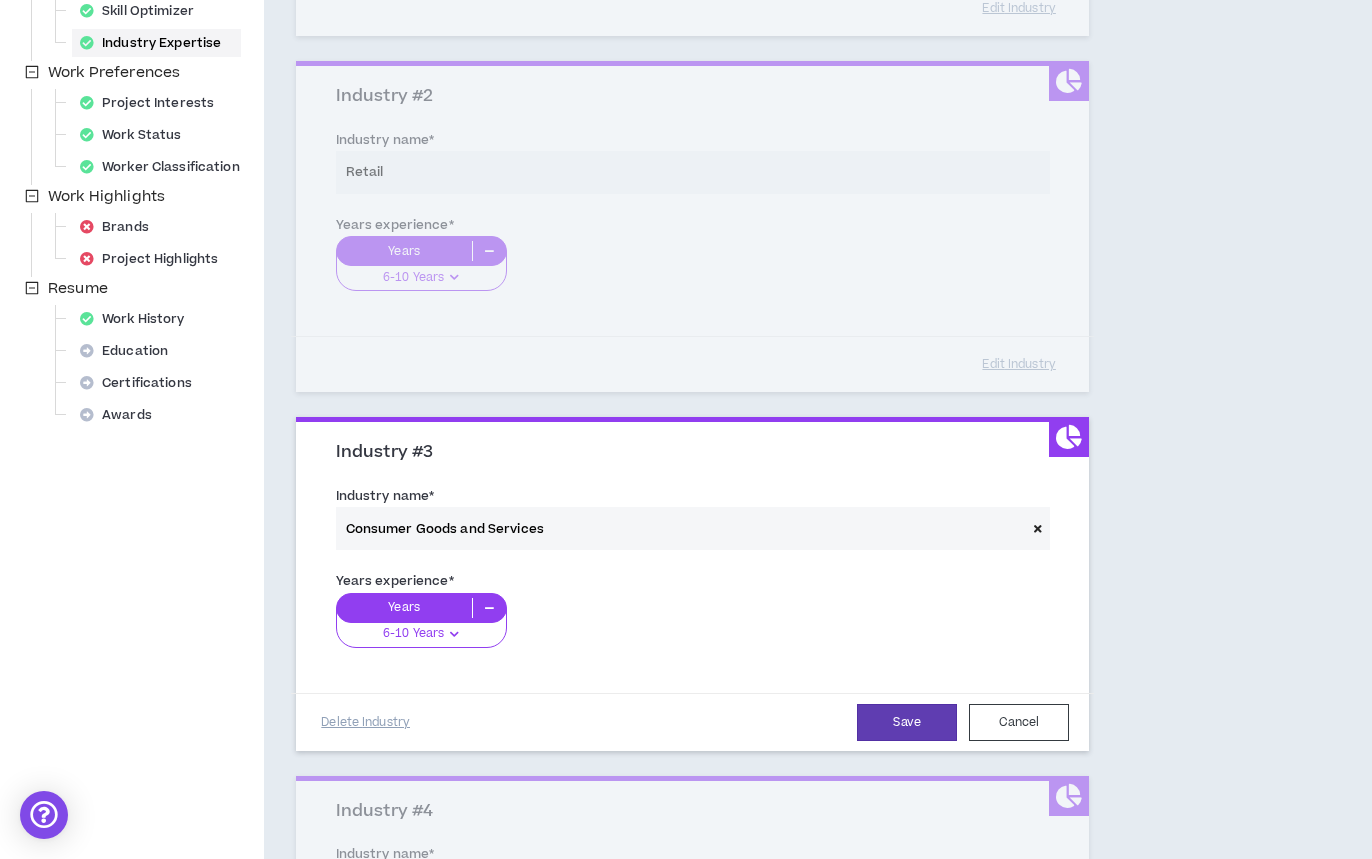 click at bounding box center [1038, 528] 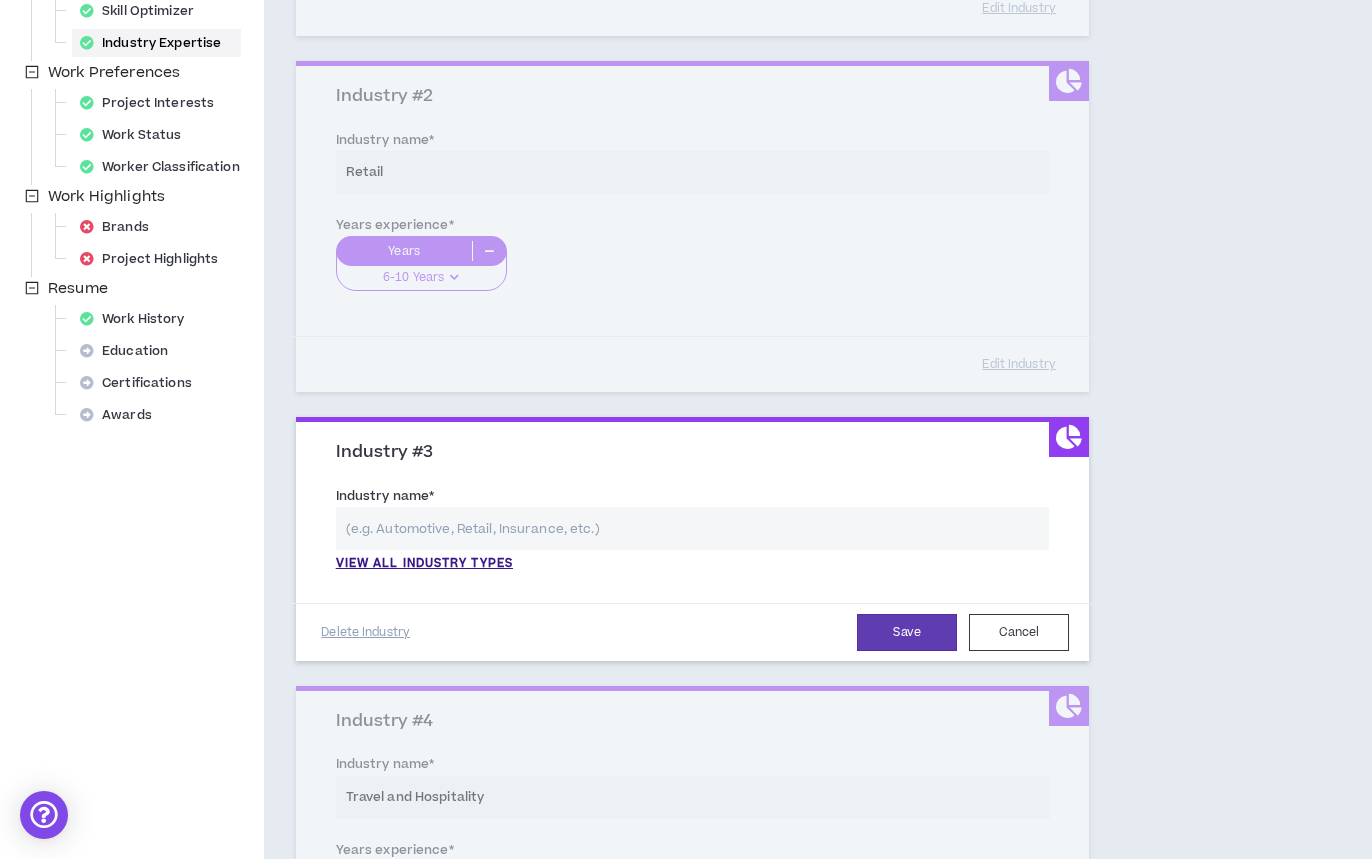 click at bounding box center (693, 528) 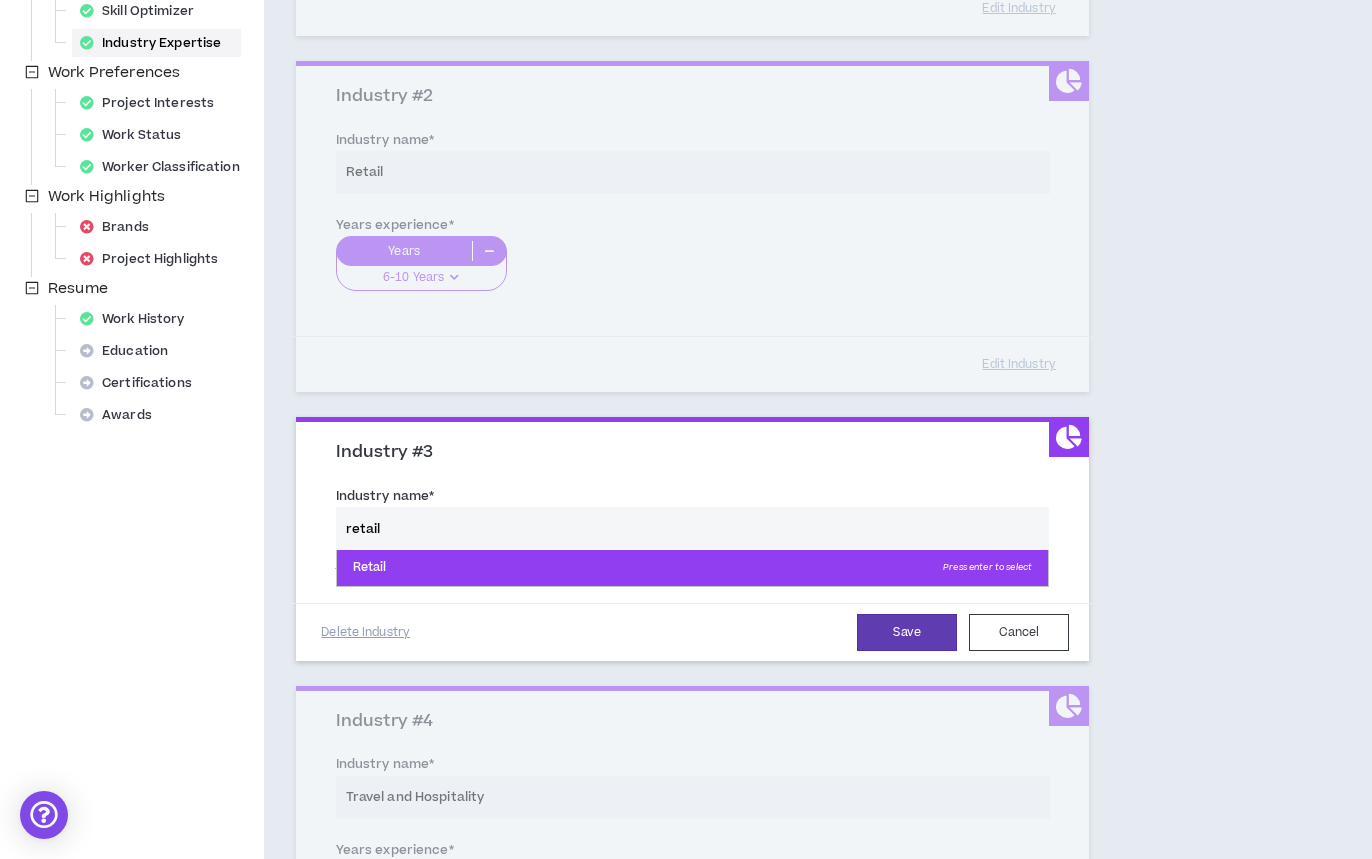 click on "Retail Press enter to select" at bounding box center [693, 568] 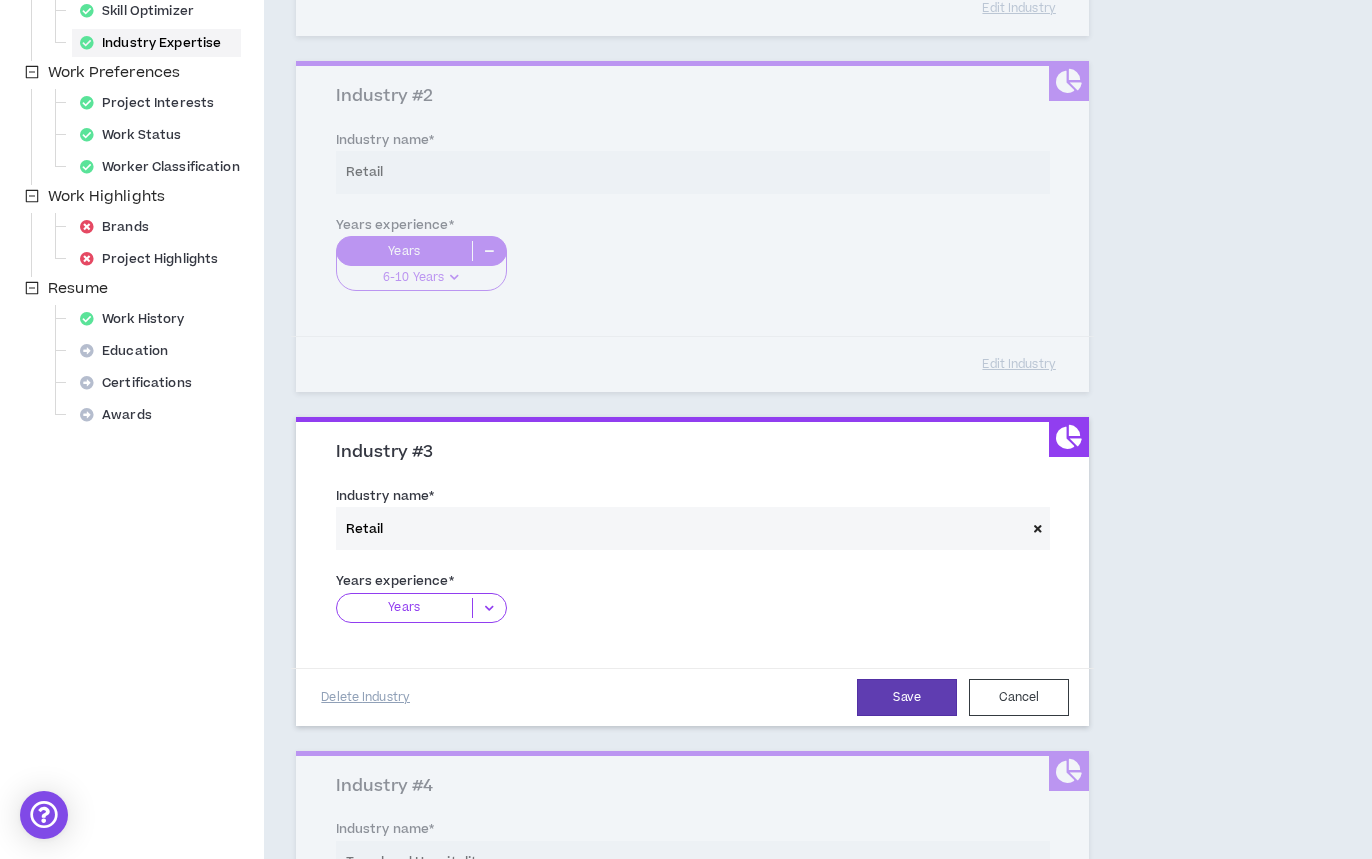 click on "Years" at bounding box center (404, 608) 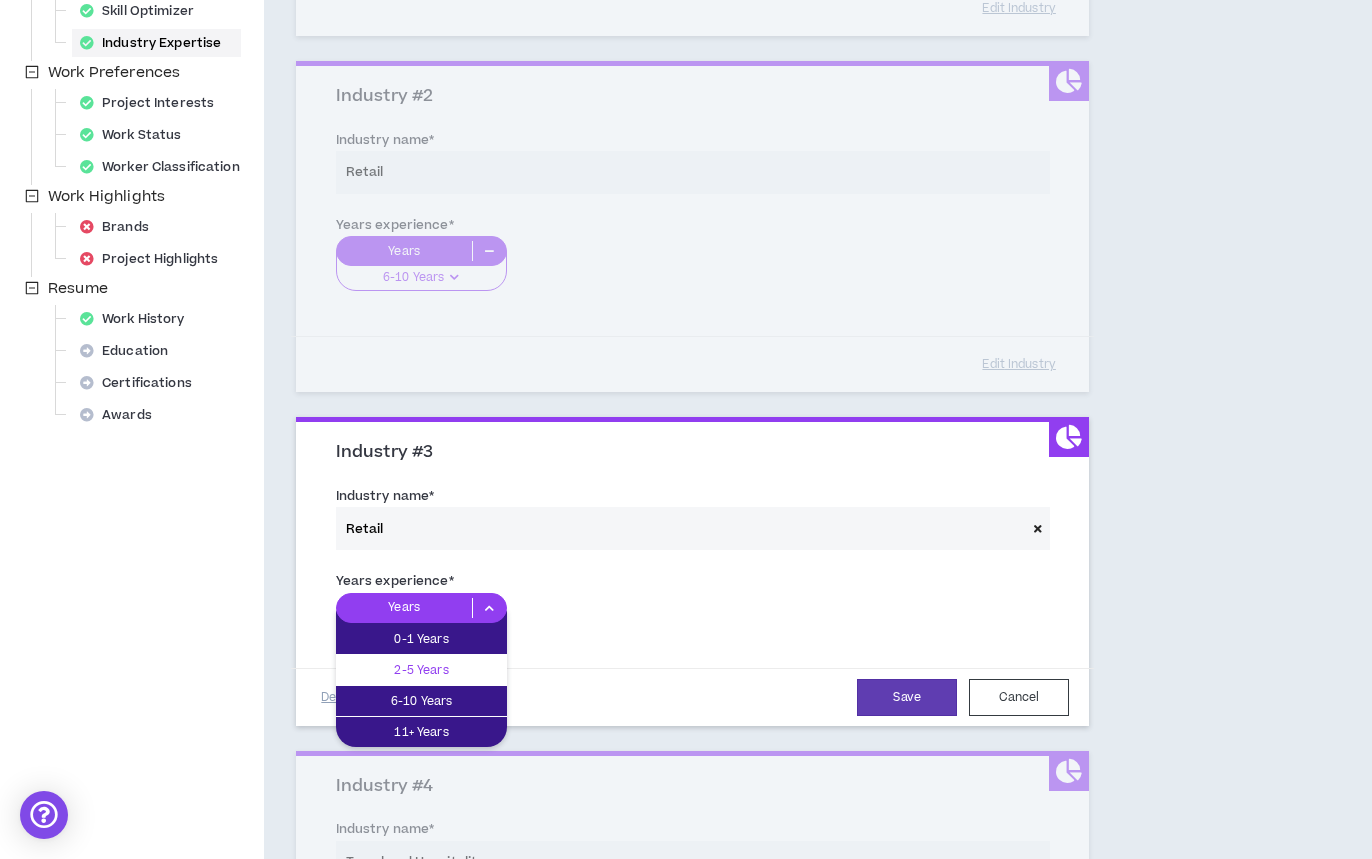 click on "2-5 Years" at bounding box center (421, 670) 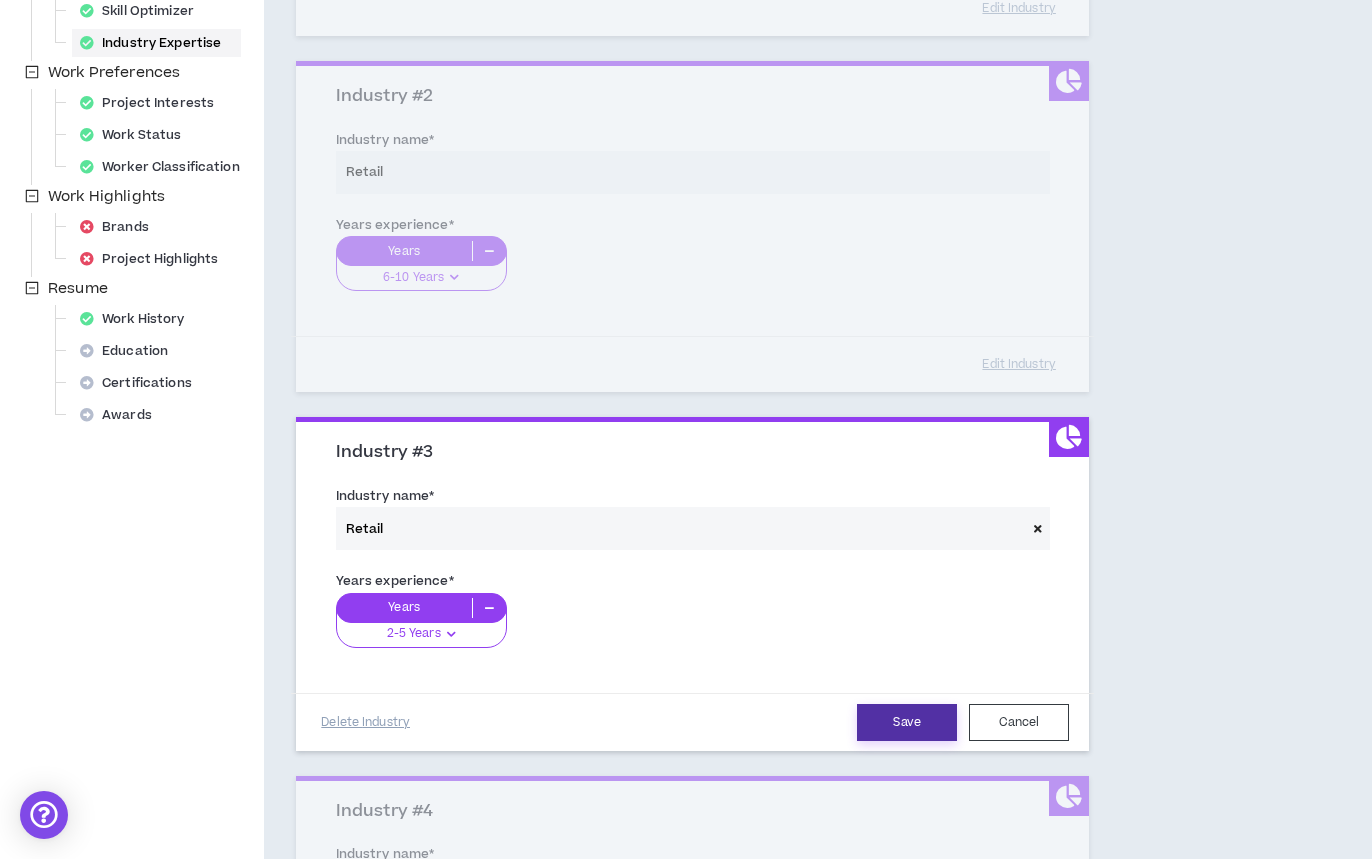 click on "Save" at bounding box center (907, 722) 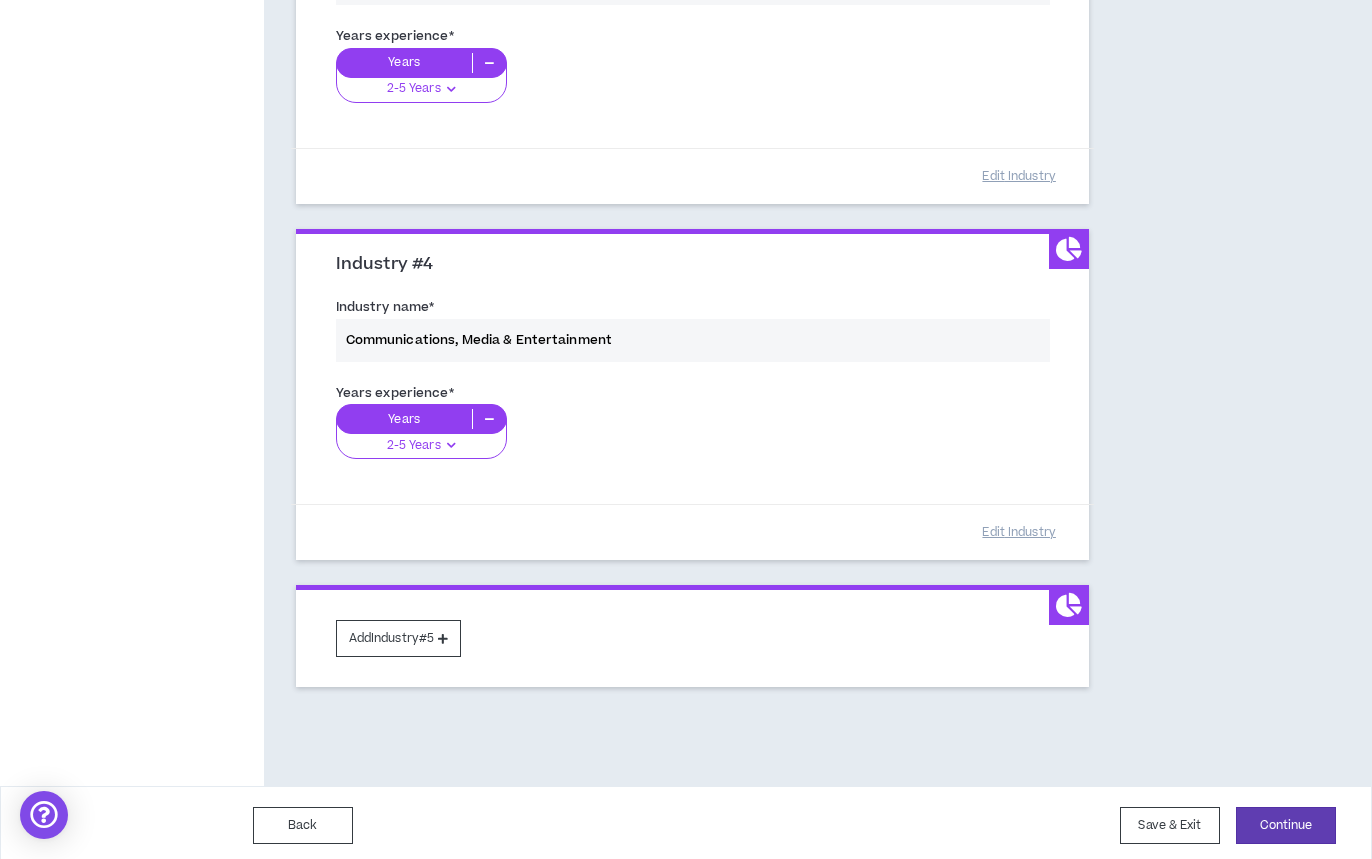 scroll, scrollTop: 1061, scrollLeft: 0, axis: vertical 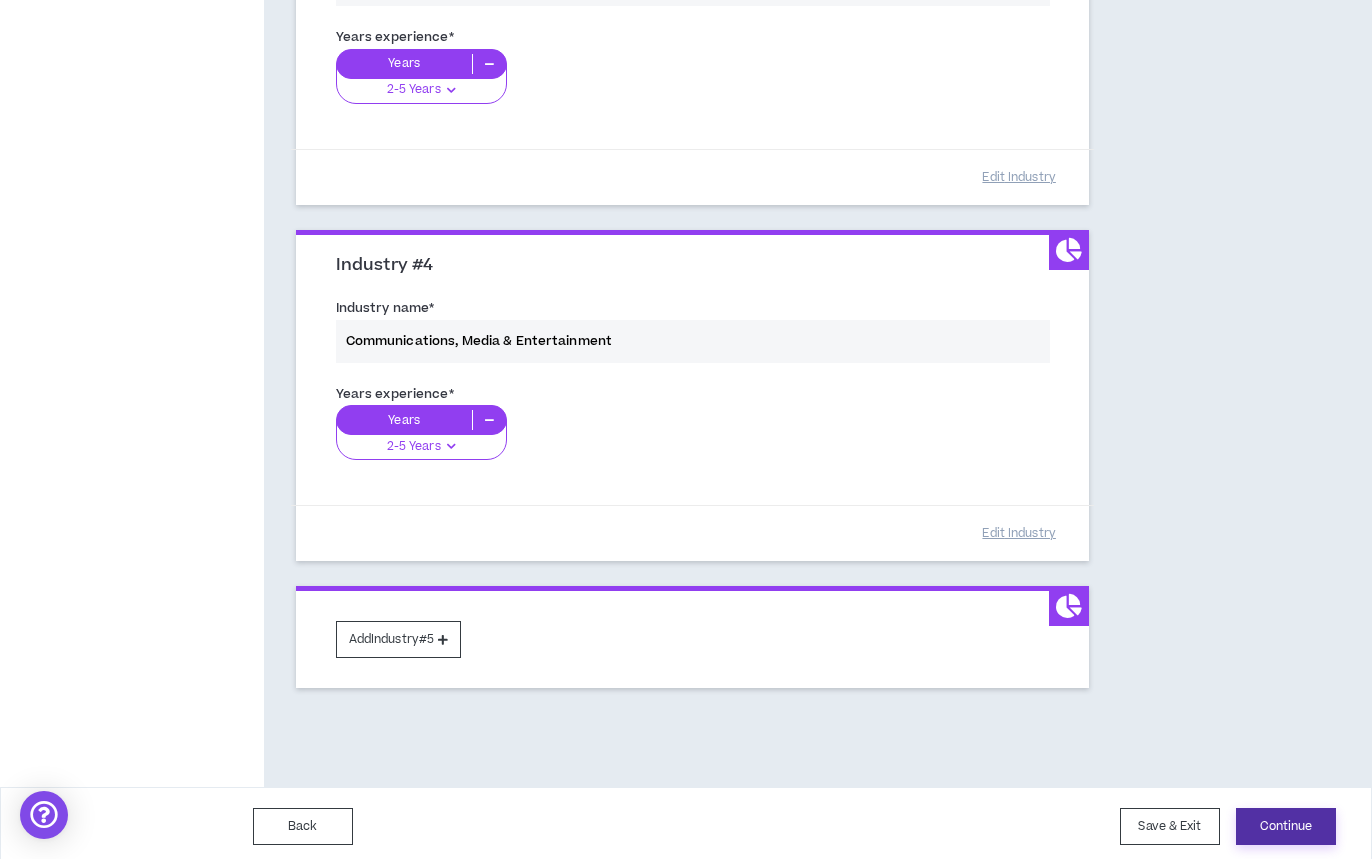 click on "Continue" at bounding box center [1286, 826] 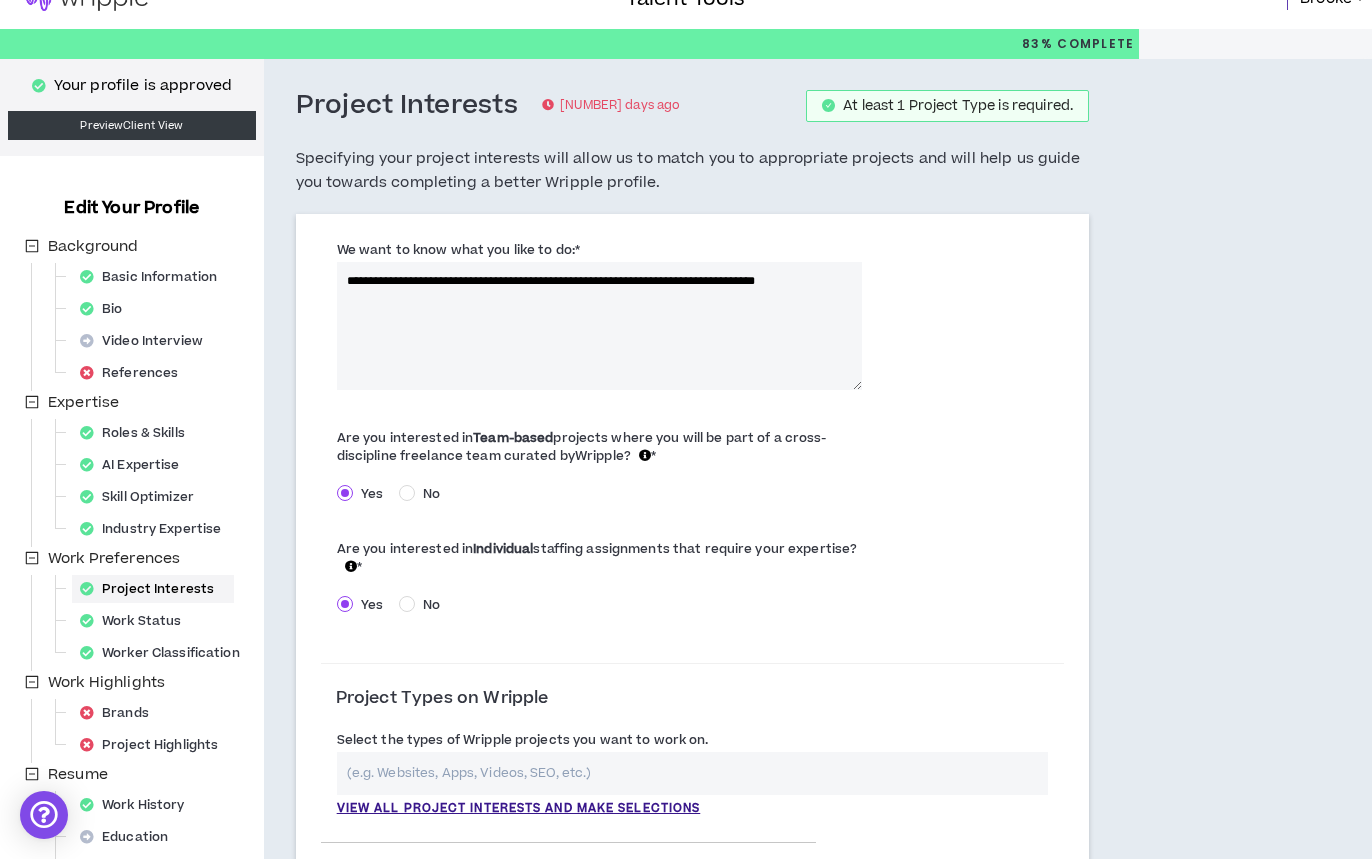 scroll, scrollTop: 0, scrollLeft: 0, axis: both 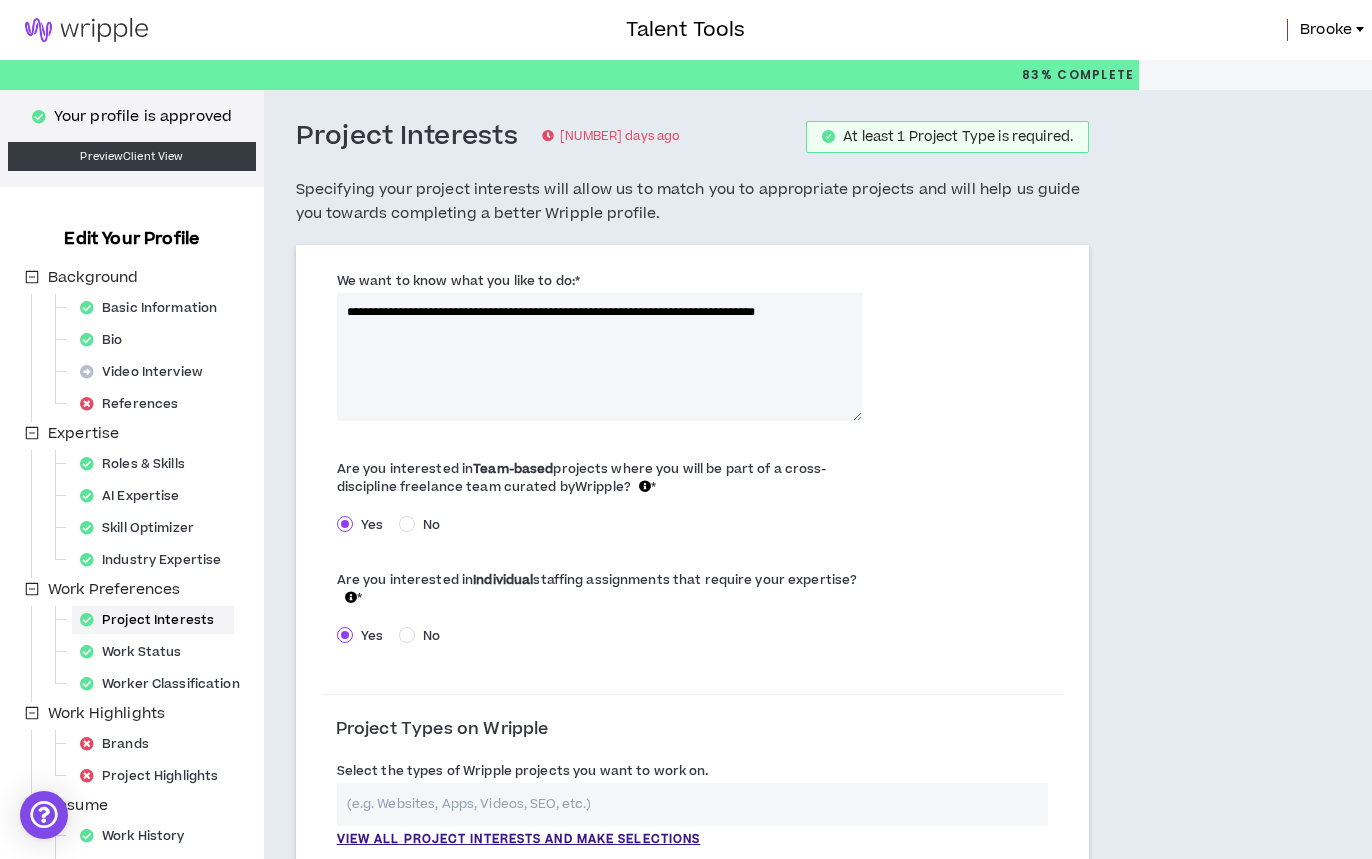 drag, startPoint x: 447, startPoint y: 328, endPoint x: 318, endPoint y: 313, distance: 129.86917 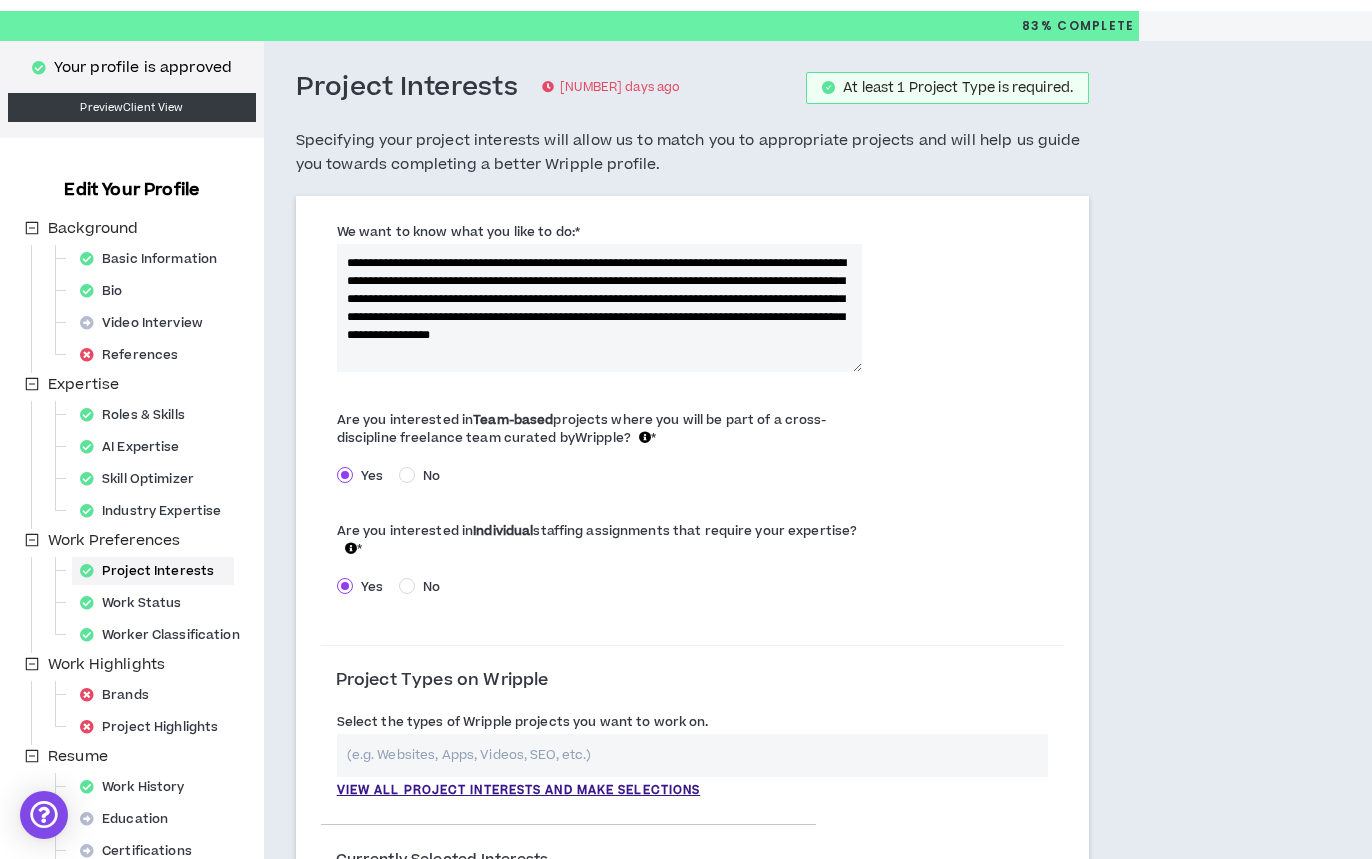 scroll, scrollTop: 50, scrollLeft: 0, axis: vertical 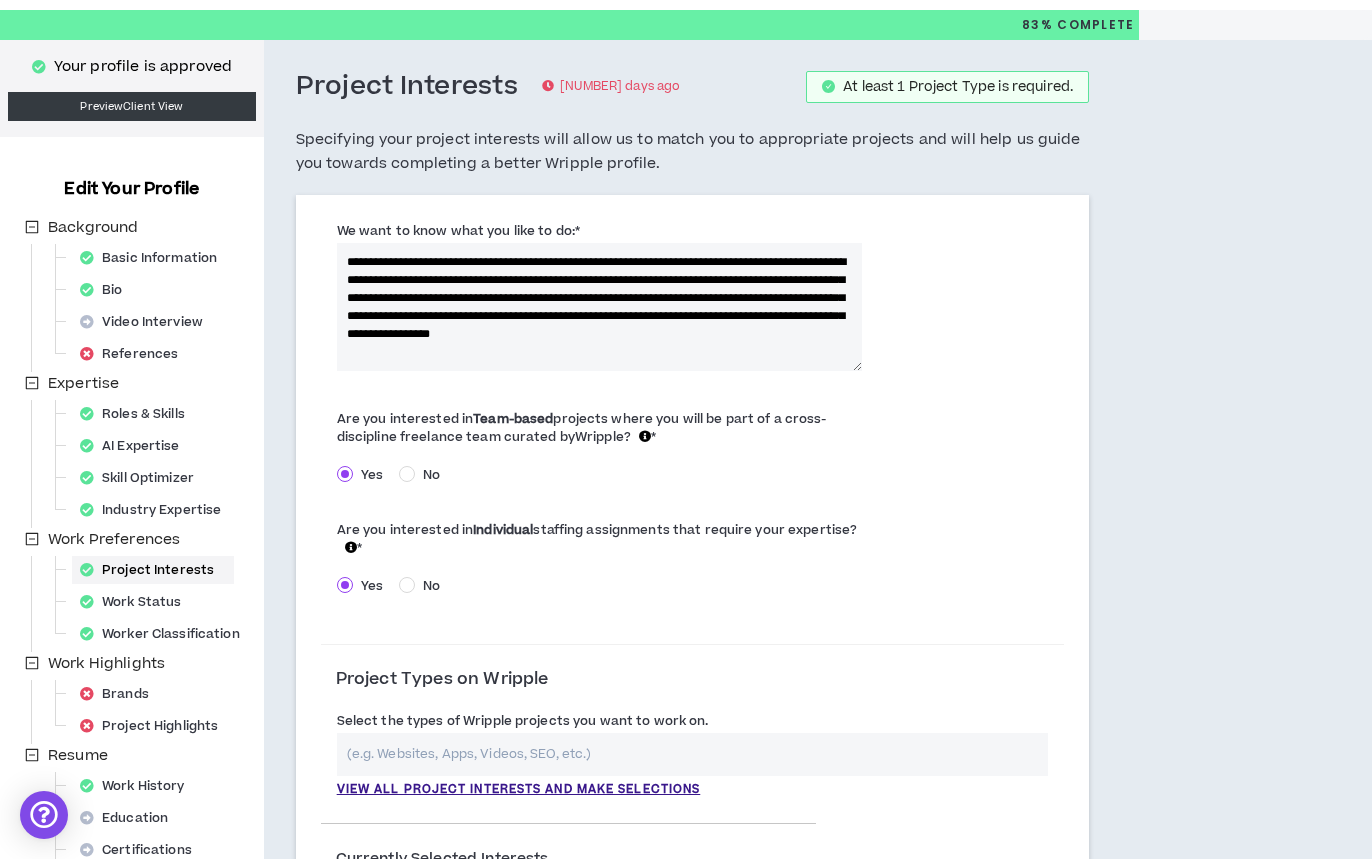 click on "**********" at bounding box center (600, 307) 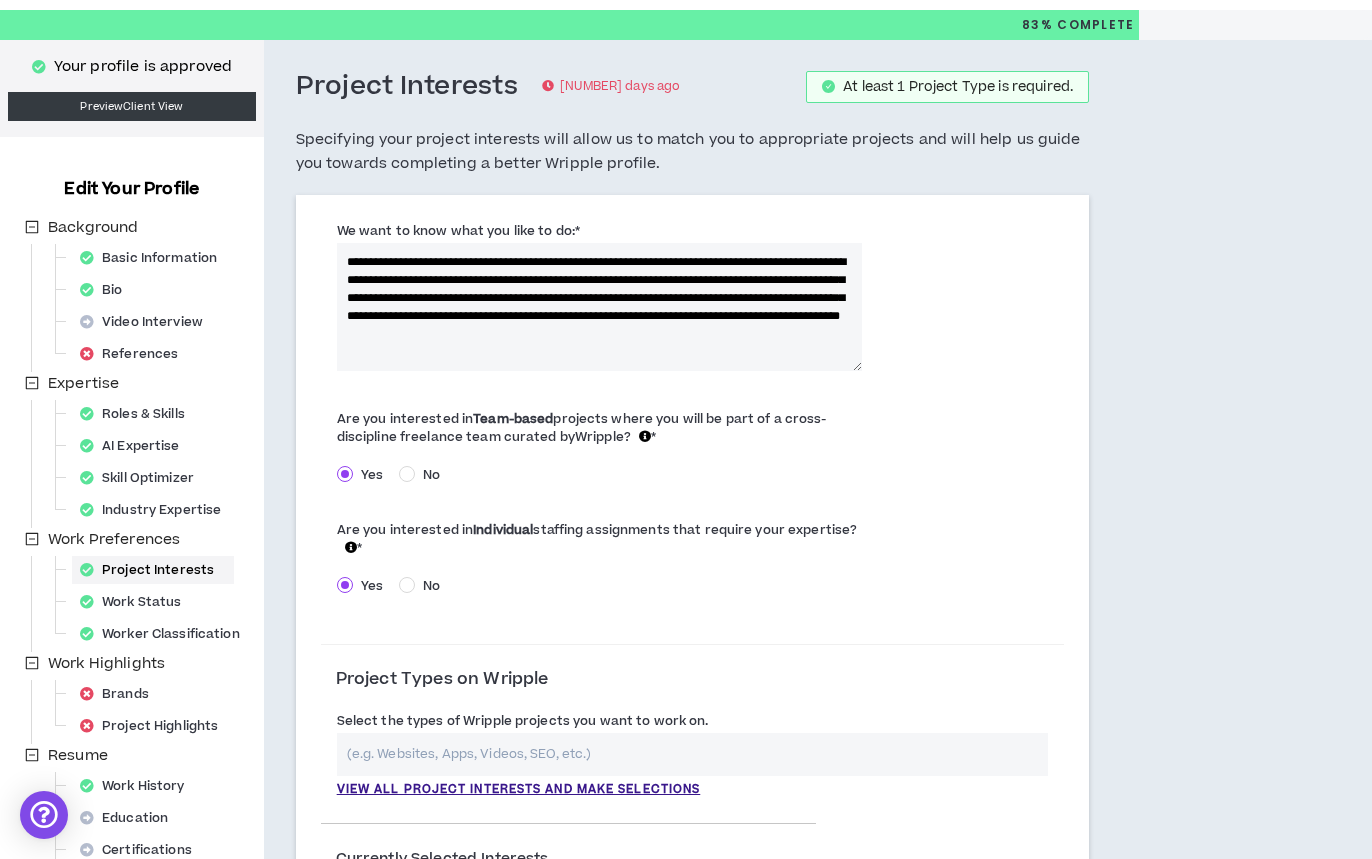 click on "**********" at bounding box center (600, 307) 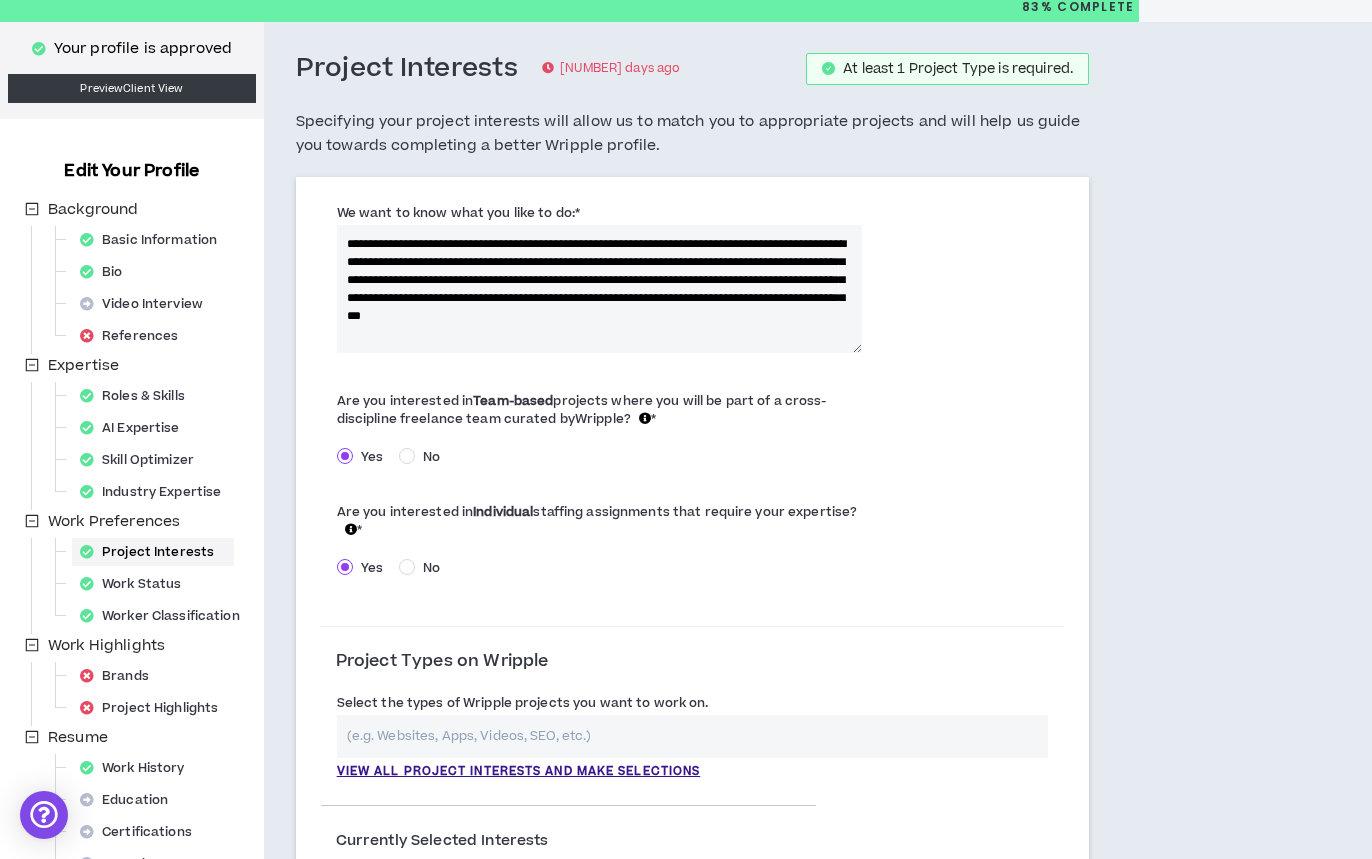 scroll, scrollTop: 73, scrollLeft: 0, axis: vertical 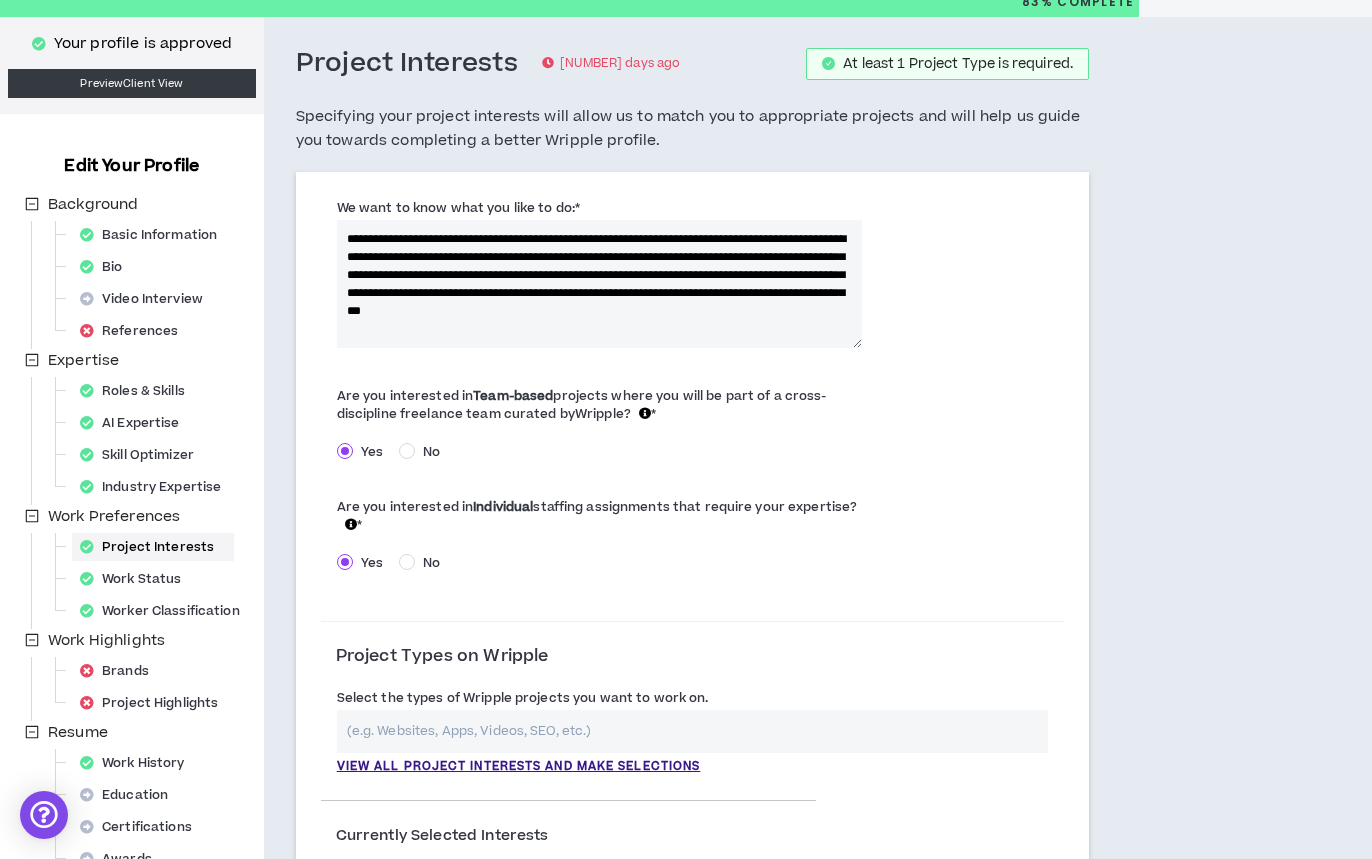 click on "**********" at bounding box center (600, 284) 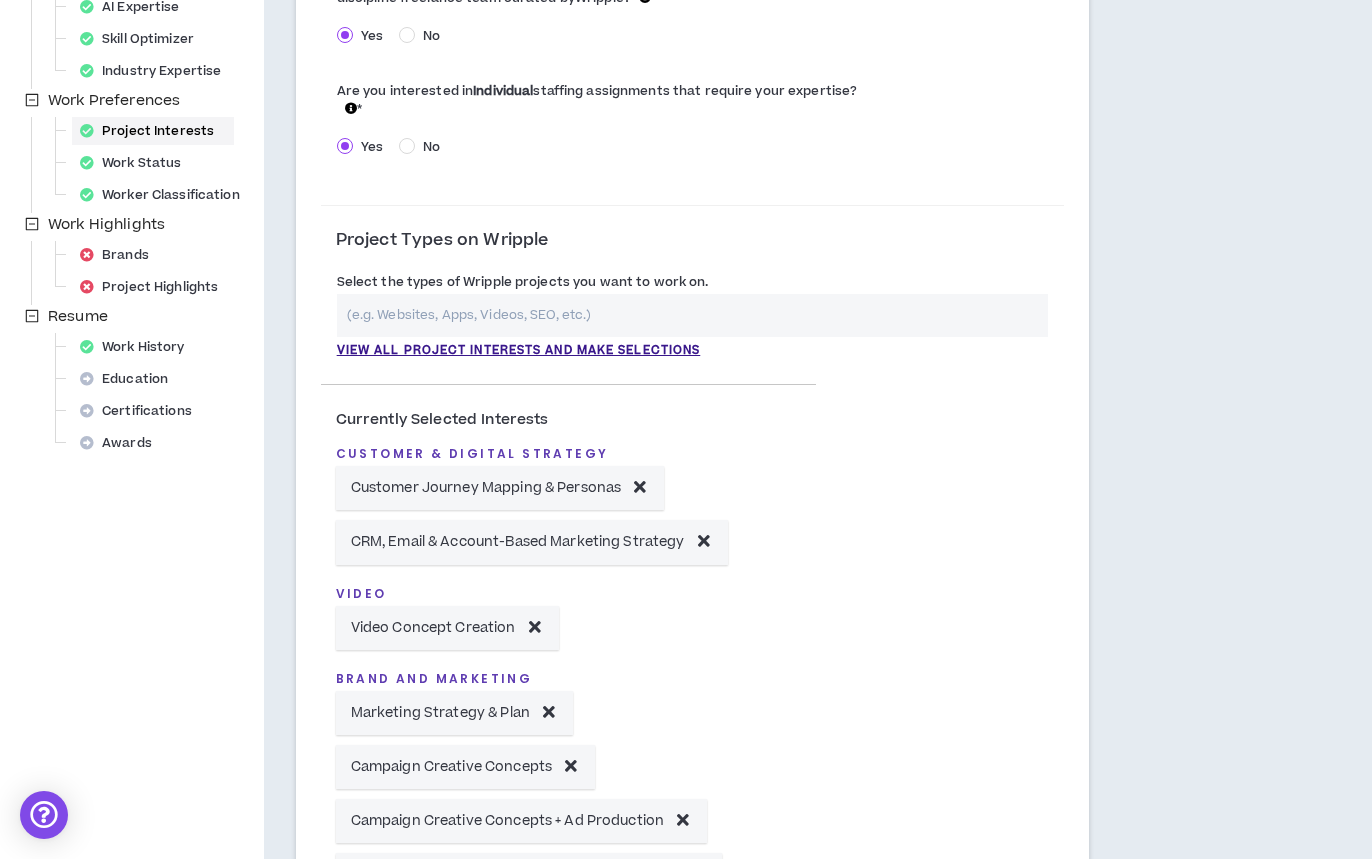 scroll, scrollTop: 488, scrollLeft: 0, axis: vertical 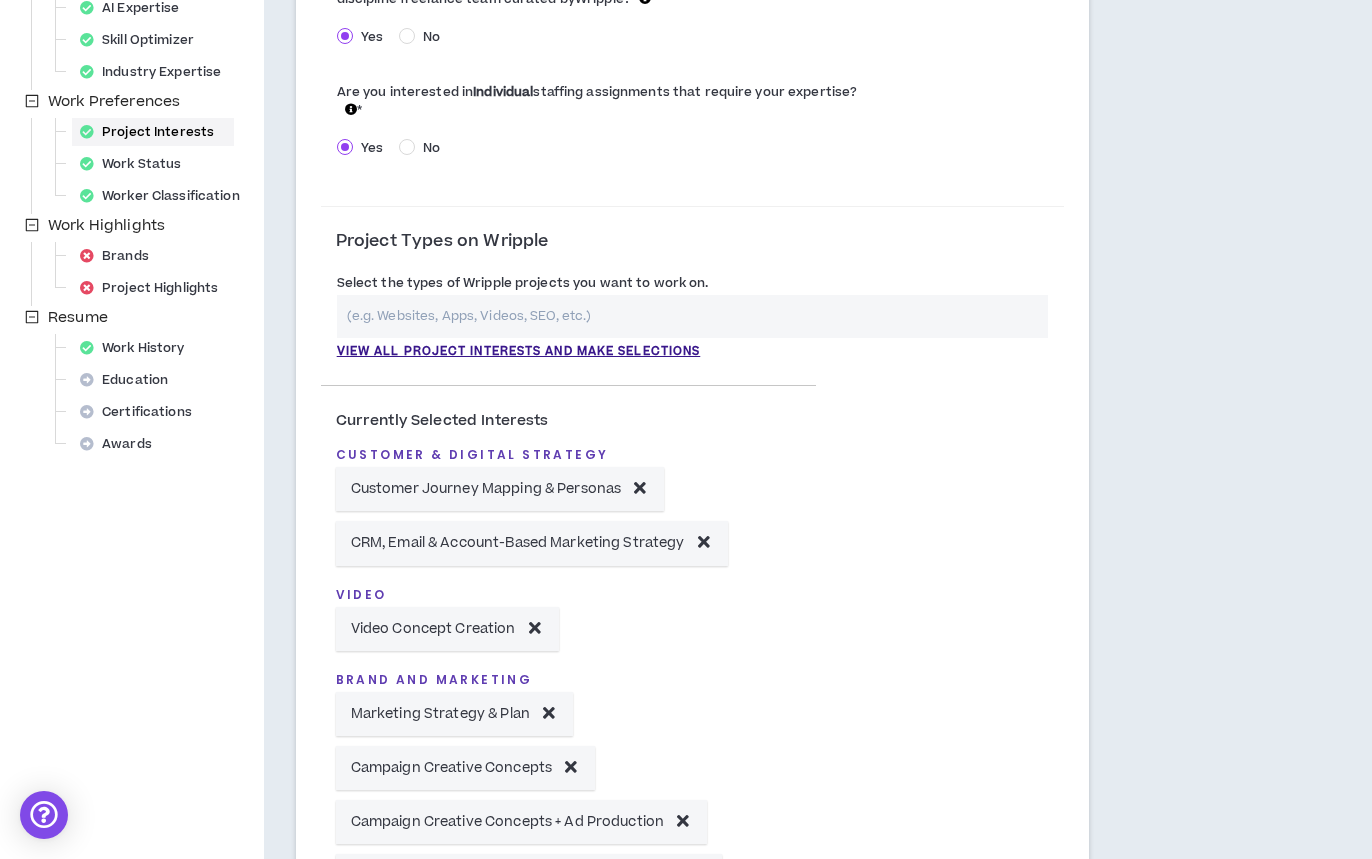 type on "**********" 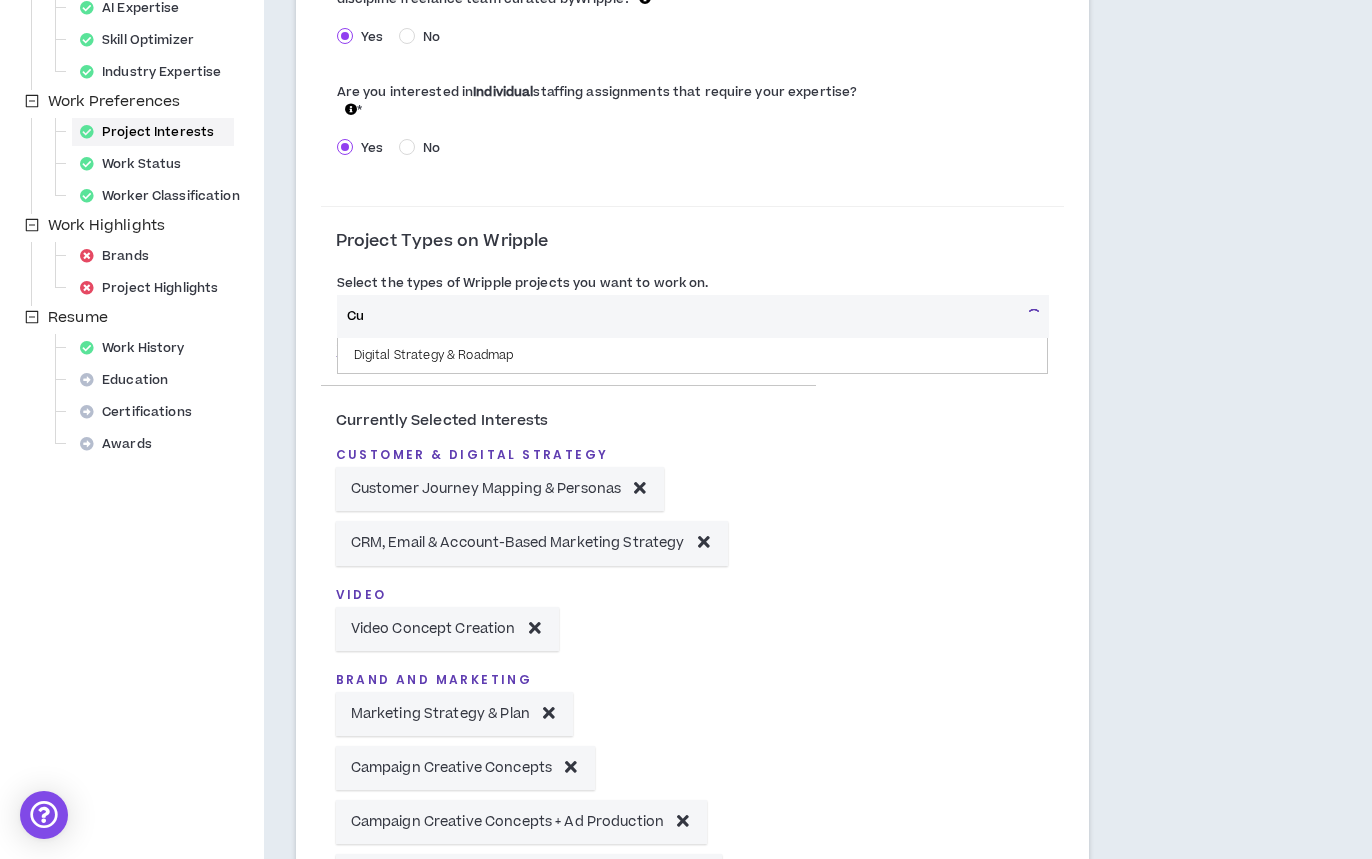 type on "C" 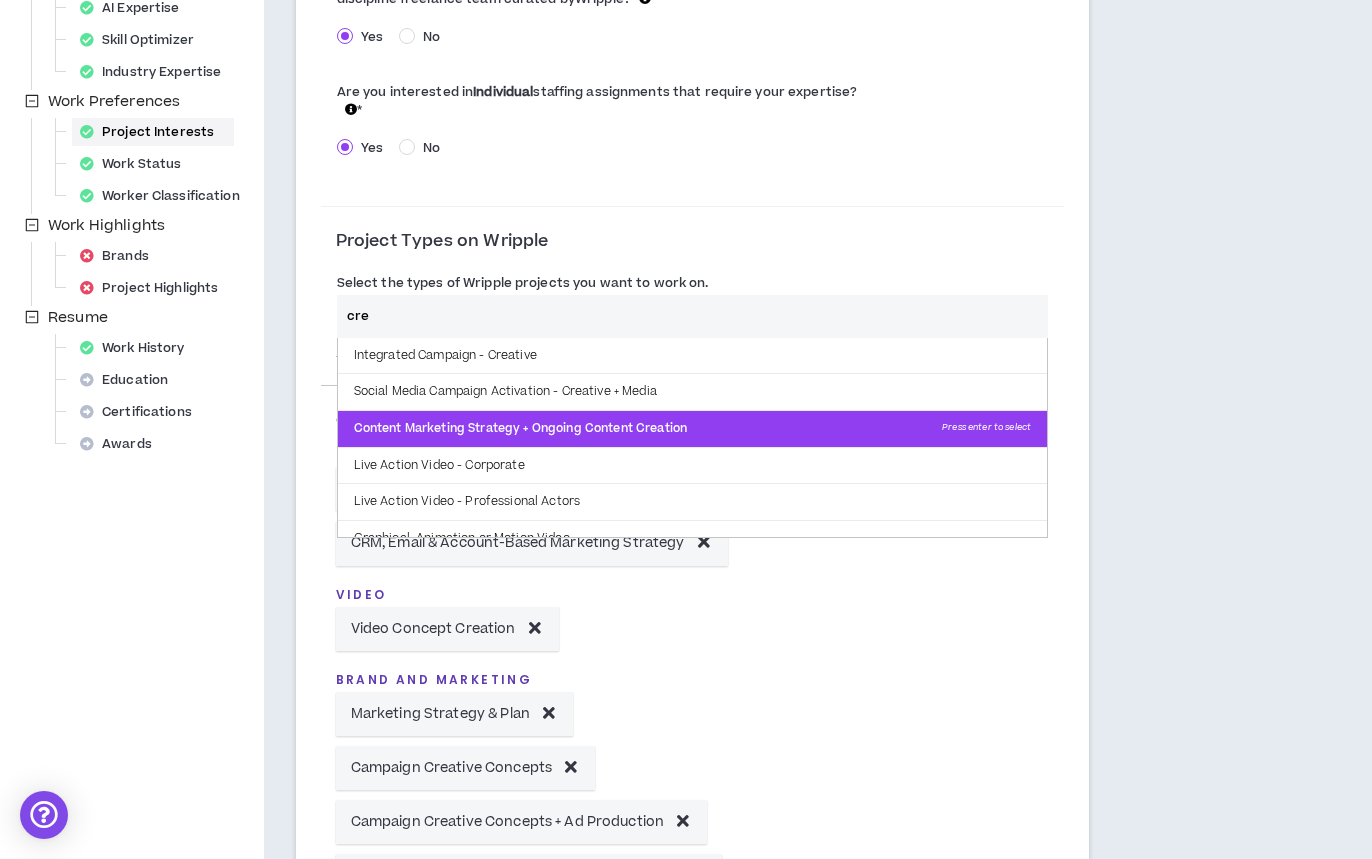 type on "cre" 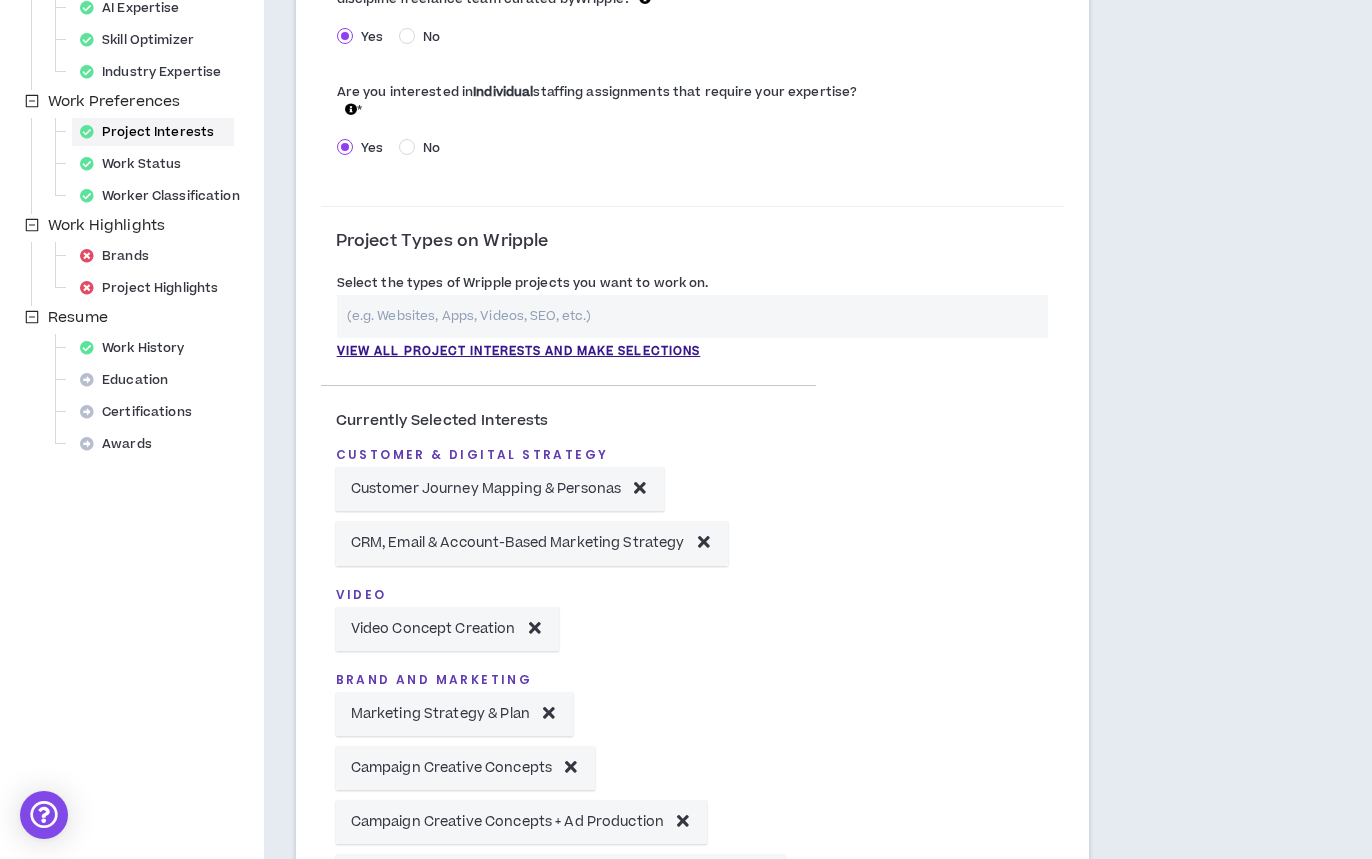 click at bounding box center [693, 316] 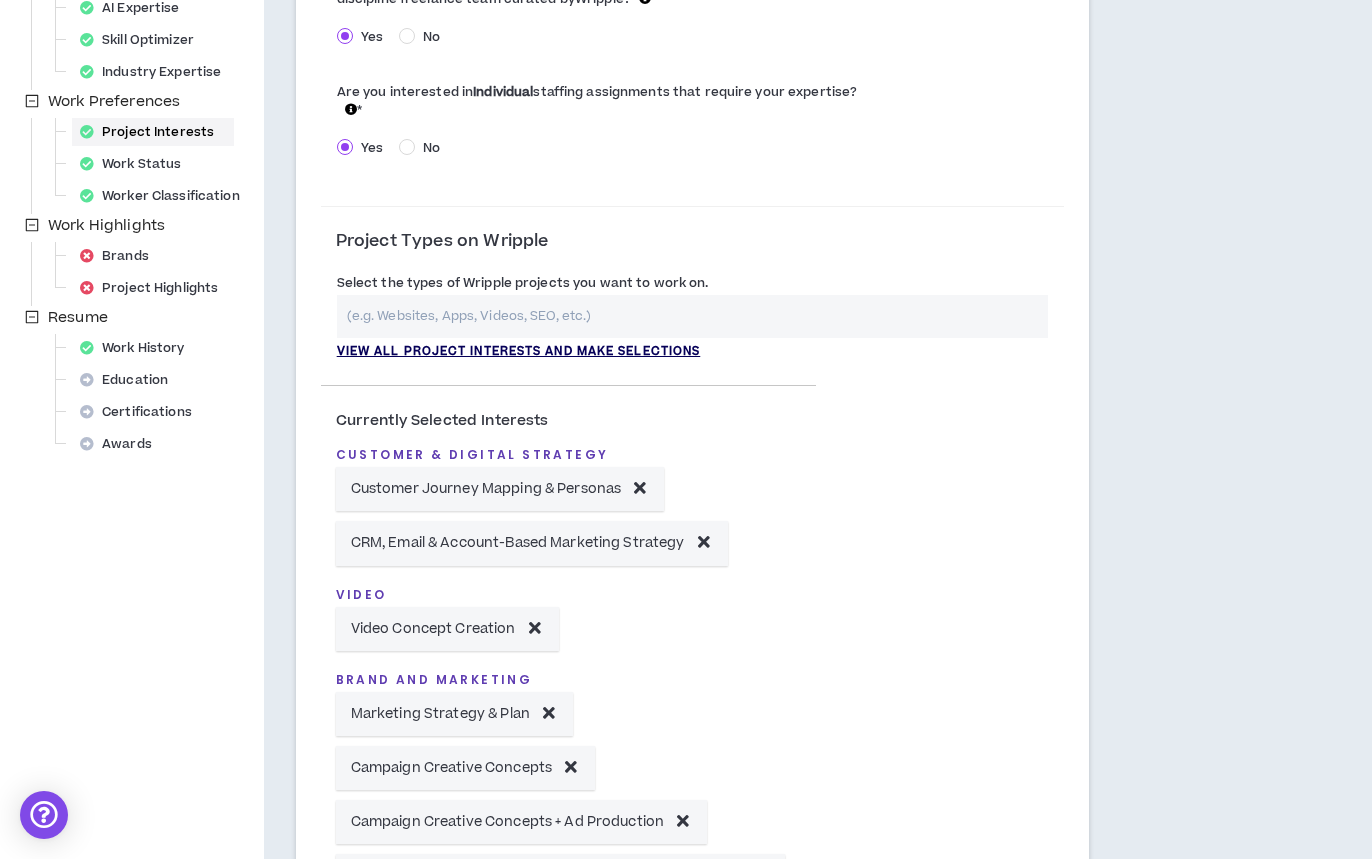 click on "View all project interests and make selections" at bounding box center (519, 352) 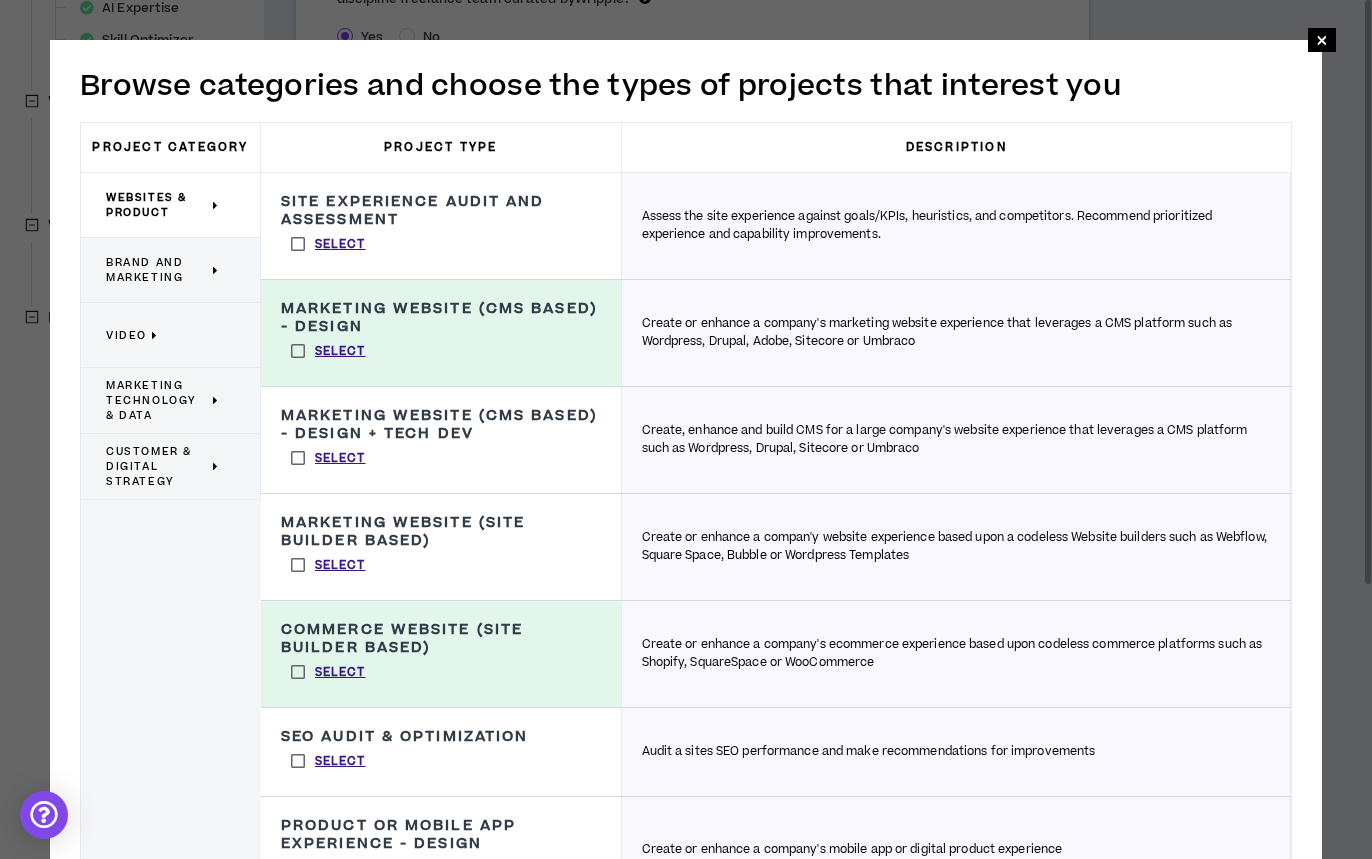drag, startPoint x: 294, startPoint y: 240, endPoint x: 305, endPoint y: 295, distance: 56.089214 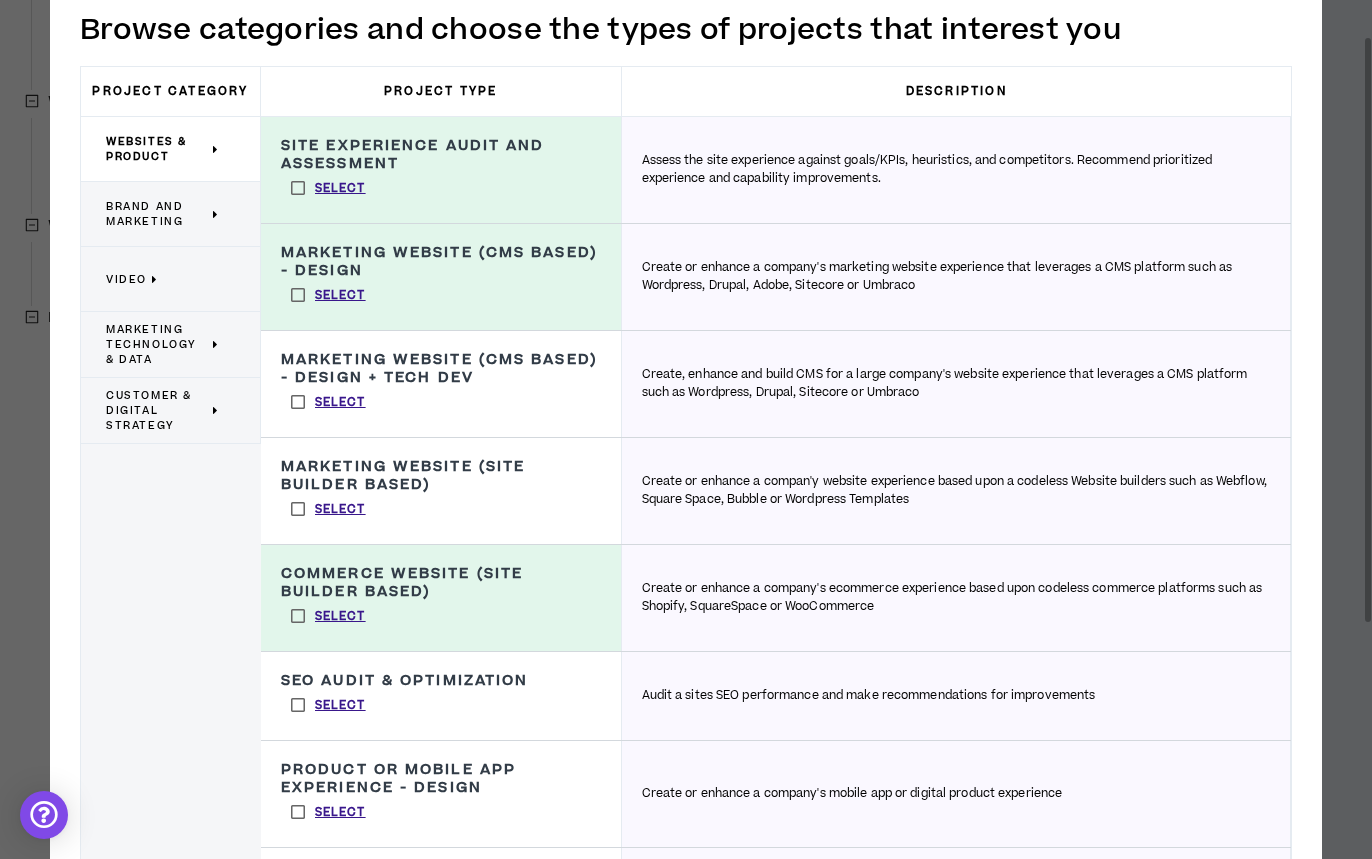 click on "Select" at bounding box center (328, 402) 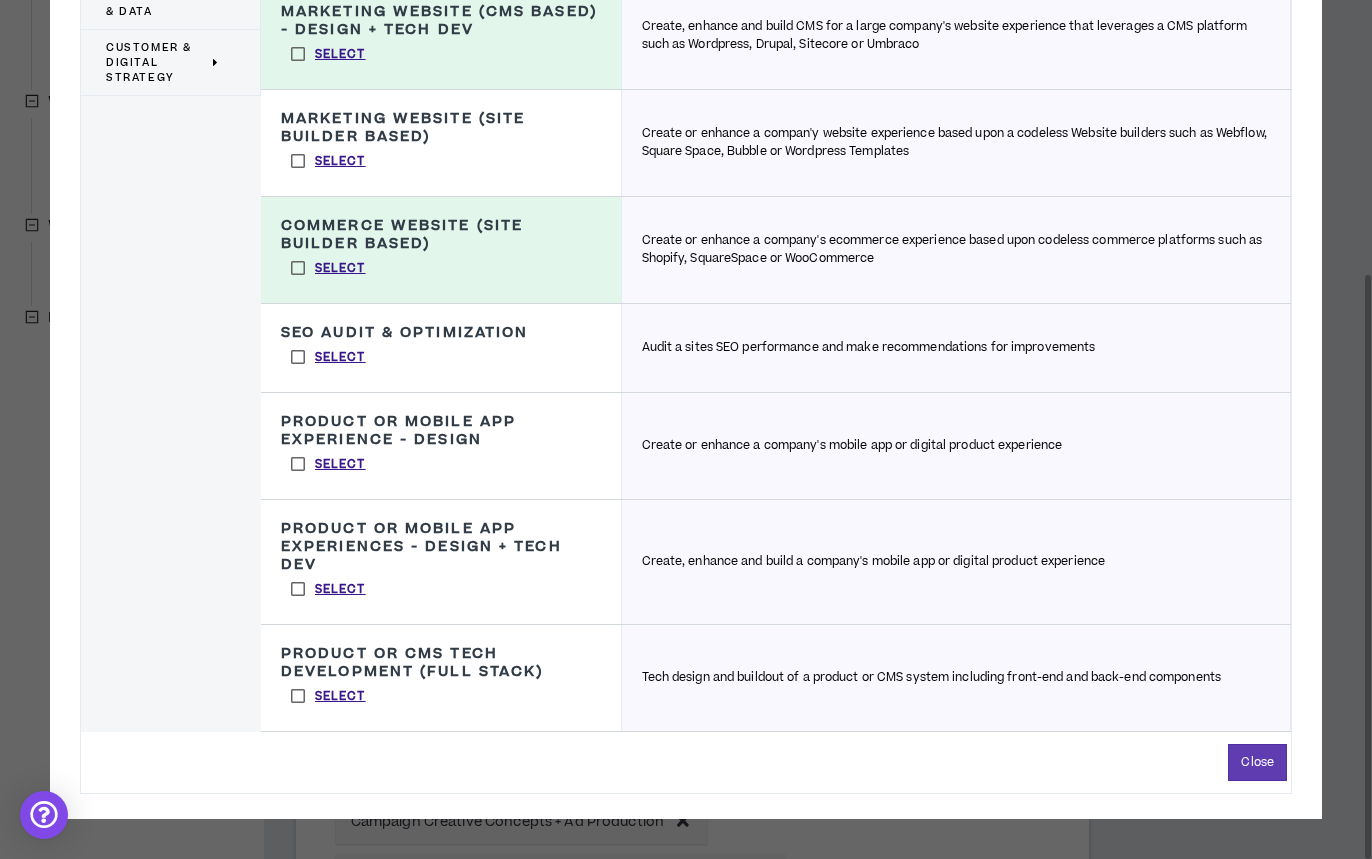 drag, startPoint x: 298, startPoint y: 585, endPoint x: 352, endPoint y: 572, distance: 55.542778 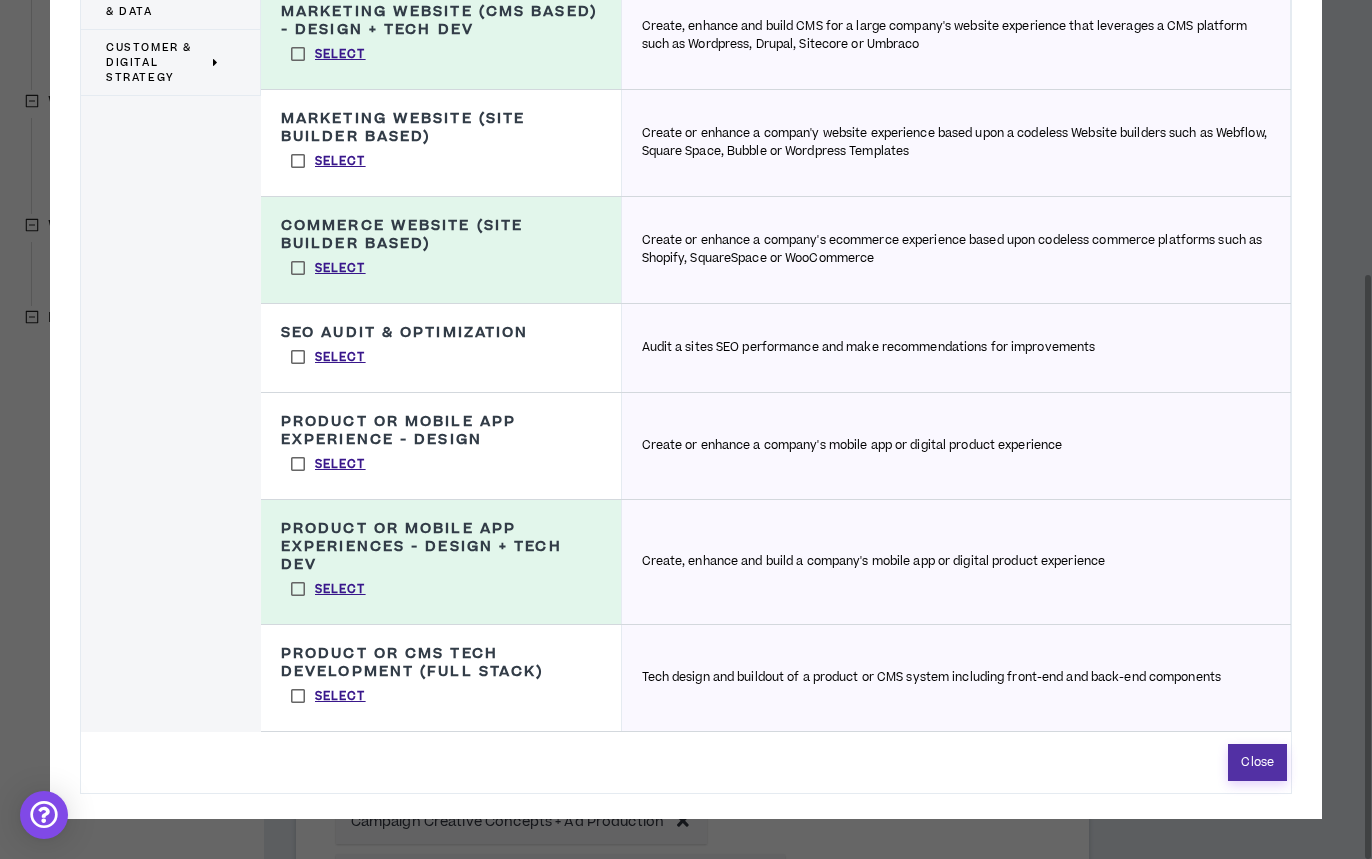 click on "Close" at bounding box center (1257, 762) 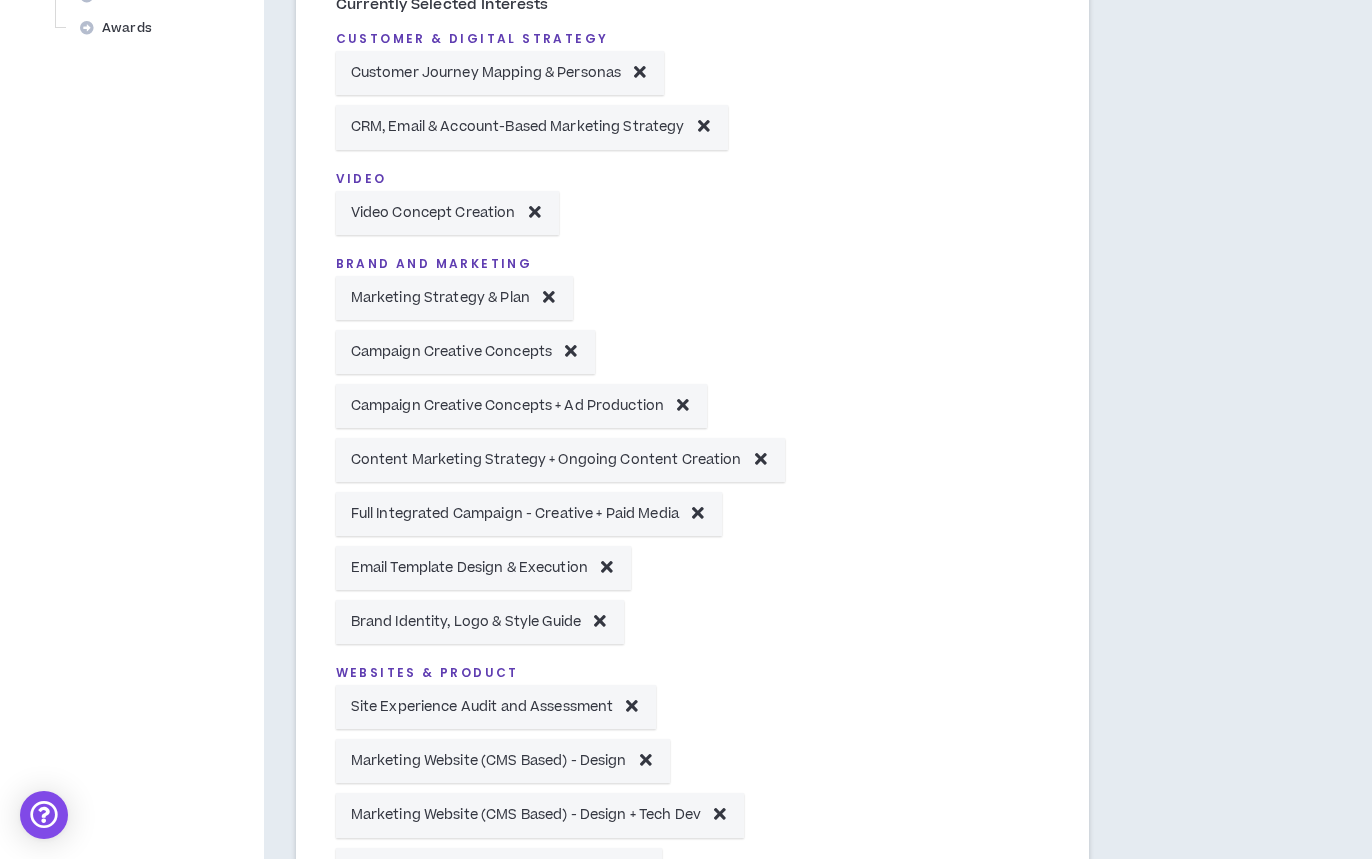 scroll, scrollTop: 907, scrollLeft: 0, axis: vertical 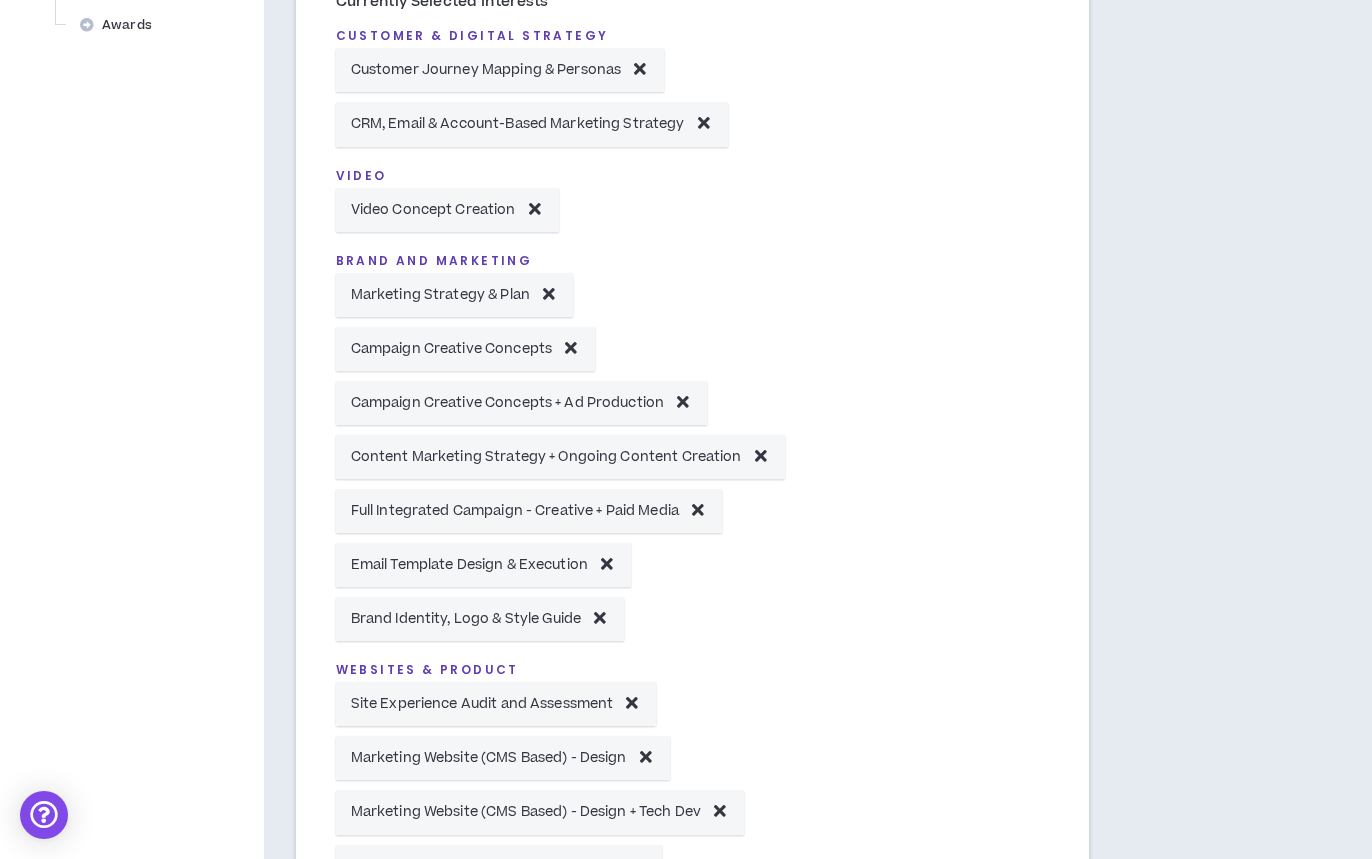 drag, startPoint x: 536, startPoint y: 200, endPoint x: 541, endPoint y: 234, distance: 34.36568 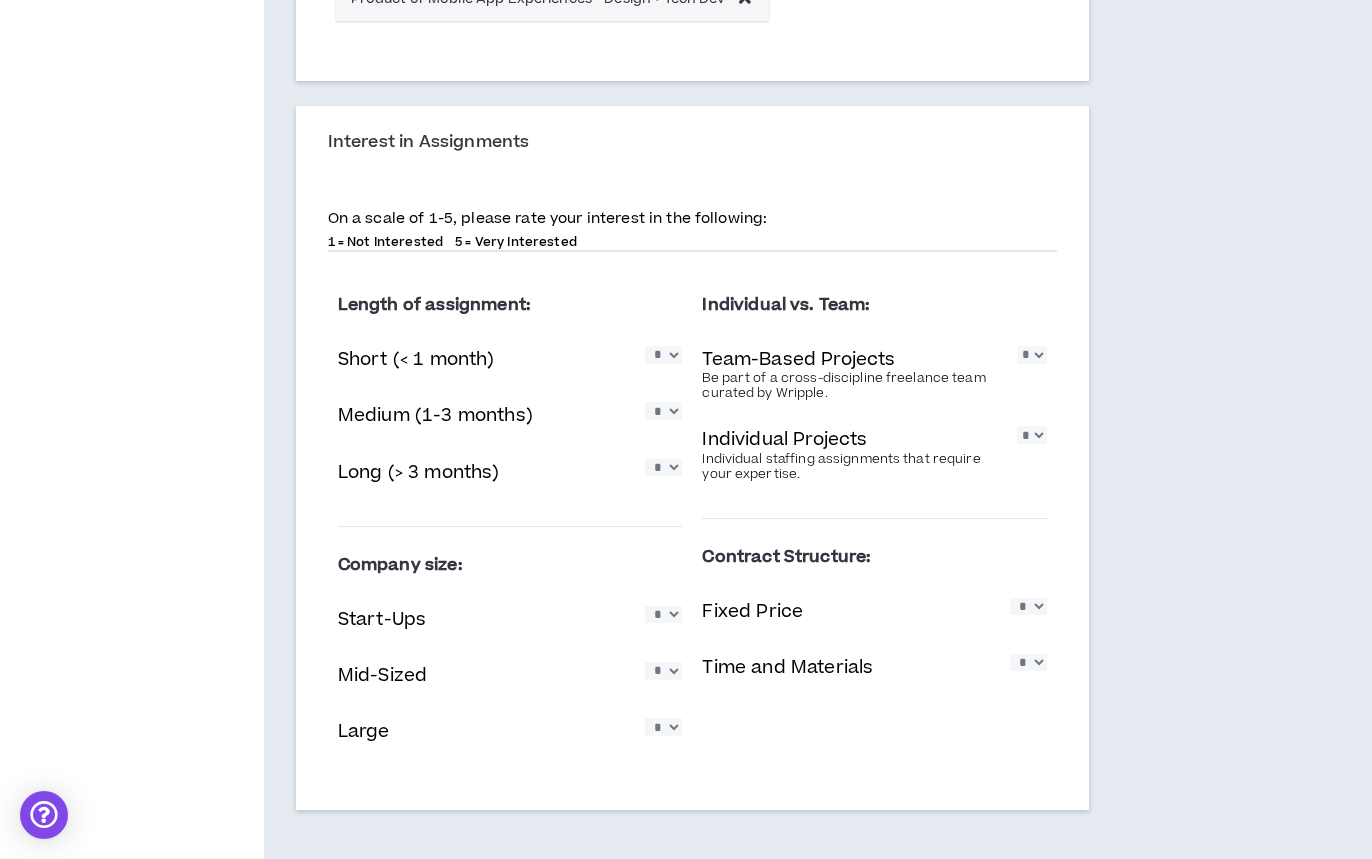 scroll, scrollTop: 1741, scrollLeft: 0, axis: vertical 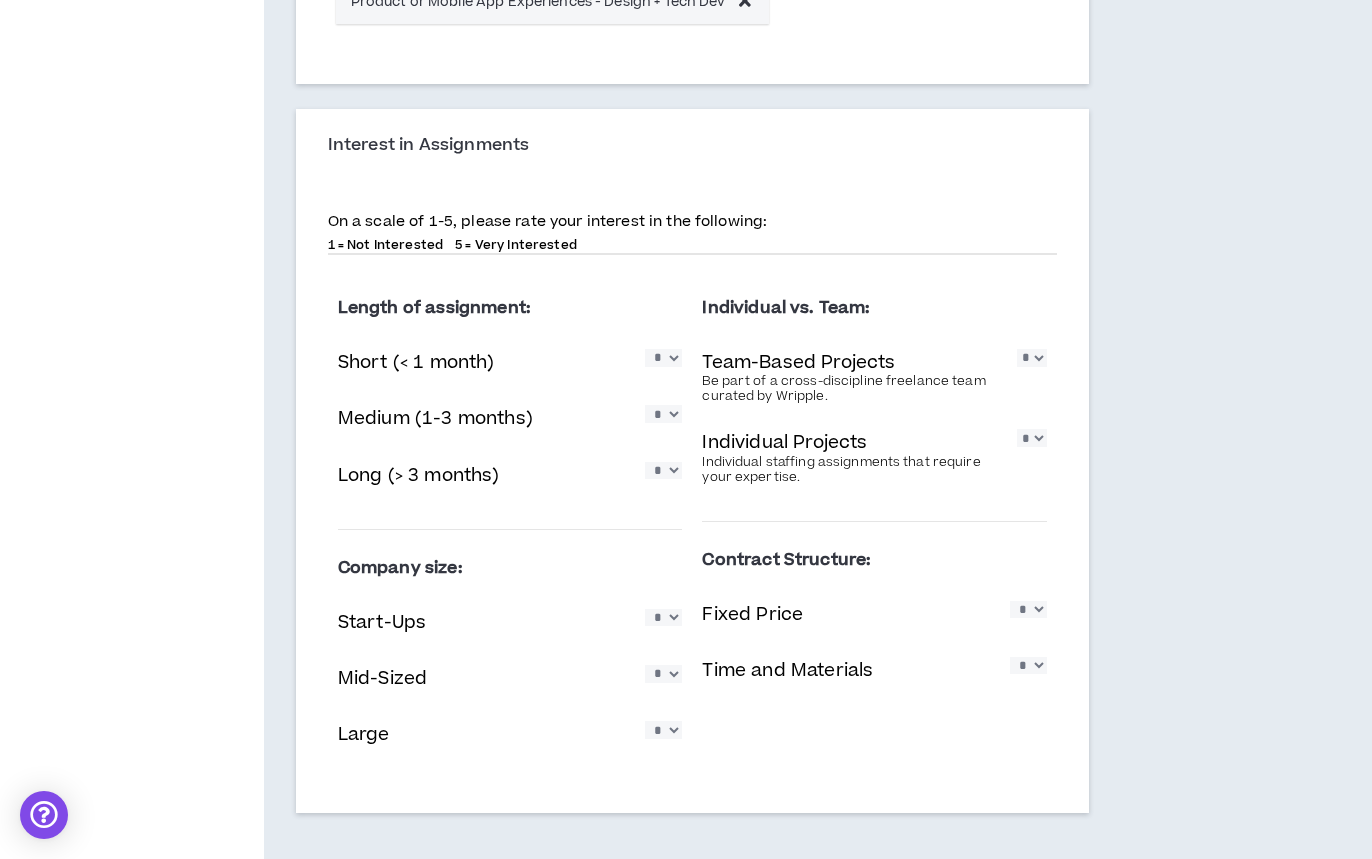 select on "*" 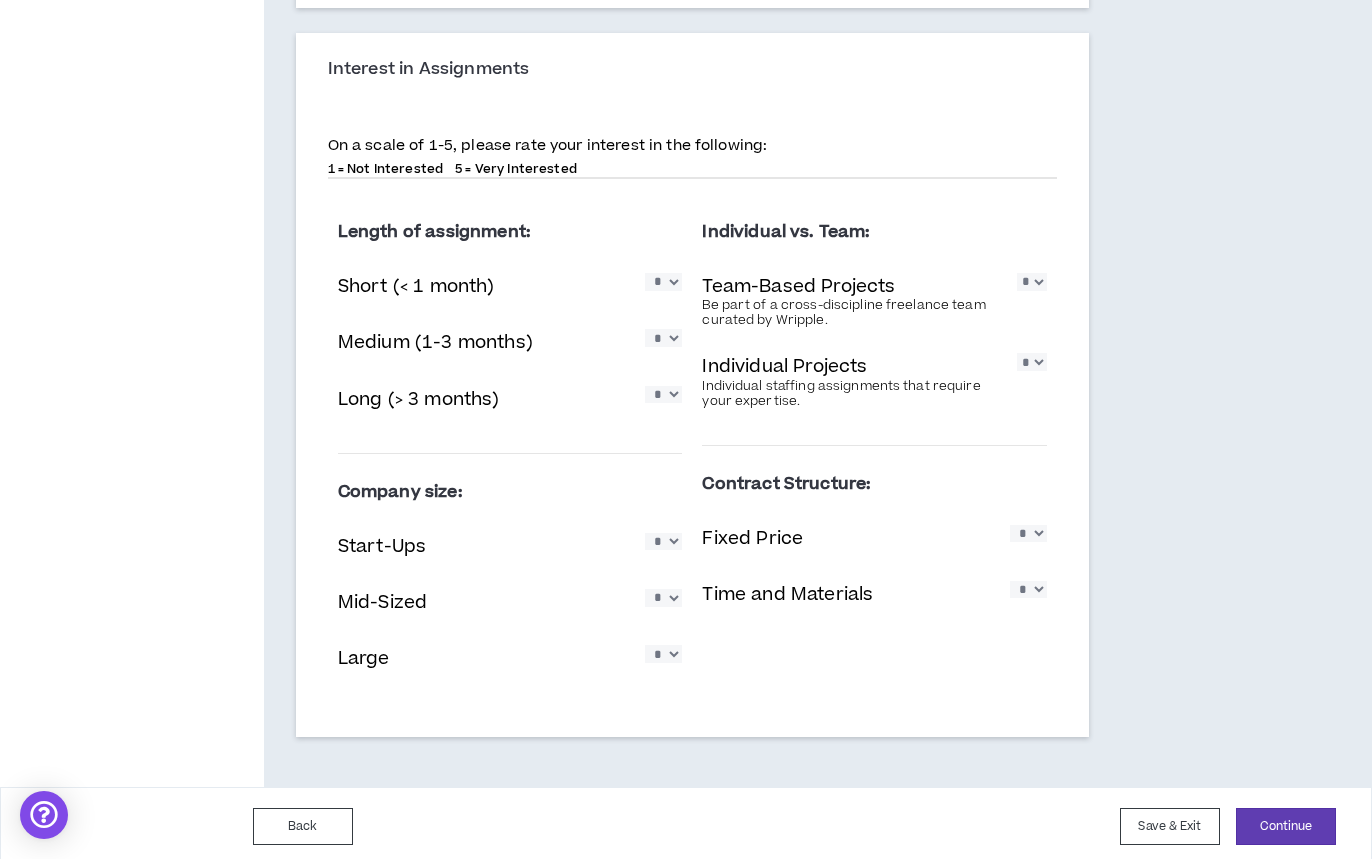 scroll, scrollTop: 1816, scrollLeft: 0, axis: vertical 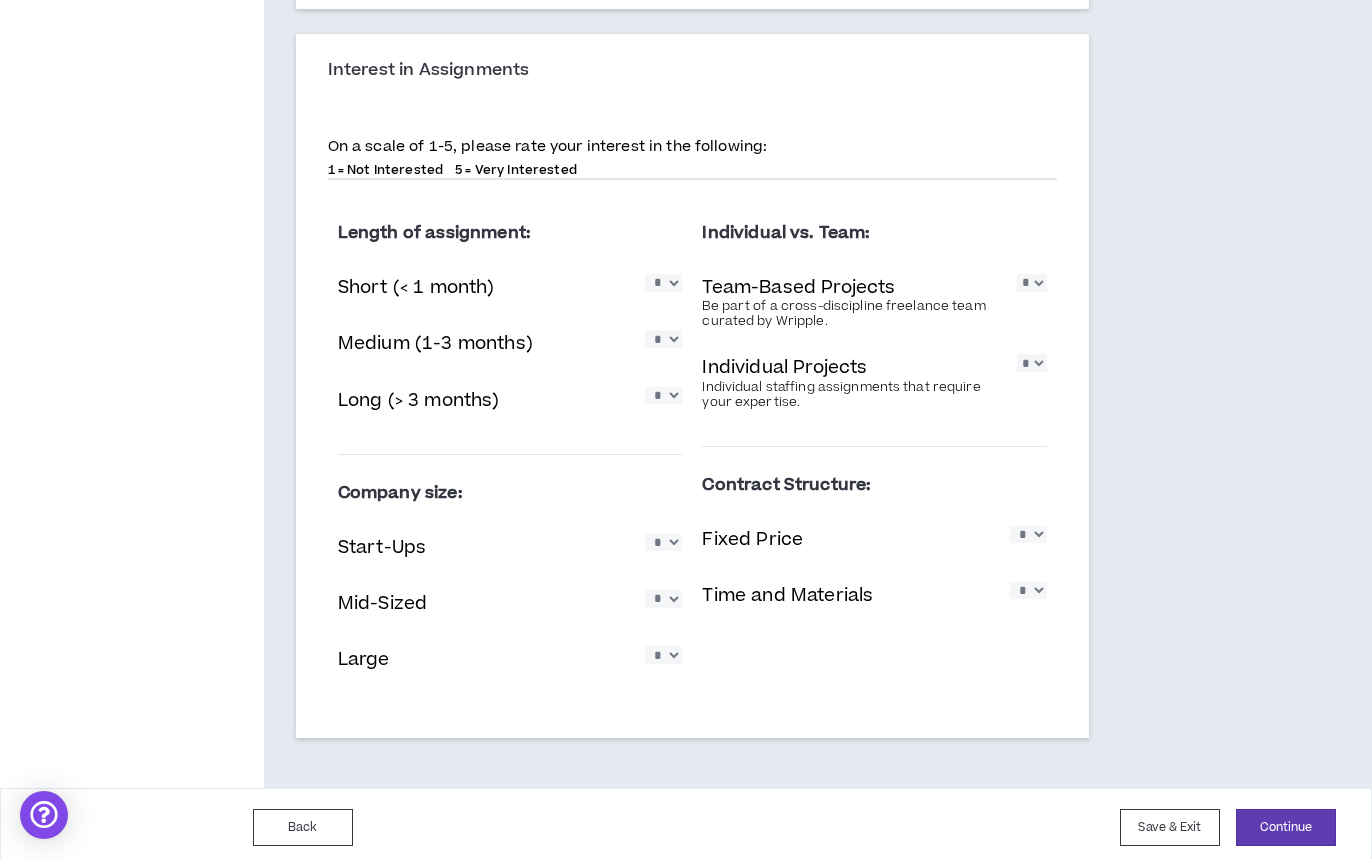 select on "*" 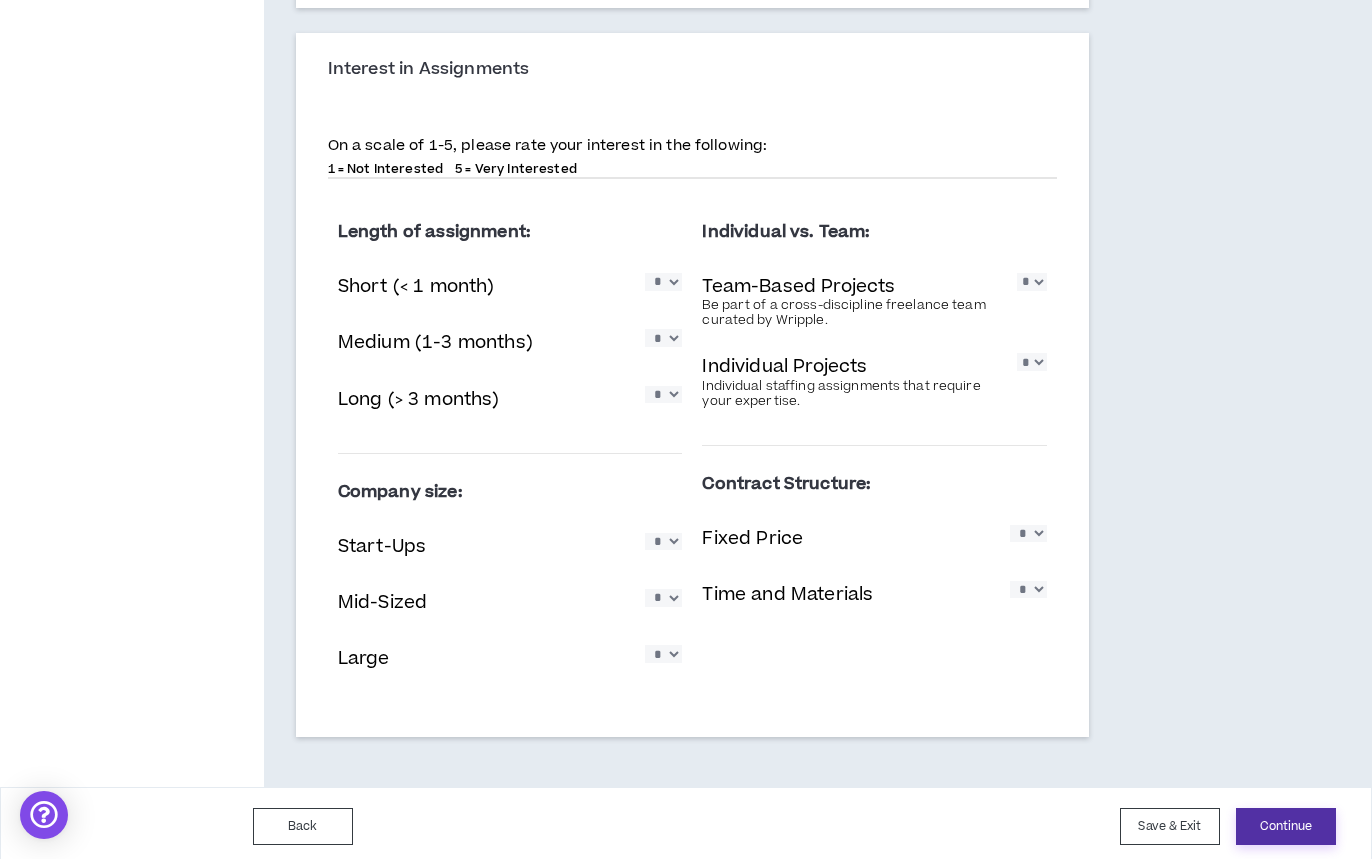 scroll, scrollTop: 1816, scrollLeft: 0, axis: vertical 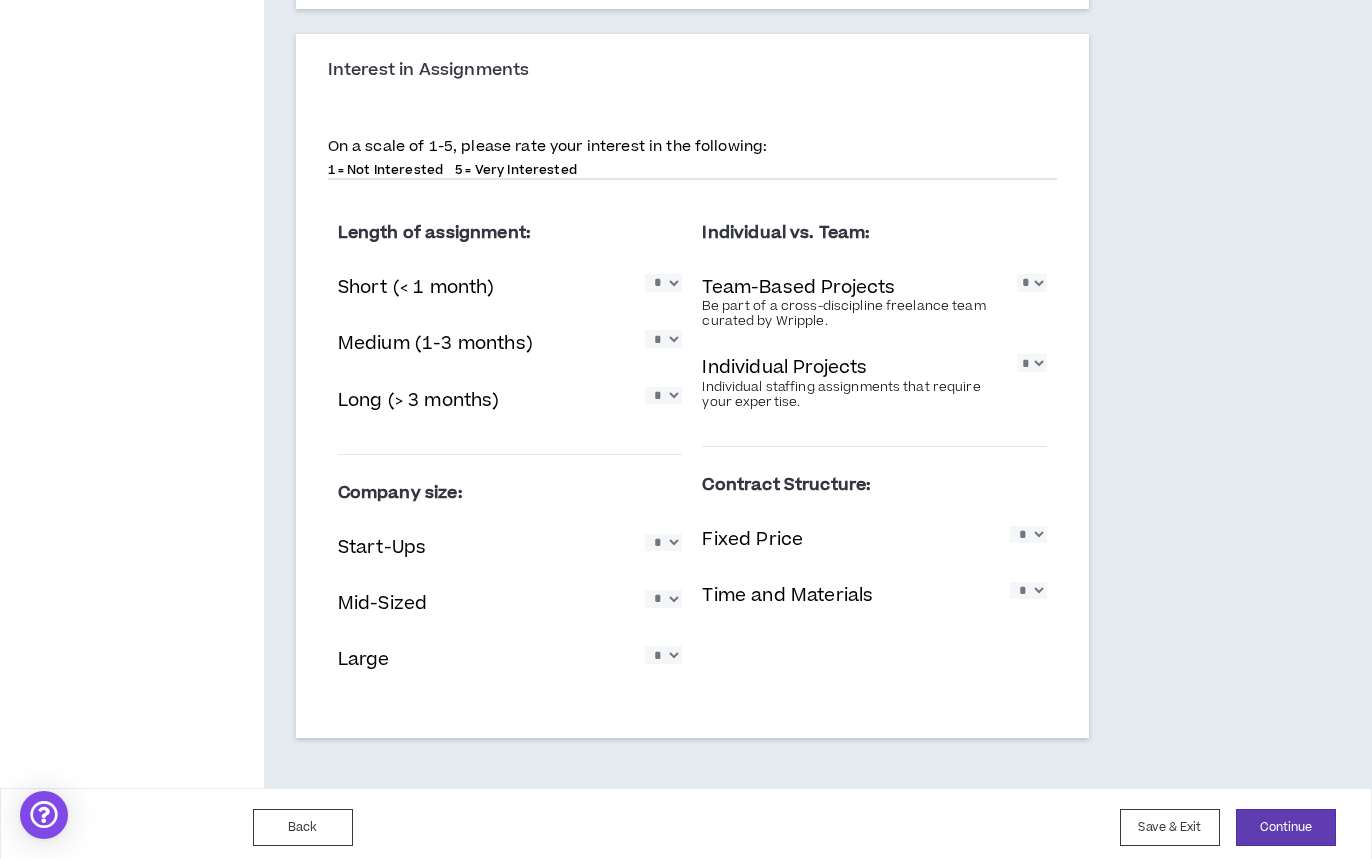 drag, startPoint x: 1305, startPoint y: 807, endPoint x: 1323, endPoint y: 800, distance: 19.313208 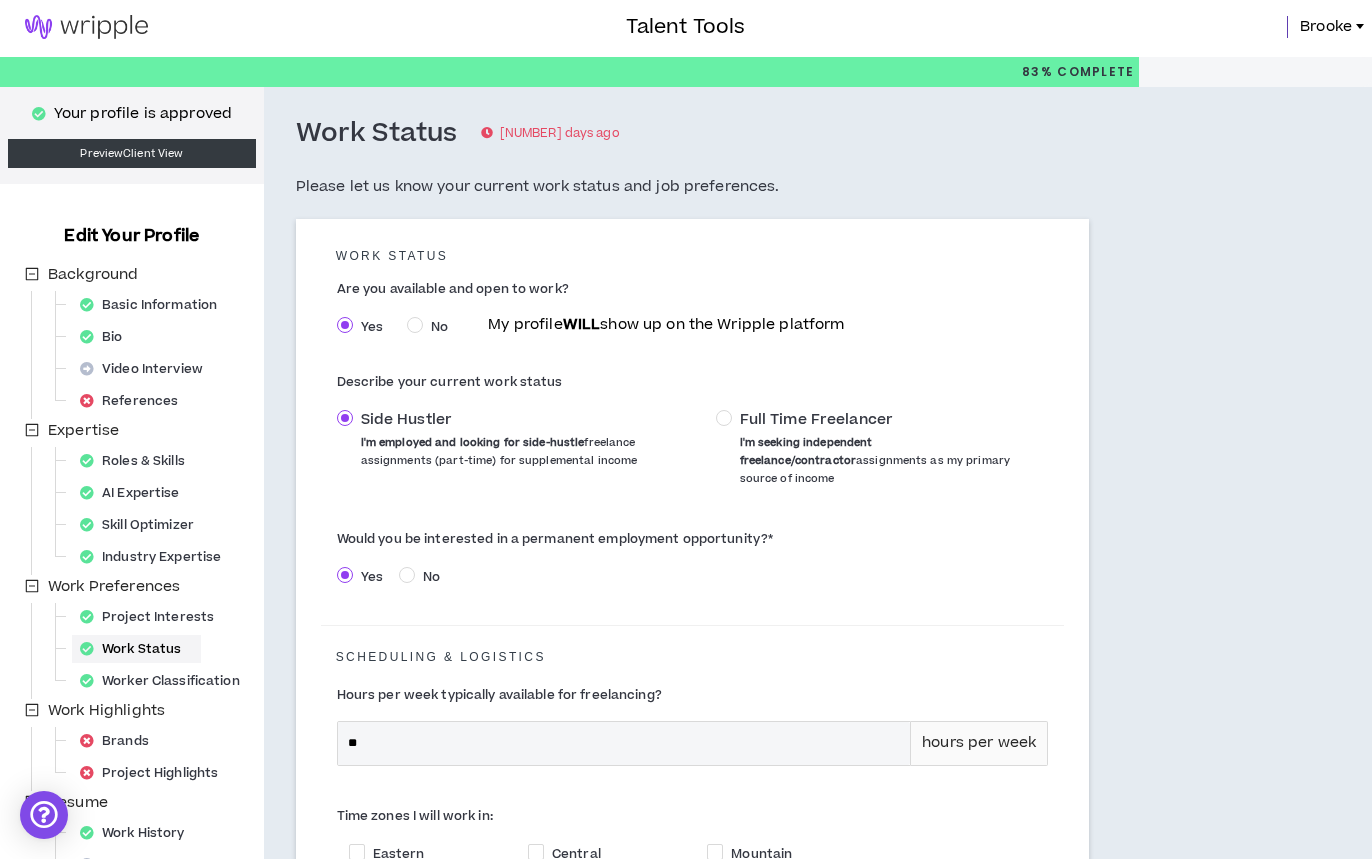 scroll, scrollTop: 0, scrollLeft: 0, axis: both 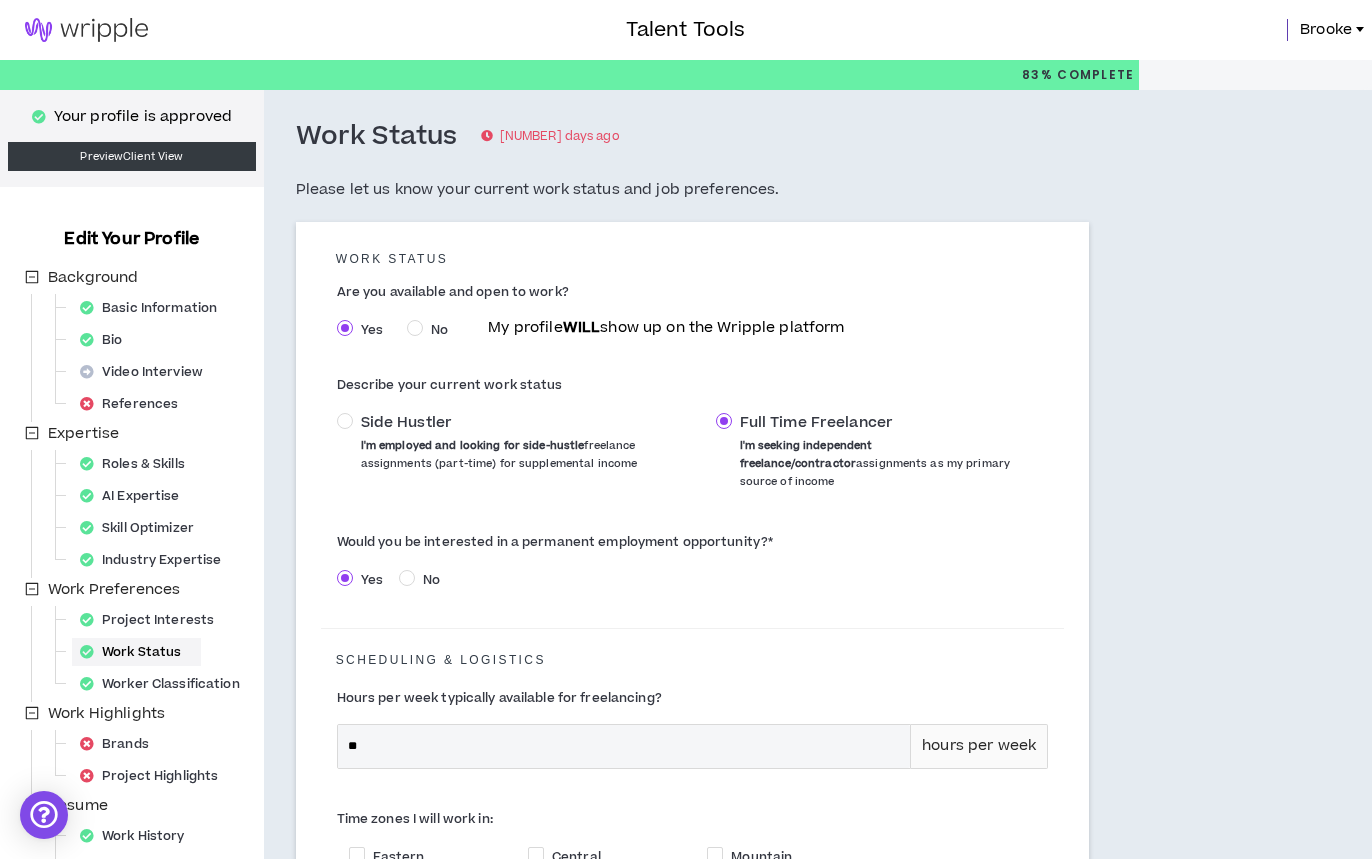 click on "Side Hustler I'm employed and looking for side-hustle  freelance assignments (part-time) for supplemental income" at bounding box center [522, 443] 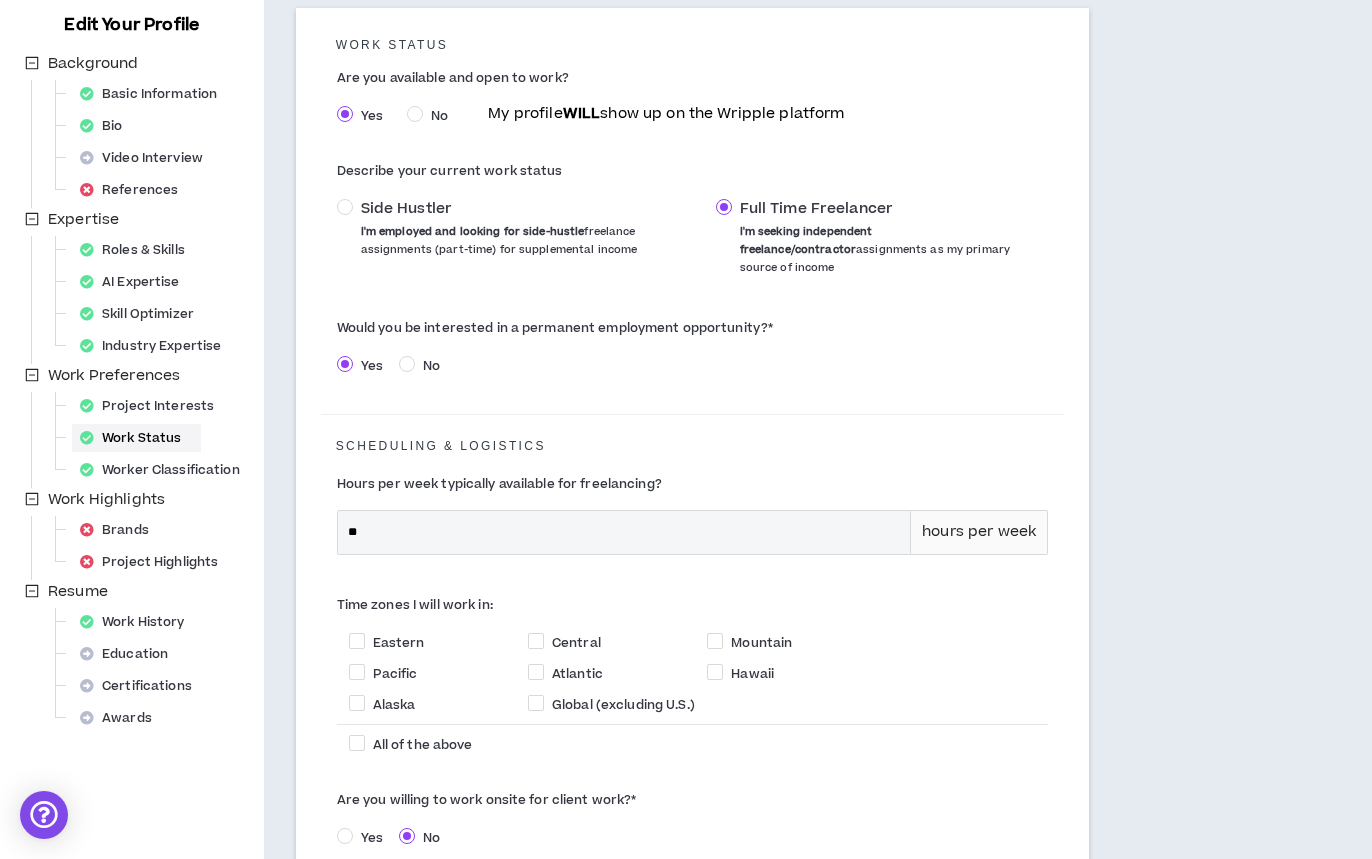scroll, scrollTop: 217, scrollLeft: 0, axis: vertical 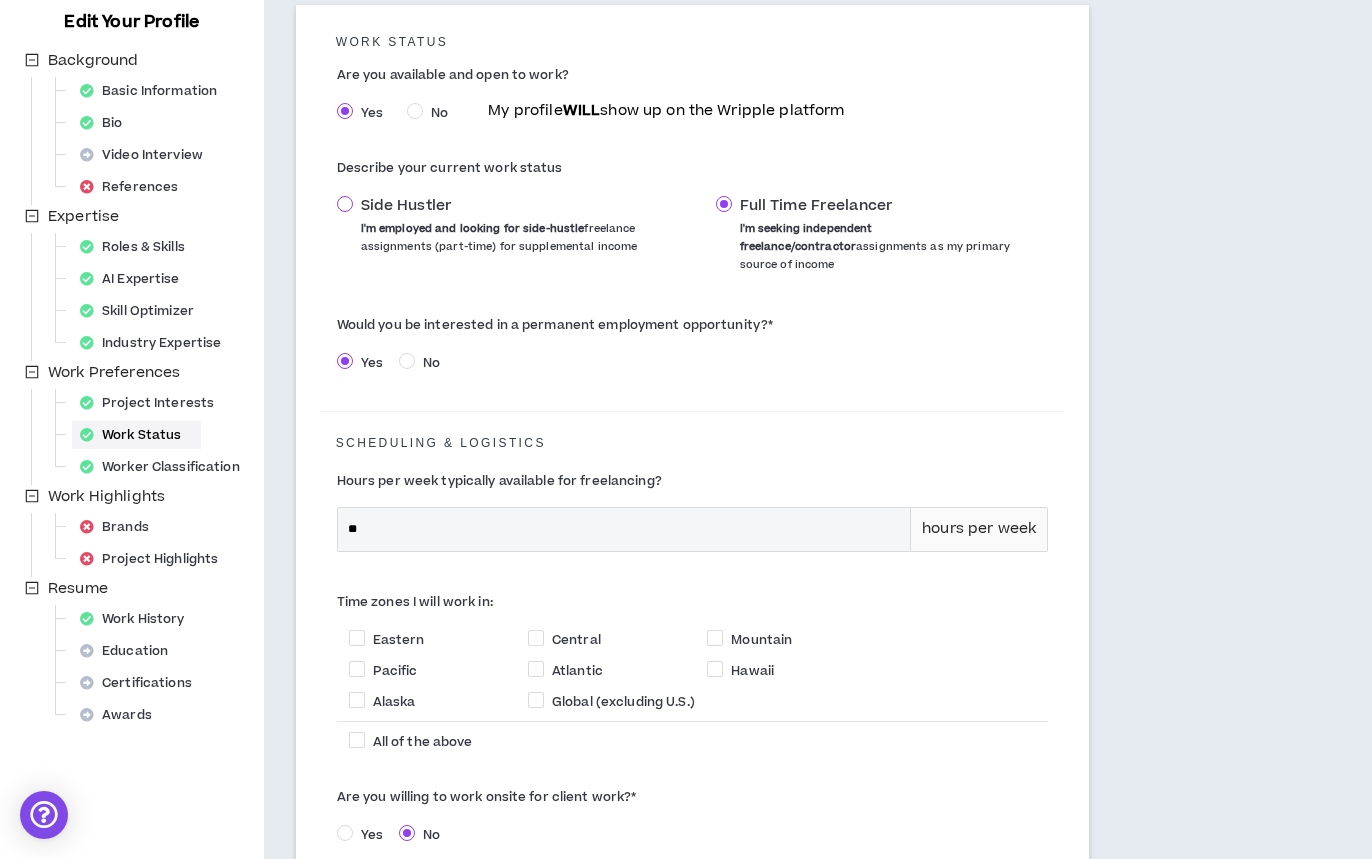 click at bounding box center (345, 204) 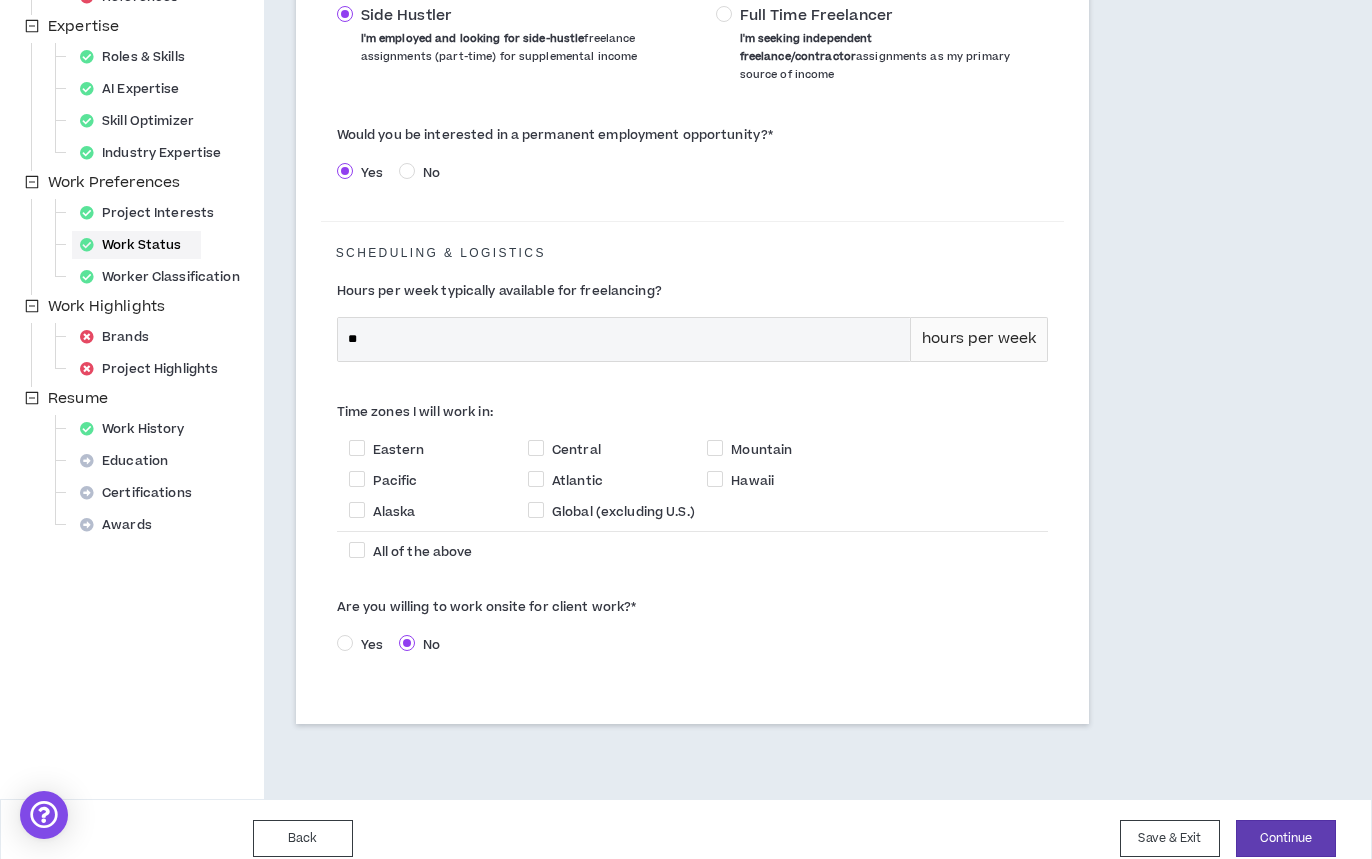 scroll, scrollTop: 406, scrollLeft: 0, axis: vertical 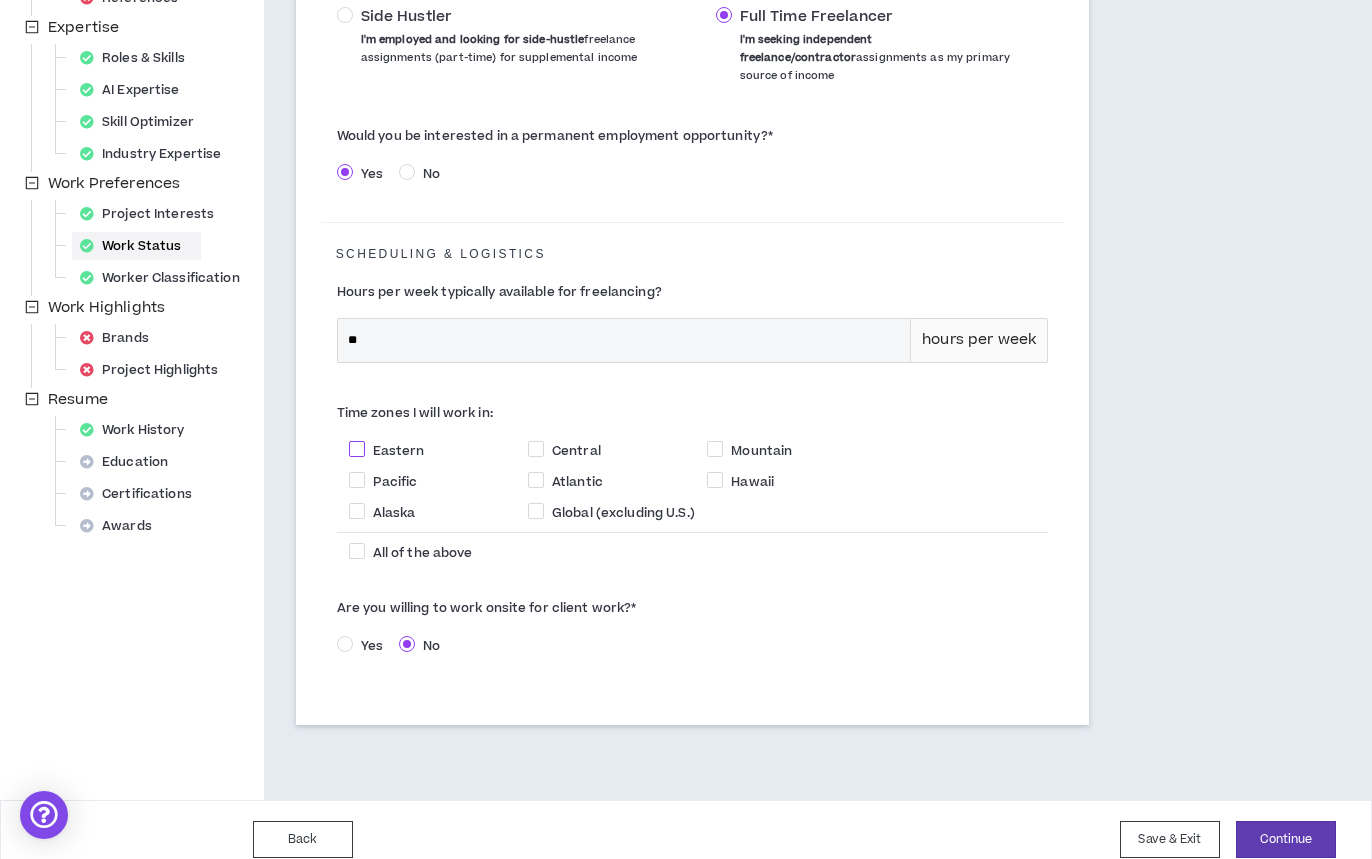 click at bounding box center (357, 449) 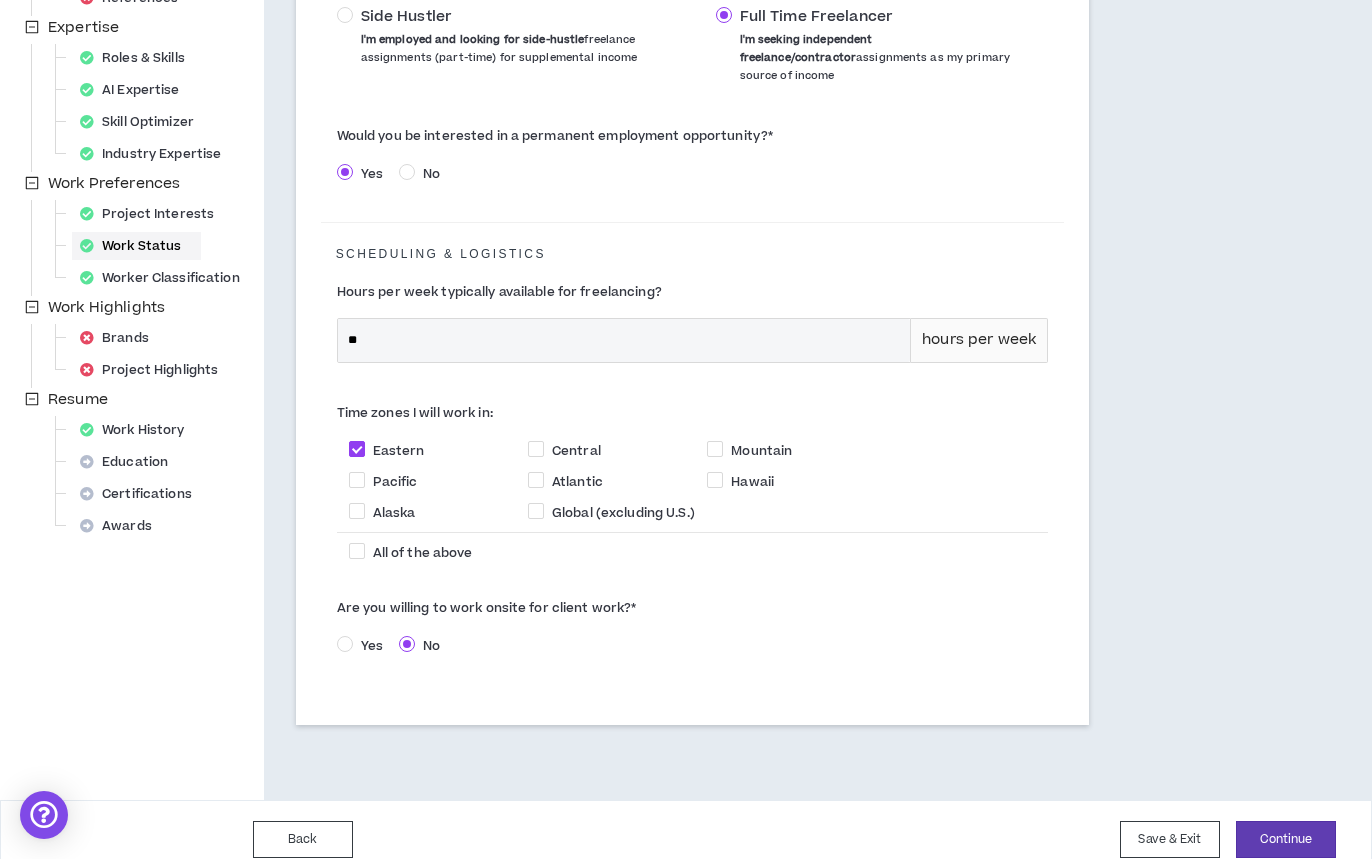 click at bounding box center [345, 644] 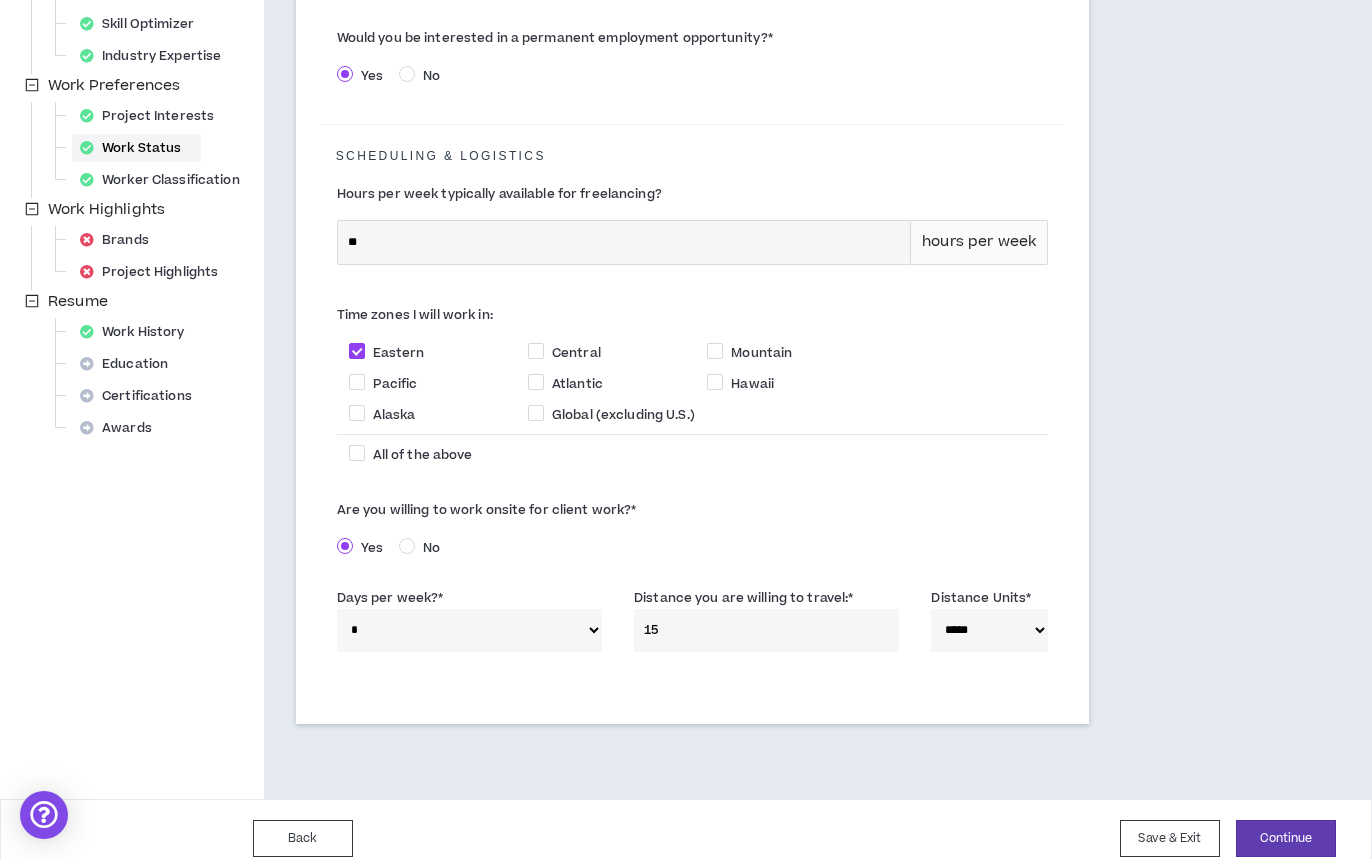 scroll, scrollTop: 503, scrollLeft: 0, axis: vertical 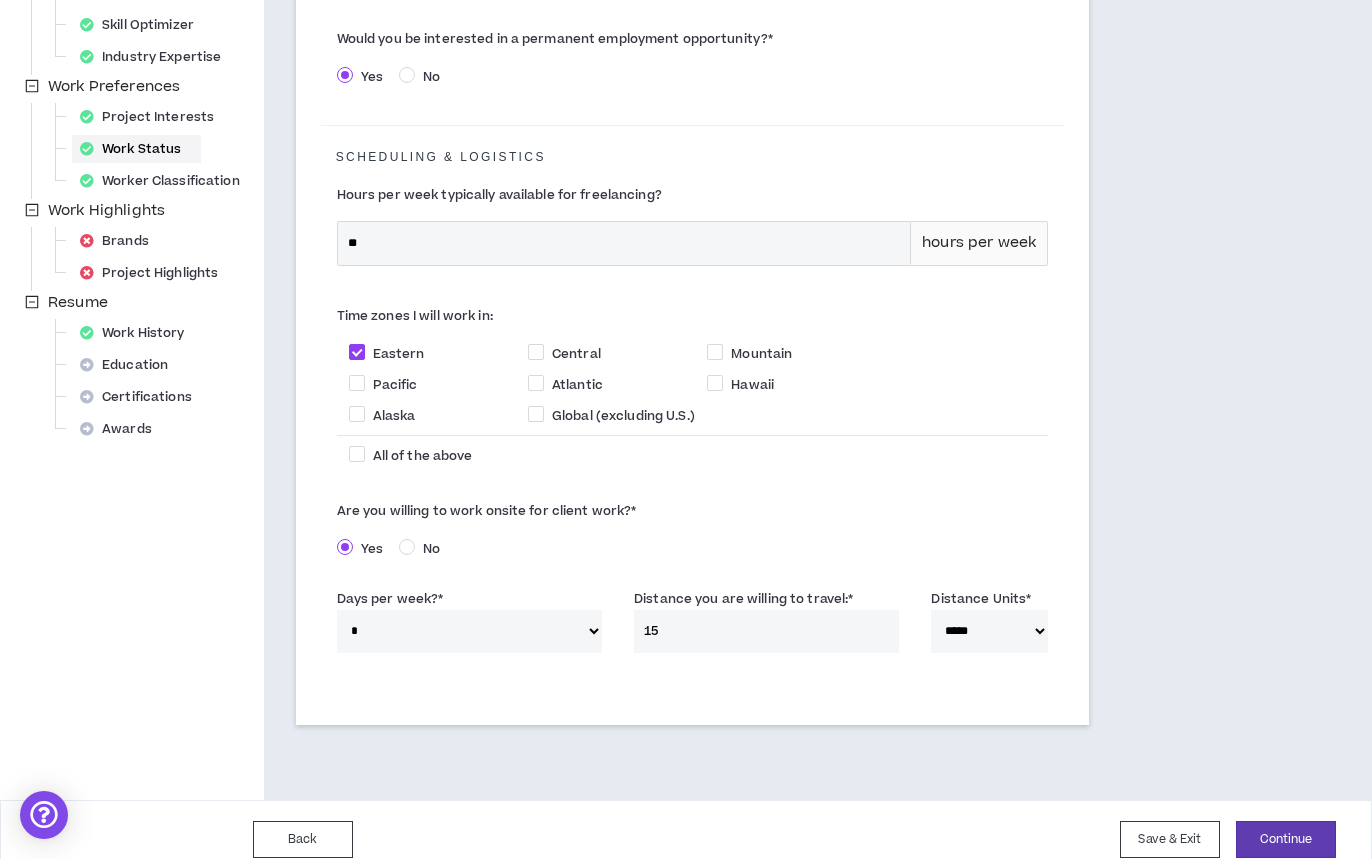 select on "*" 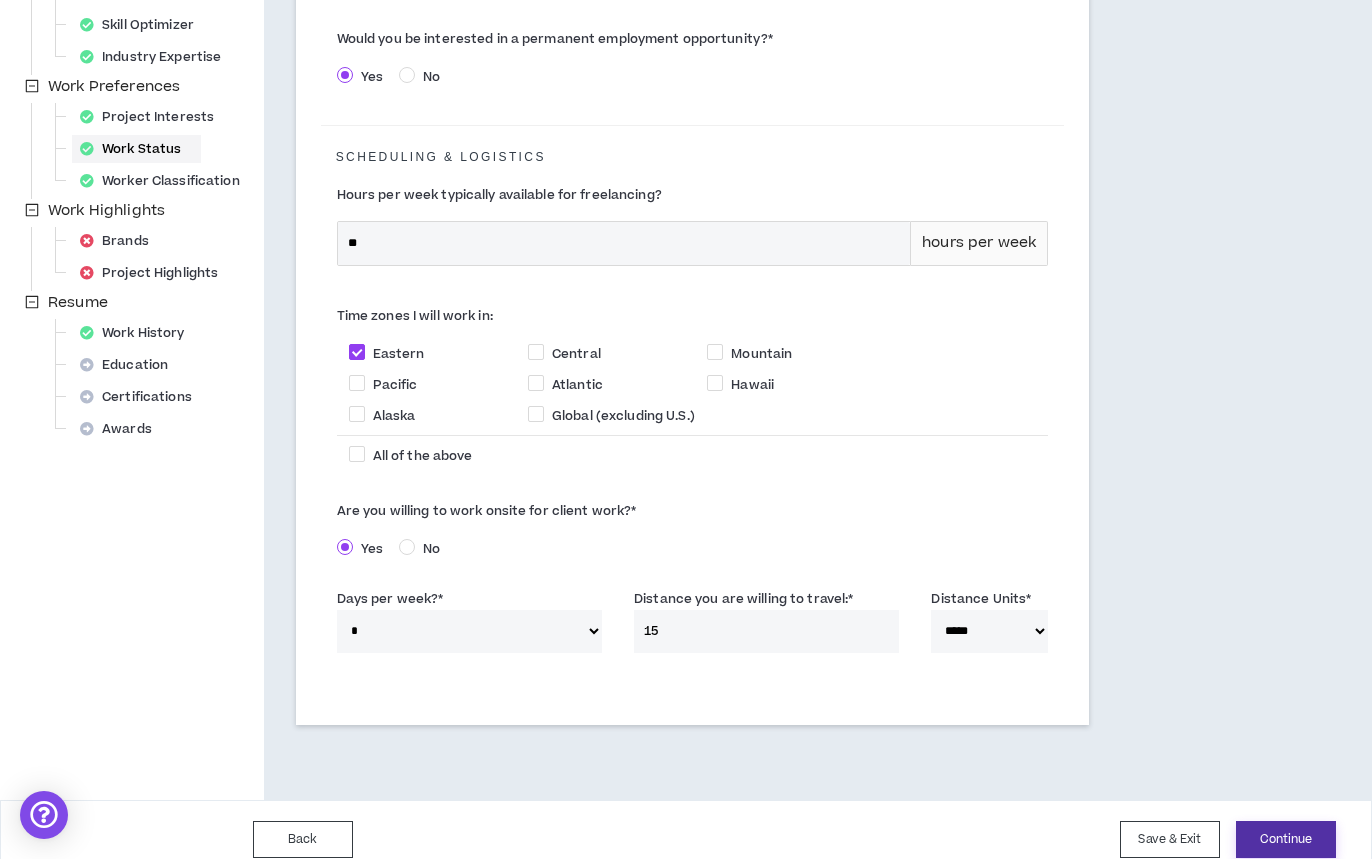 click on "Continue" at bounding box center [1286, 839] 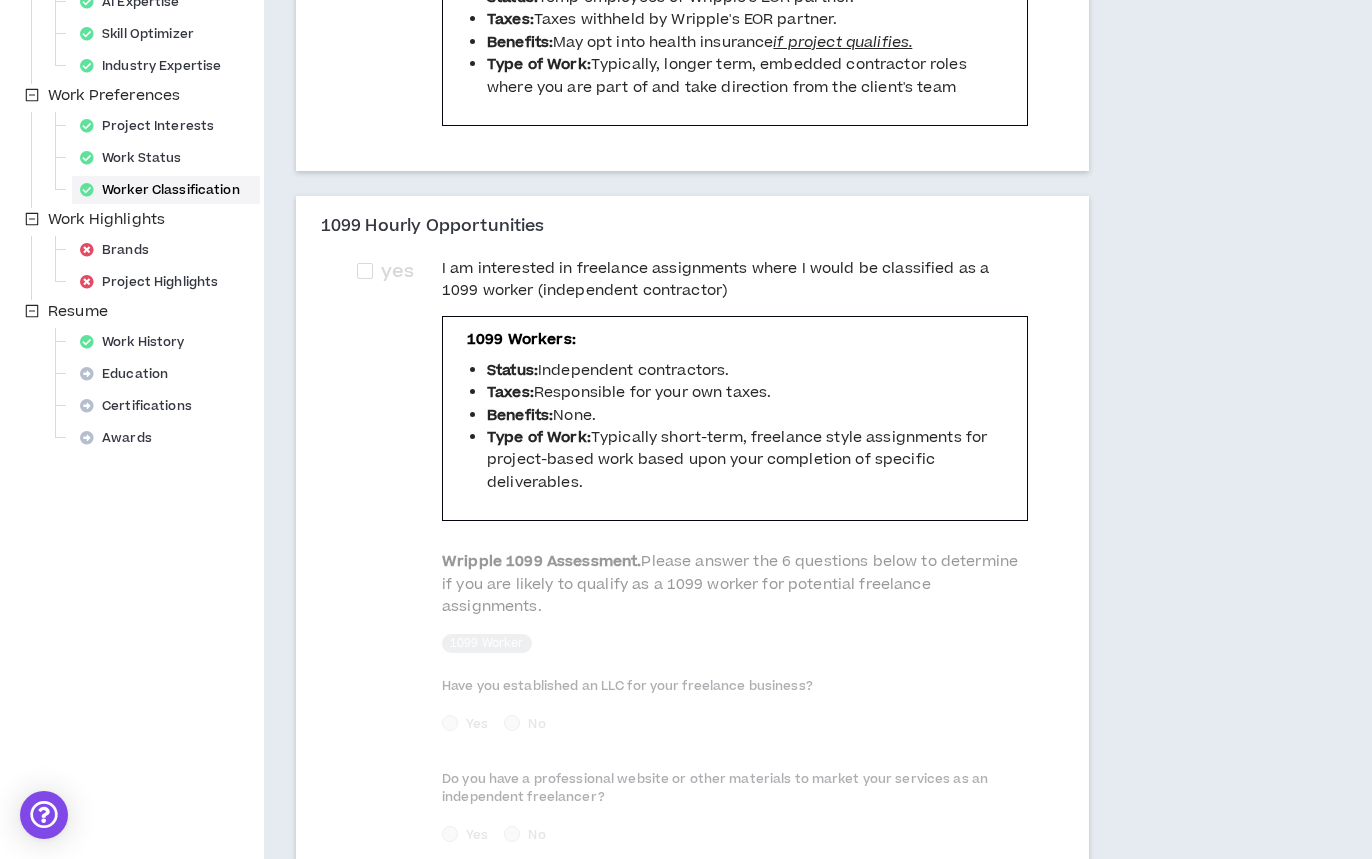 scroll, scrollTop: 598, scrollLeft: 0, axis: vertical 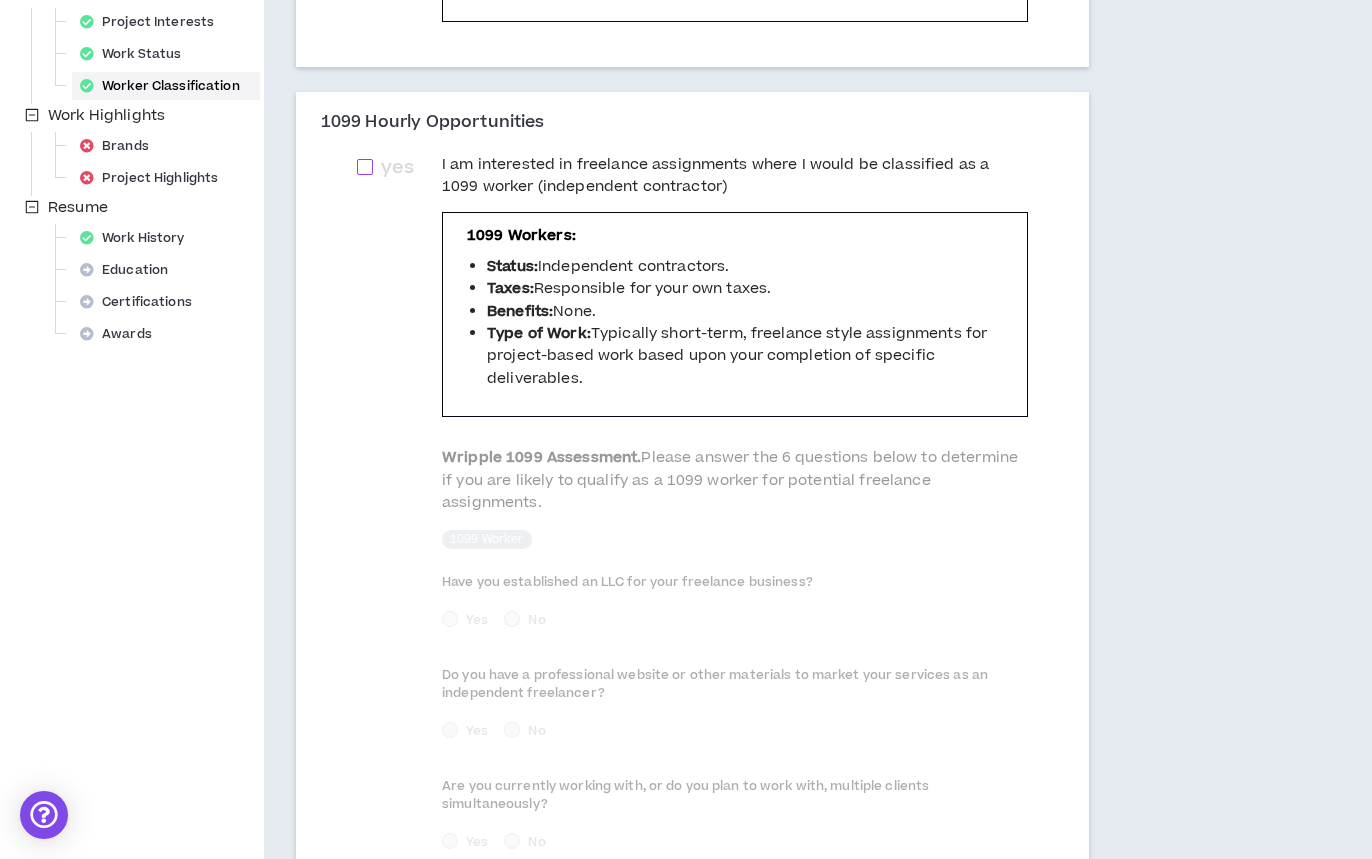 click at bounding box center (365, 167) 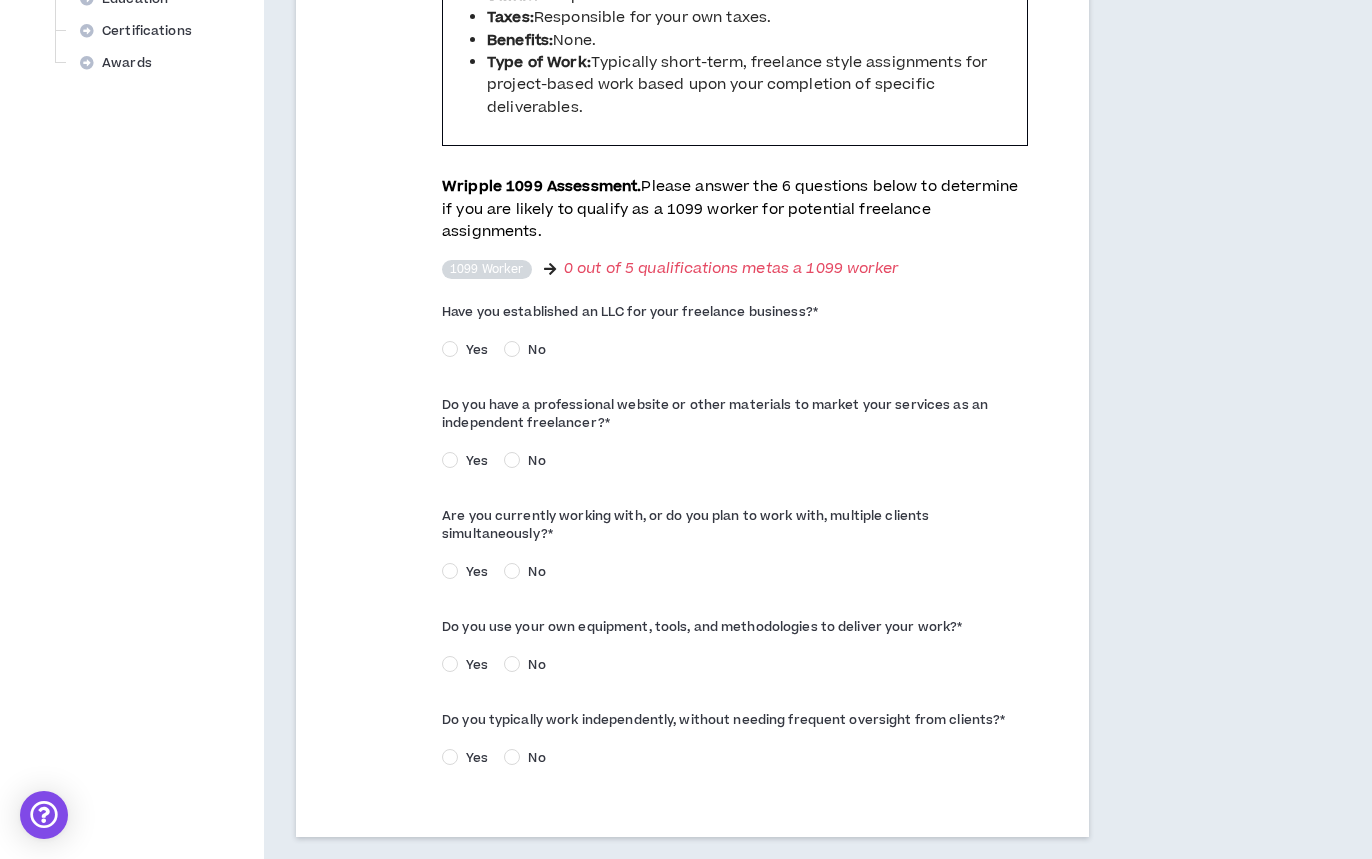 scroll, scrollTop: 875, scrollLeft: 0, axis: vertical 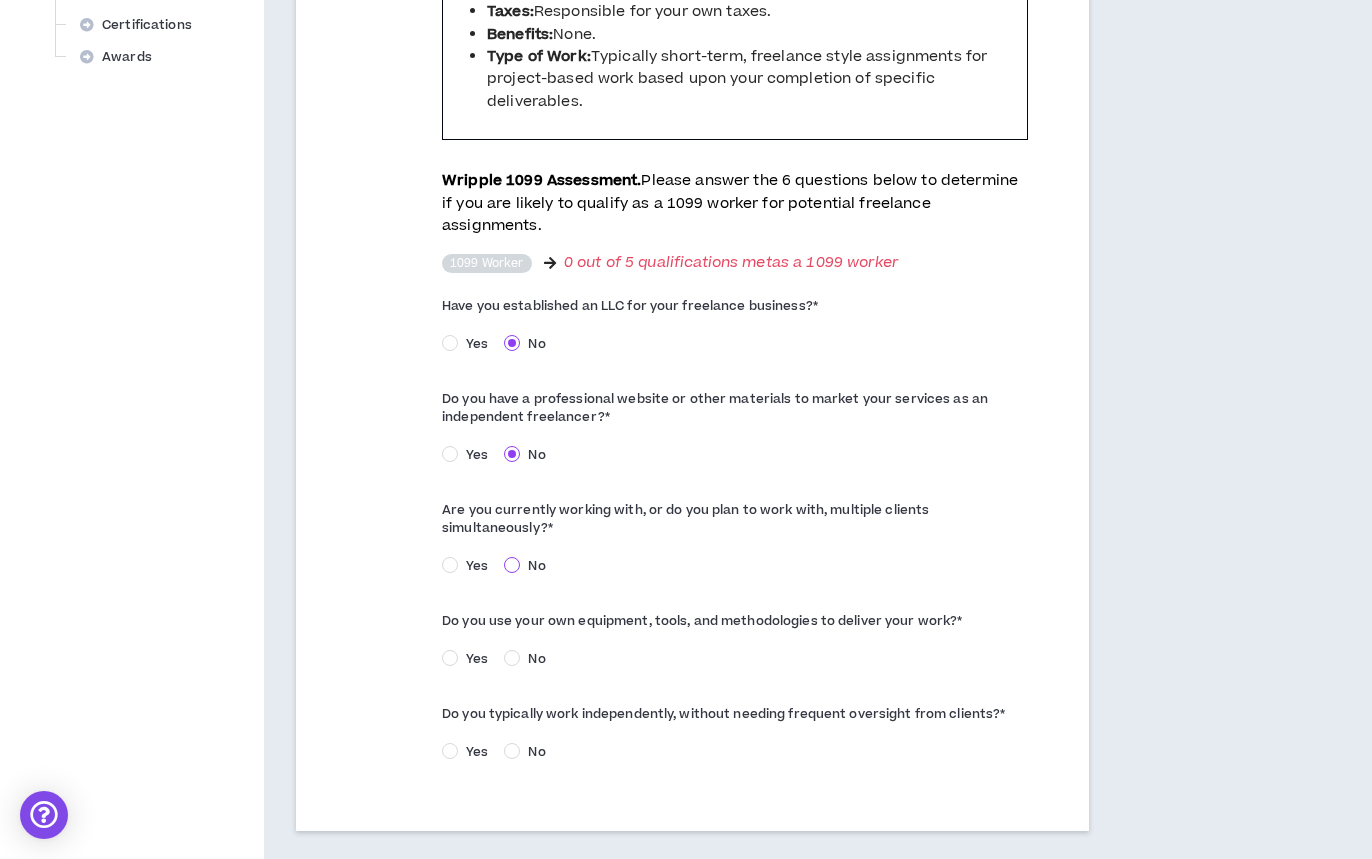 click at bounding box center [512, 565] 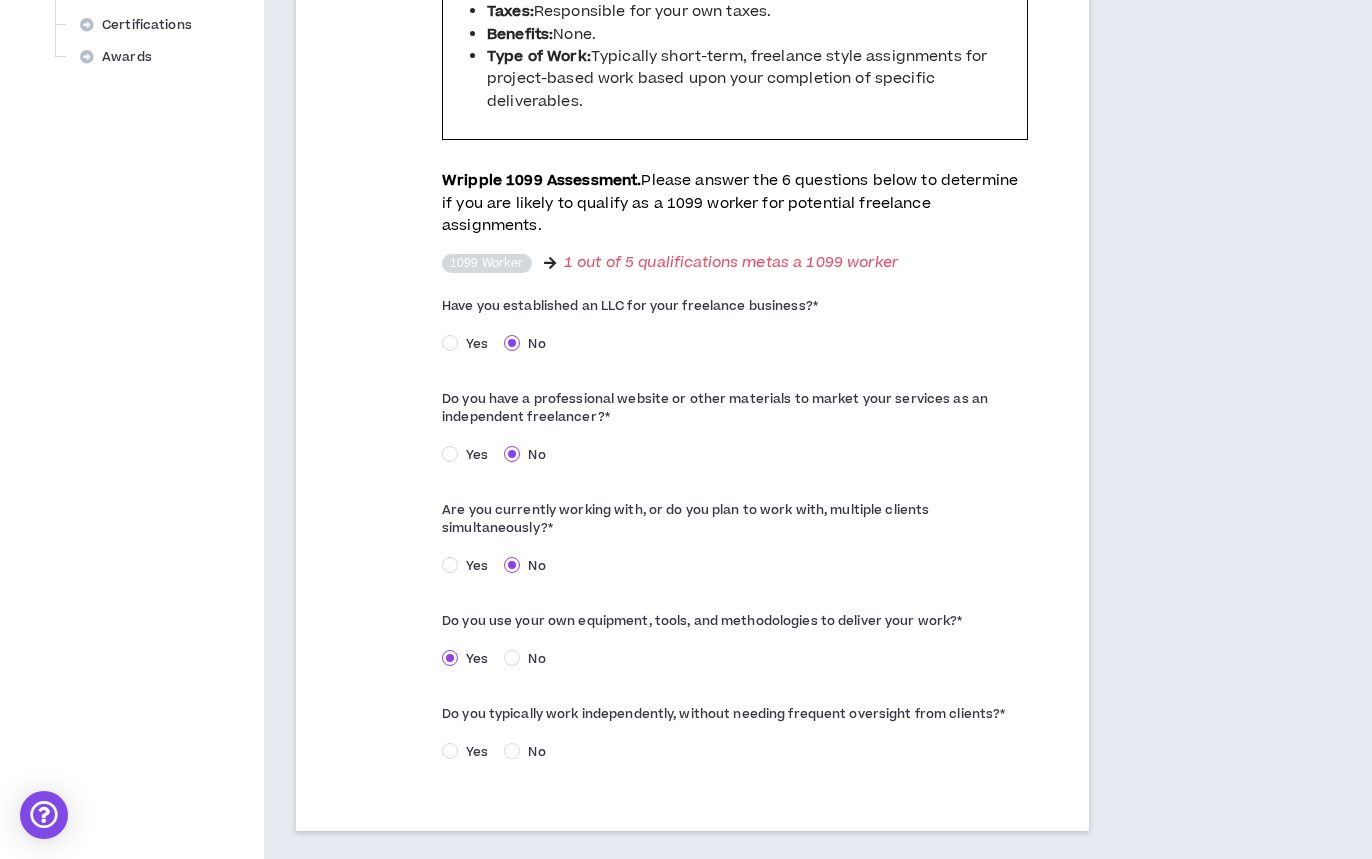 click at bounding box center [450, 751] 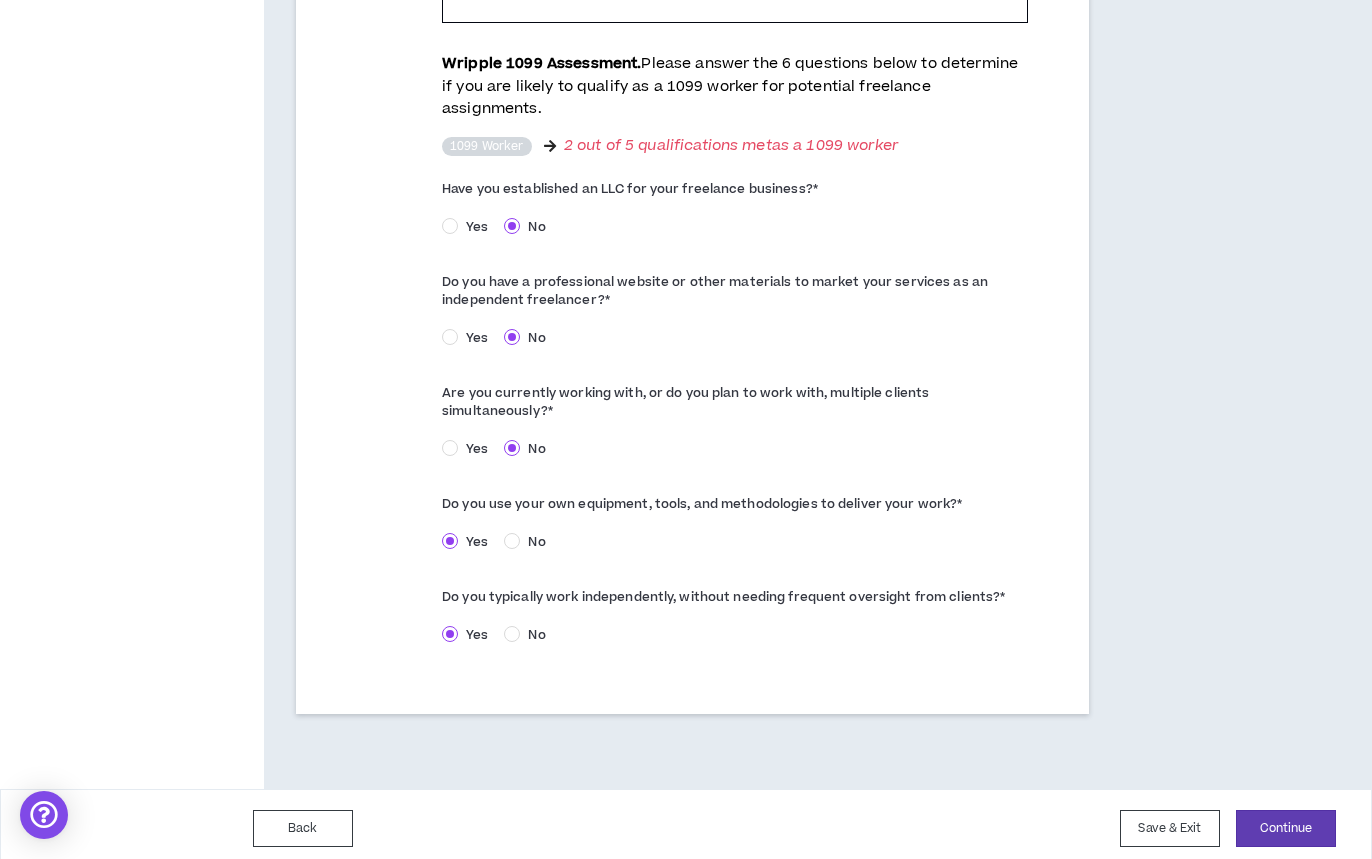 scroll, scrollTop: 991, scrollLeft: 0, axis: vertical 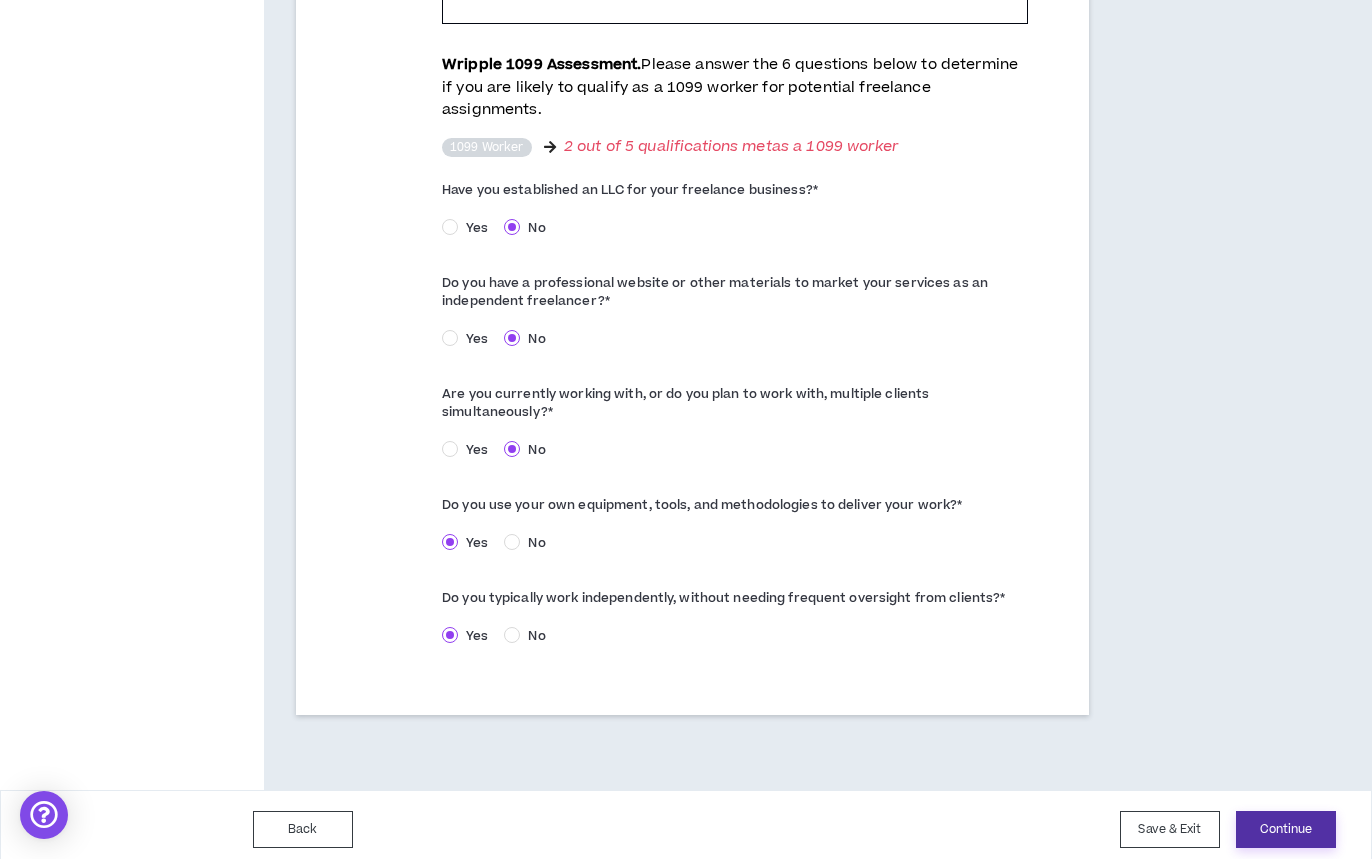 click on "Continue" at bounding box center [1286, 829] 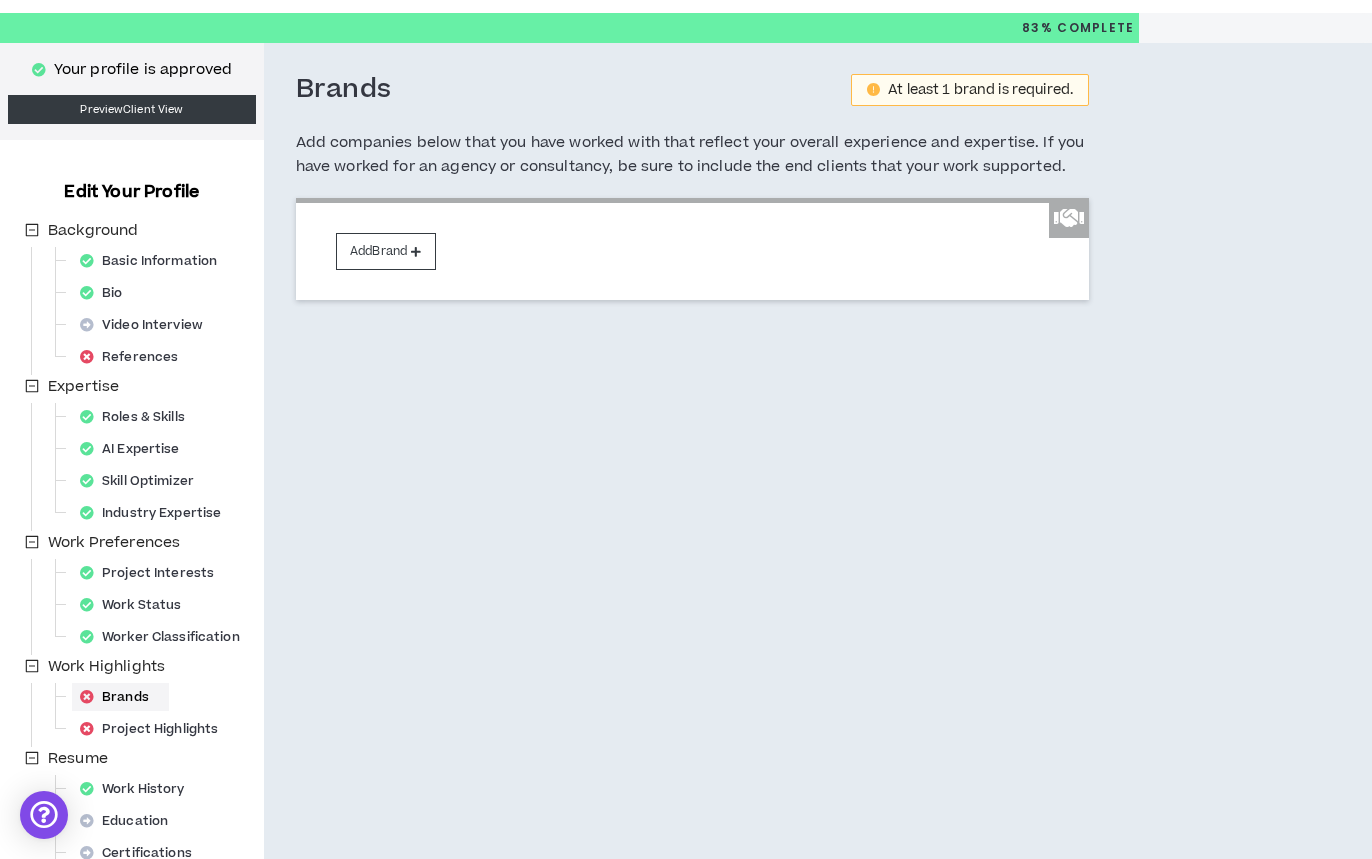 scroll, scrollTop: 0, scrollLeft: 0, axis: both 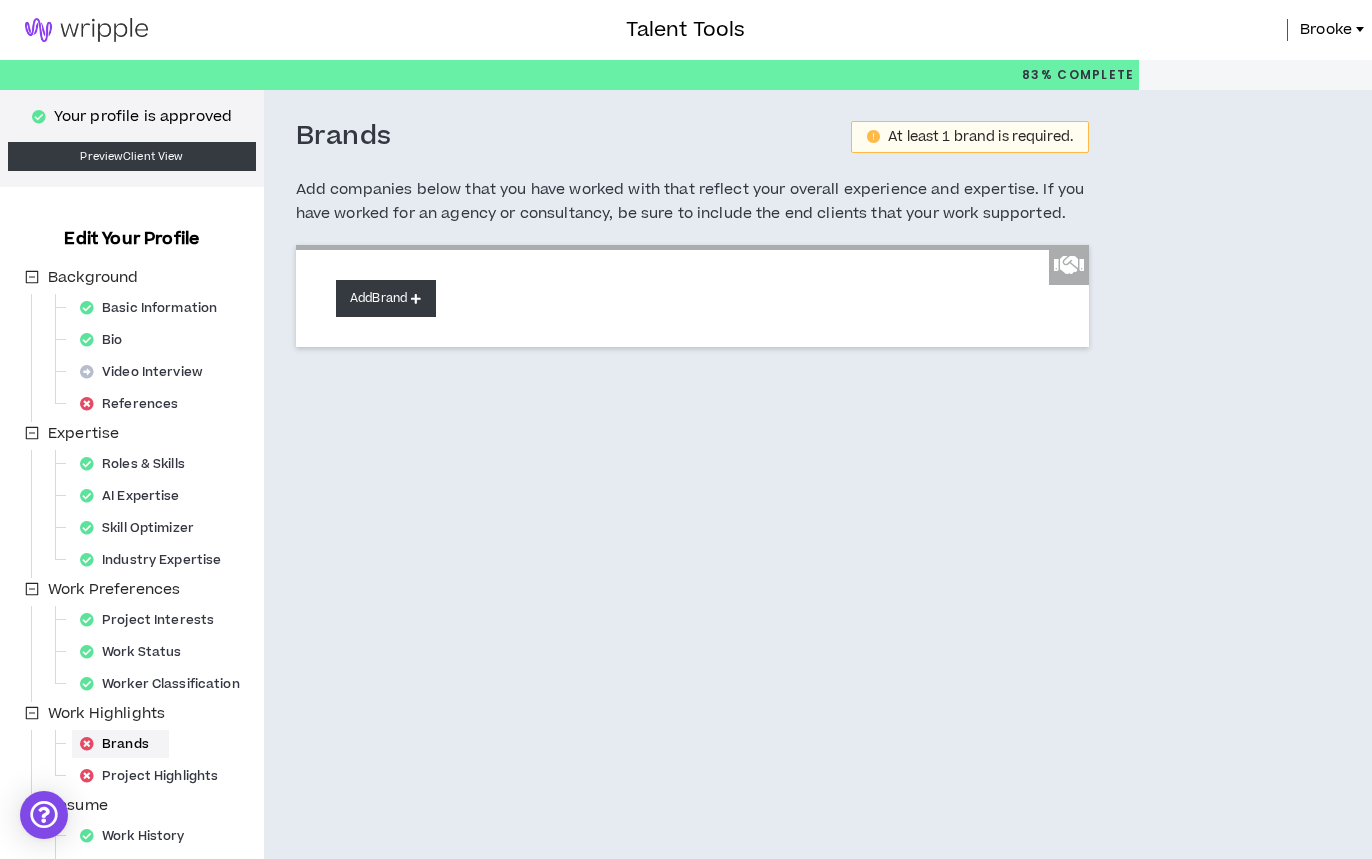 click on "Add  Brand" at bounding box center (386, 298) 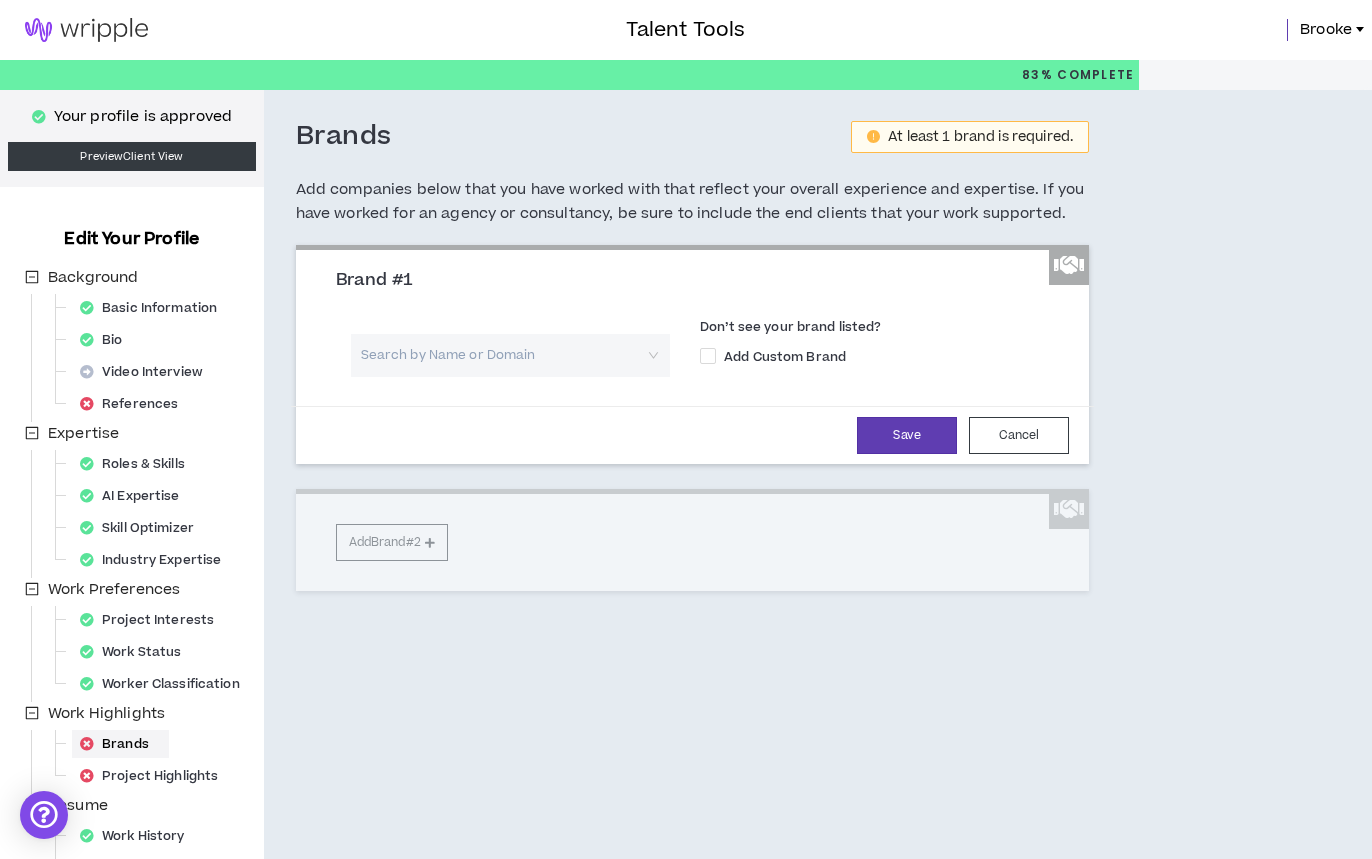click at bounding box center (503, 355) 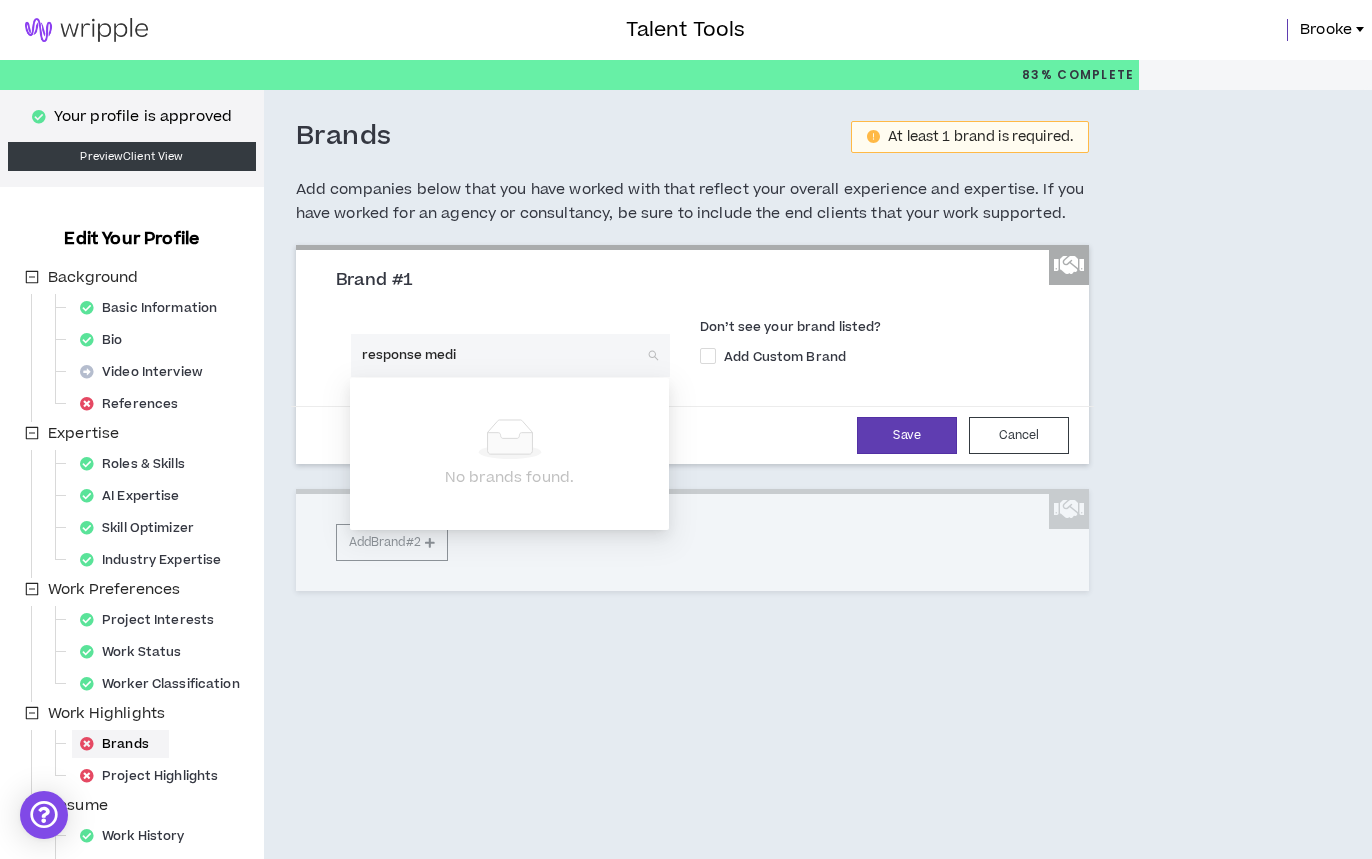 type on "response media" 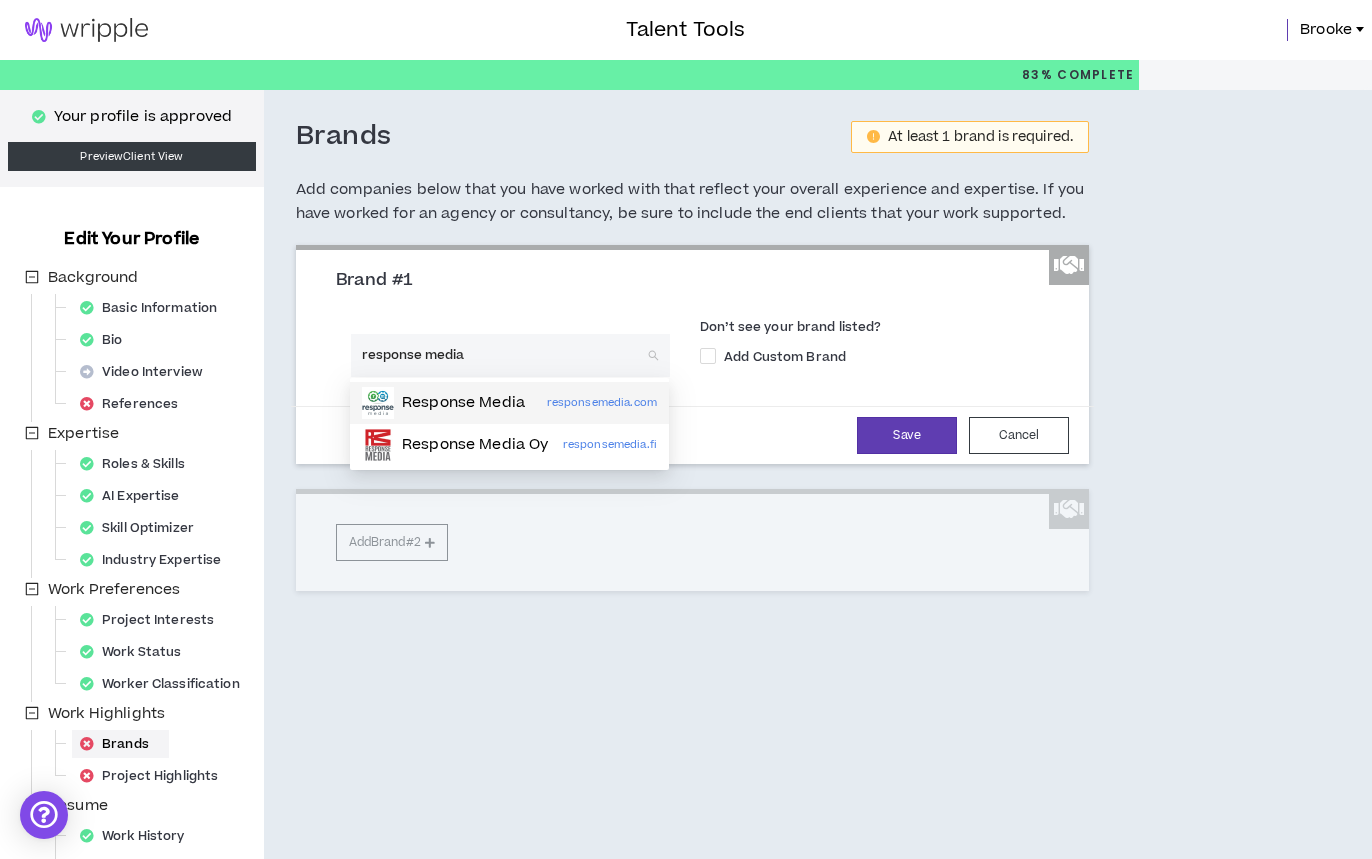click on "responsemedia.com" at bounding box center [602, 403] 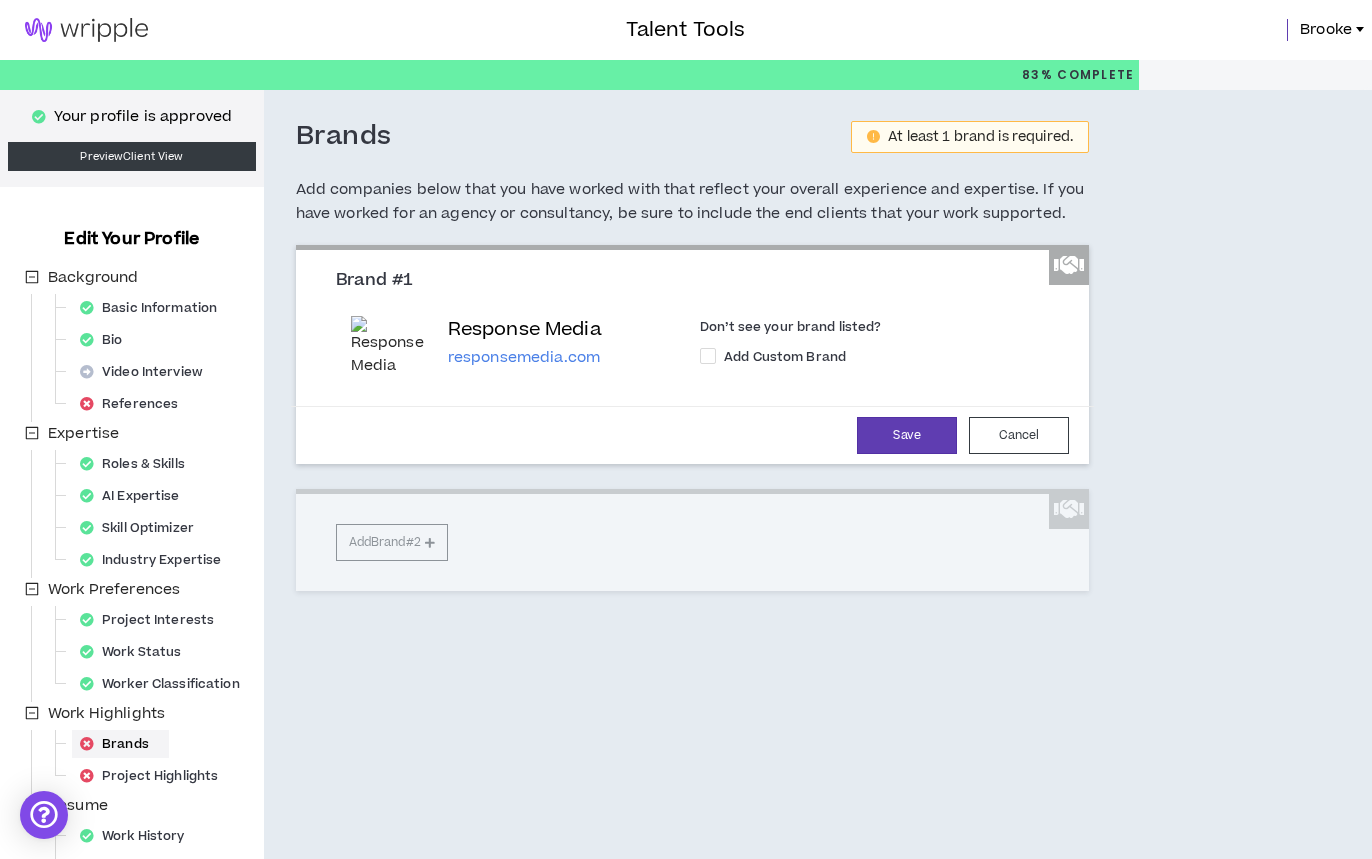 click on "Brand #1 Response Media responsemedia.com Don’t see your brand listed? Add Custom Brand Delete Brand Brand #2 Bausch + Lomb bauschrewards.com Don’t see your brand listed? Add Custom Brand Delete Brand Brand #3 Ocean Spray oceanspray.com Don’t see your brand listed? Add Custom Brand Delete Brand Brand #4 Reckitt reckitt.com Don’t see your brand listed? Add Custom Brand Delete Brand Brand #5 Hilton Hotels hiltonhotels.it Don’t see your brand listed? Add Custom Brand Delete Brand Brand #6 Family Dollar familydollar.com Don’t see your brand listed? Add Custom Brand Delete Brand Brand #7 Revlon revlon.com Don’t see your brand listed? Add Custom Brand Delete Brand Brand #8 Albertsons albertsons.com Don’t see your brand listed? Add Custom Brand Delete Brand Brand #9 Safeway safeway.com Don’t see your brand listed? Add Custom Brand Delete Brand Brand #10 The Webster thewebster.com Don’t see your brand listed? Add Custom Brand Delete Brand Brand #11 Shaw's Supermarket shaws.com" at bounding box center [693, 418] 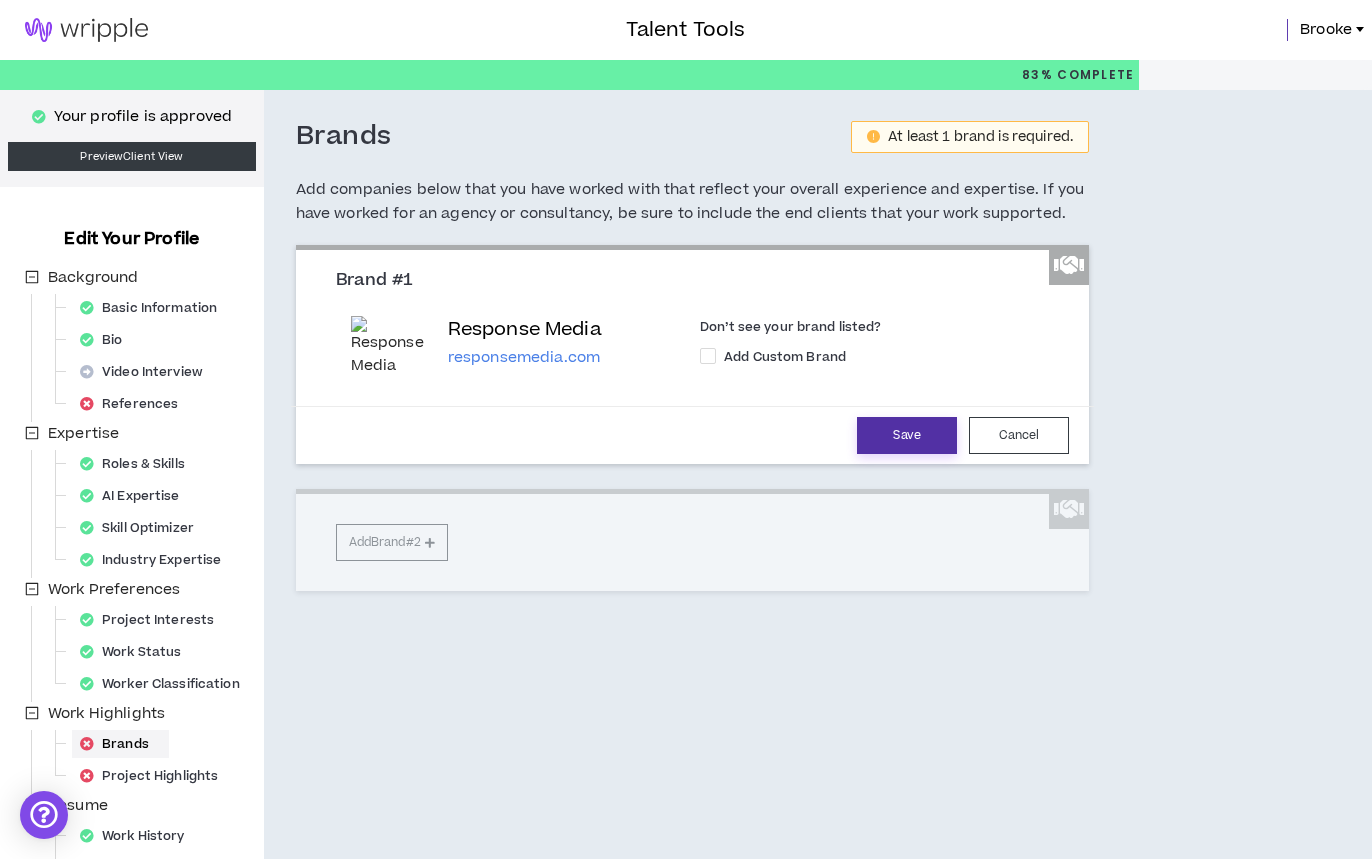 click on "Save" at bounding box center [907, 435] 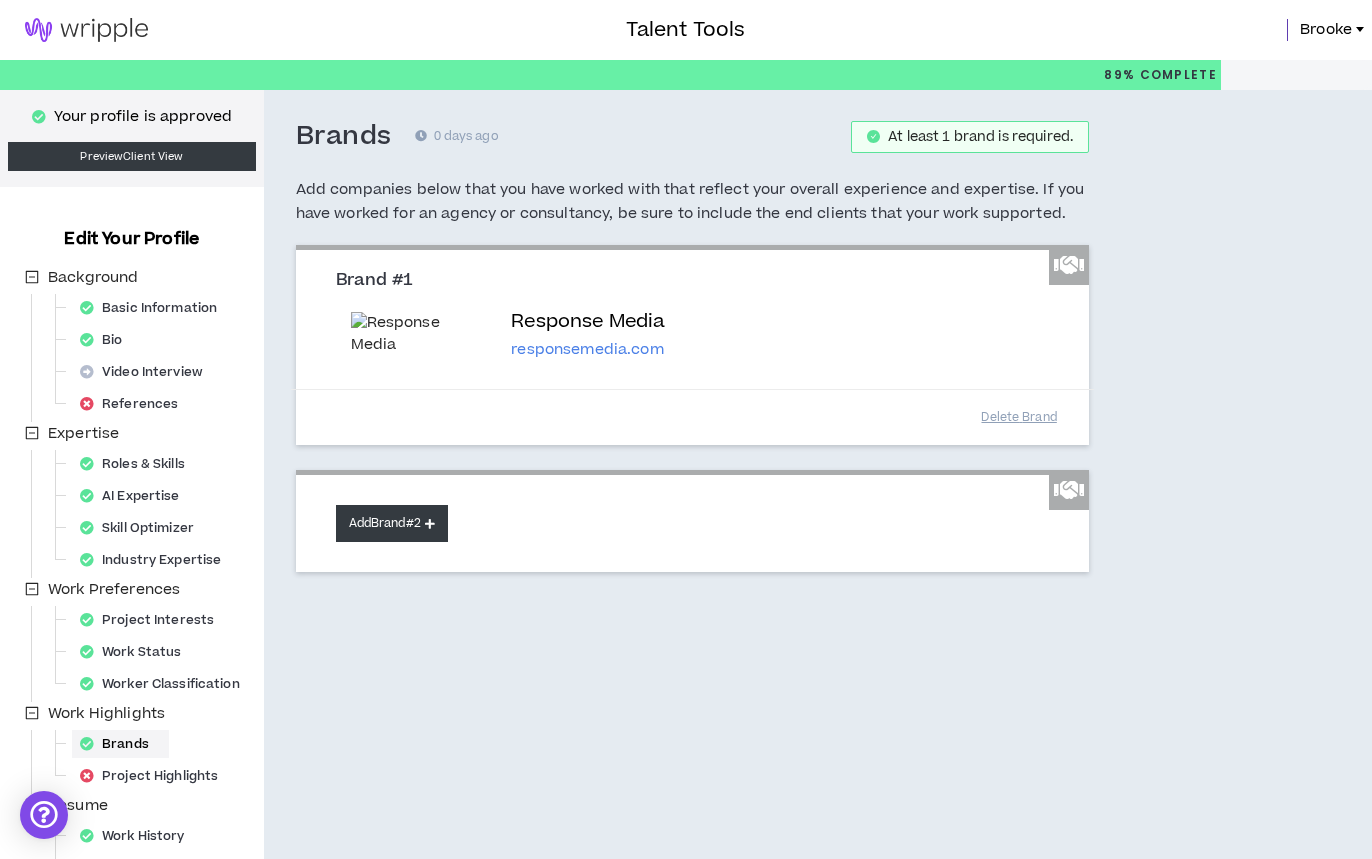 click on "Add  Brand  #2" at bounding box center [392, 523] 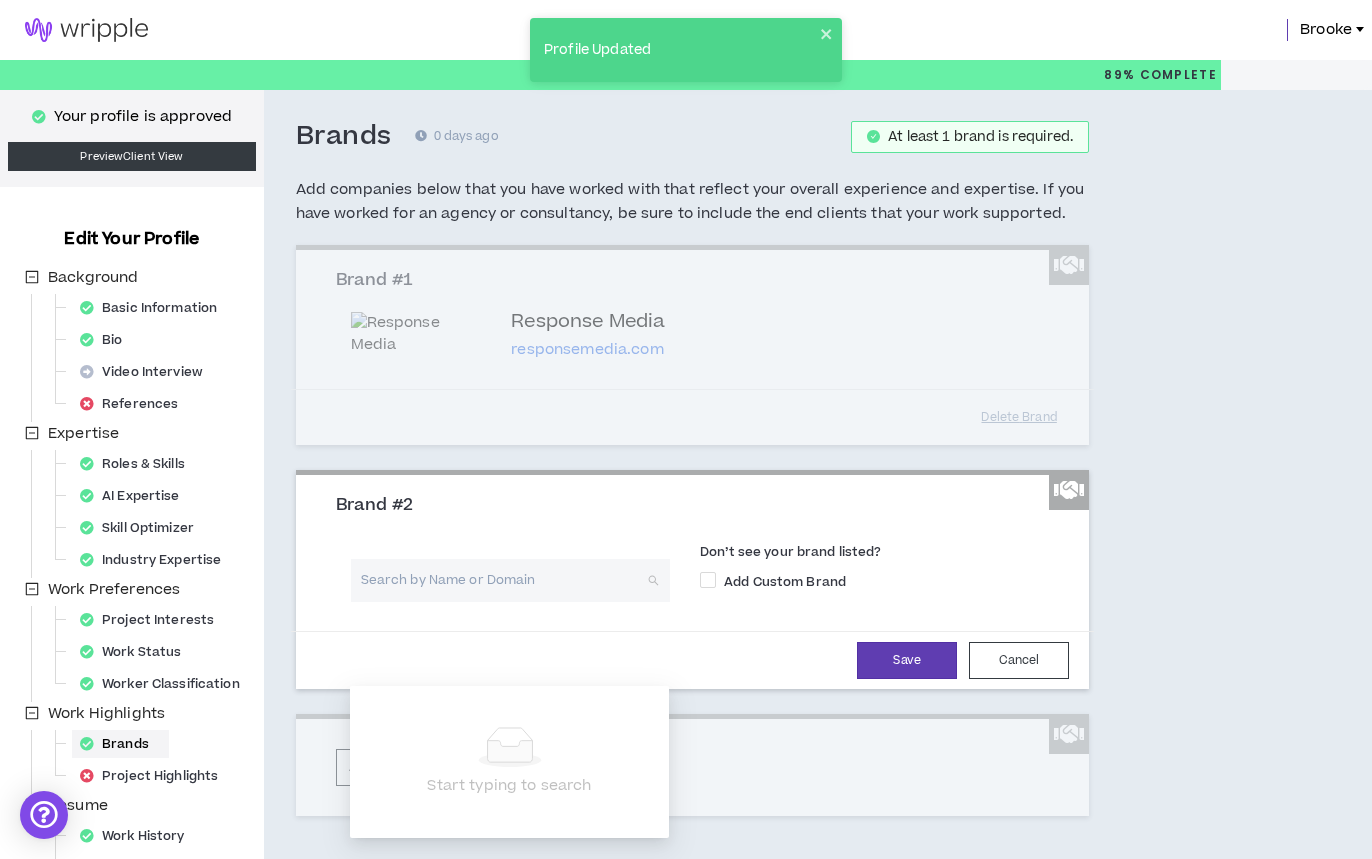 click at bounding box center (503, 580) 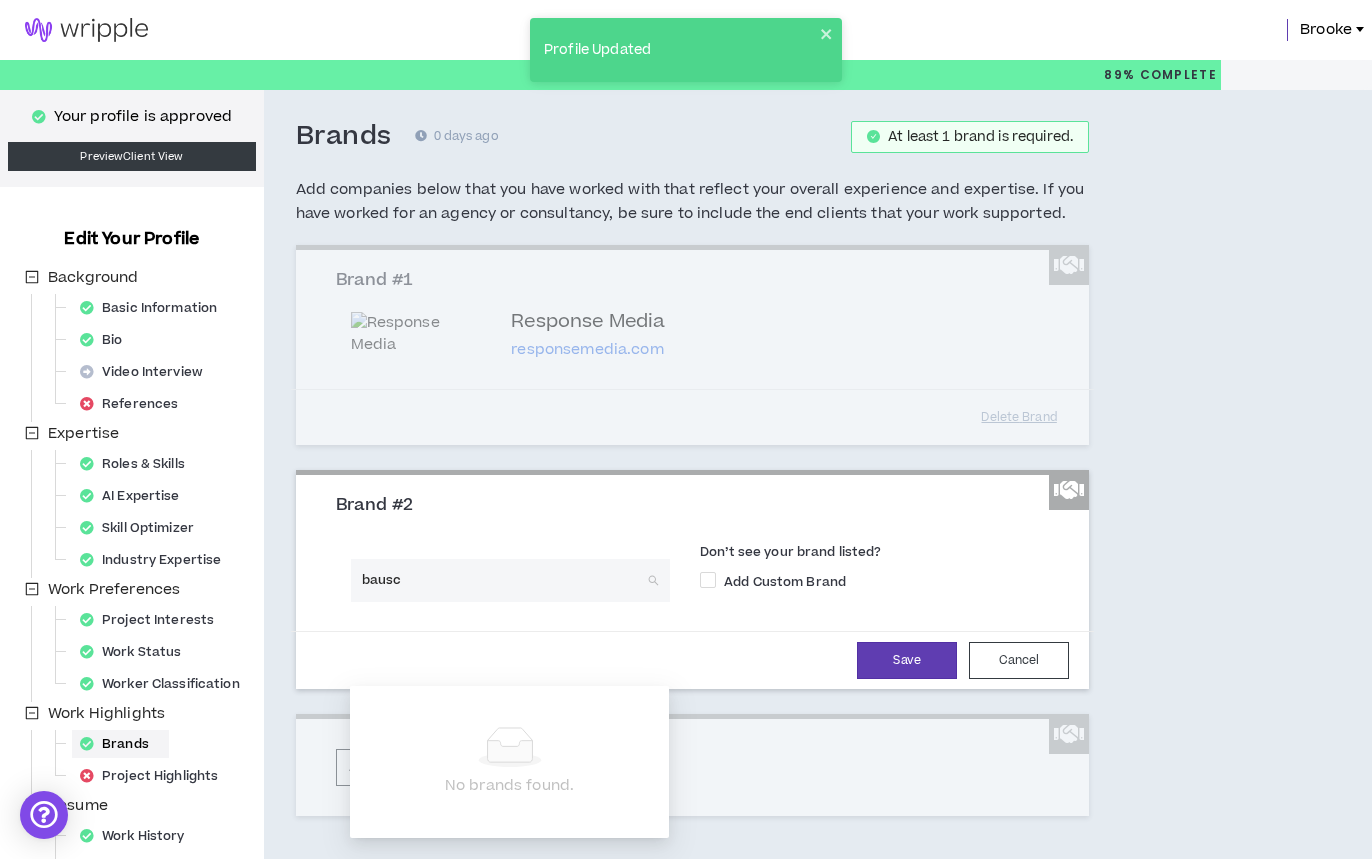 type on "bausch" 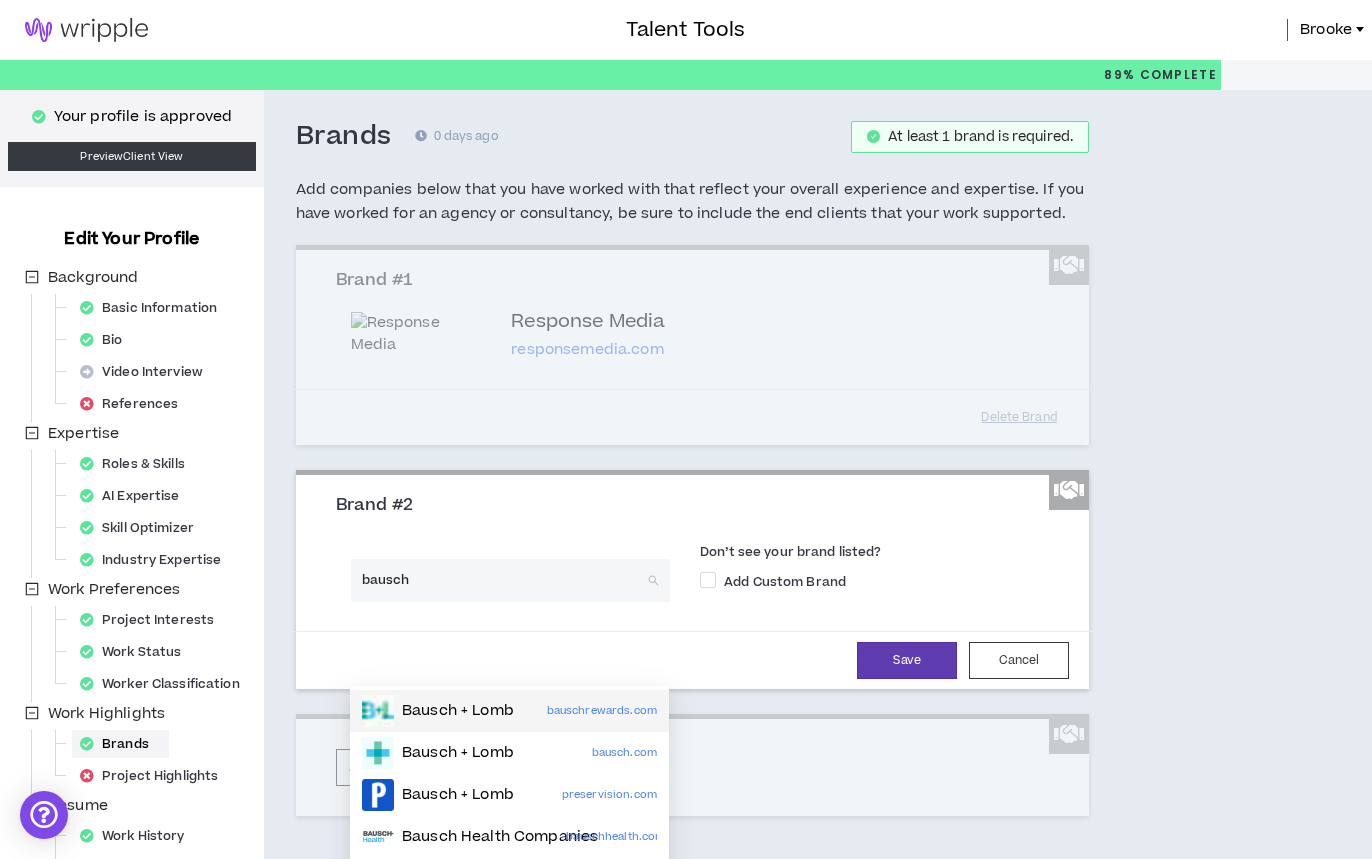 click on "Bausch + Lomb" at bounding box center (458, 711) 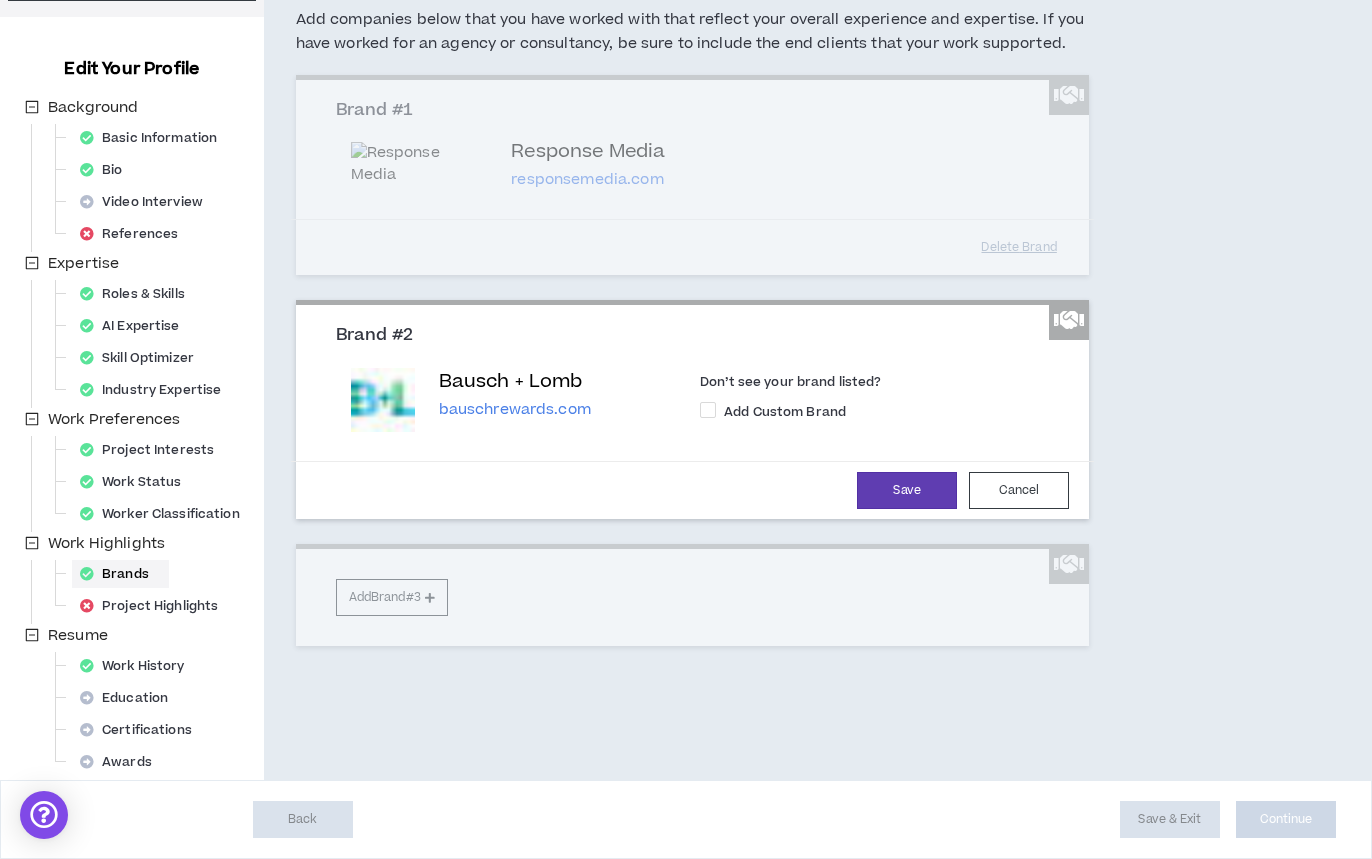 scroll, scrollTop: 216, scrollLeft: 0, axis: vertical 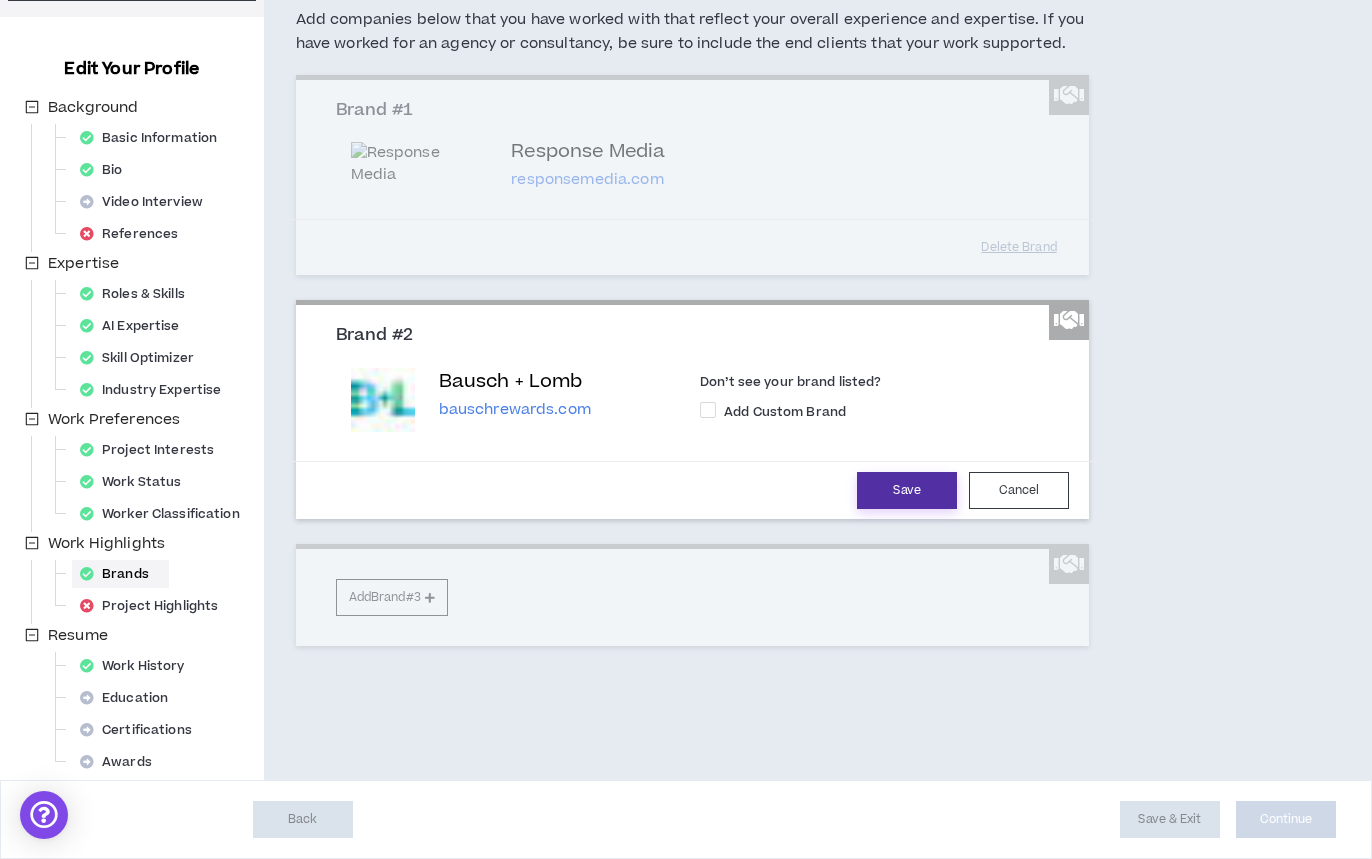 click on "Save" at bounding box center [907, 490] 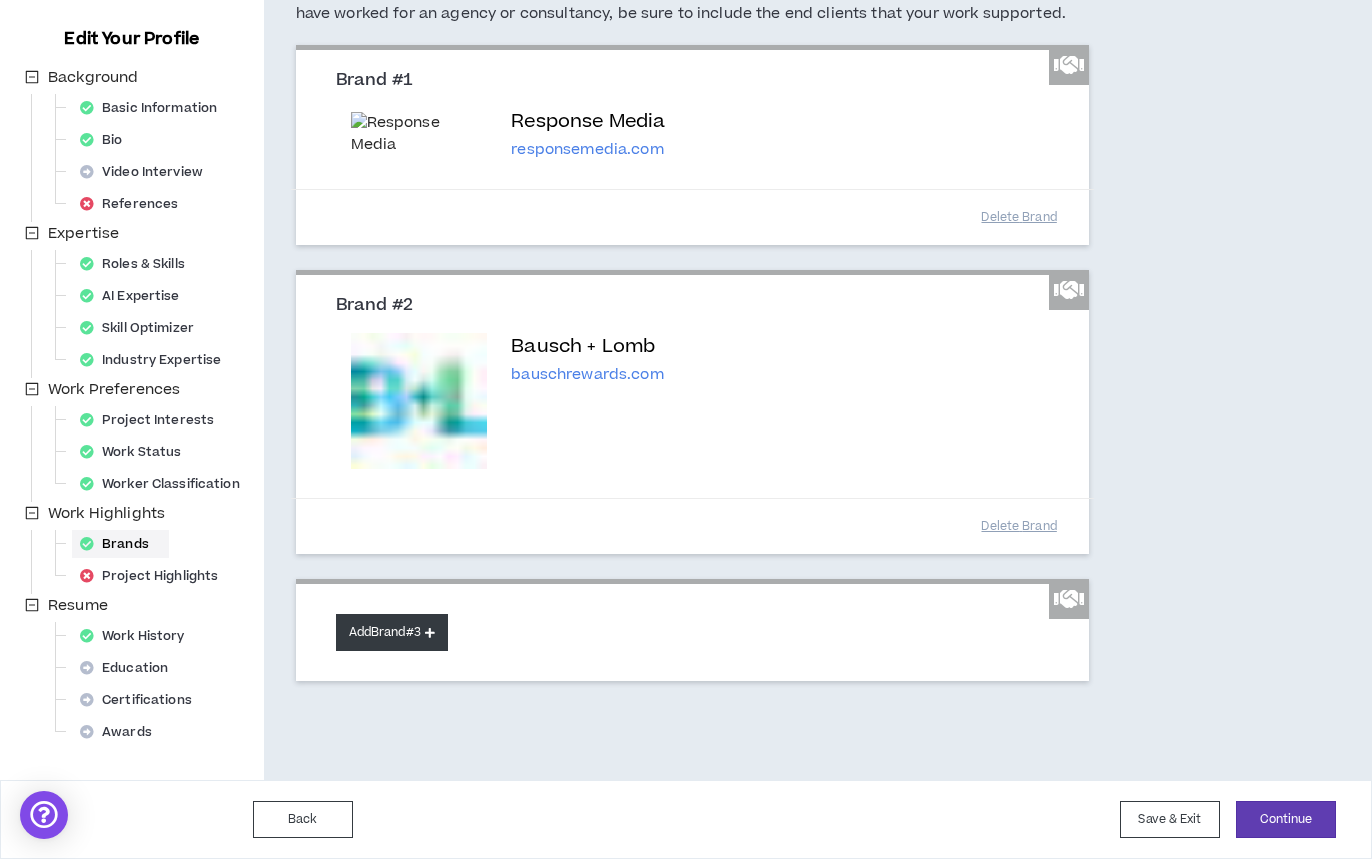 click on "Add  Brand  #3" at bounding box center [392, 632] 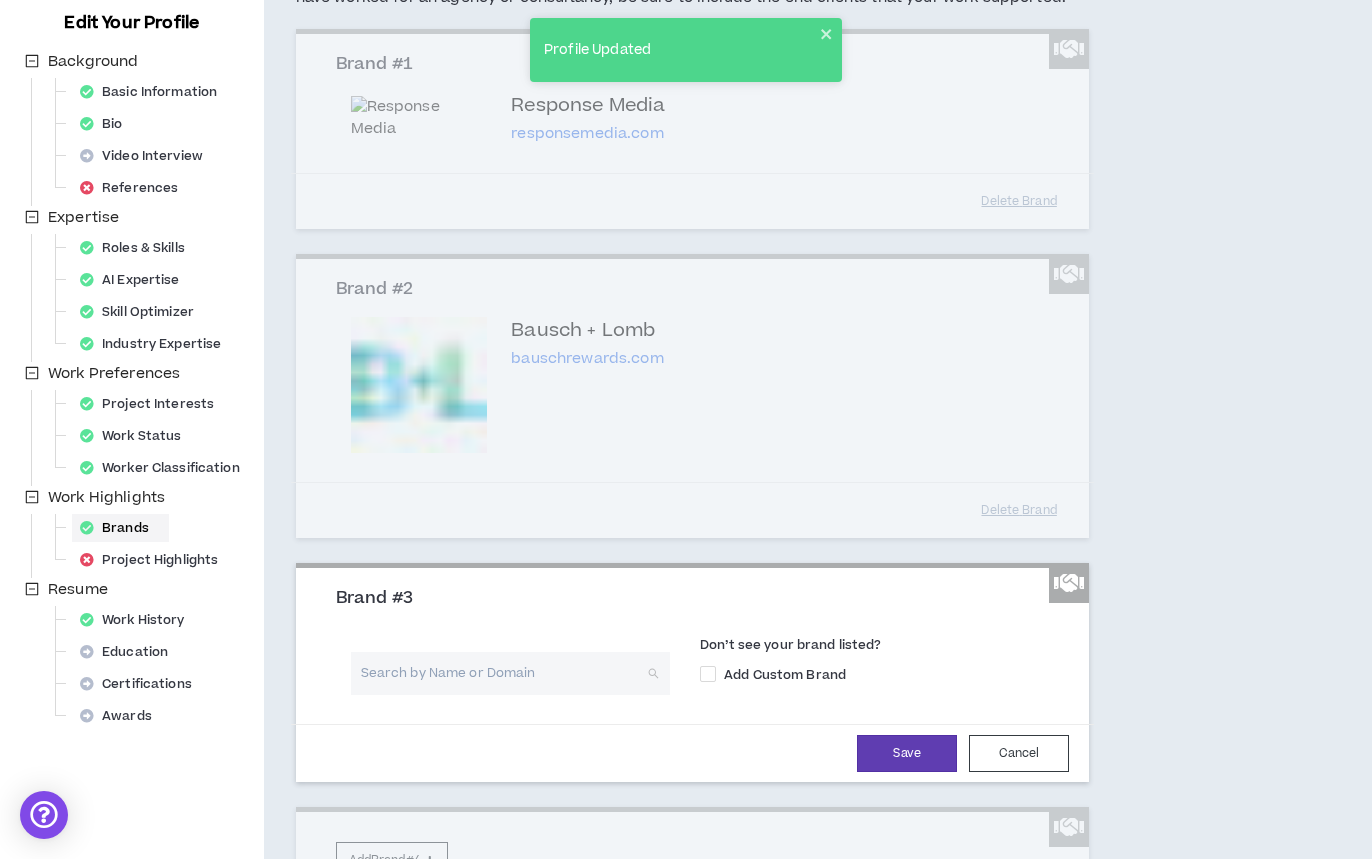 click at bounding box center (503, 673) 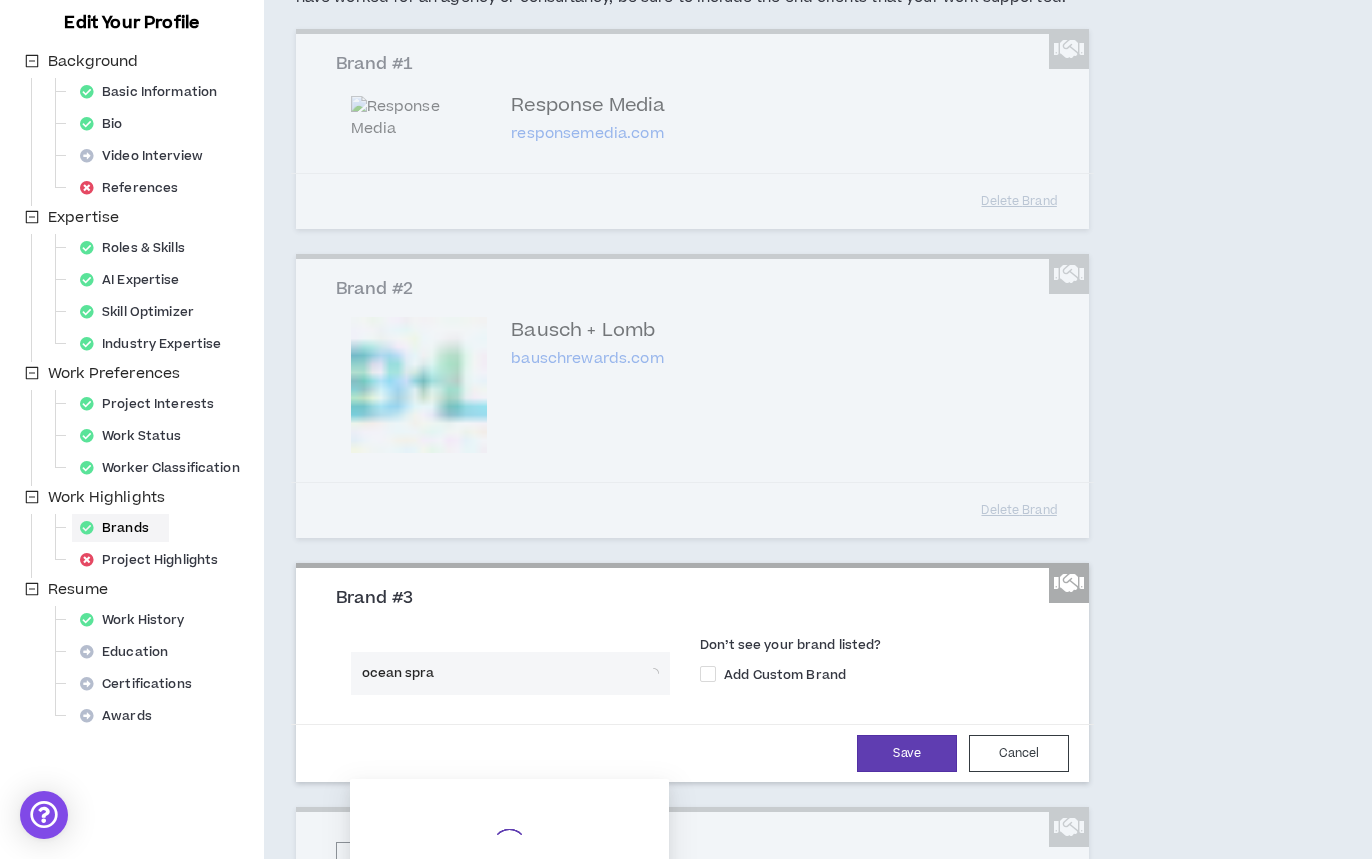 type on "ocean spray" 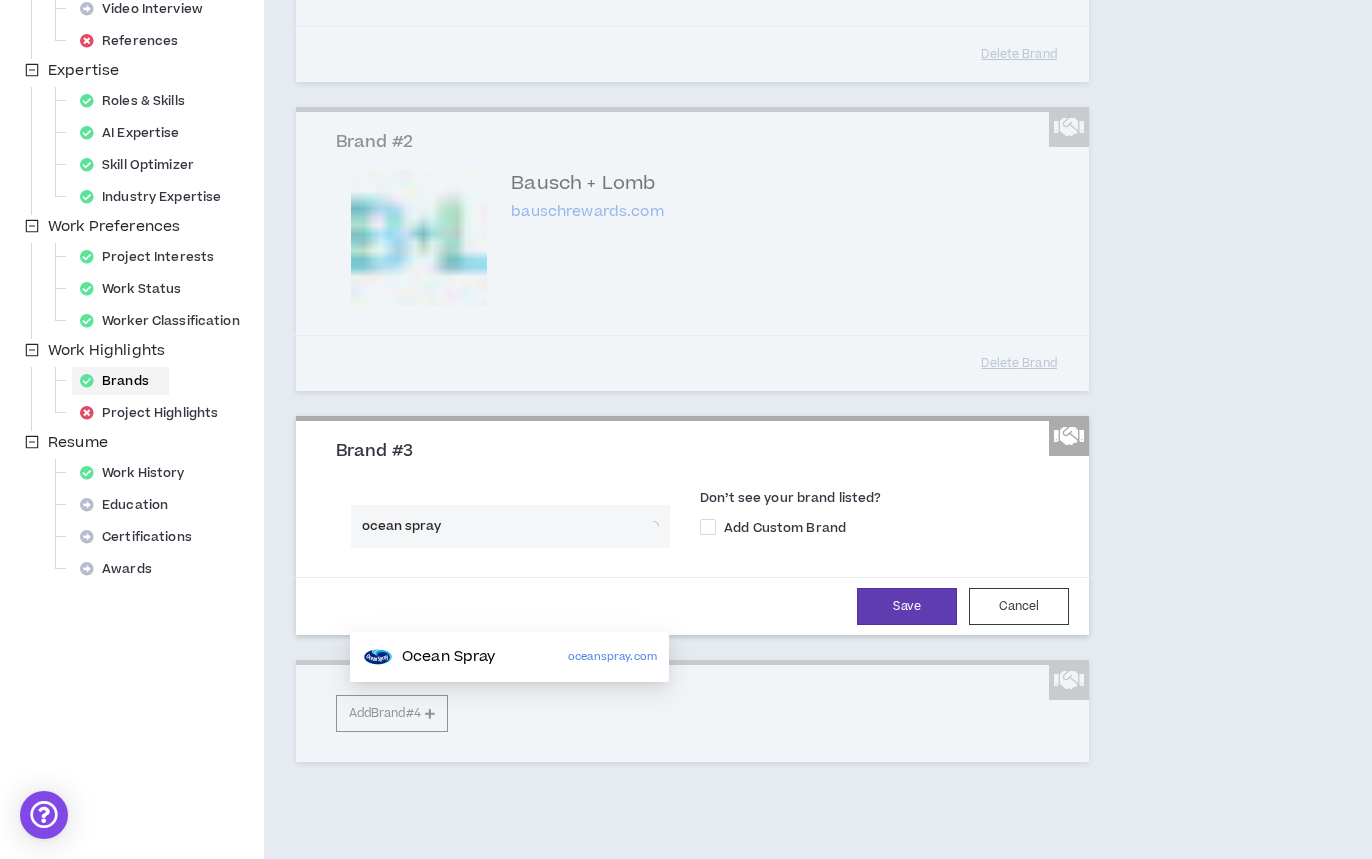 scroll, scrollTop: 438, scrollLeft: 0, axis: vertical 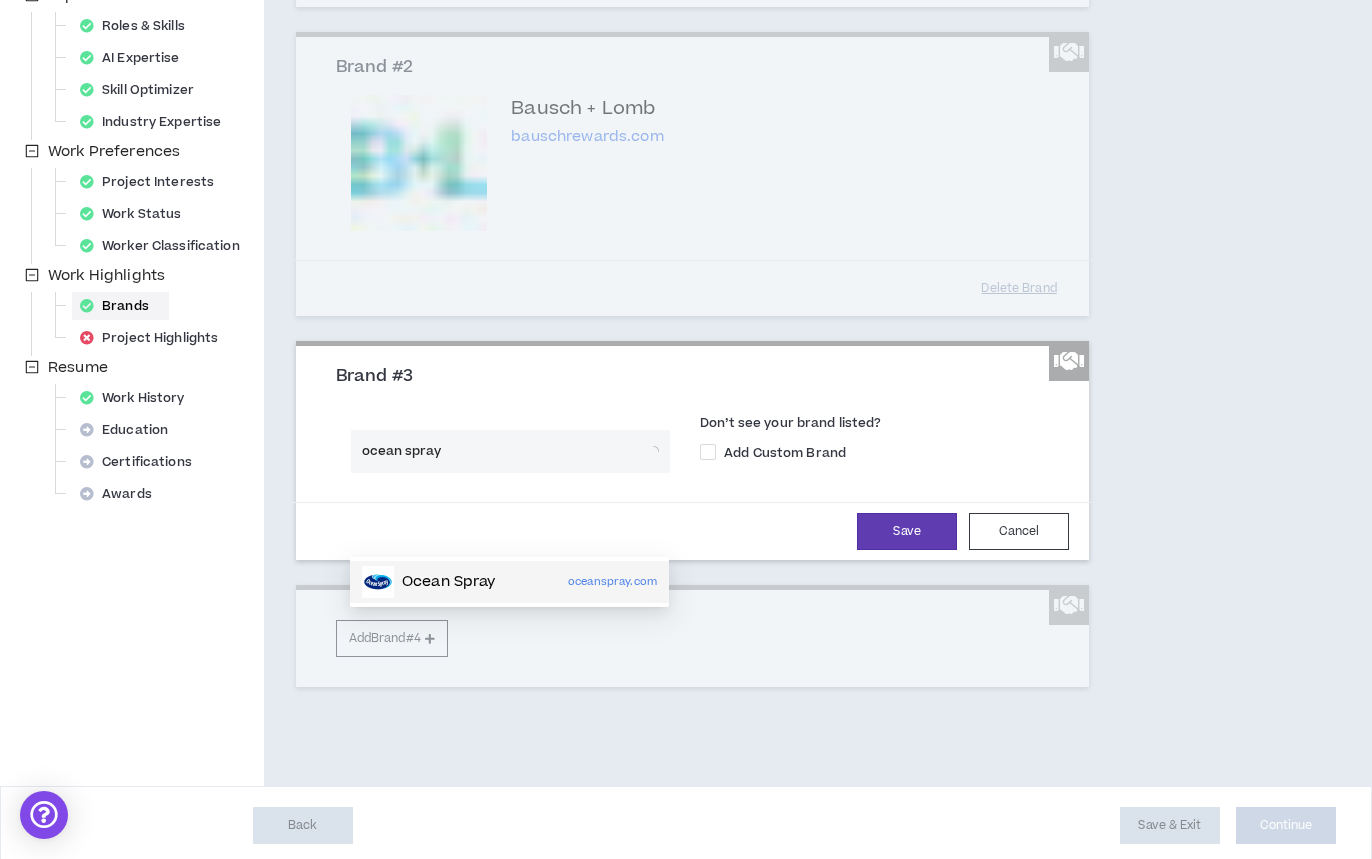 click on "Ocean Spray" at bounding box center (449, 582) 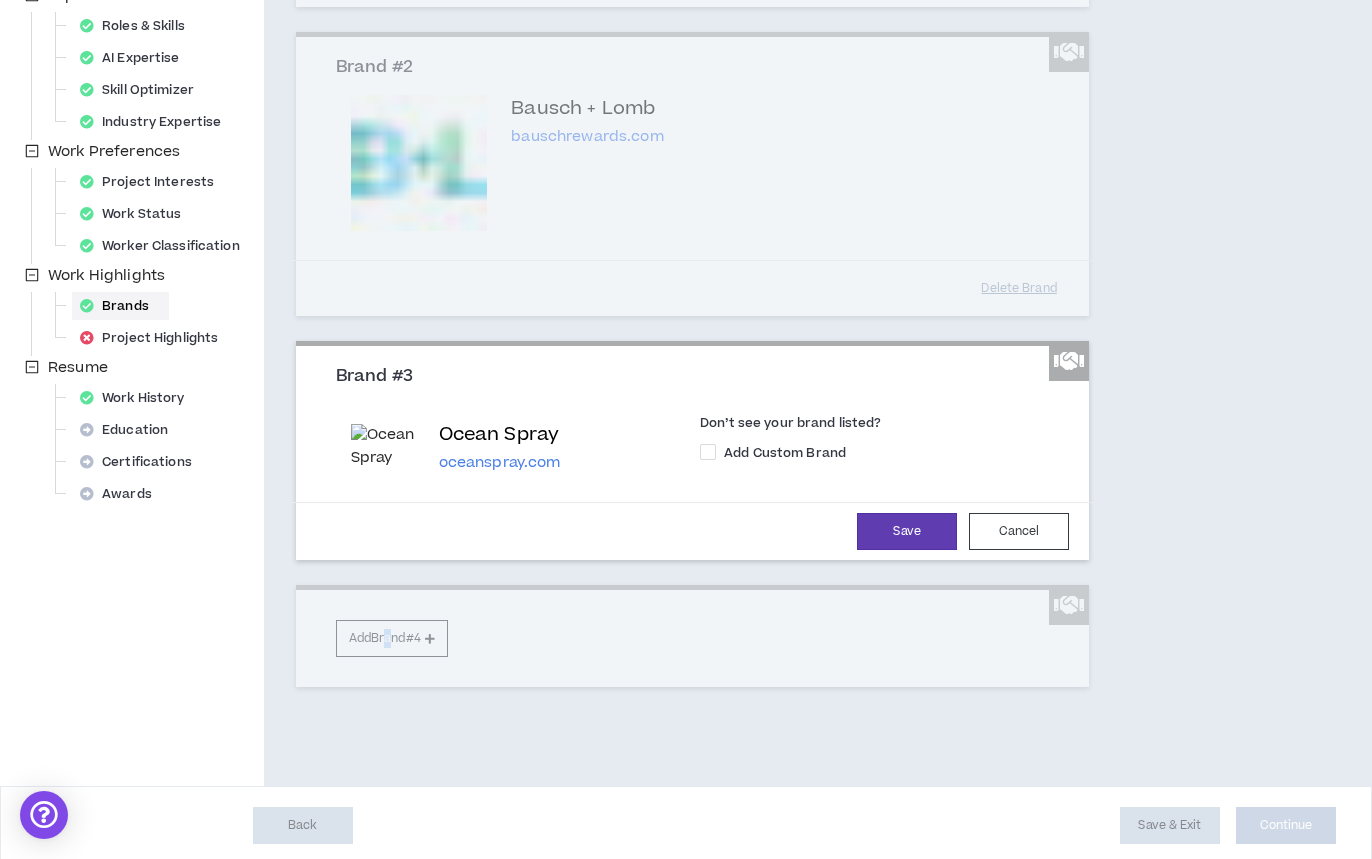 drag, startPoint x: 391, startPoint y: 712, endPoint x: 414, endPoint y: 716, distance: 23.345236 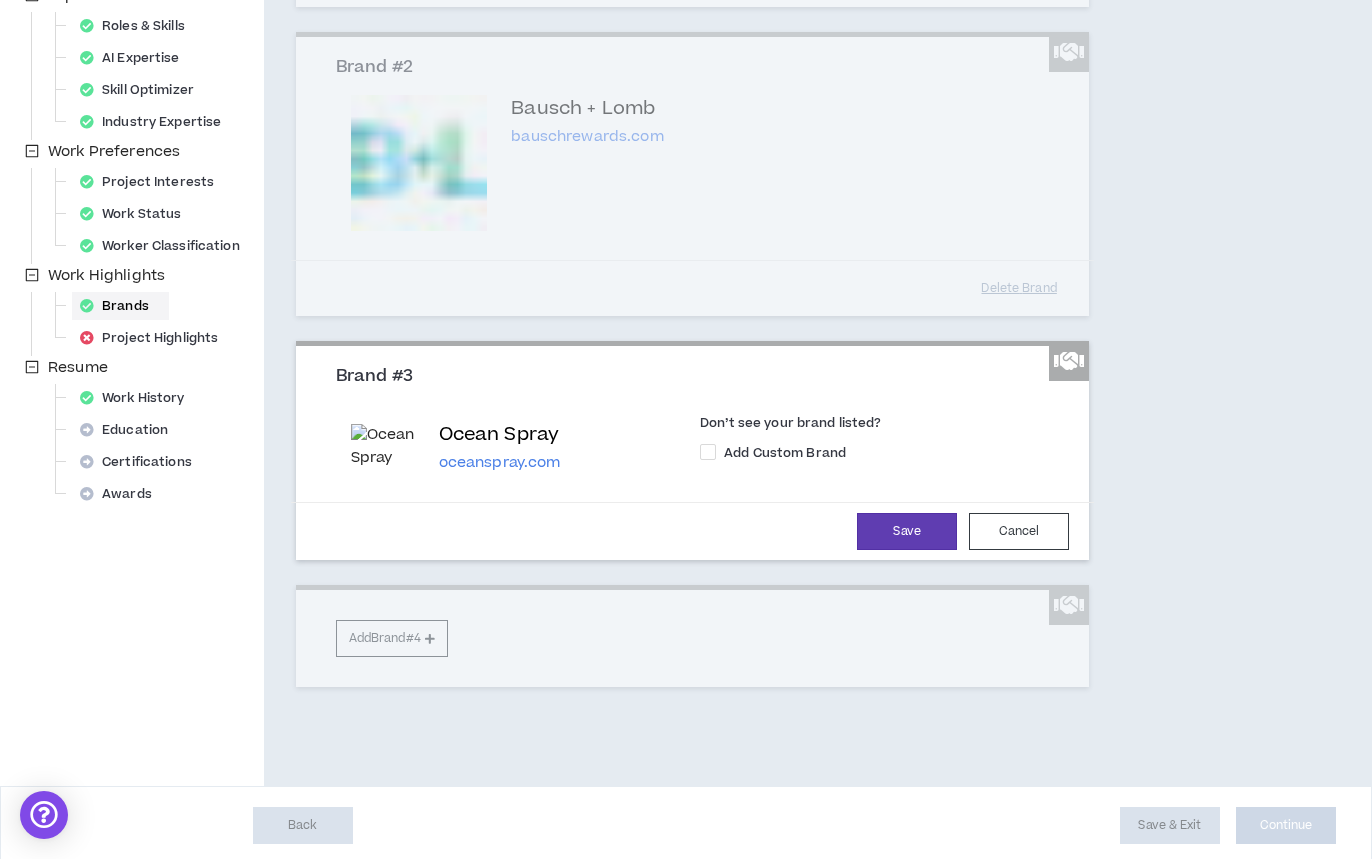 click on "Brand #1 Response Media responsemedia.com Don’t see your brand listed? Add Custom Brand Delete   Brand Brand #2 Bausch + Lomb bauschrewards.com Don’t see your brand listed? Add Custom Brand Delete   Brand Brand #3 Ocean Spray oceanspray.com Don’t see your brand listed? Add Custom Brand Save Cancel Add  Brand  #4" at bounding box center [693, 246] 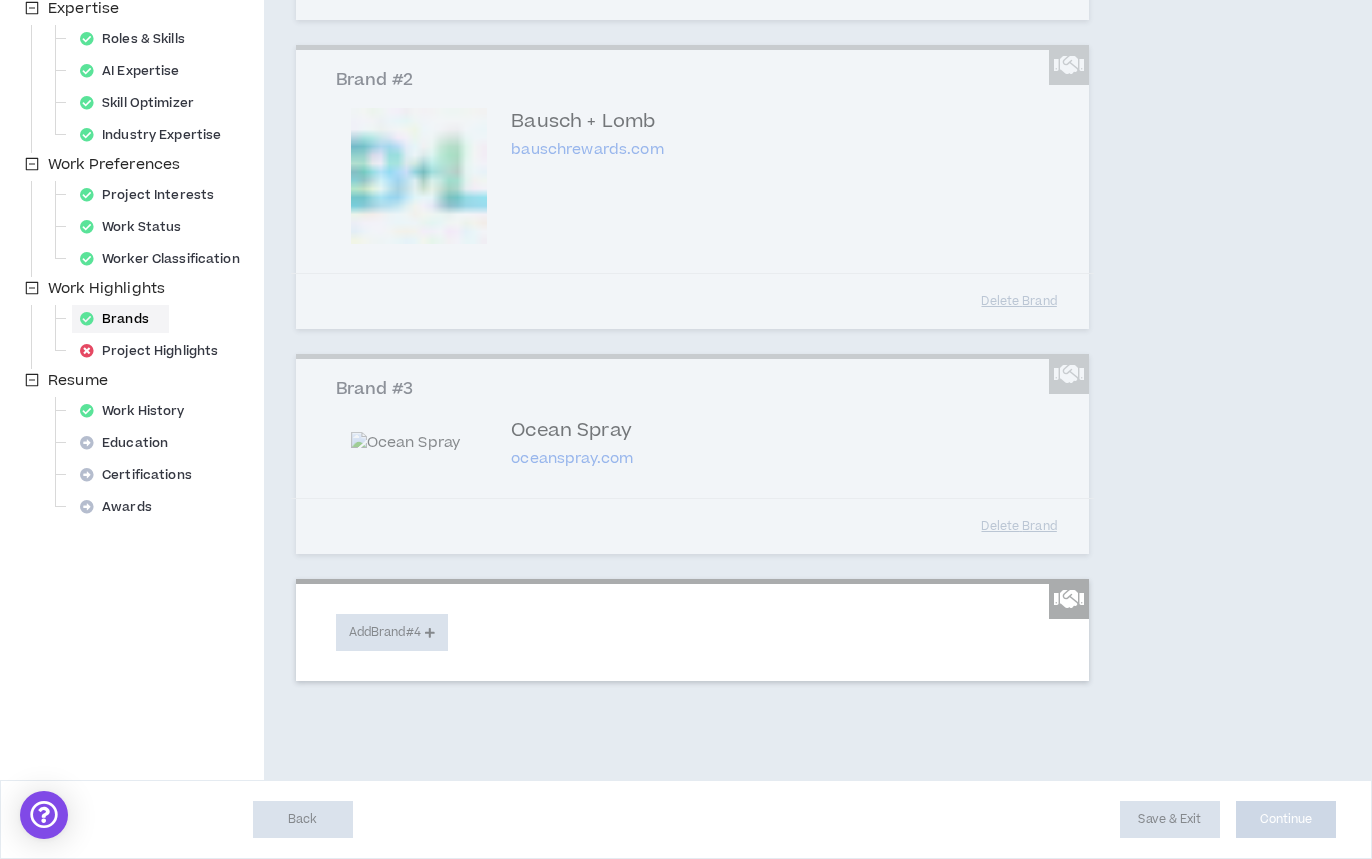 scroll, scrollTop: 535, scrollLeft: 0, axis: vertical 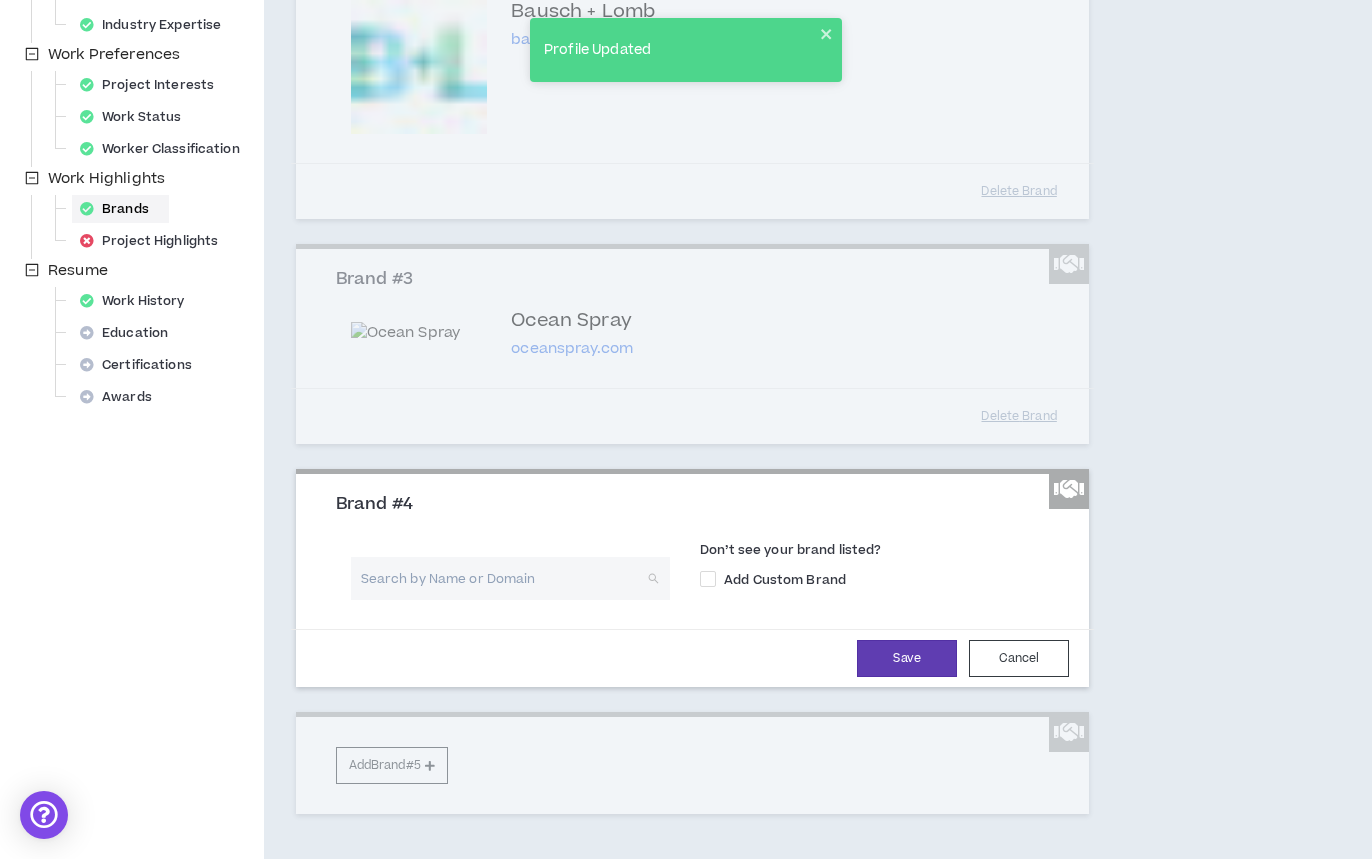 click at bounding box center (503, 578) 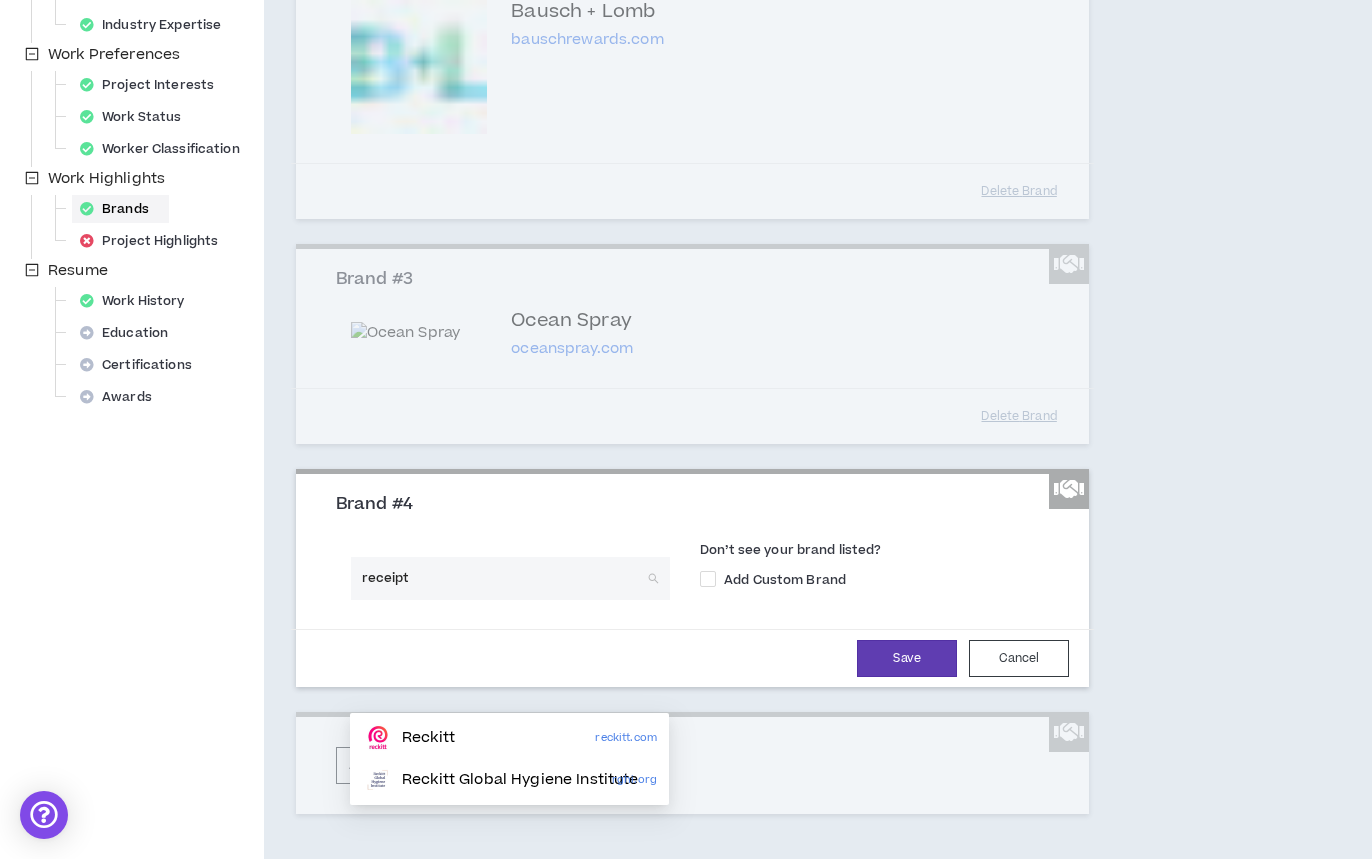 drag, startPoint x: 473, startPoint y: 695, endPoint x: 507, endPoint y: 744, distance: 59.64059 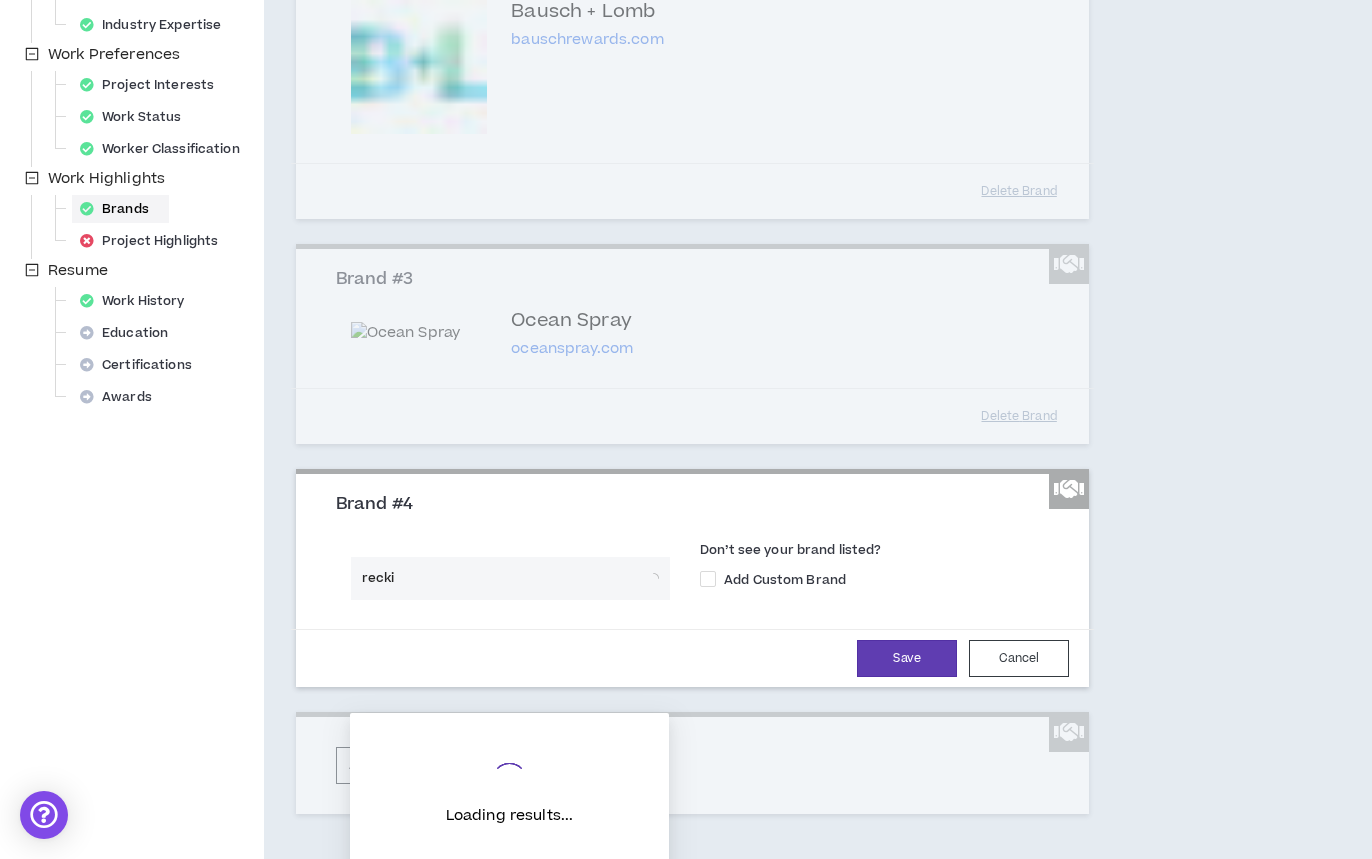 type on "reckit" 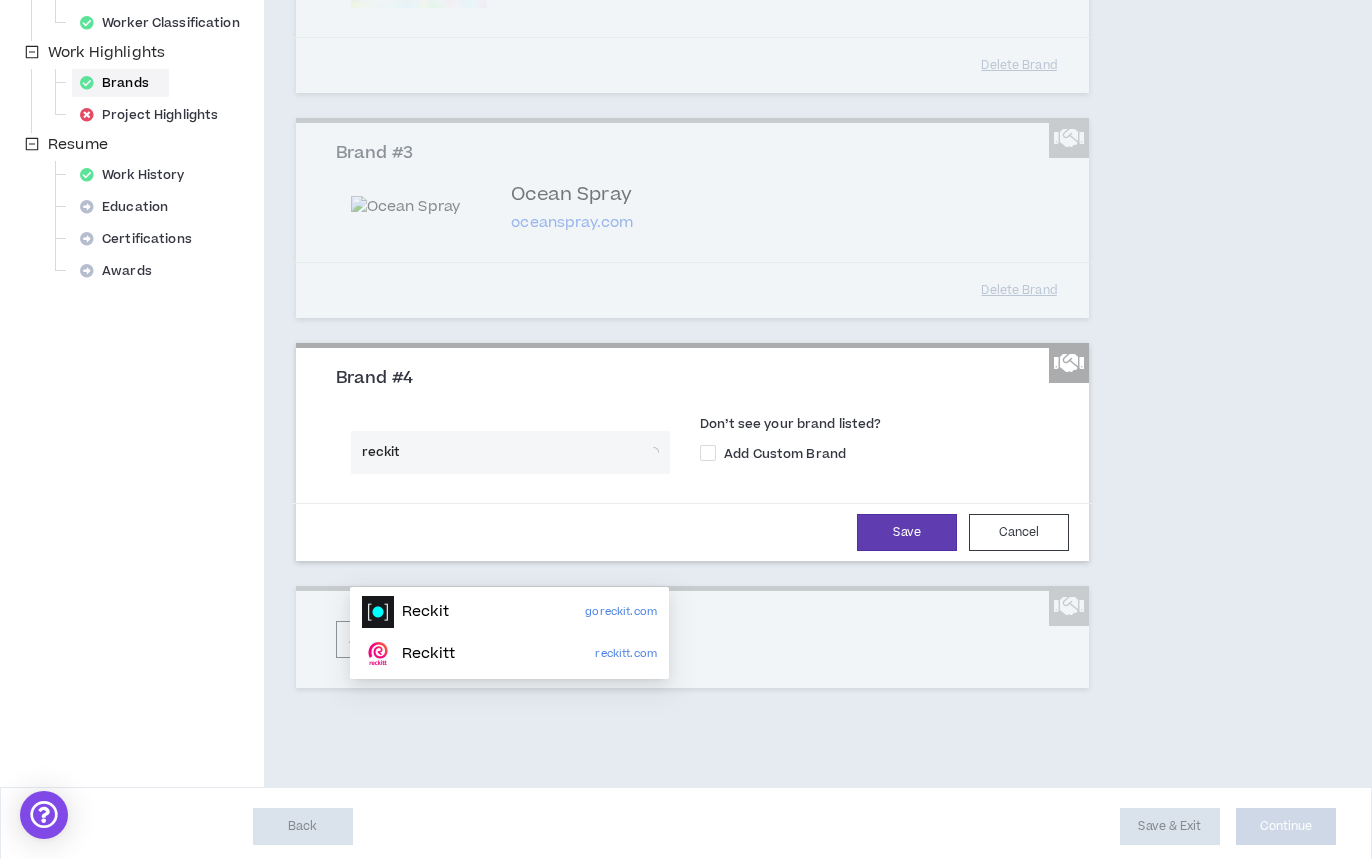 scroll, scrollTop: 676, scrollLeft: 0, axis: vertical 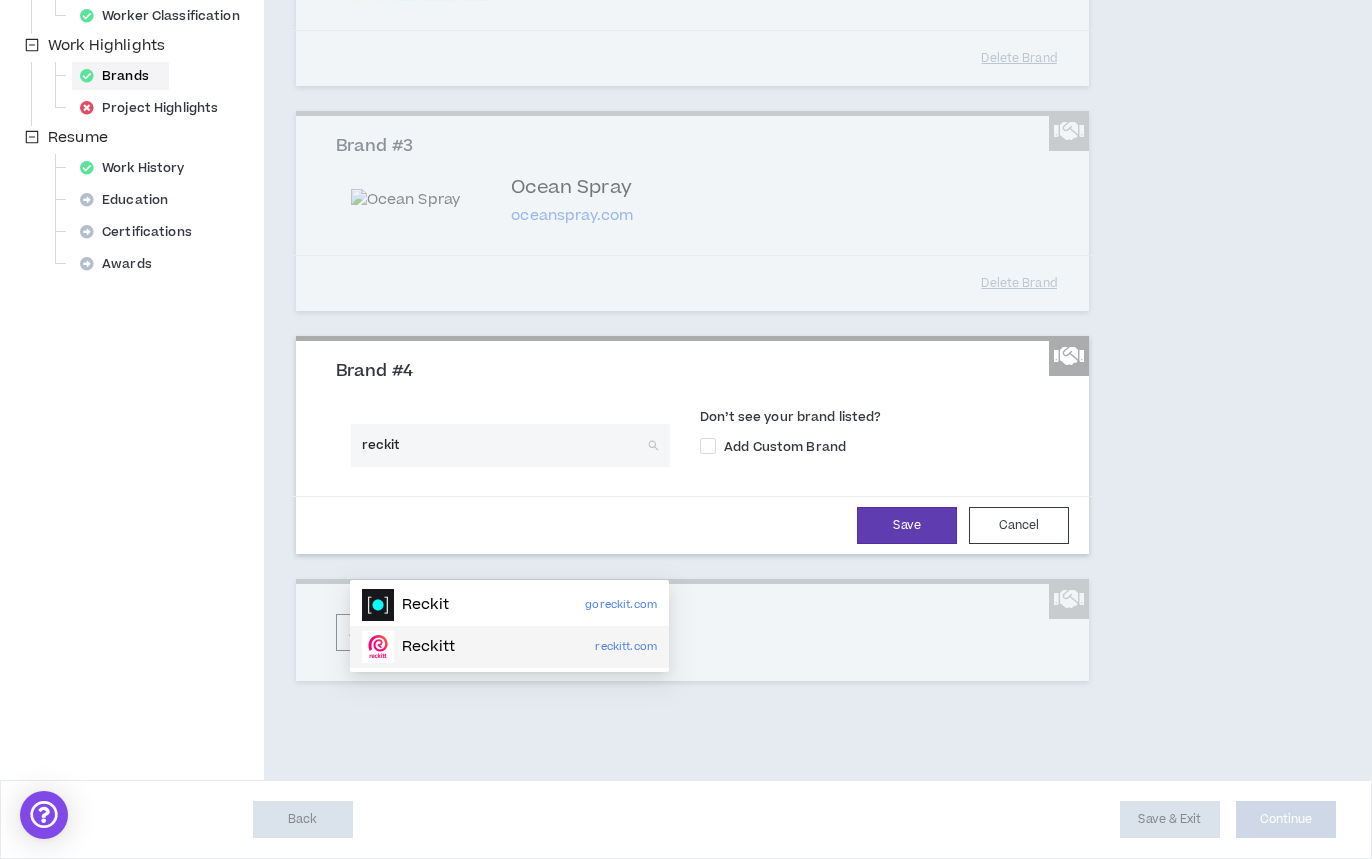 click on "Reckitt" at bounding box center (428, 647) 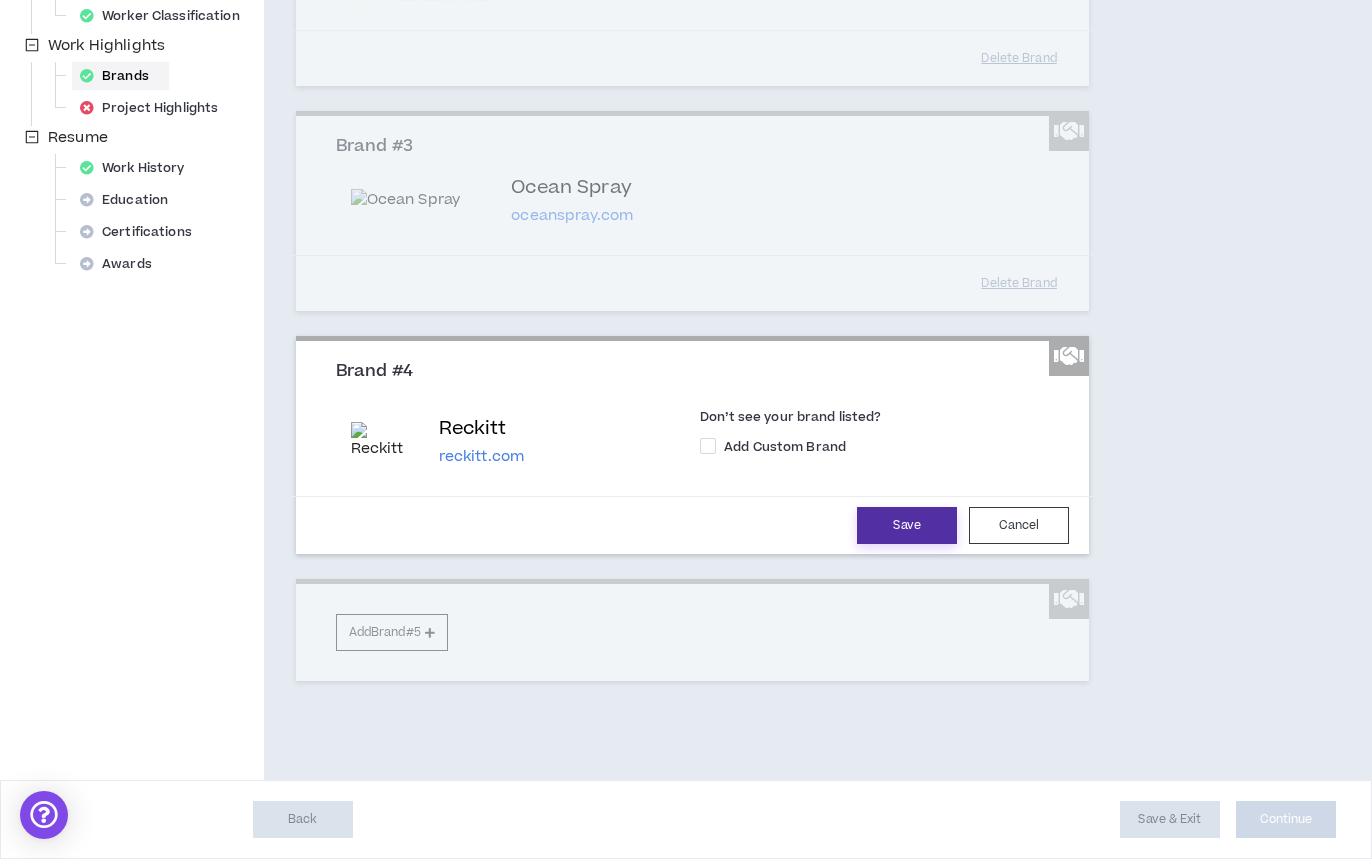 click on "Save" at bounding box center [907, 525] 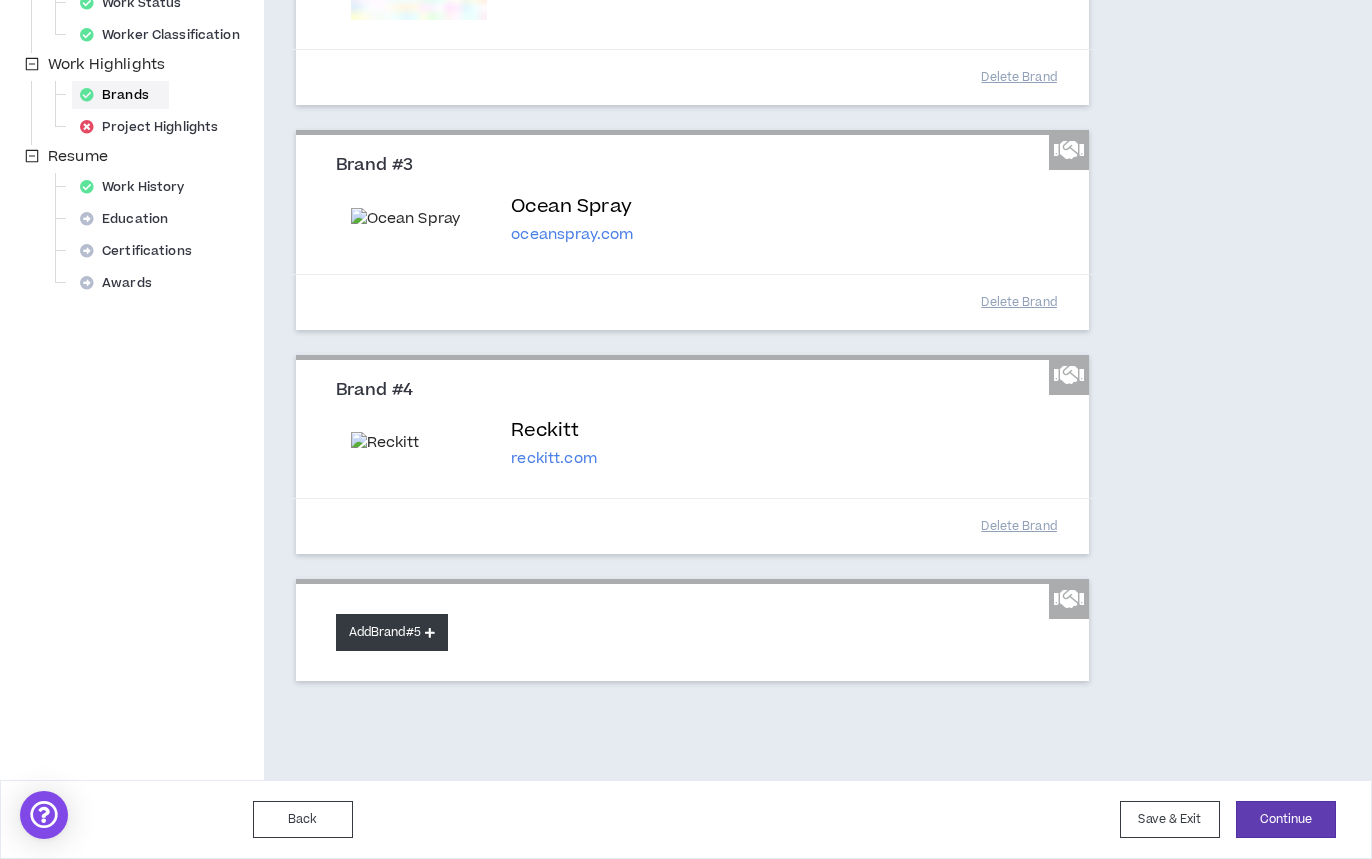 click on "Add  Brand  #5" at bounding box center [392, 632] 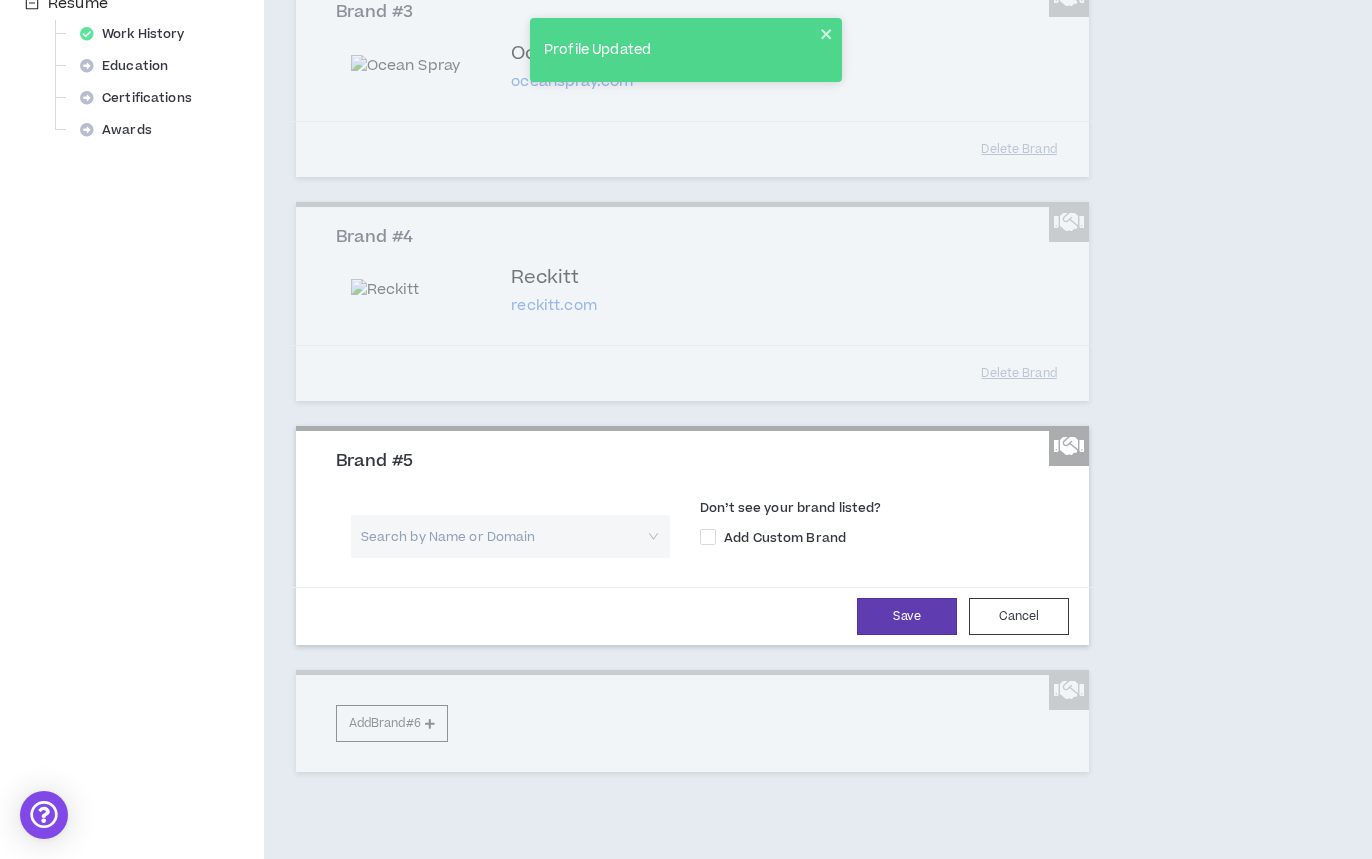 scroll, scrollTop: 802, scrollLeft: 0, axis: vertical 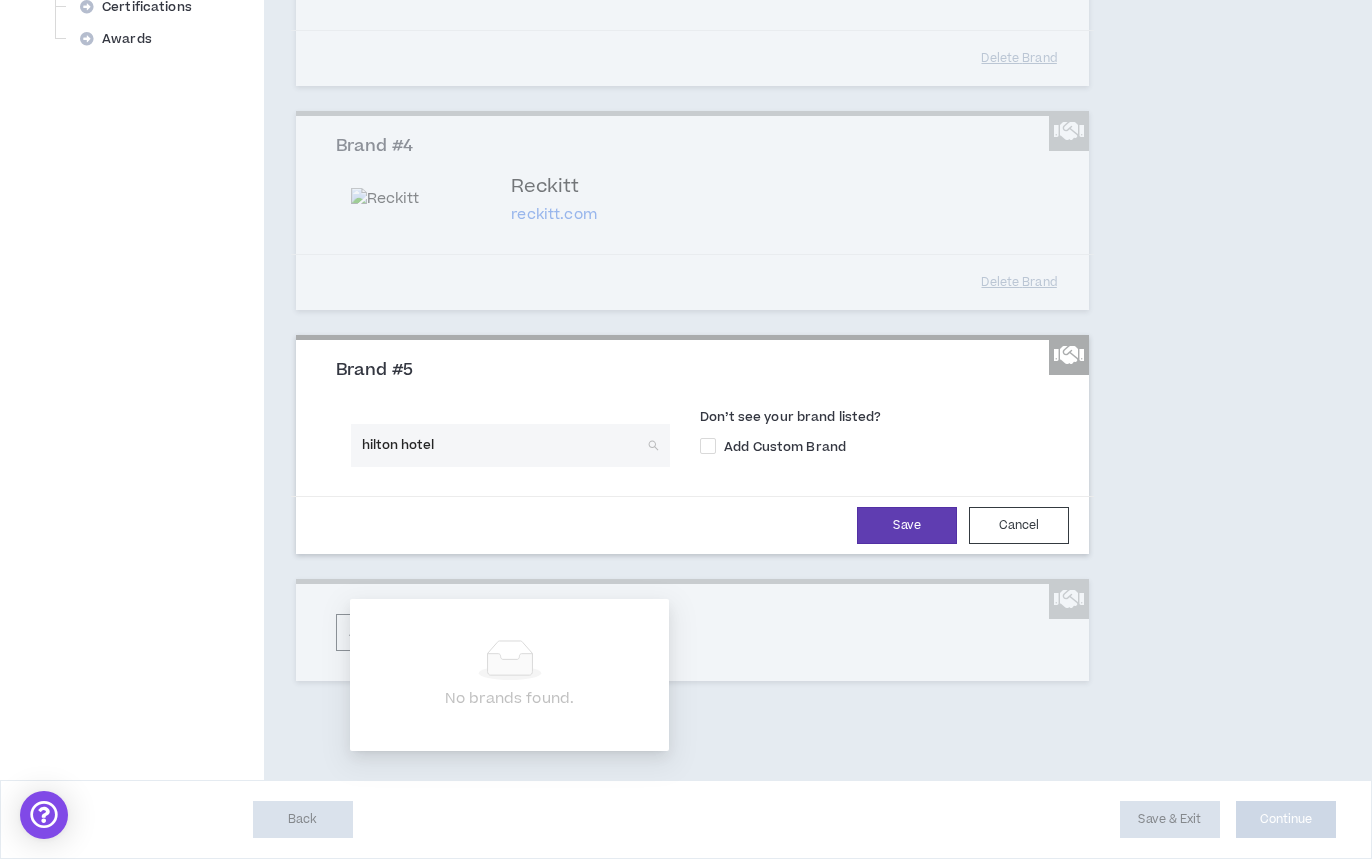 type on "hilton hotels" 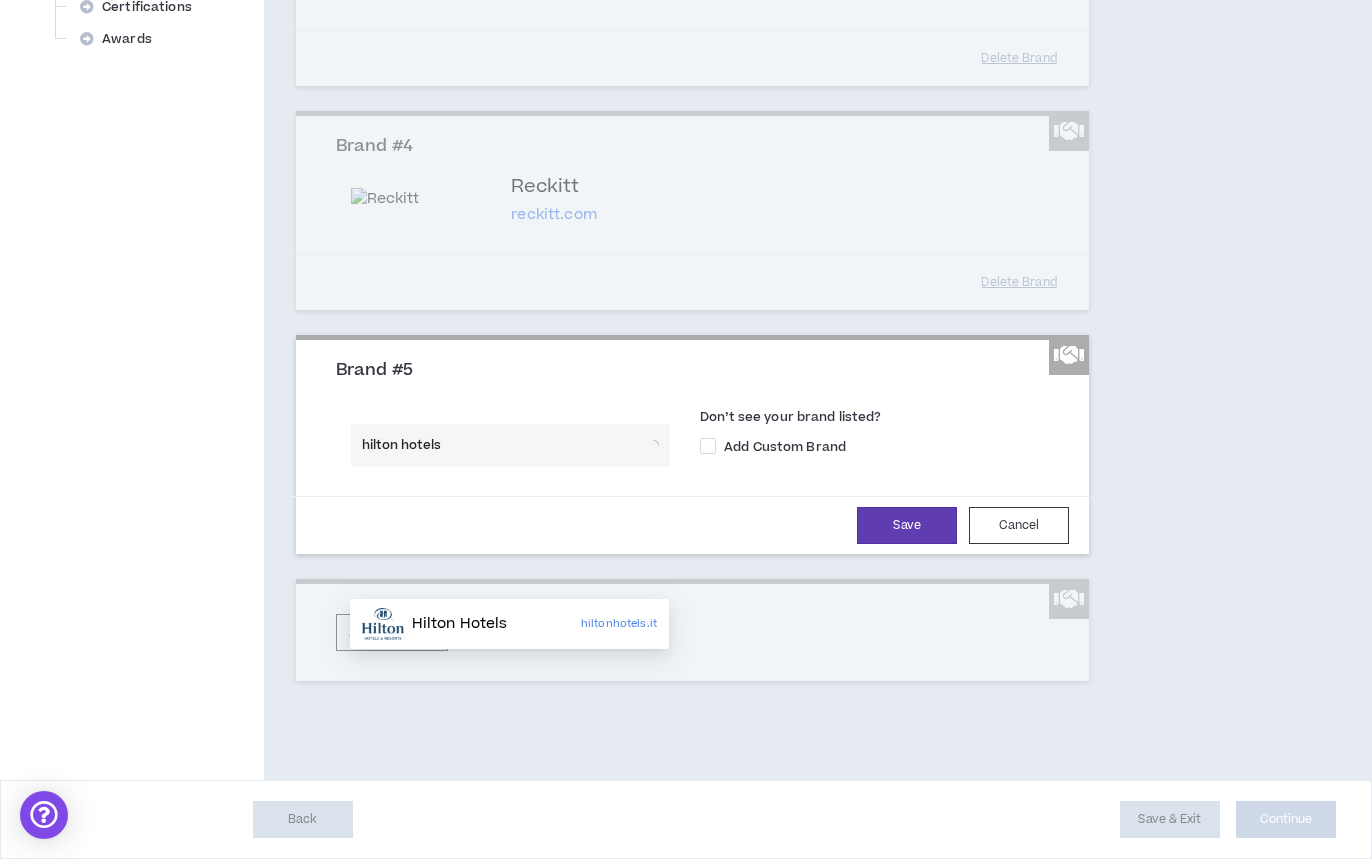 scroll, scrollTop: 958, scrollLeft: 0, axis: vertical 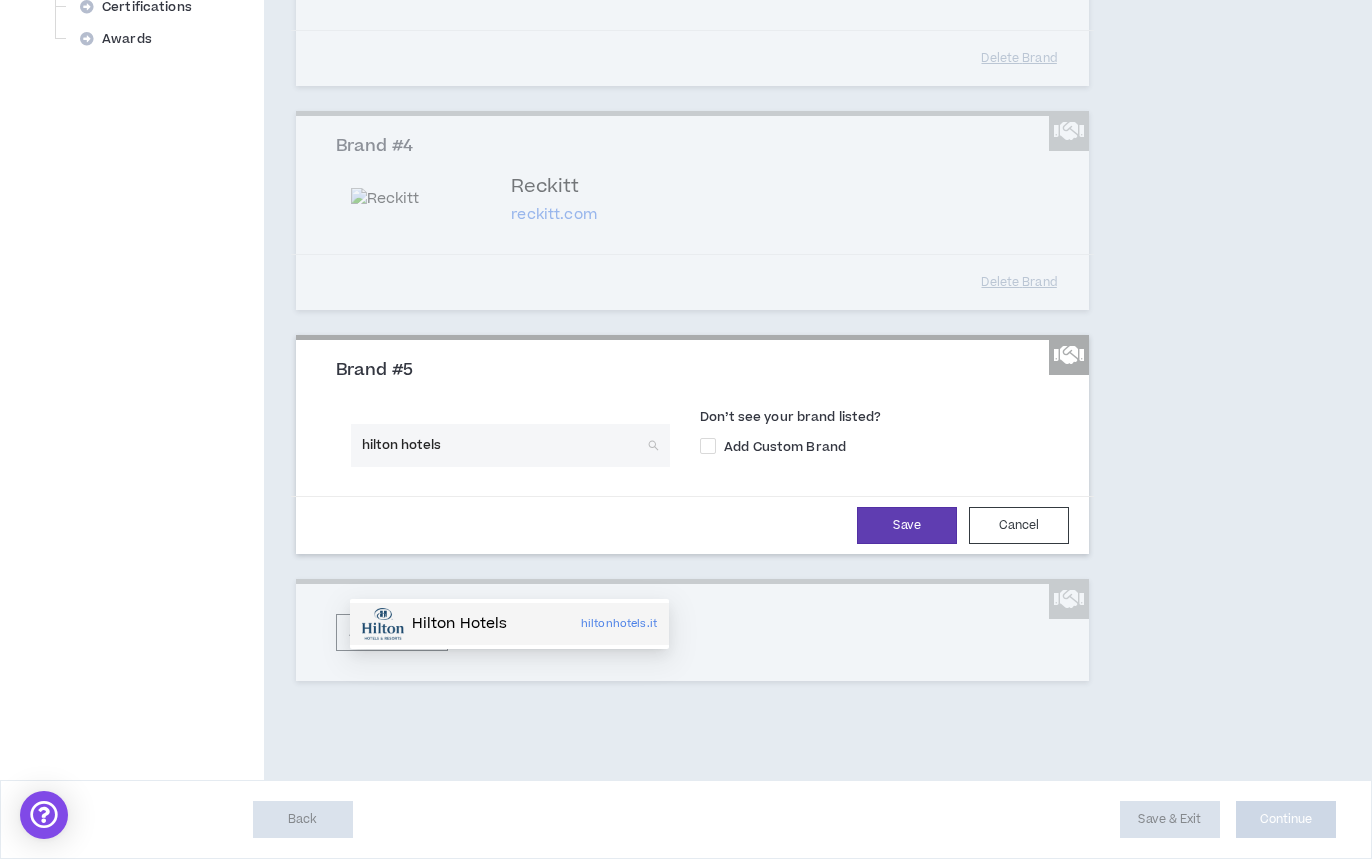 click on "Hilton Hotels" at bounding box center (460, 624) 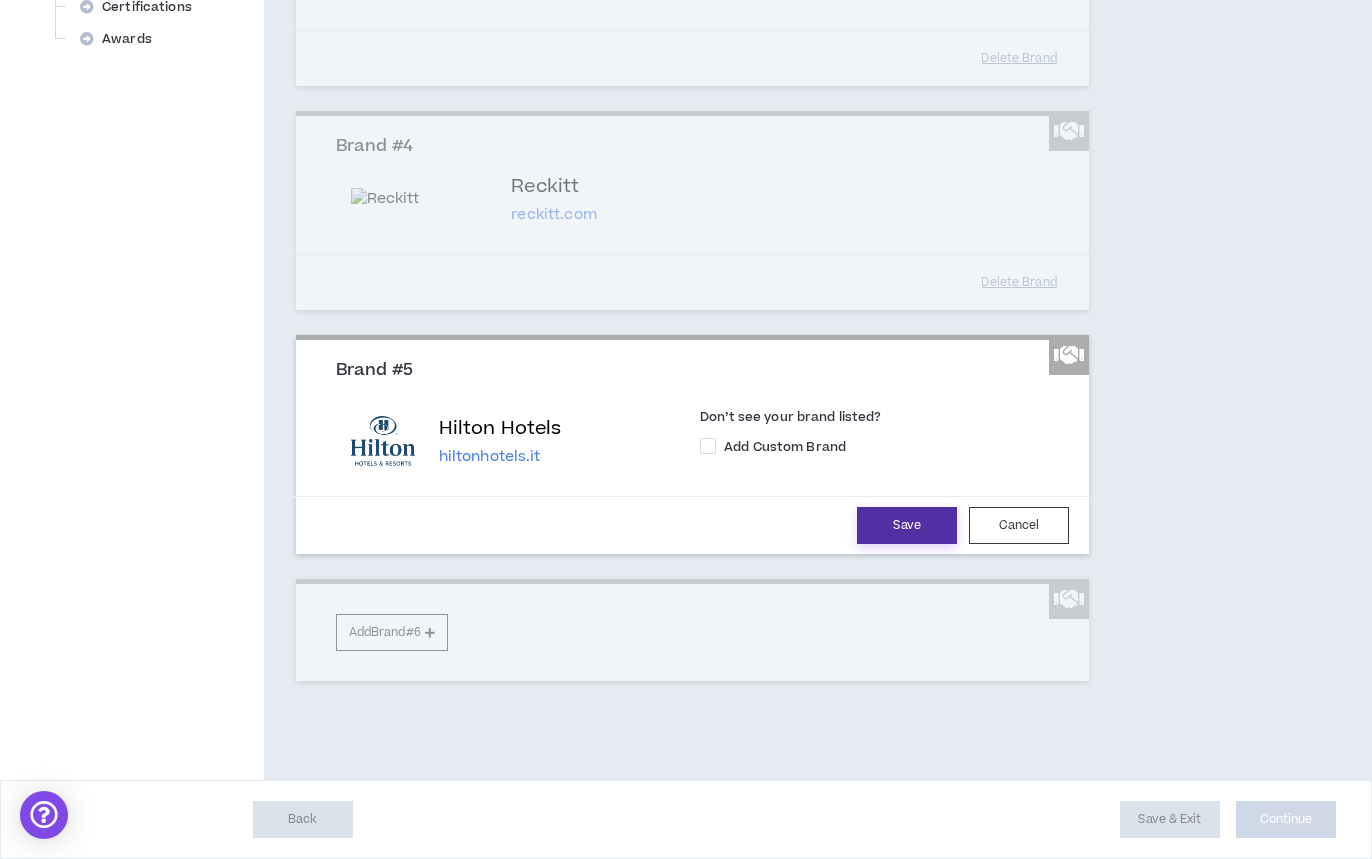 click on "Save" at bounding box center [907, 525] 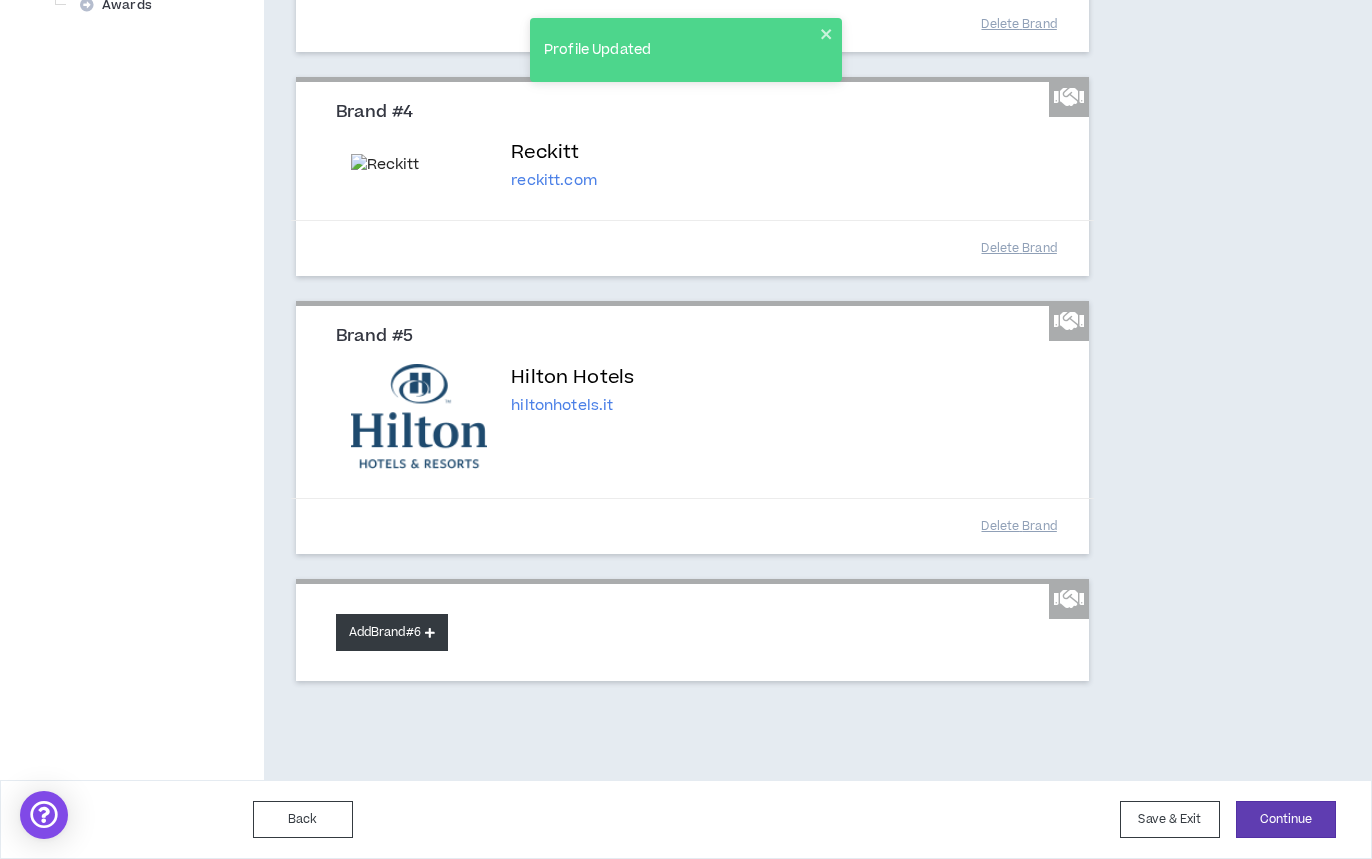 scroll, scrollTop: 1055, scrollLeft: 0, axis: vertical 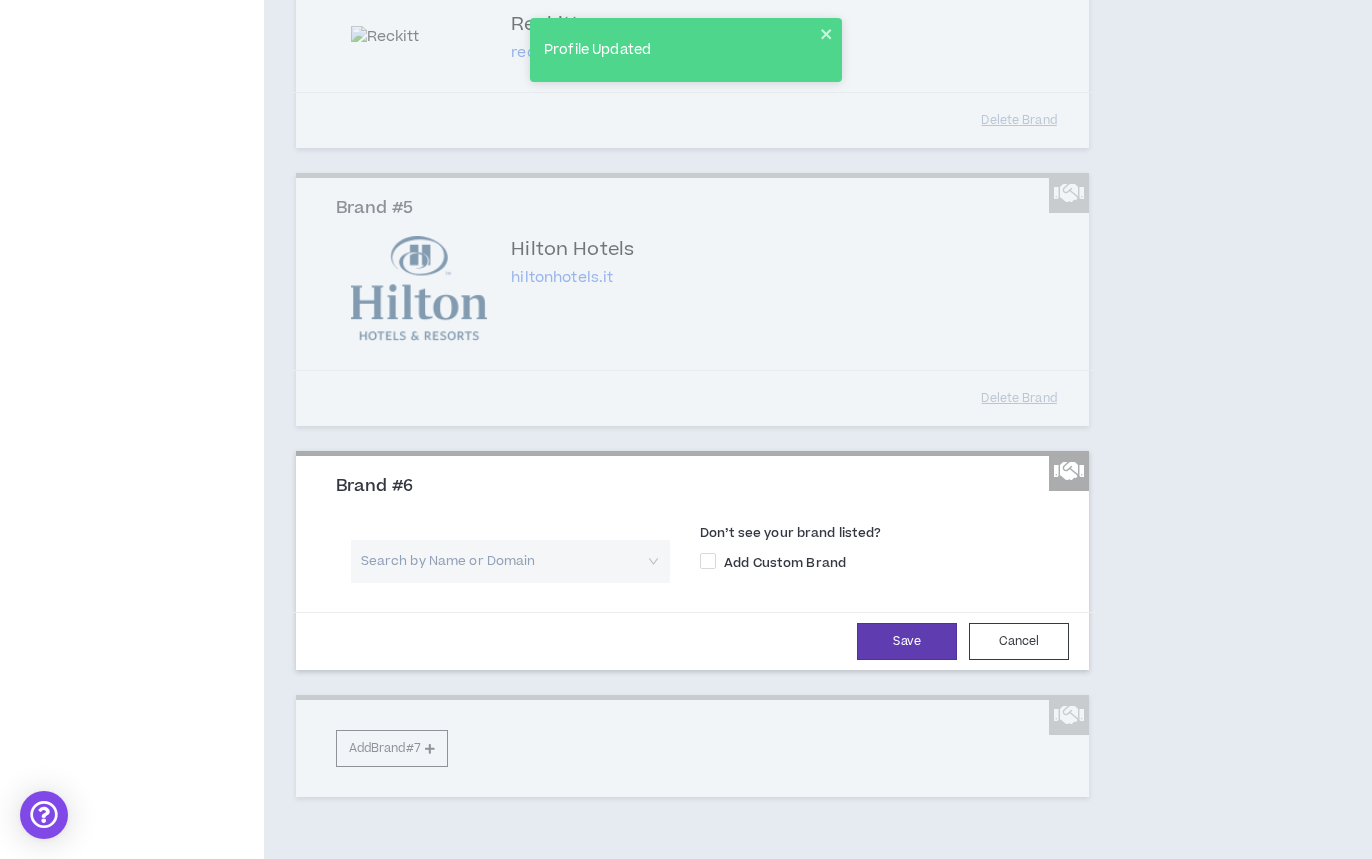 click at bounding box center (503, 561) 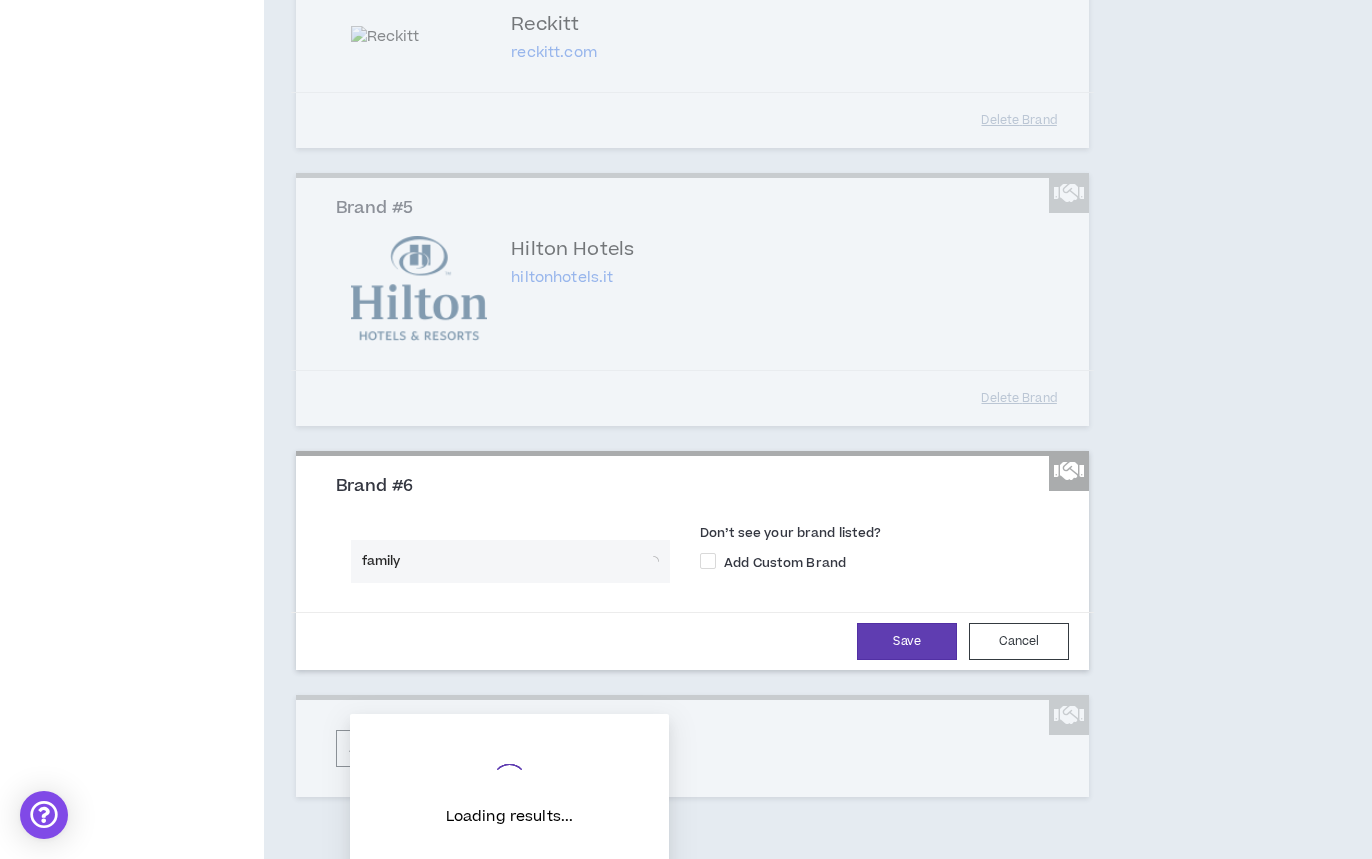 scroll, scrollTop: 1073, scrollLeft: 0, axis: vertical 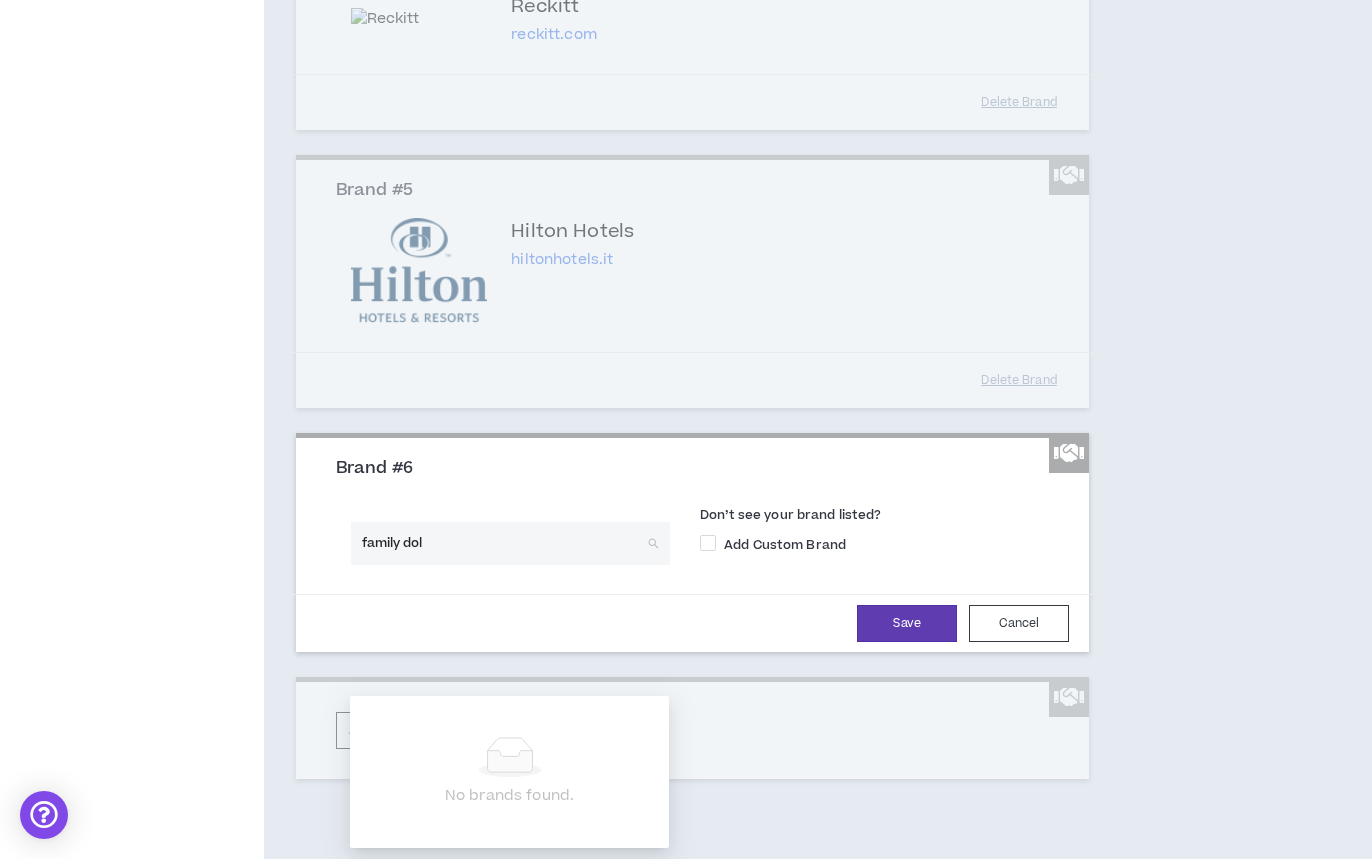 type on "family doll" 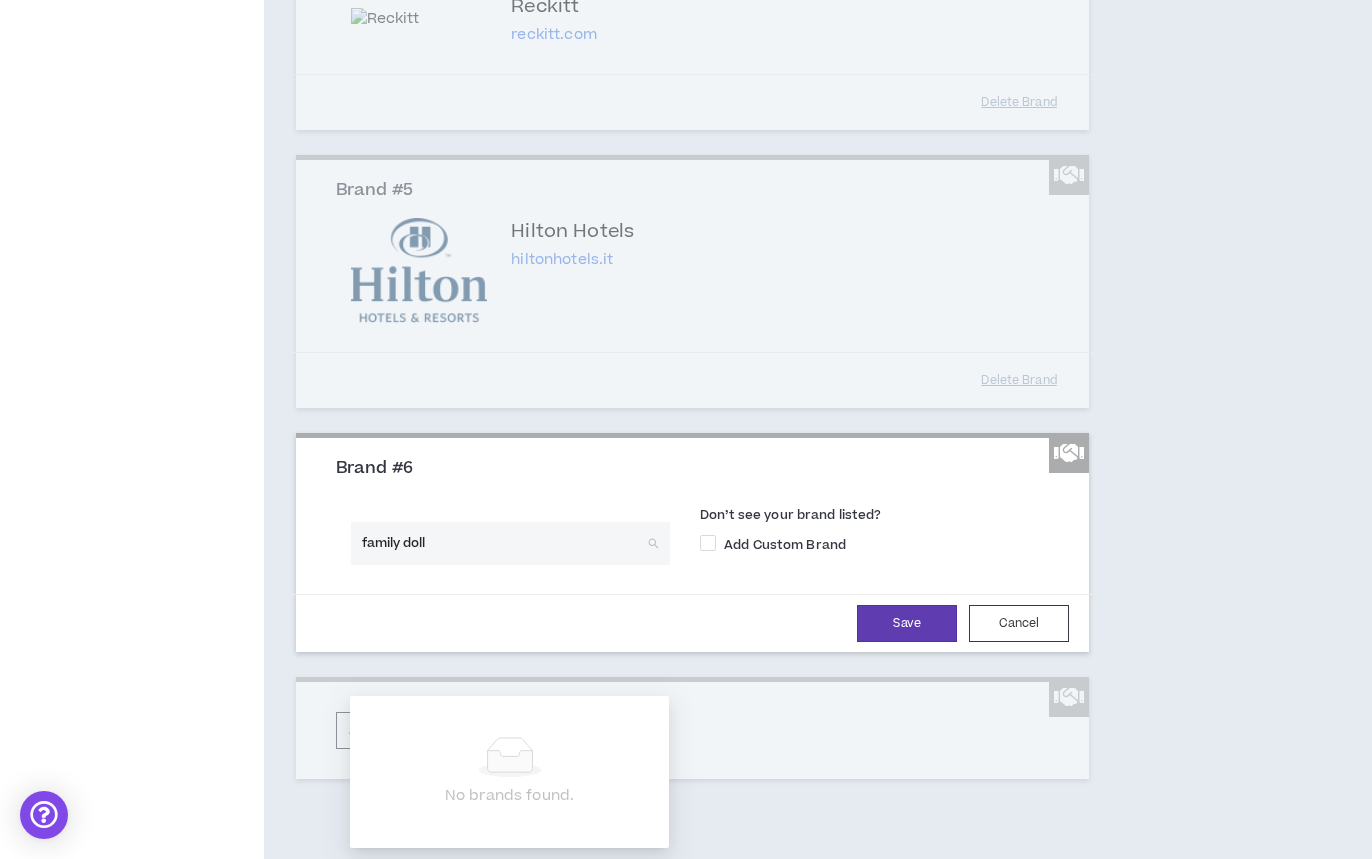 scroll, scrollTop: 1113, scrollLeft: 0, axis: vertical 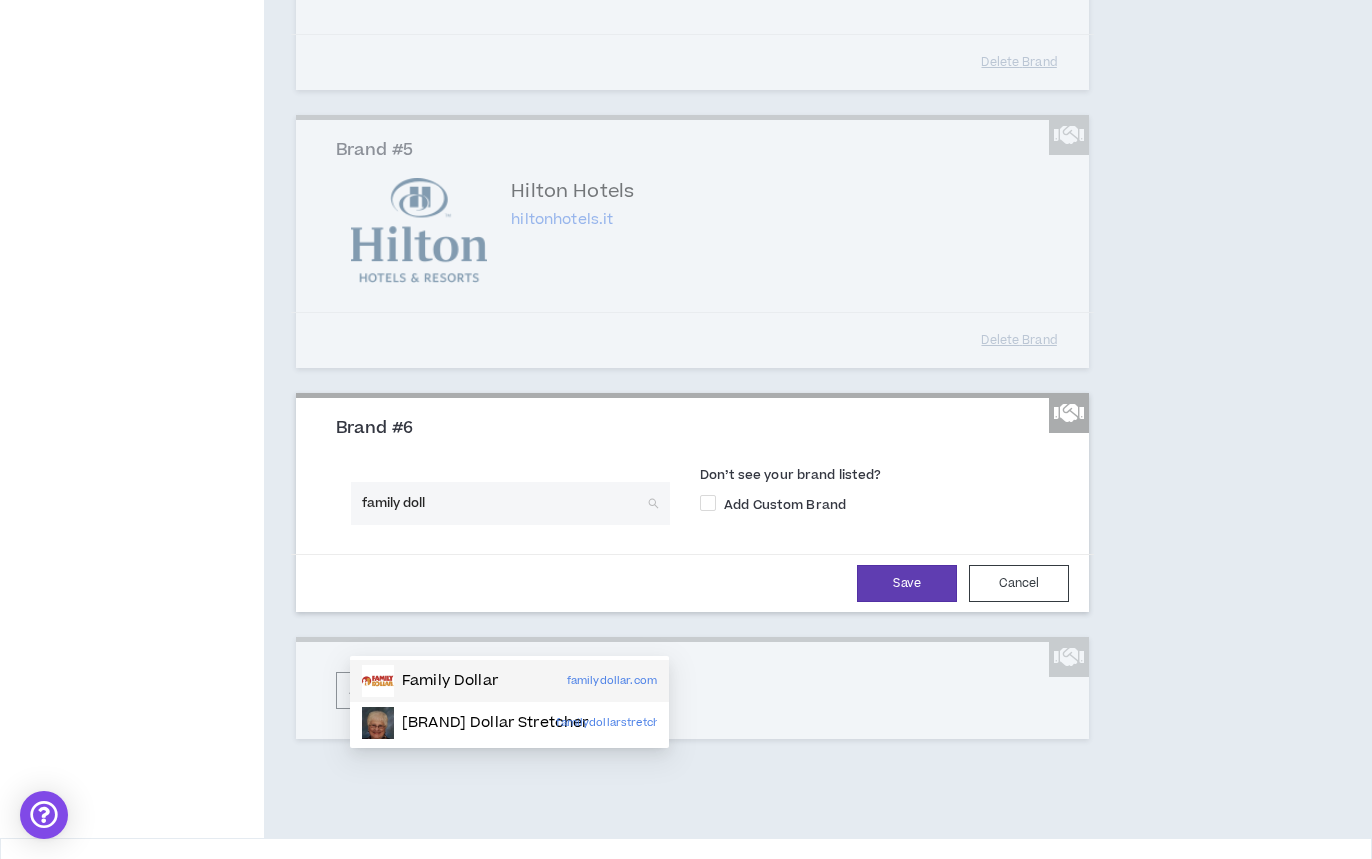 click on "Family Dollar" at bounding box center (450, 681) 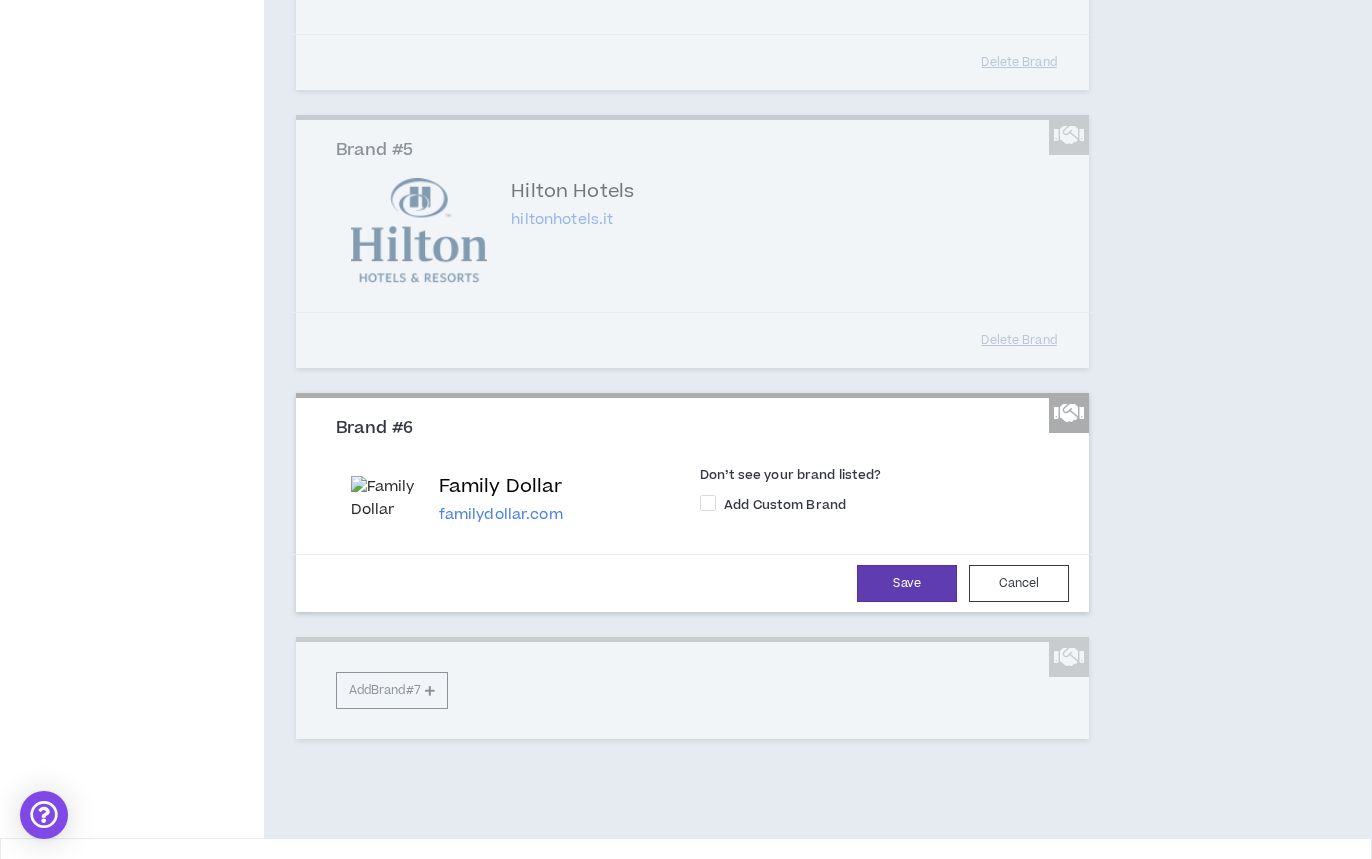 click on "Save" at bounding box center [907, 583] 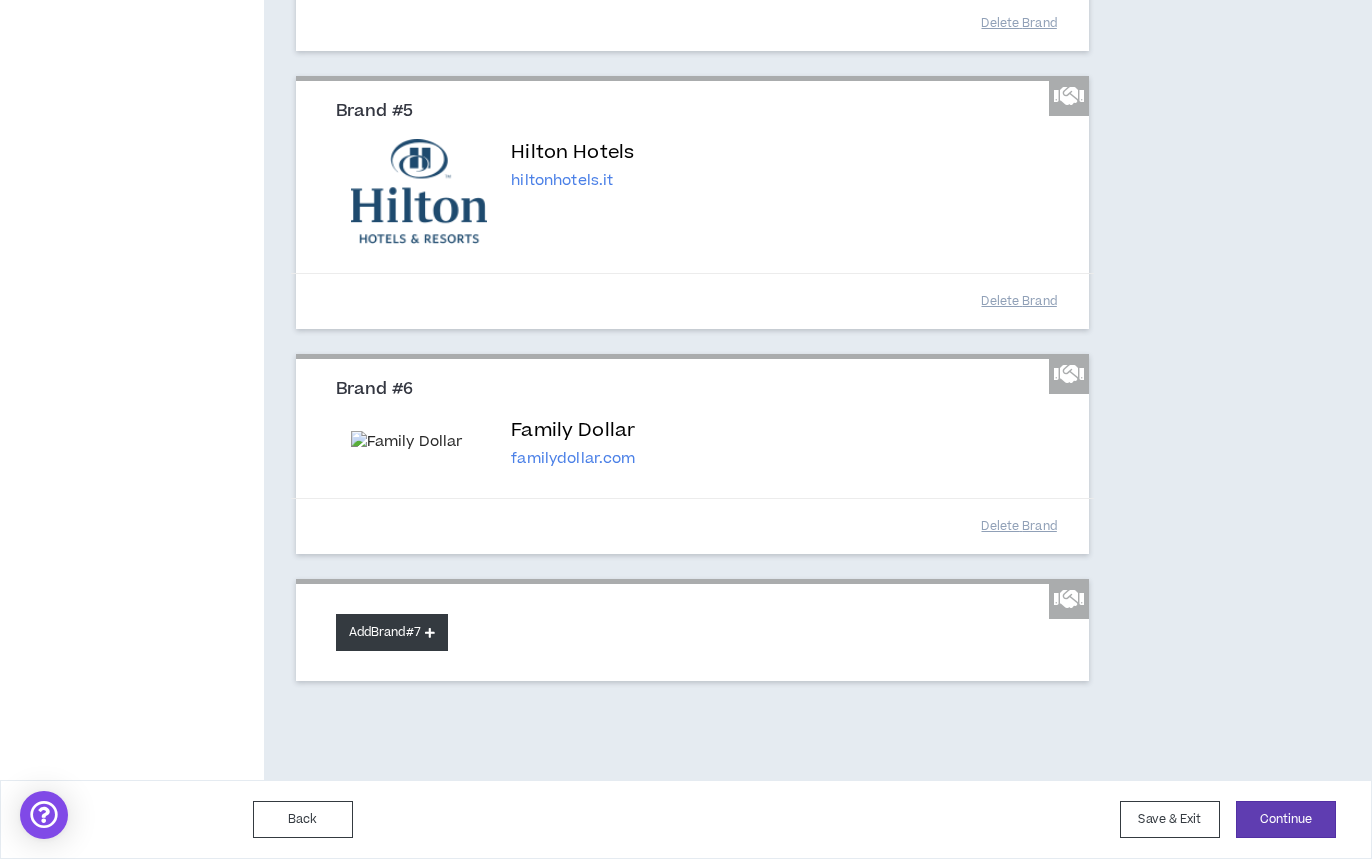 scroll, scrollTop: 1279, scrollLeft: 0, axis: vertical 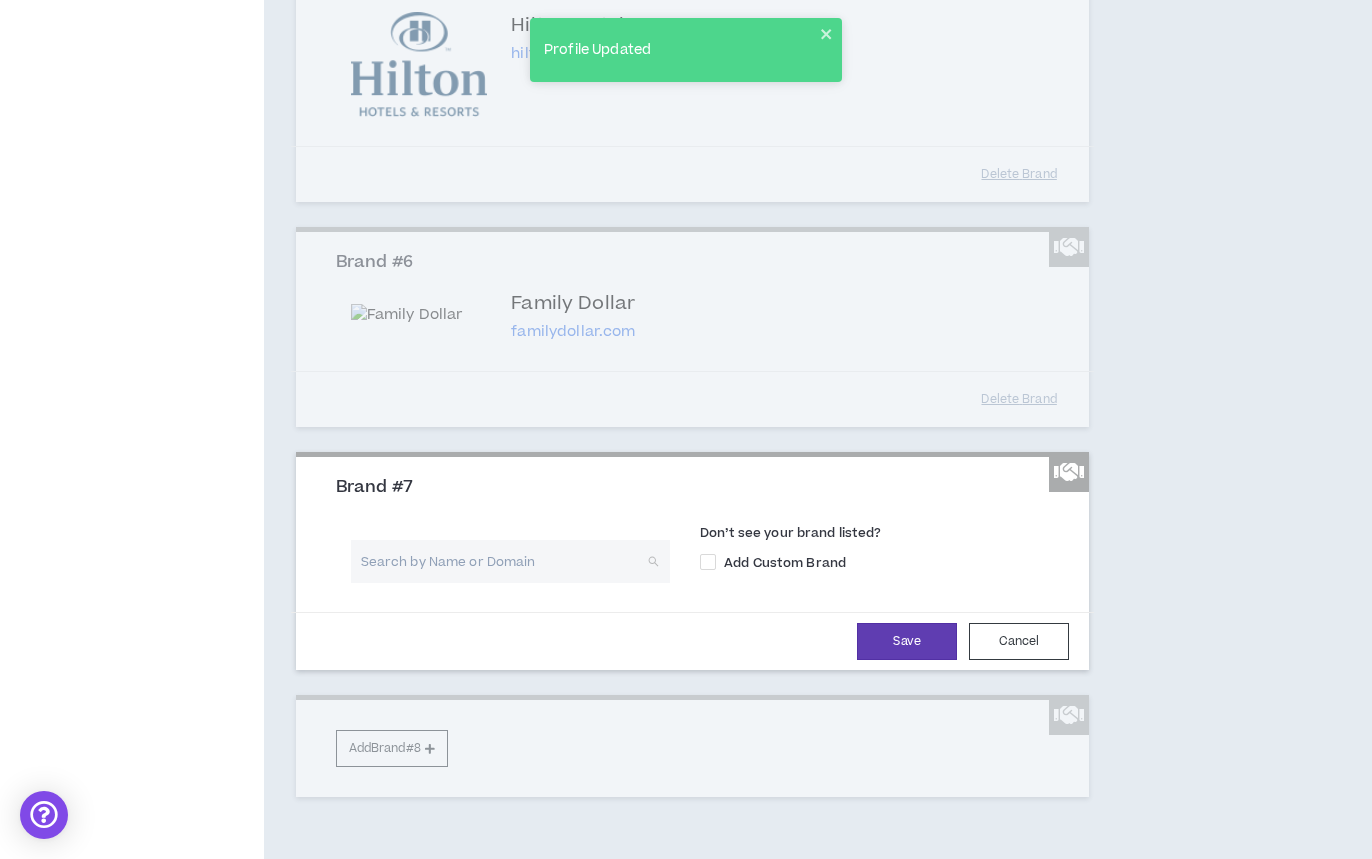 click at bounding box center [503, 561] 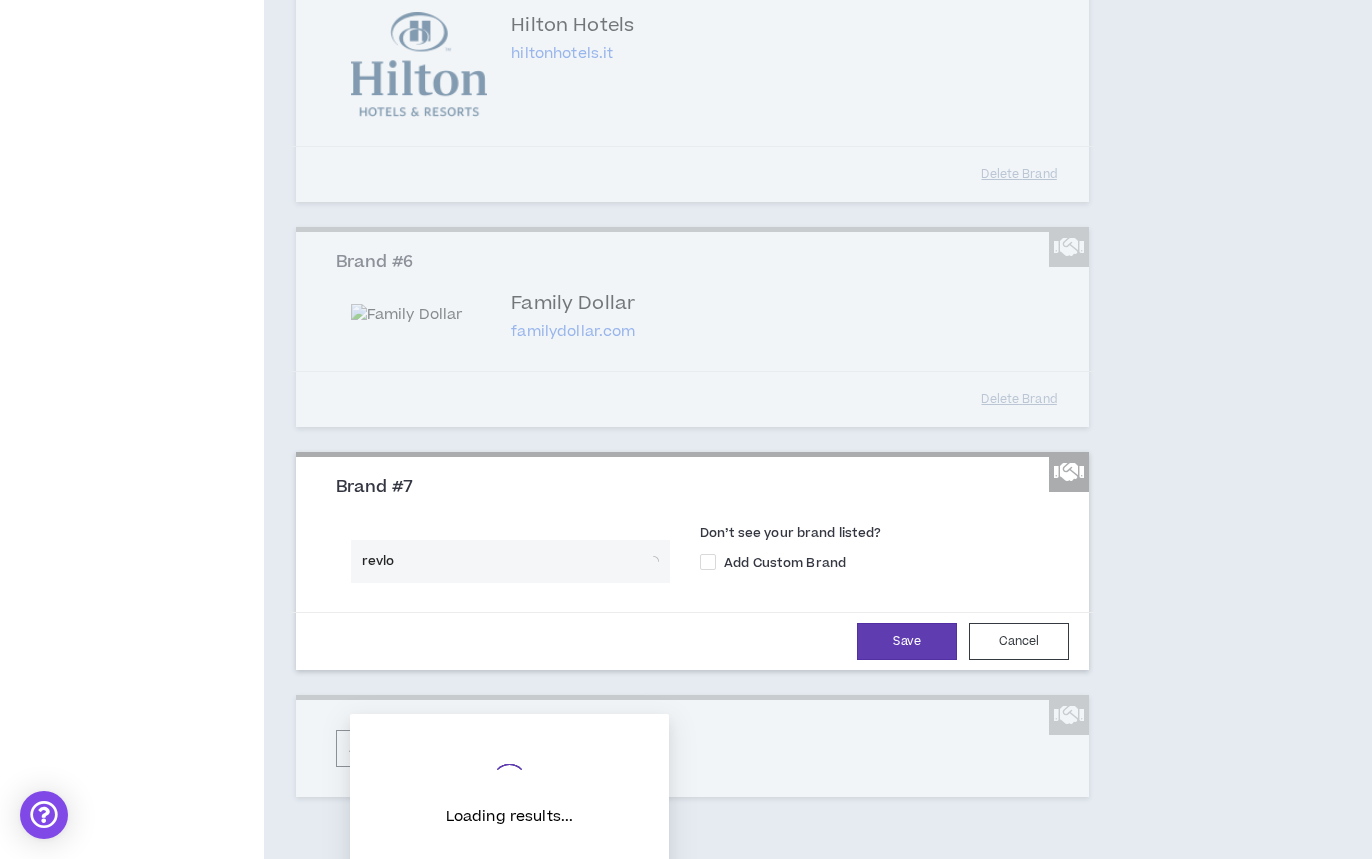 type on "revlon" 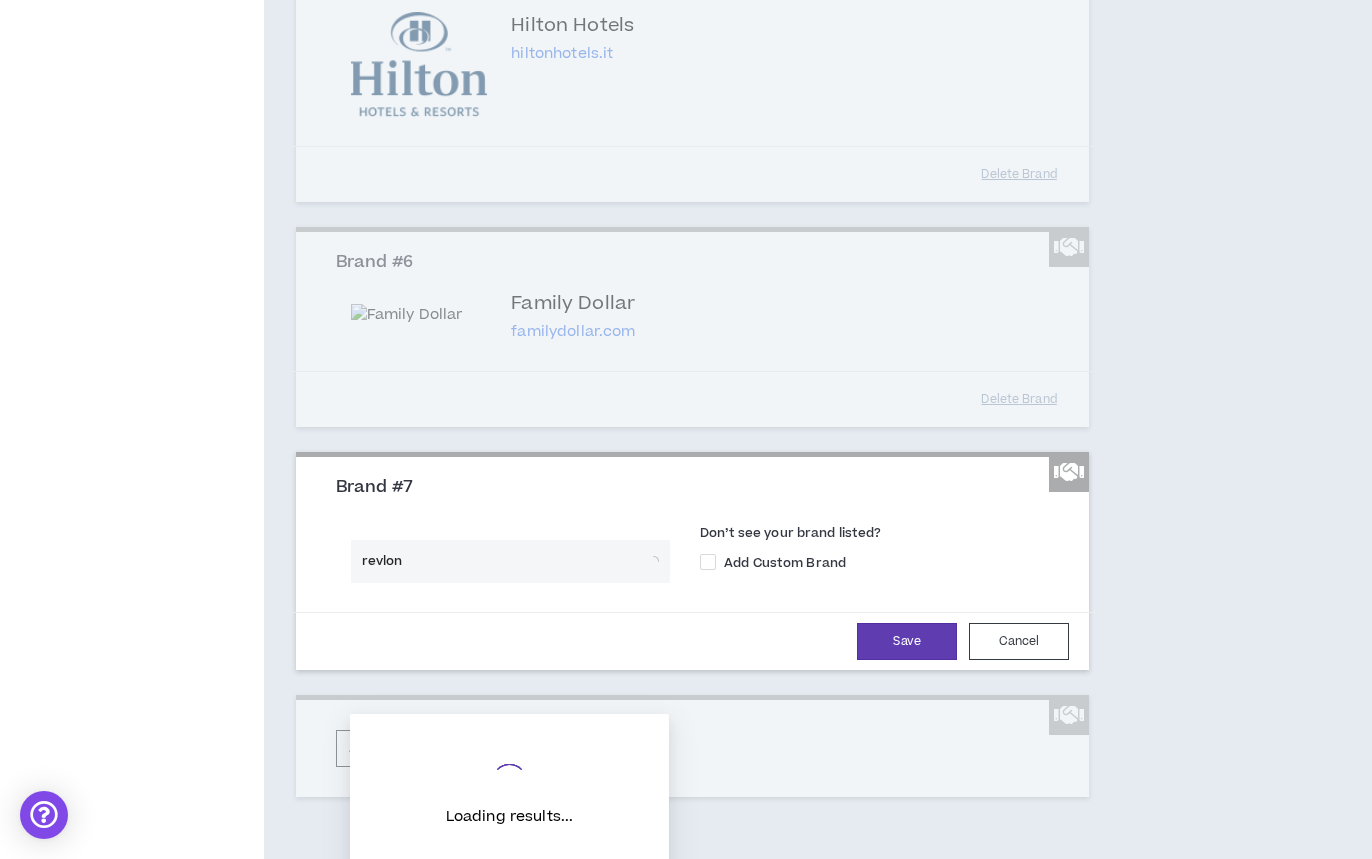 scroll, scrollTop: 1292, scrollLeft: 0, axis: vertical 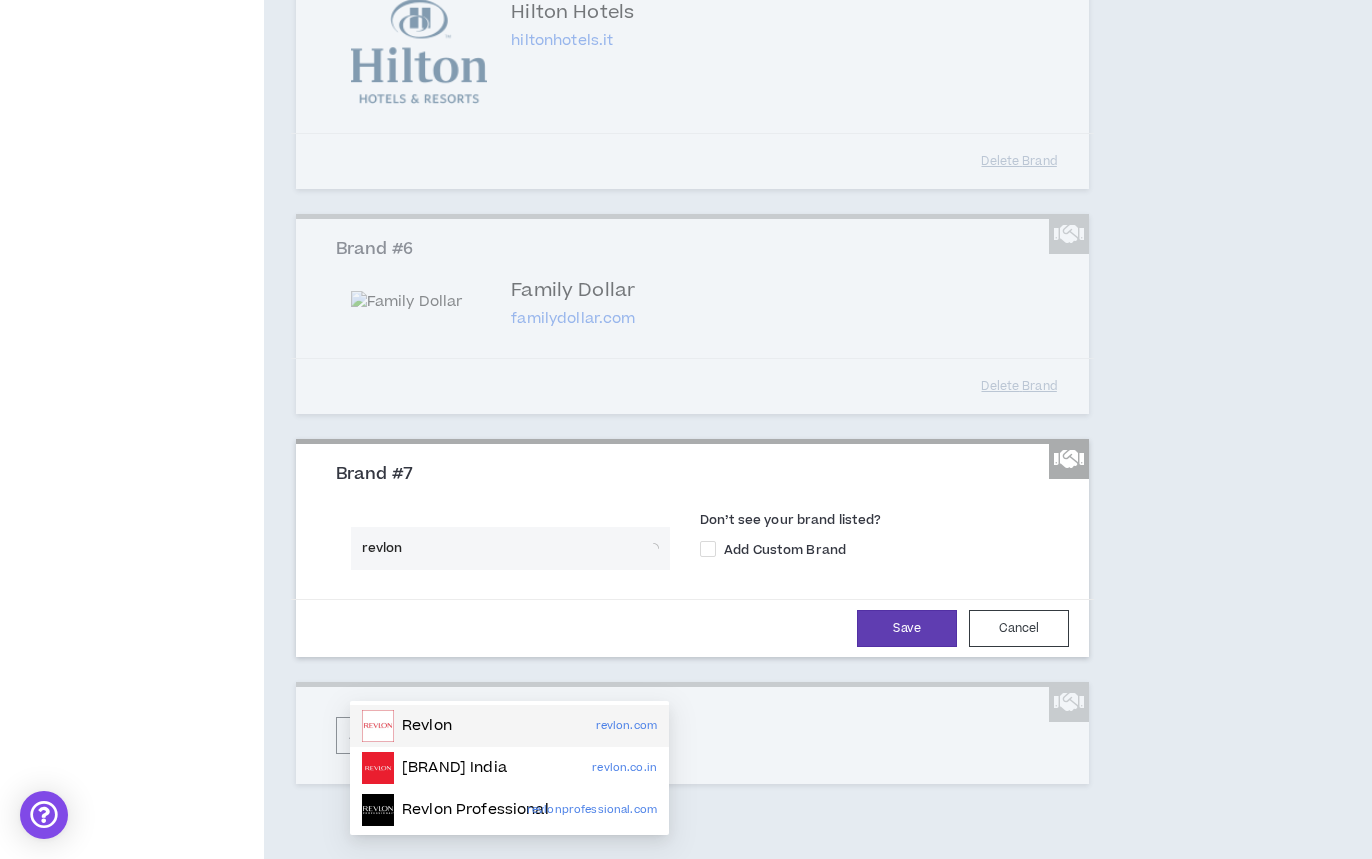 click on "Revlon" at bounding box center [427, 726] 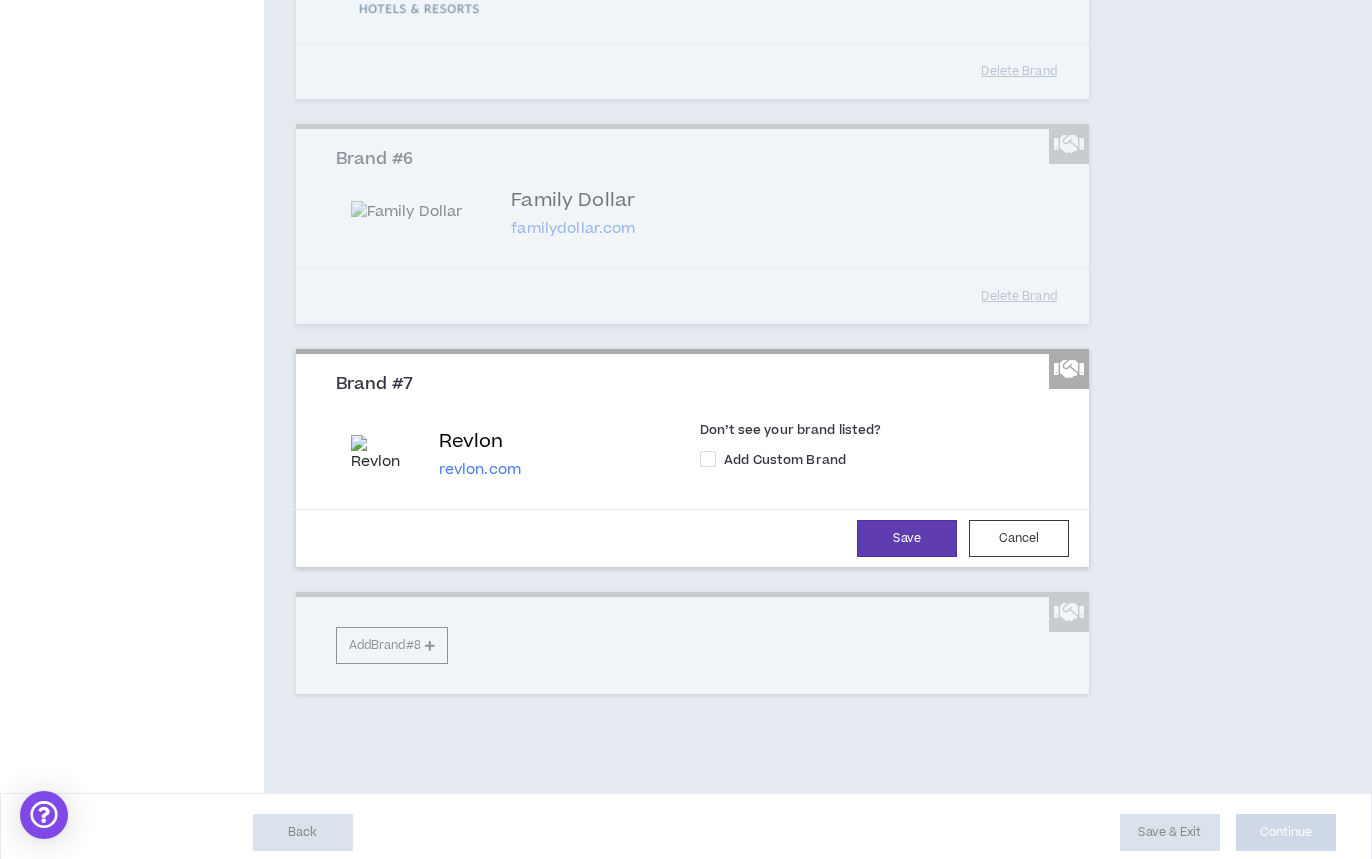 scroll, scrollTop: 1386, scrollLeft: 0, axis: vertical 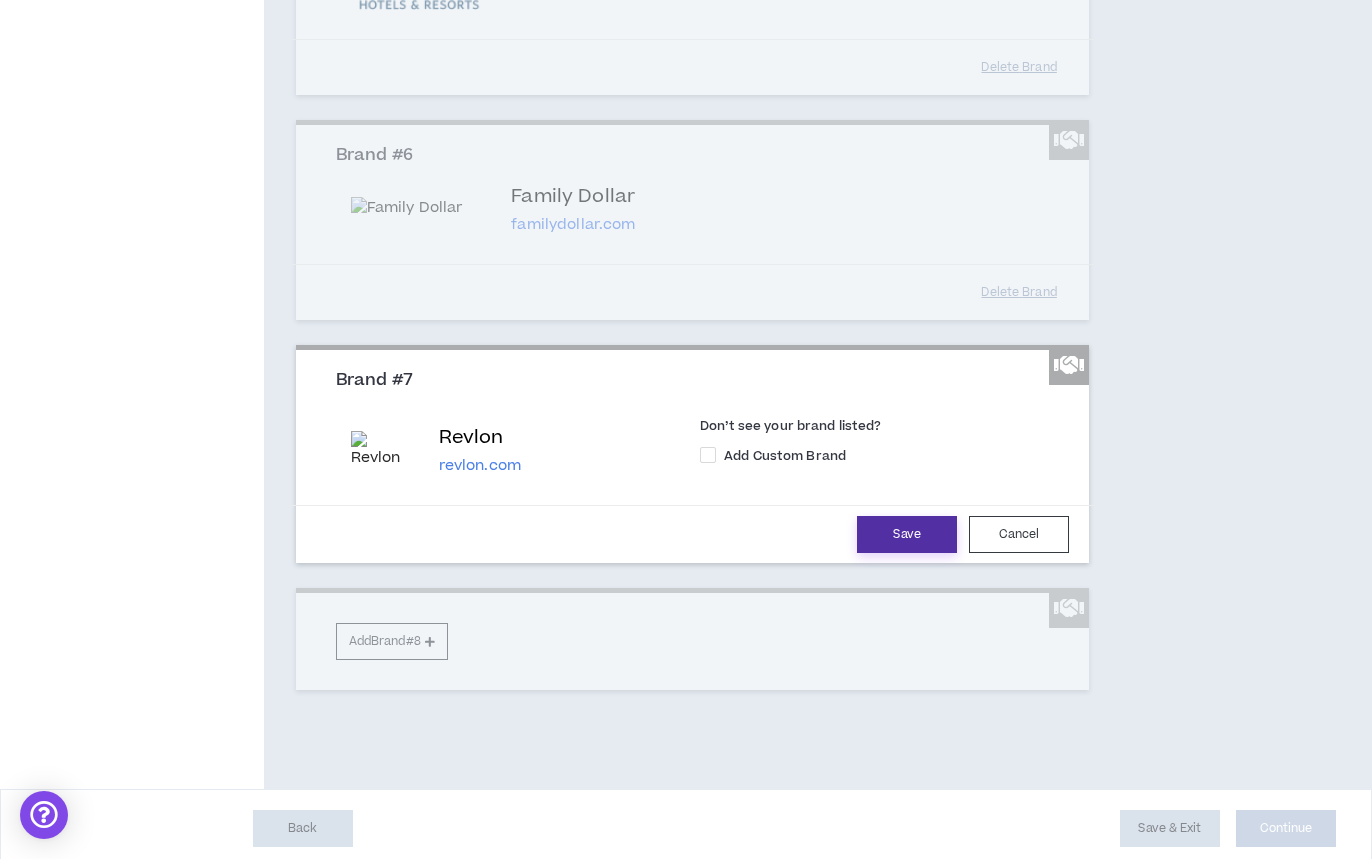 click on "Save" at bounding box center (907, 534) 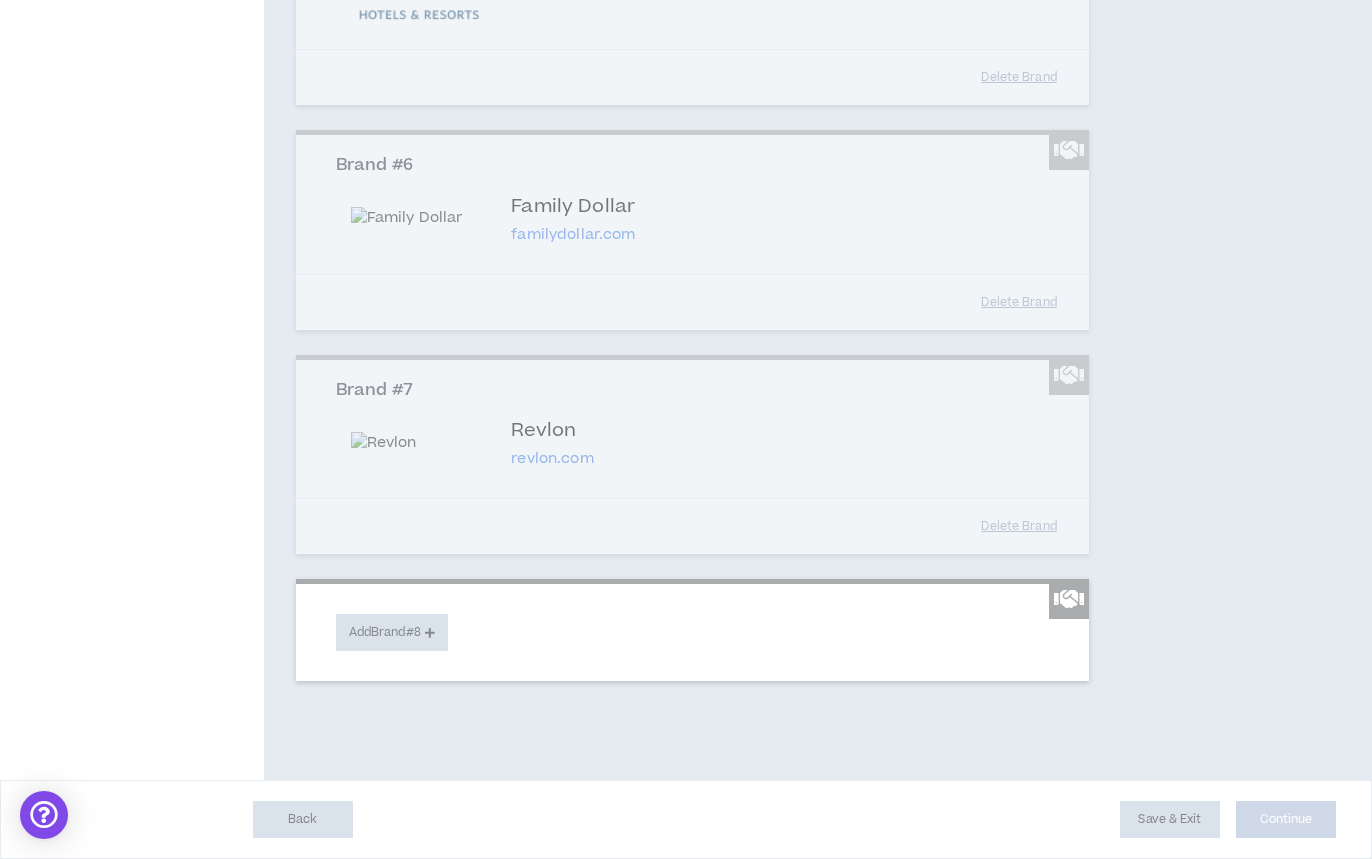 click on "Add  Brand  #8" at bounding box center [392, 632] 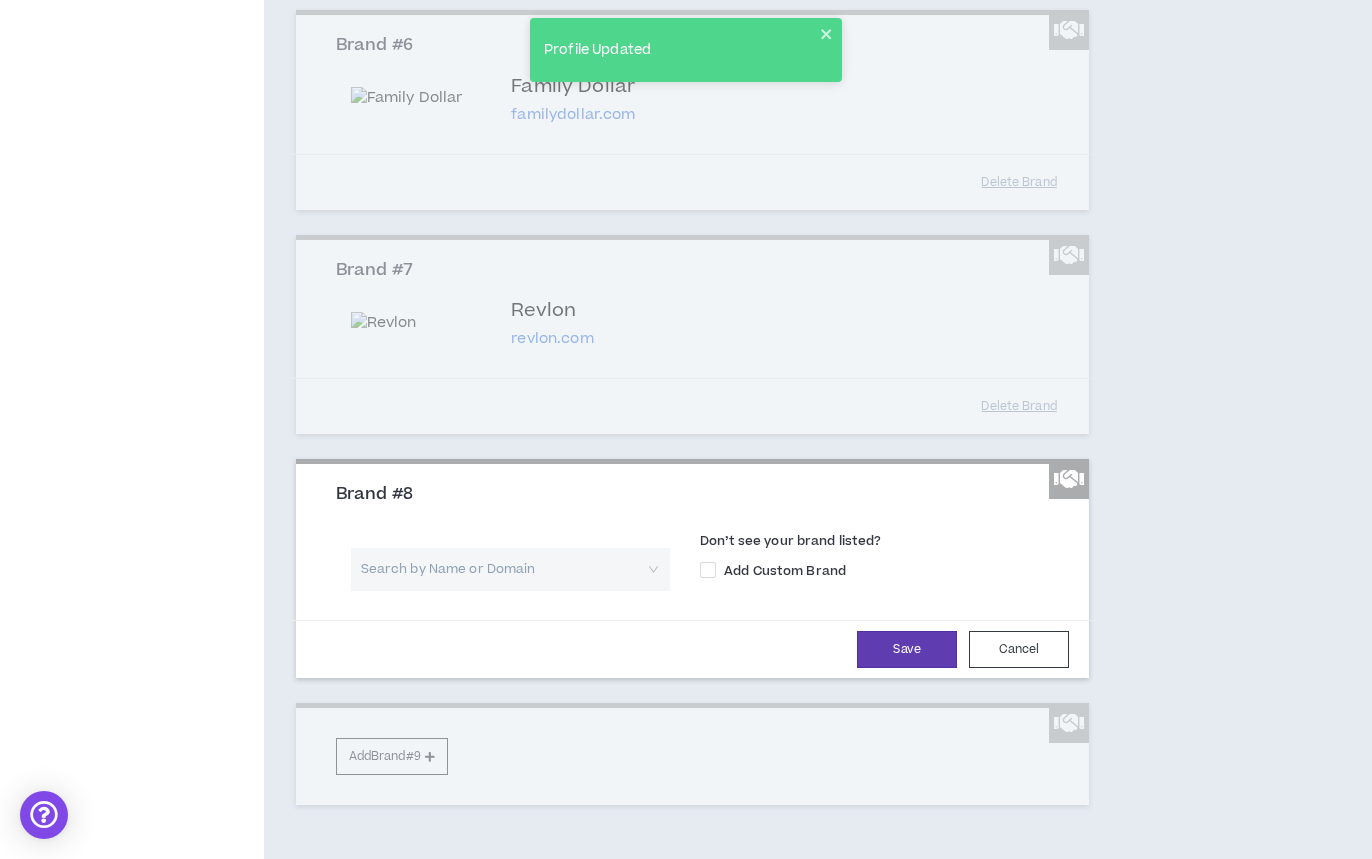 scroll, scrollTop: 1501, scrollLeft: 0, axis: vertical 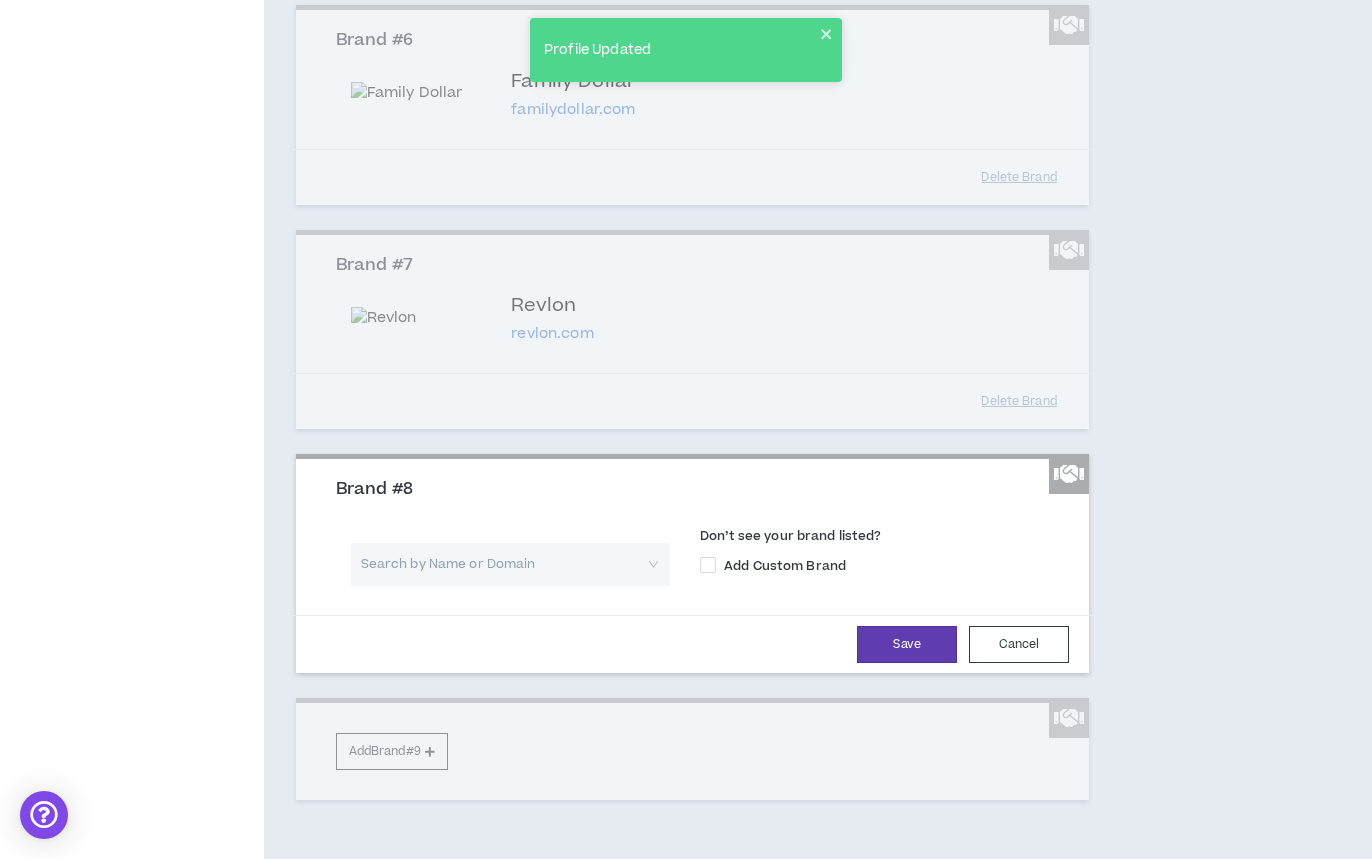 click at bounding box center (503, 564) 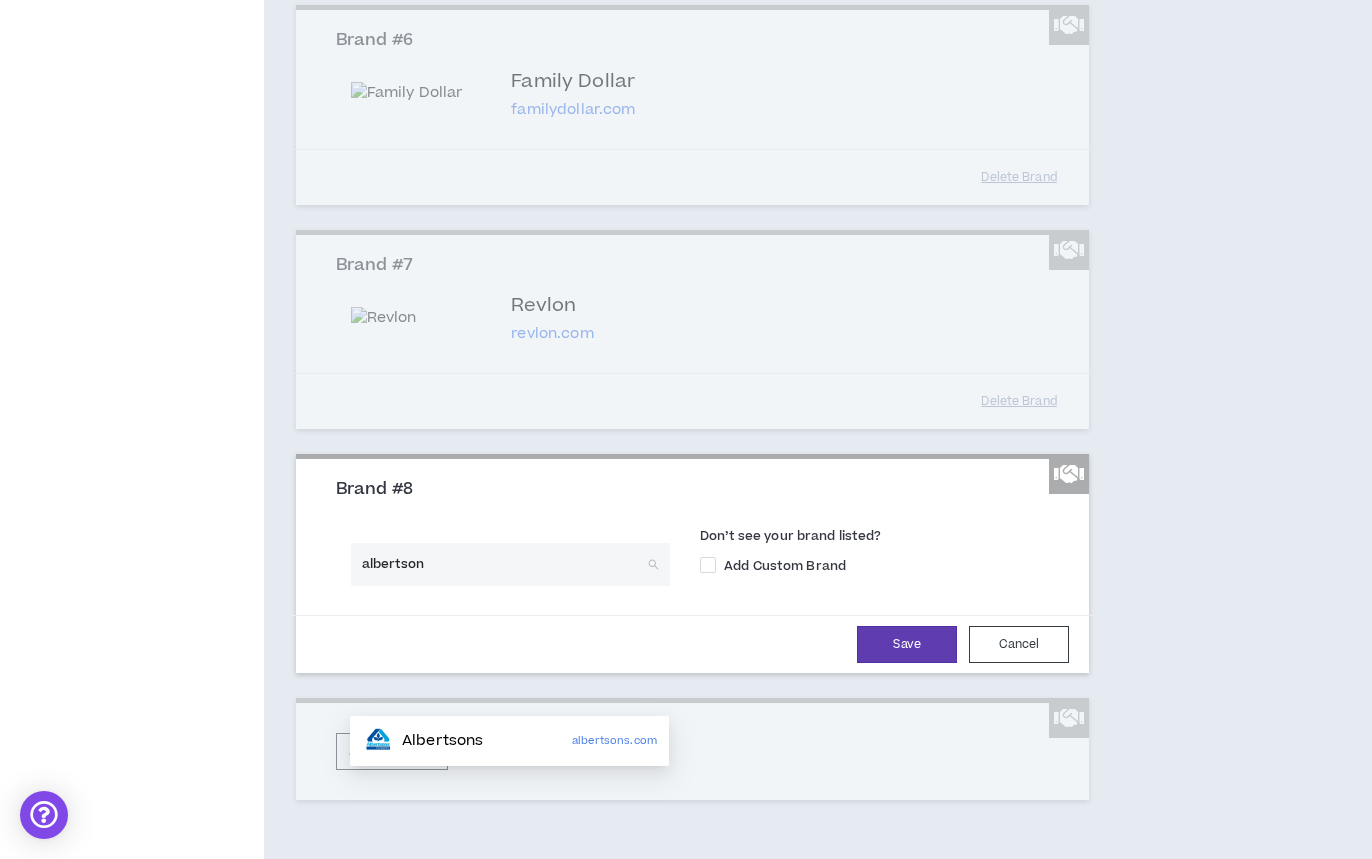 type on "Albertsons" 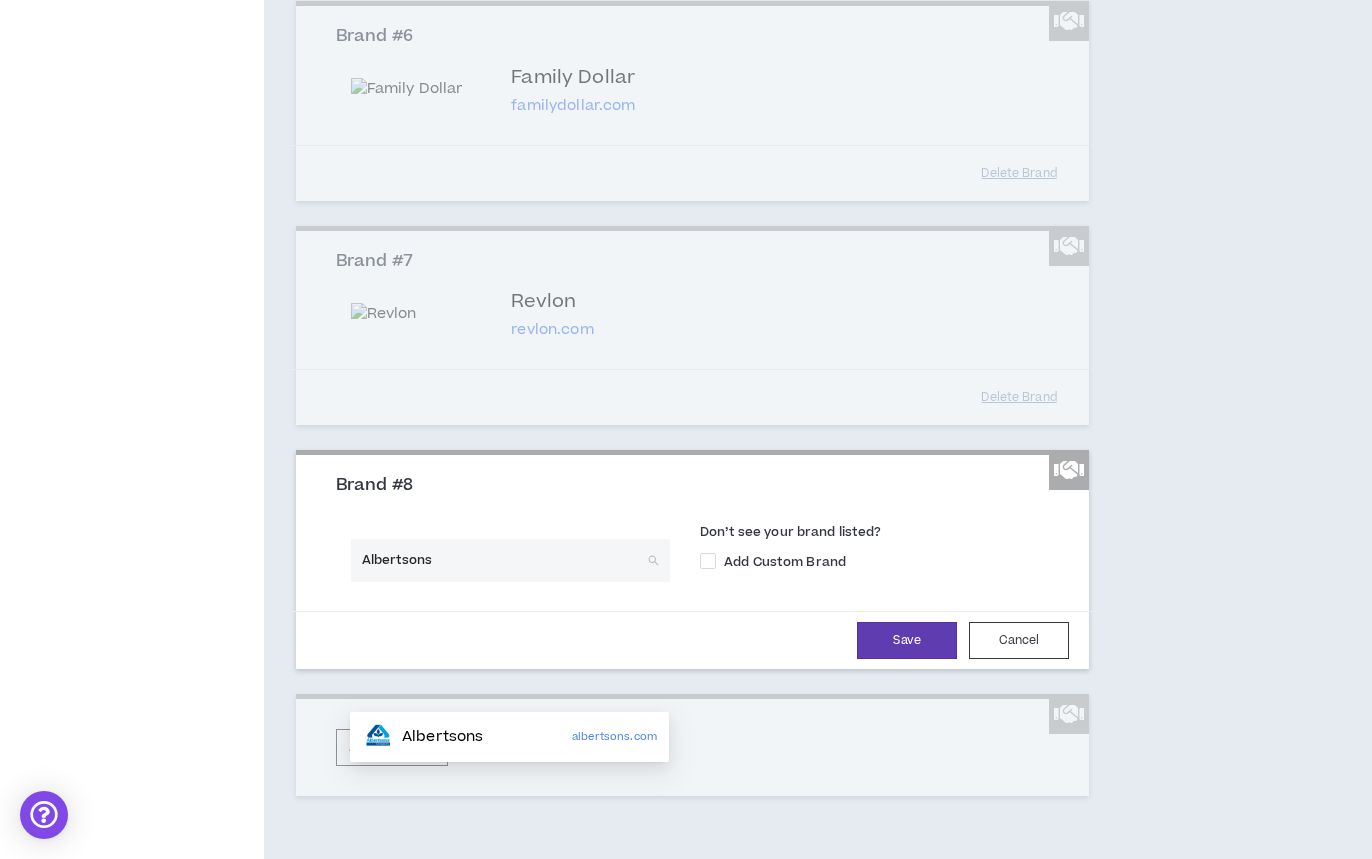 scroll, scrollTop: 1524, scrollLeft: 0, axis: vertical 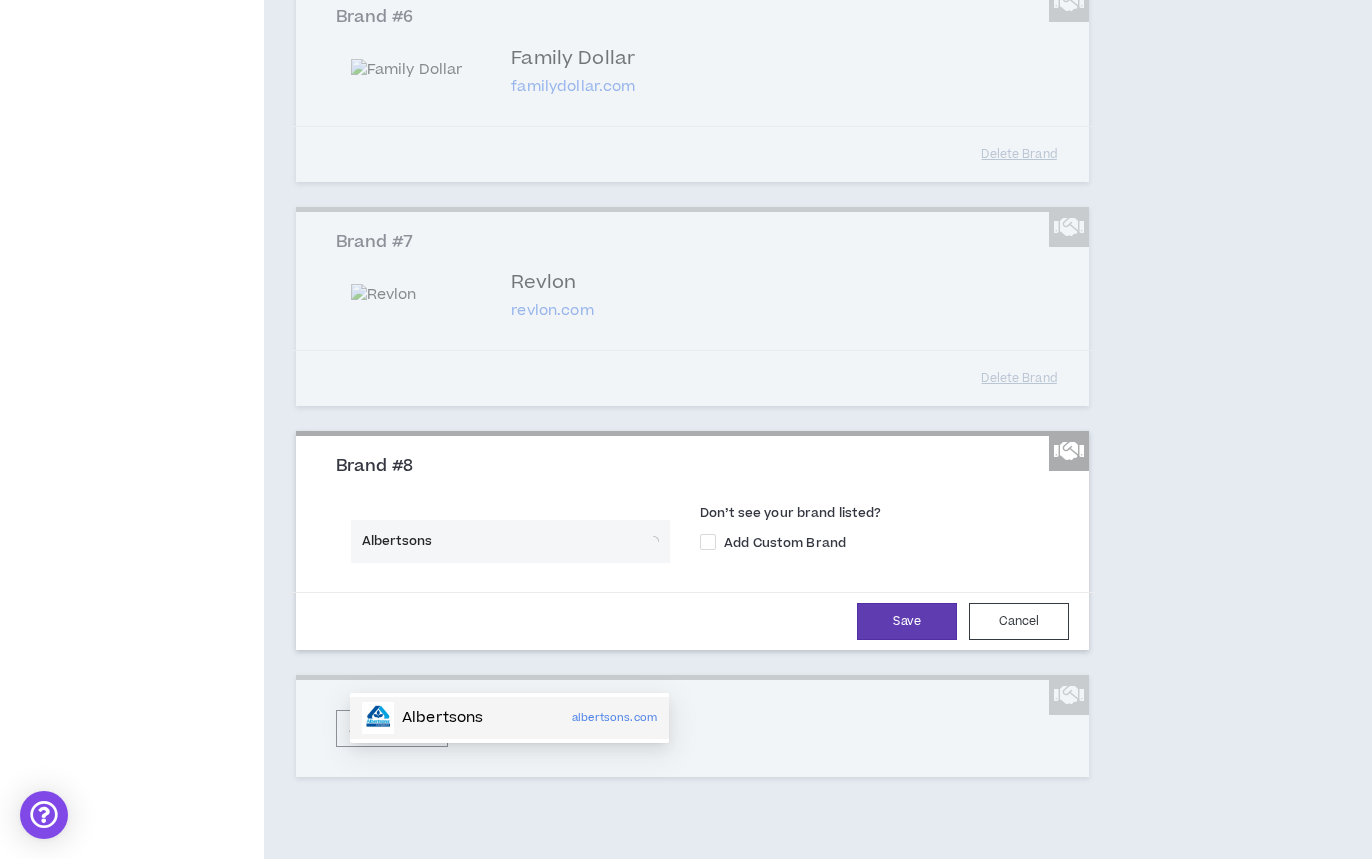 click on "Albertsons" at bounding box center [442, 718] 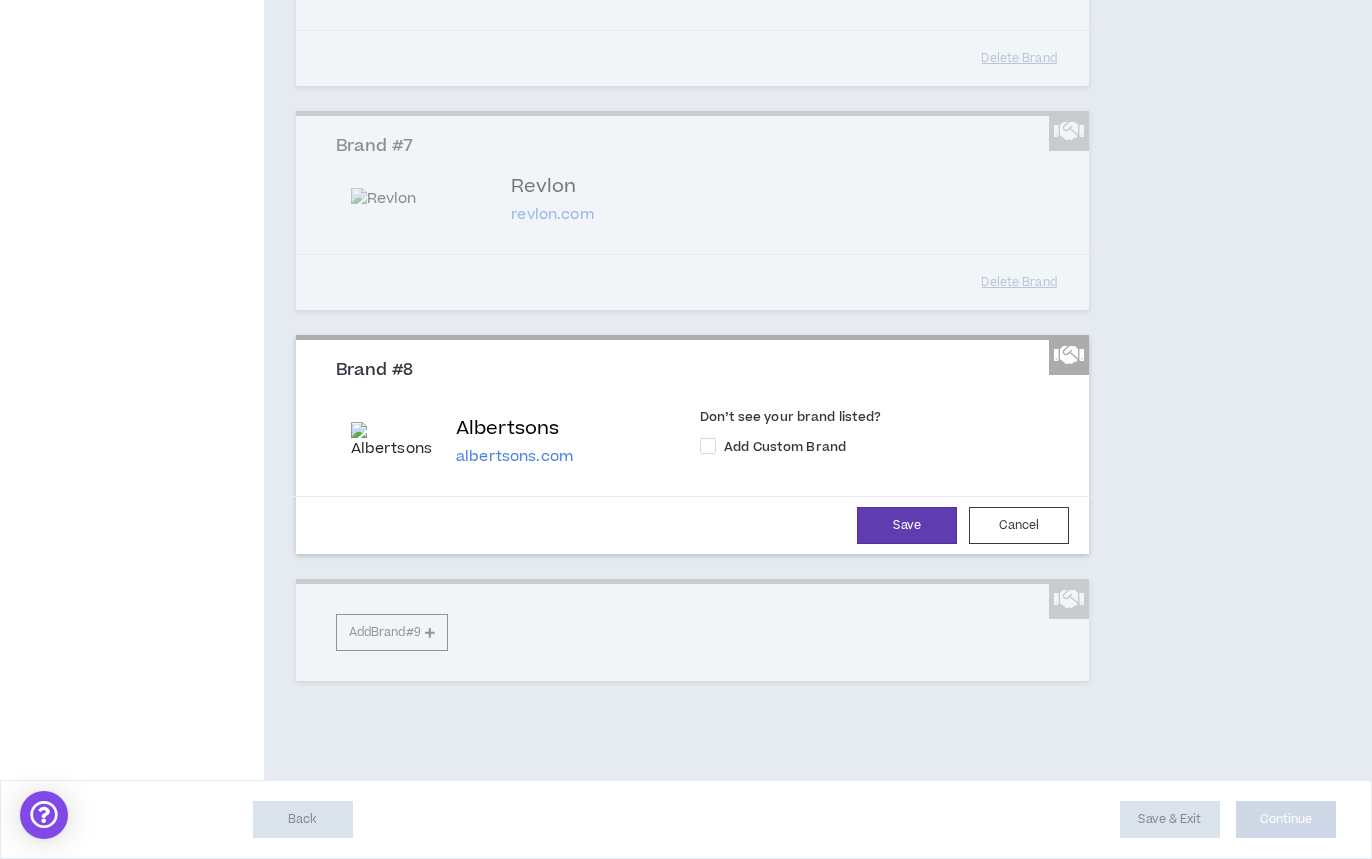 scroll, scrollTop: 1697, scrollLeft: 0, axis: vertical 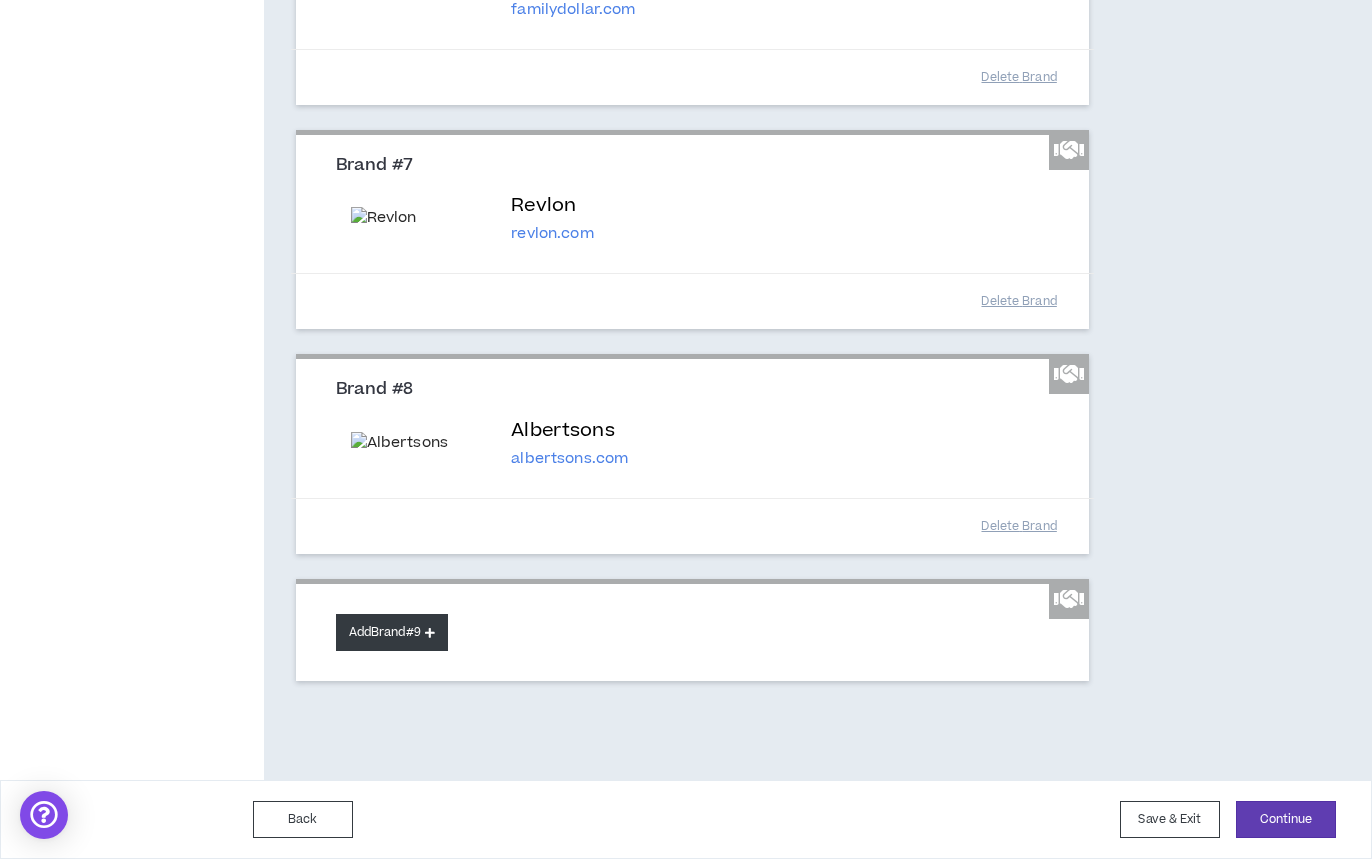 click on "Add  Brand  #9" at bounding box center [392, 632] 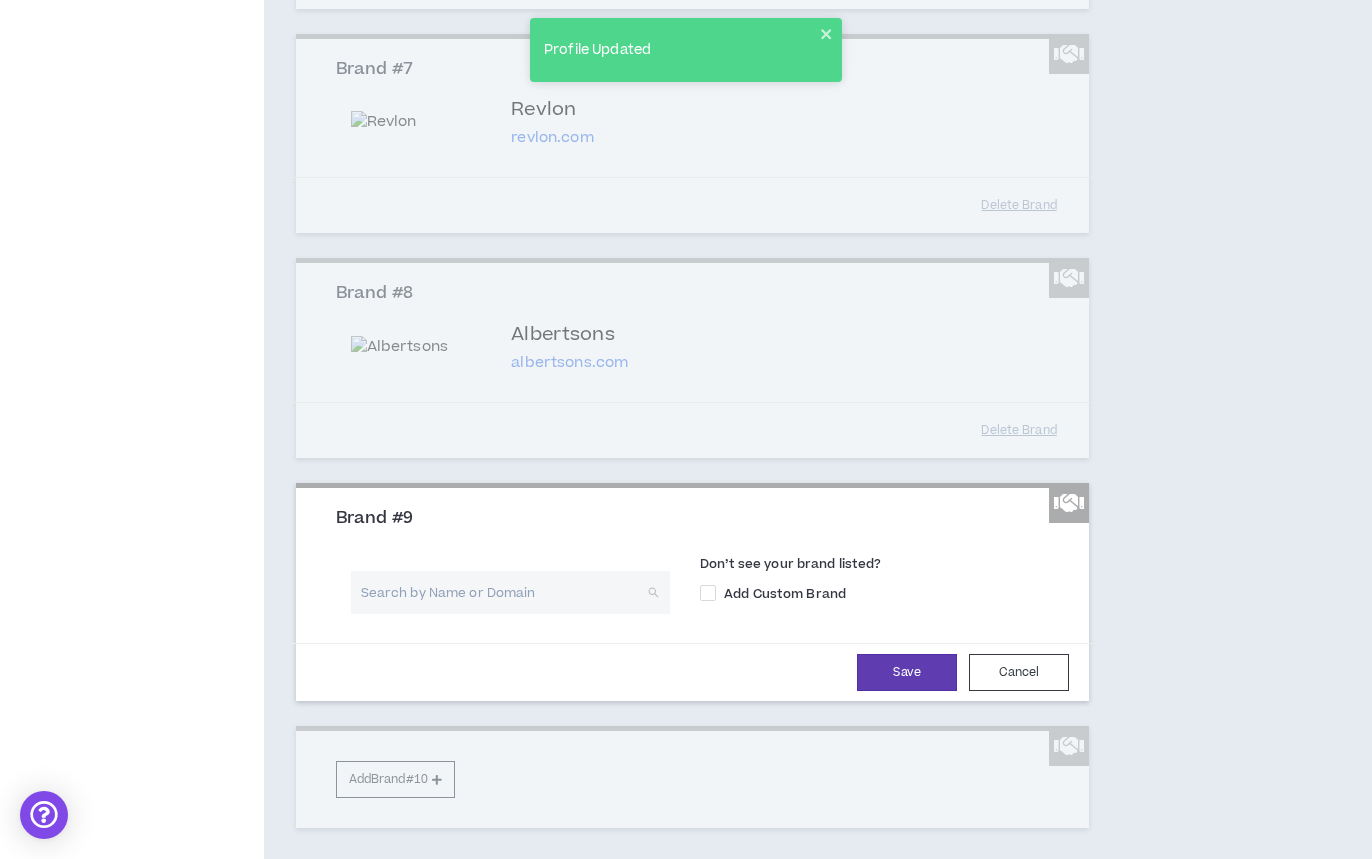 click at bounding box center (503, 592) 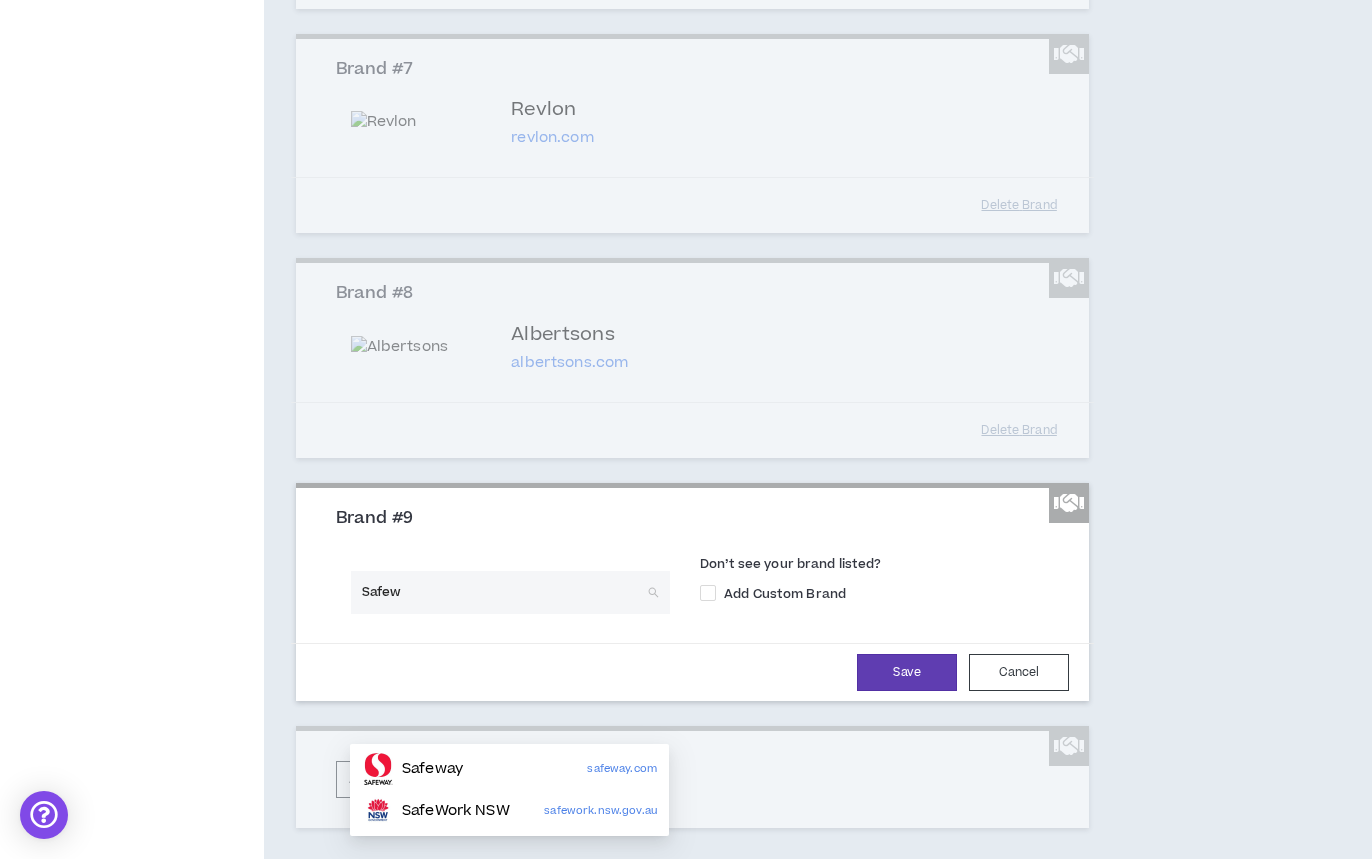 type on "Safewa" 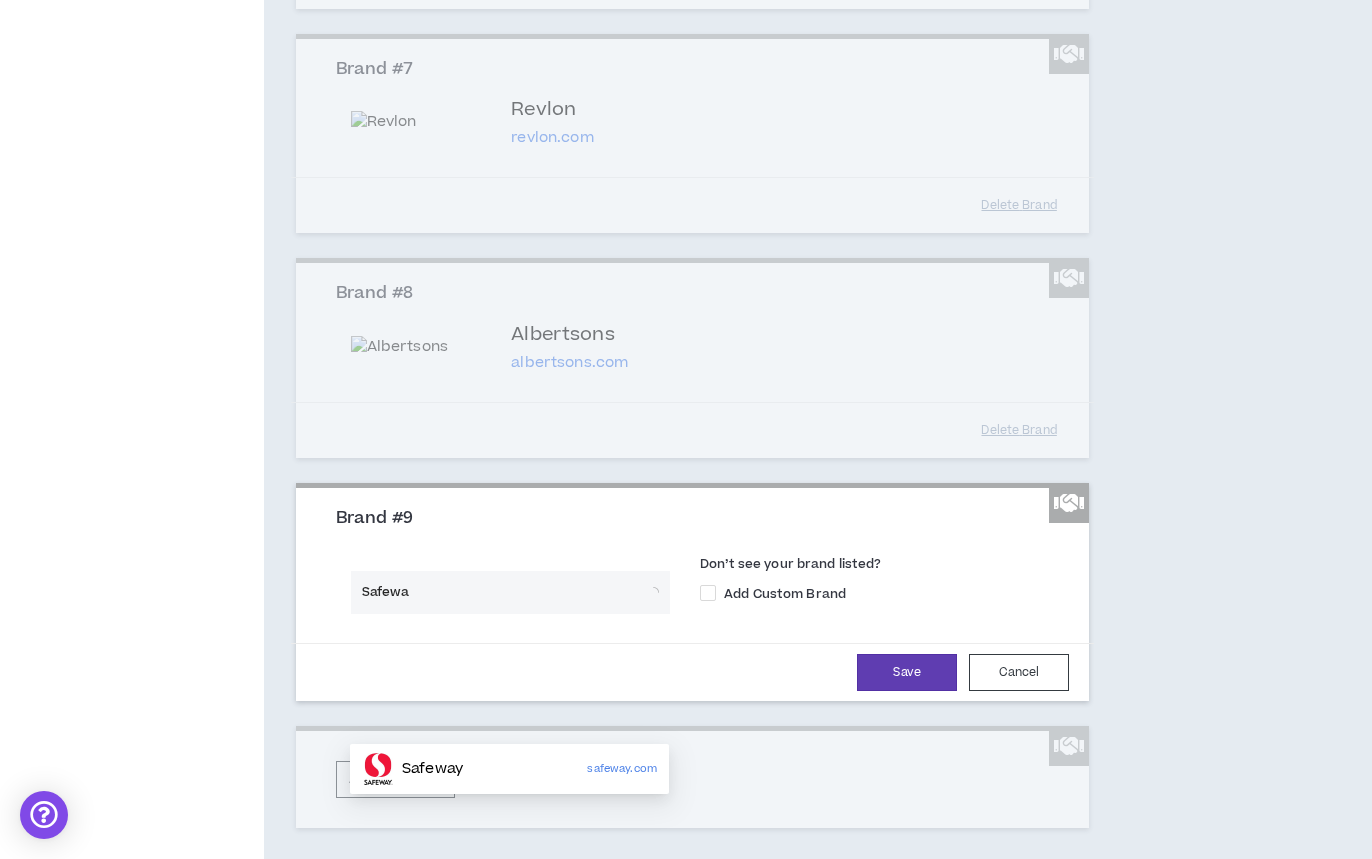scroll, scrollTop: 1760, scrollLeft: 0, axis: vertical 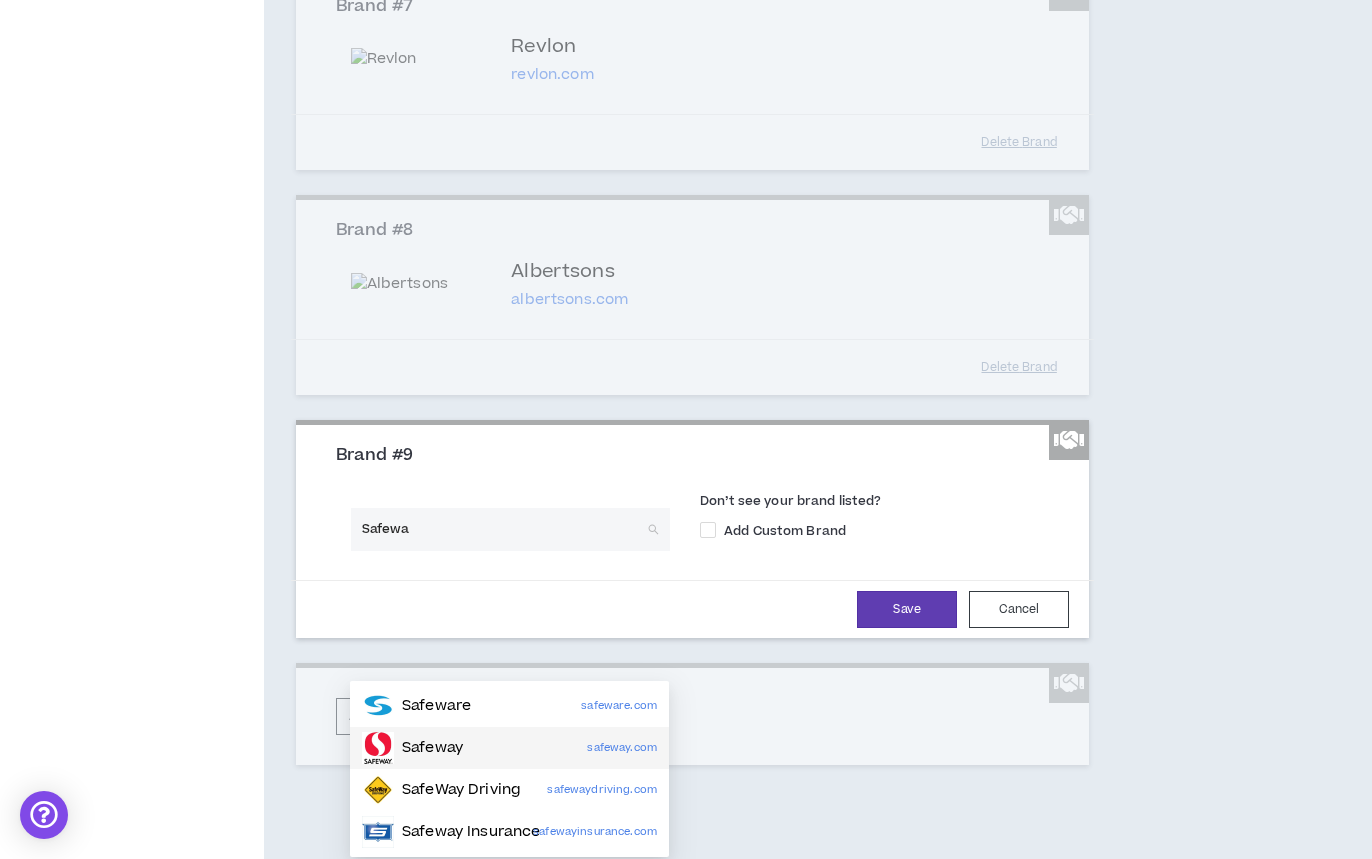 click on "Safeway" at bounding box center (432, 748) 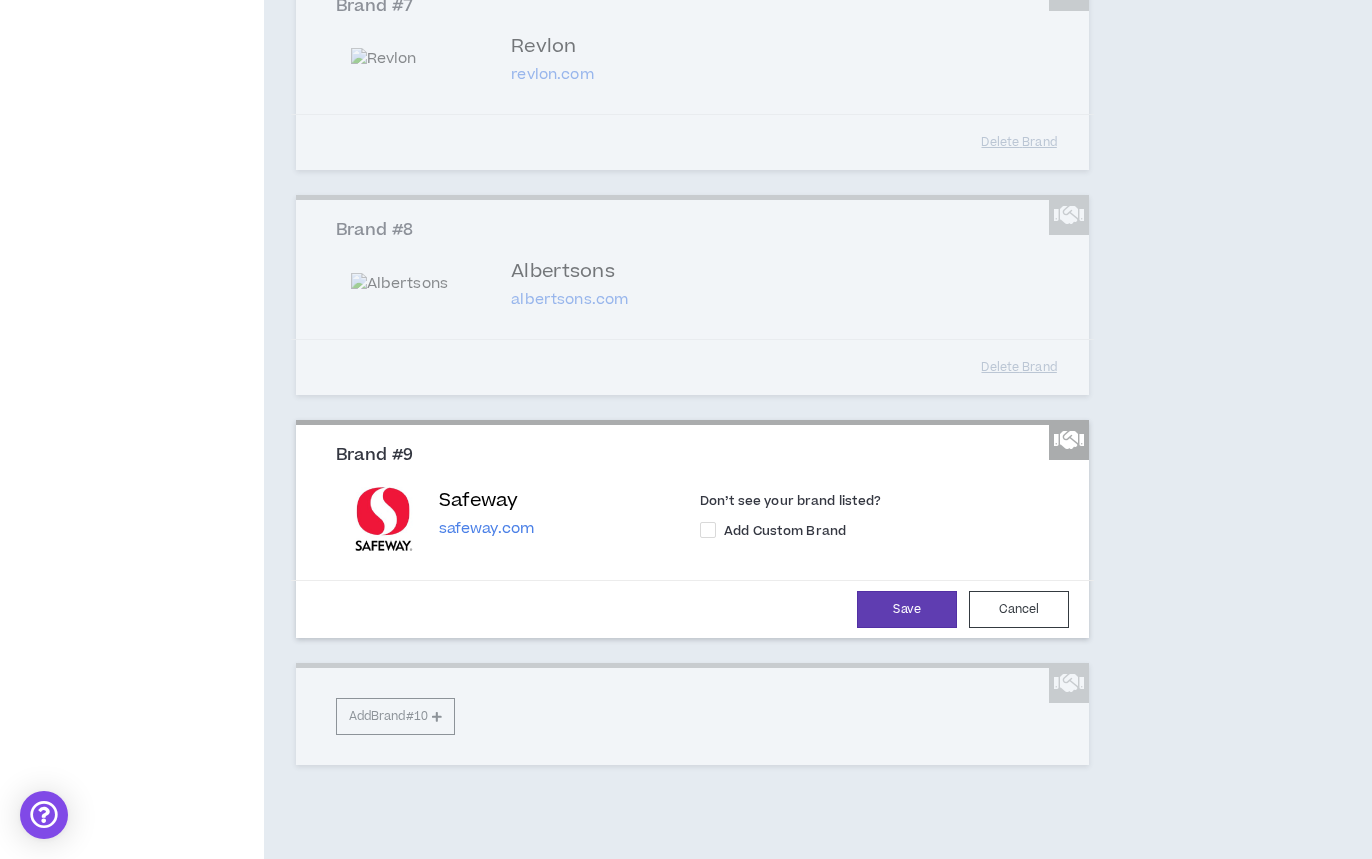 click on "Save Cancel" at bounding box center (693, 609) 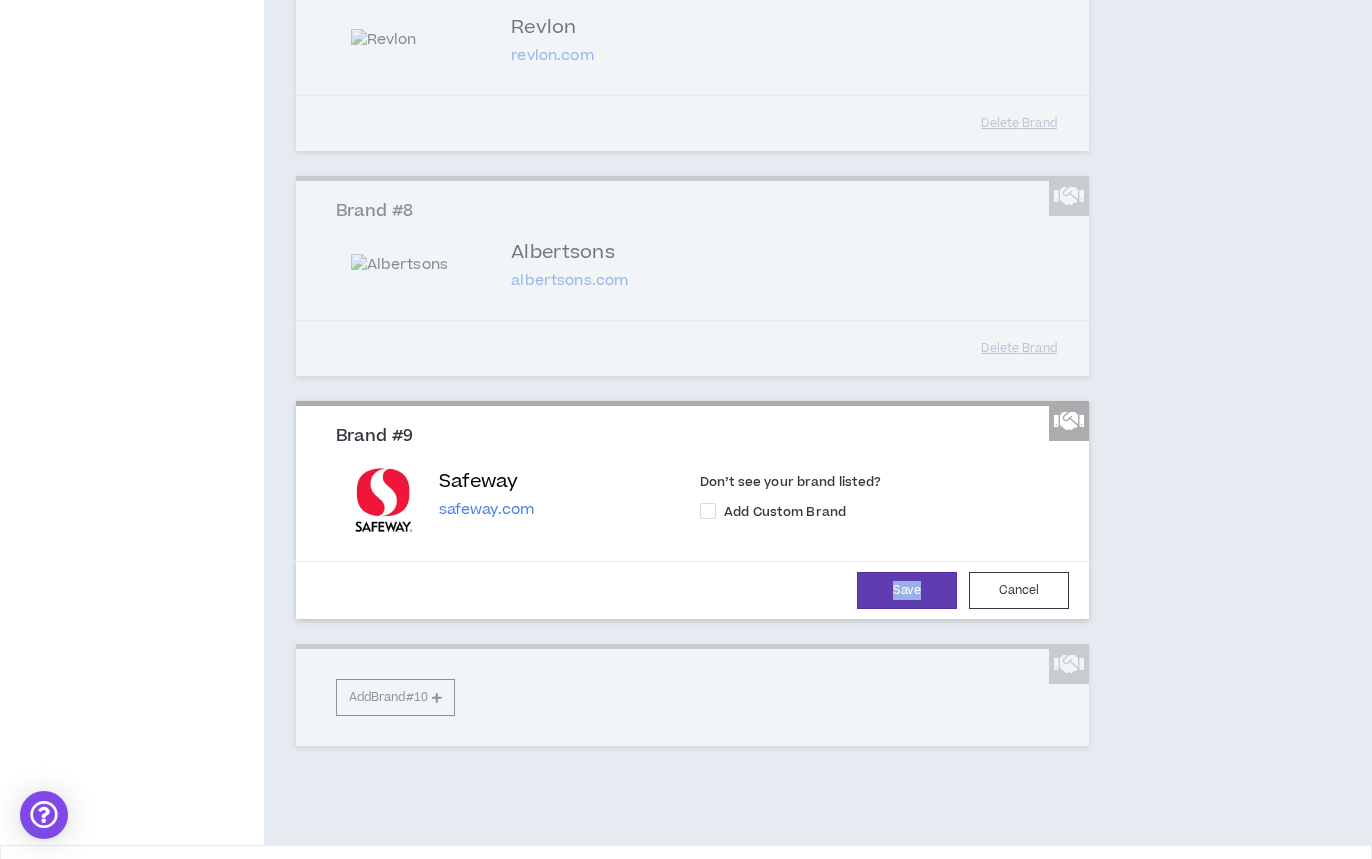 scroll, scrollTop: 1779, scrollLeft: 0, axis: vertical 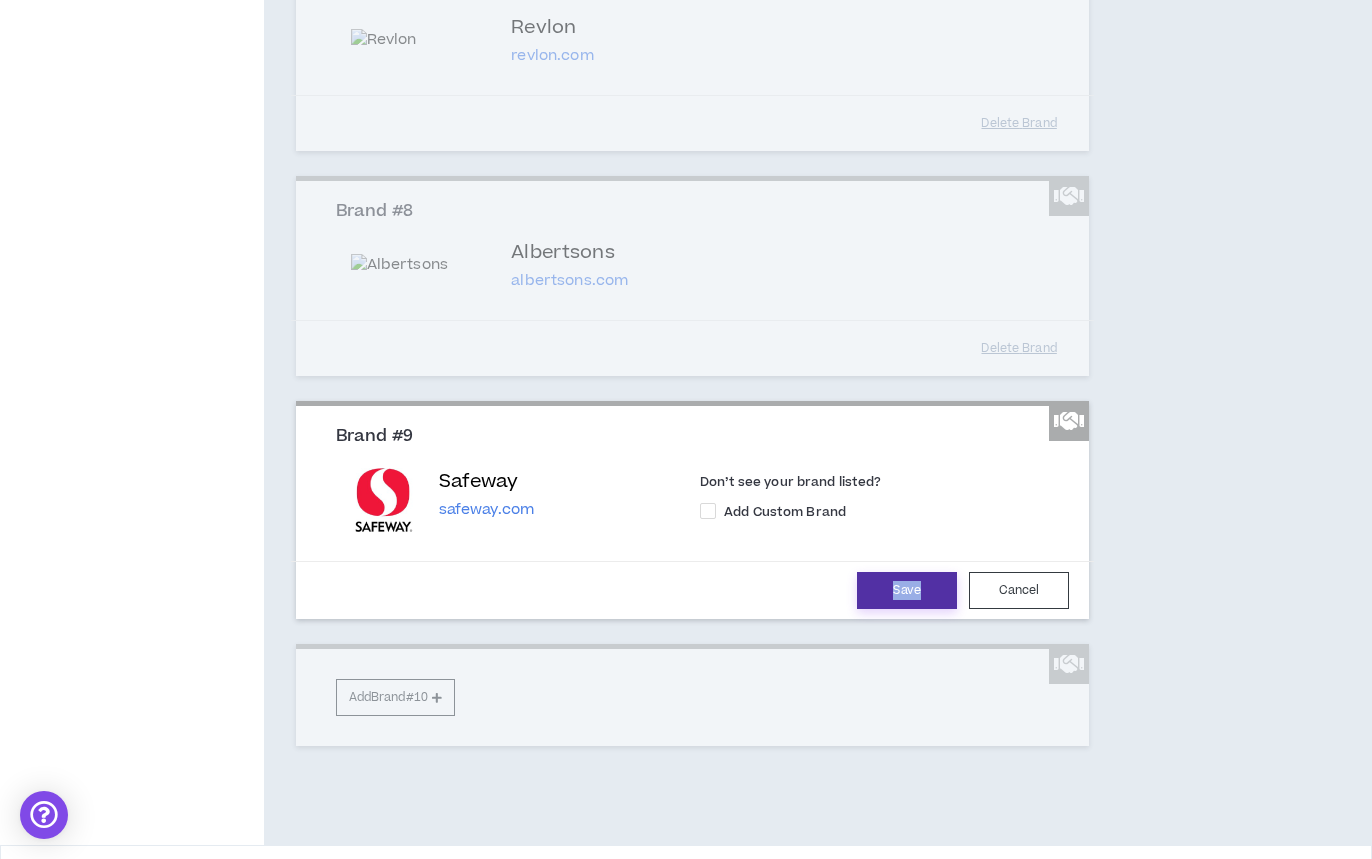 click on "Save" at bounding box center [907, 590] 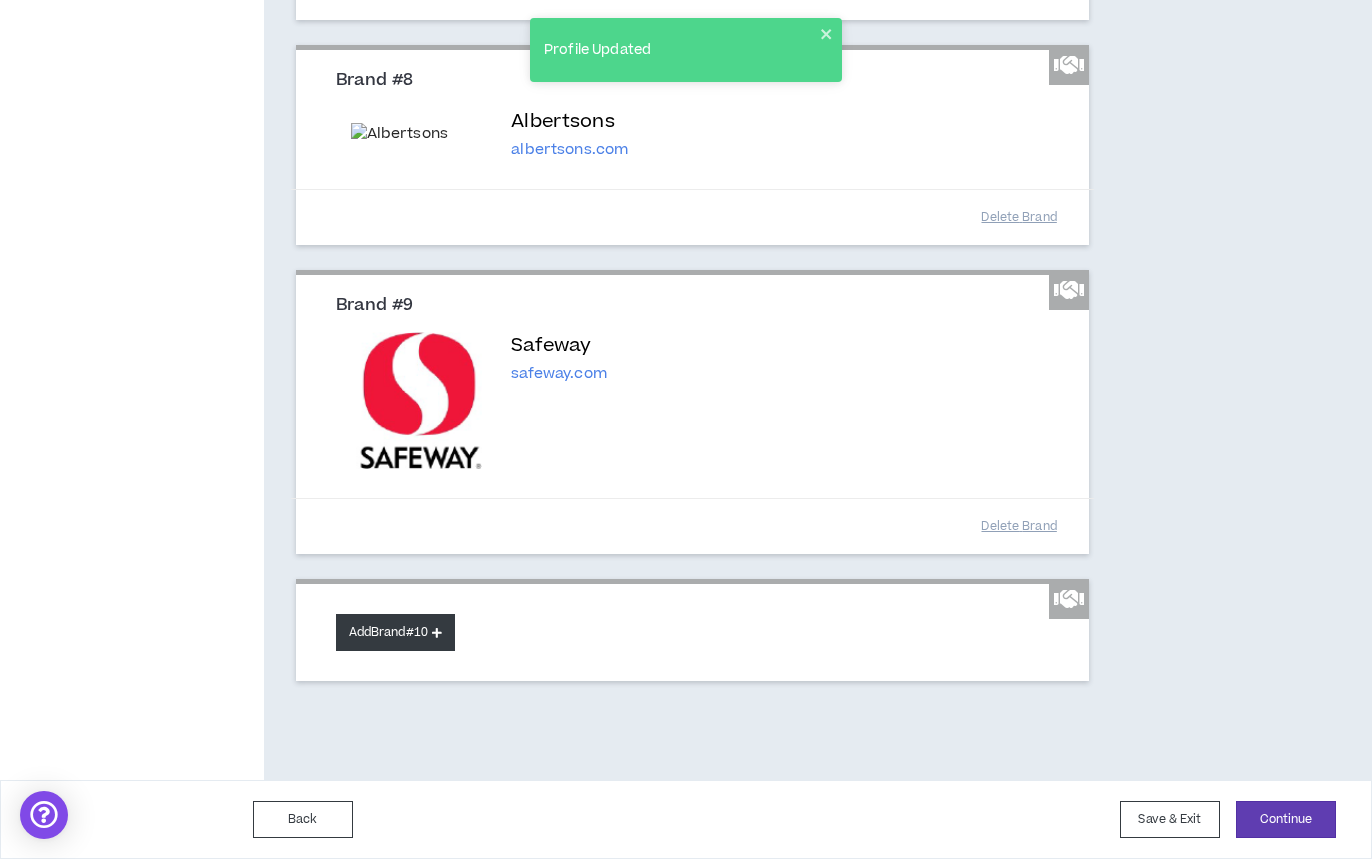 scroll, scrollTop: 2036, scrollLeft: 0, axis: vertical 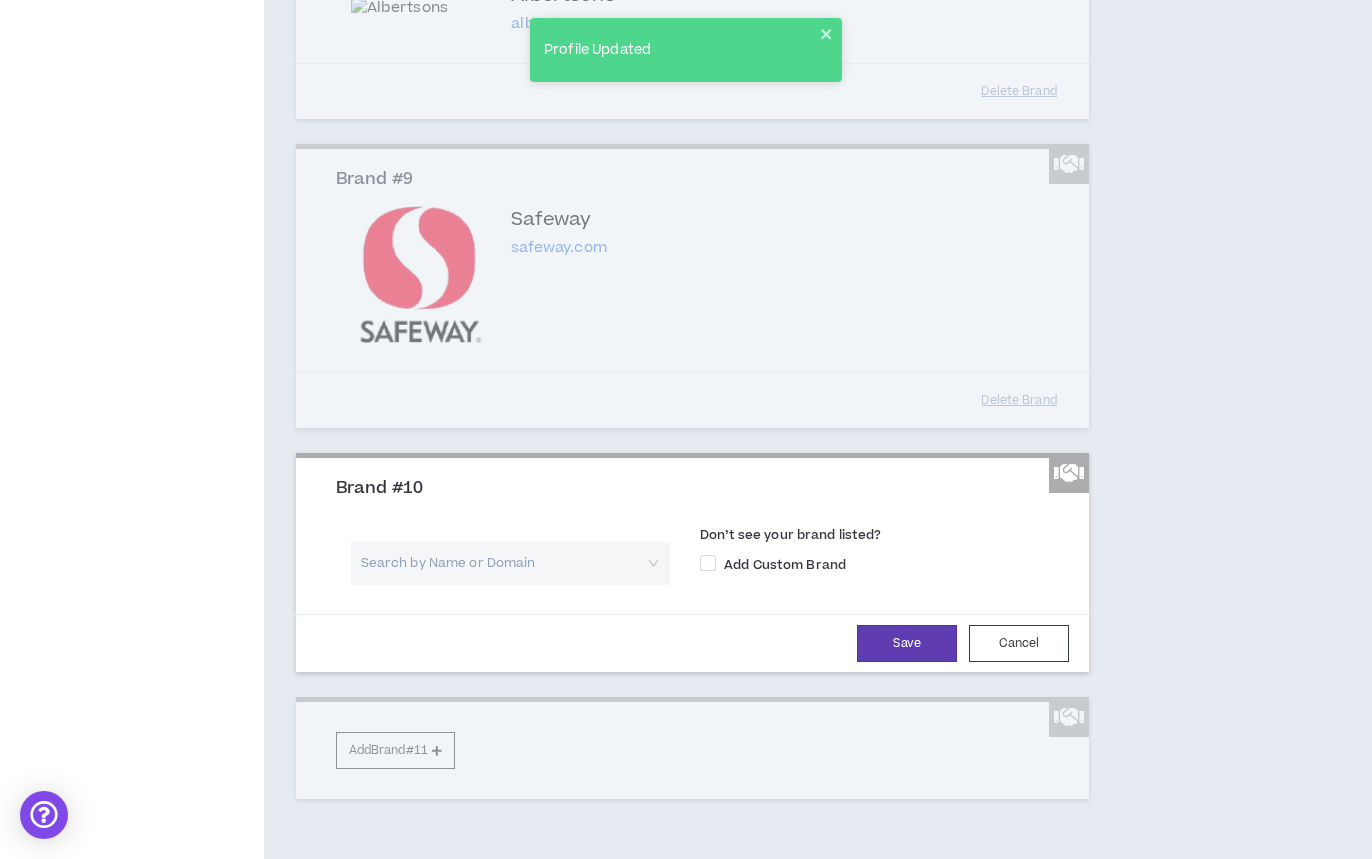 click at bounding box center (503, 563) 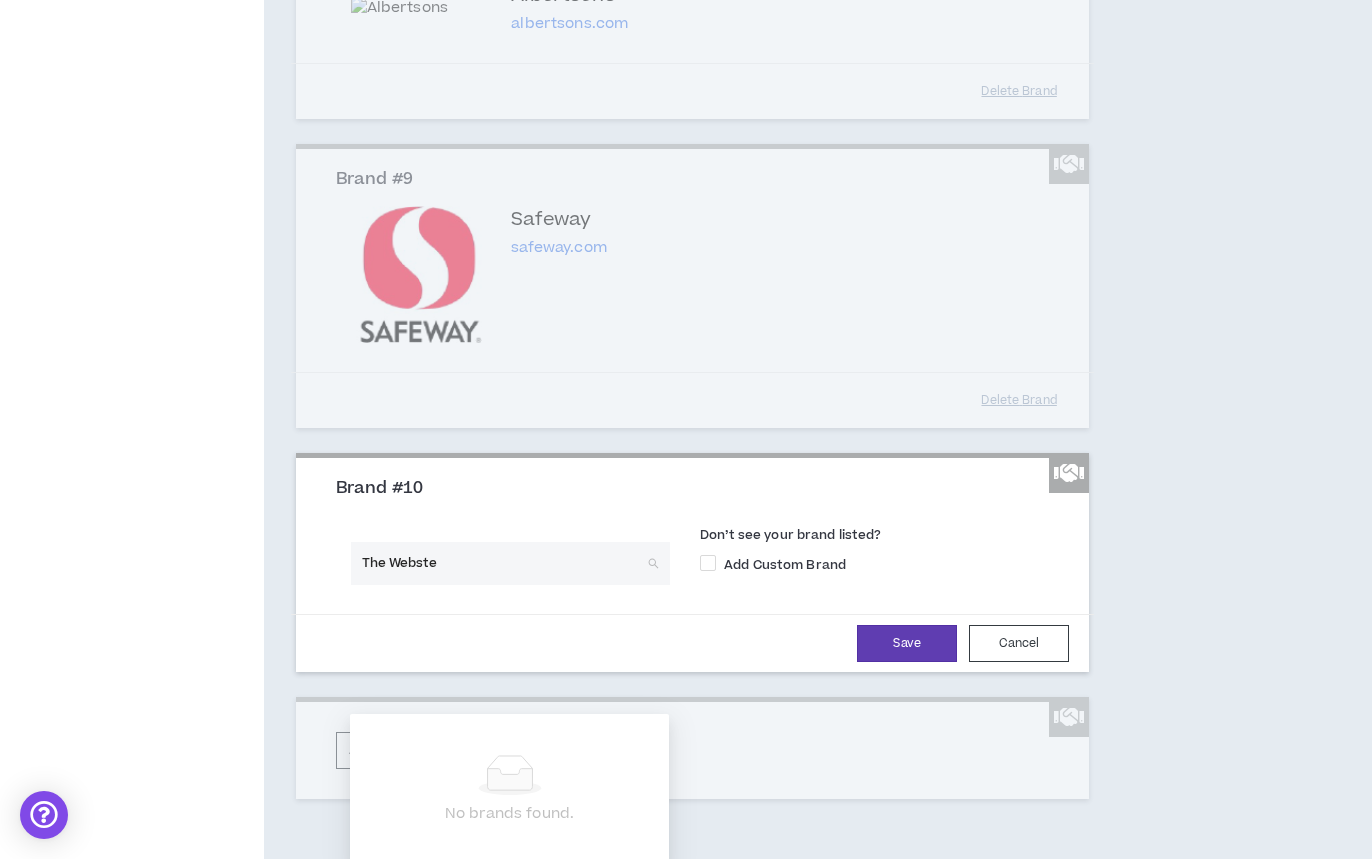type on "The Webster" 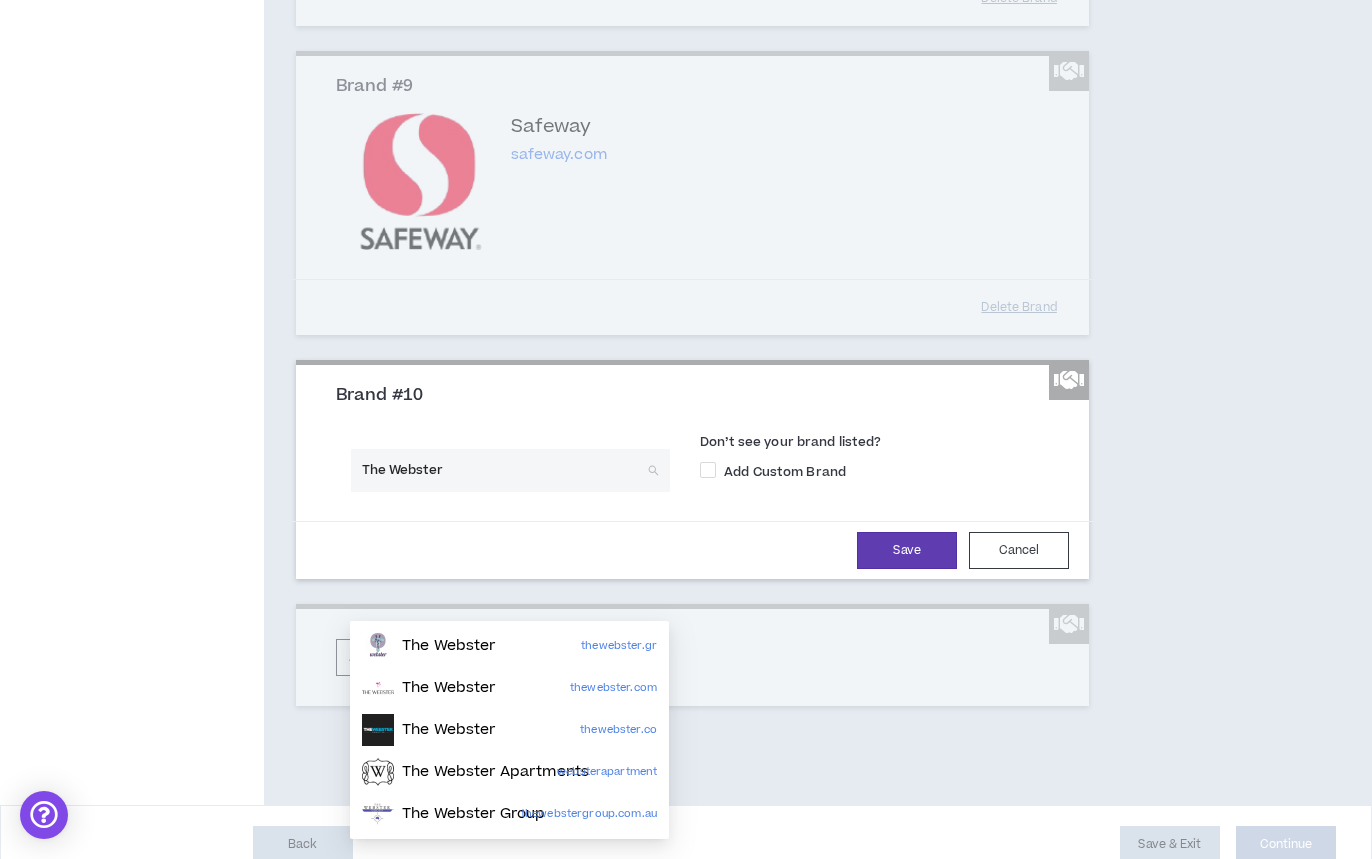 scroll, scrollTop: 2200, scrollLeft: 0, axis: vertical 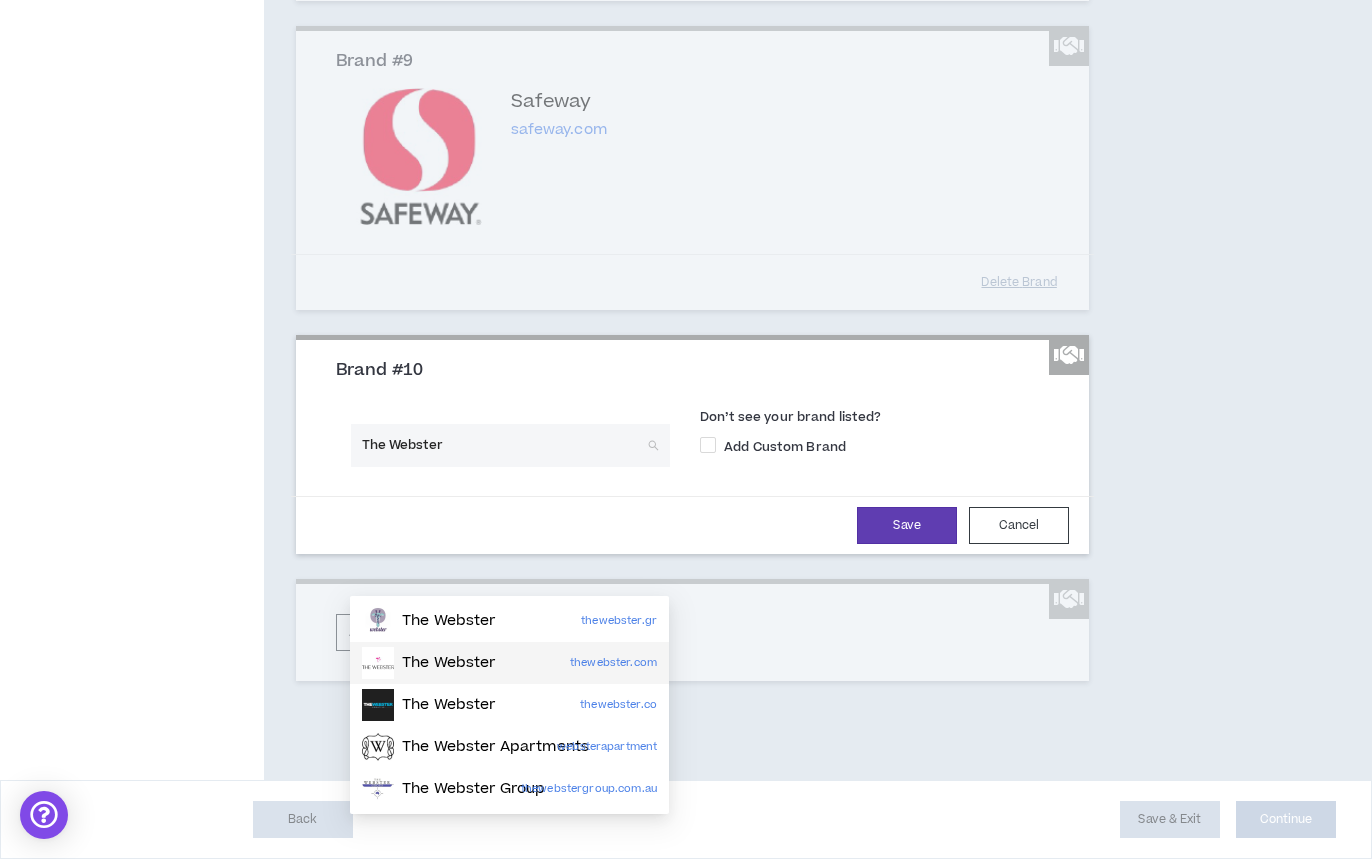 click on "The Webster thewebster.com" at bounding box center (509, 663) 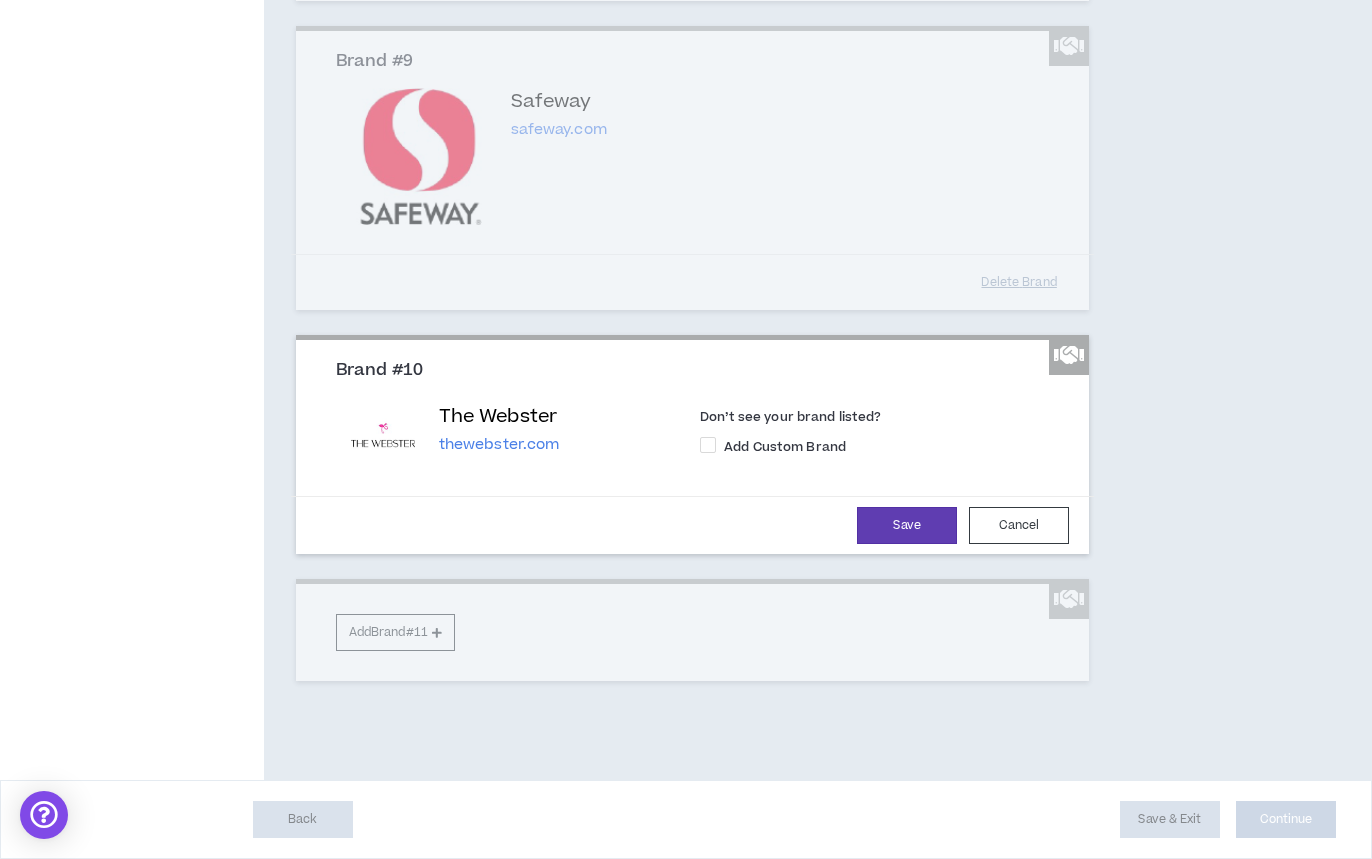 drag, startPoint x: 871, startPoint y: 611, endPoint x: 616, endPoint y: 635, distance: 256.12692 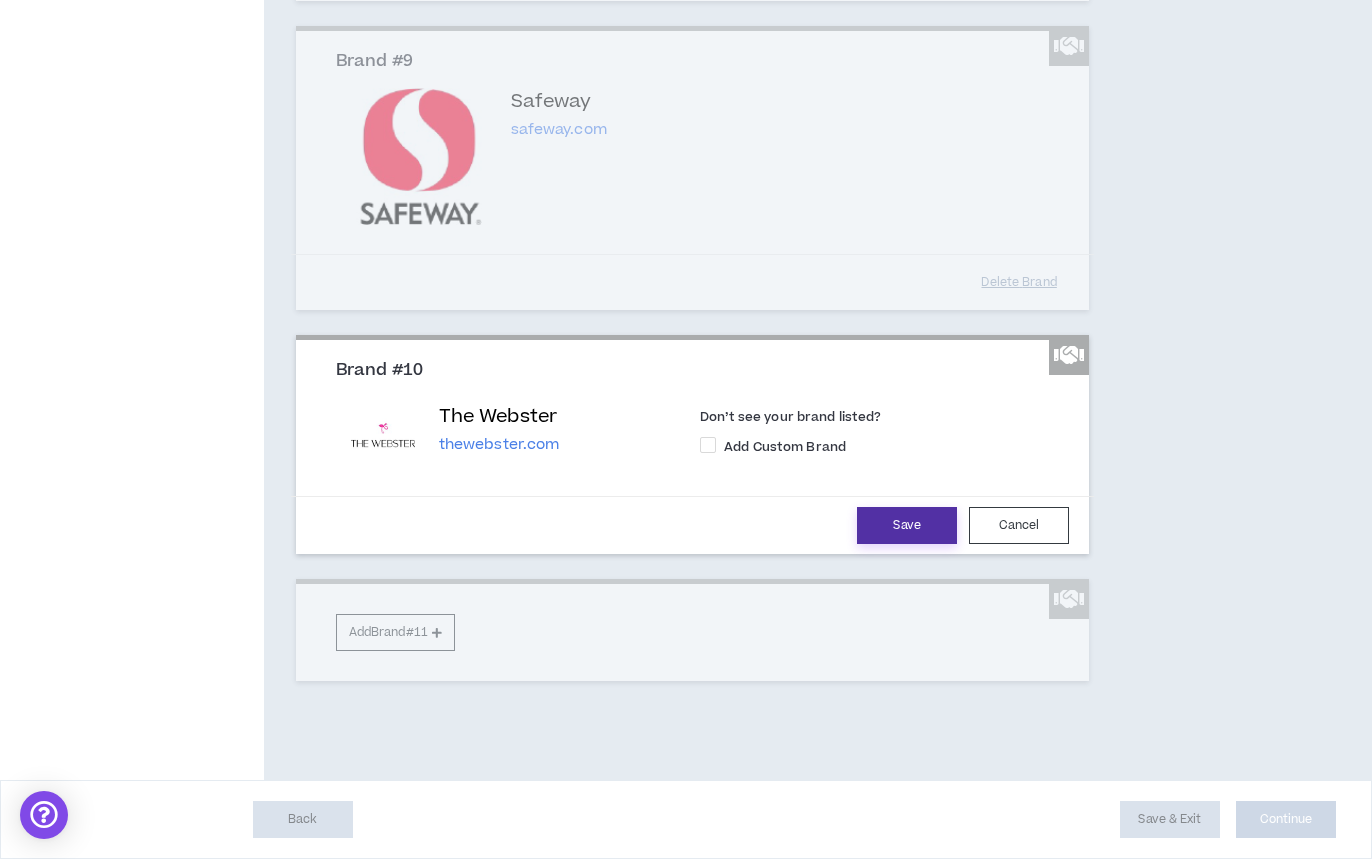 click on "Save" at bounding box center (907, 525) 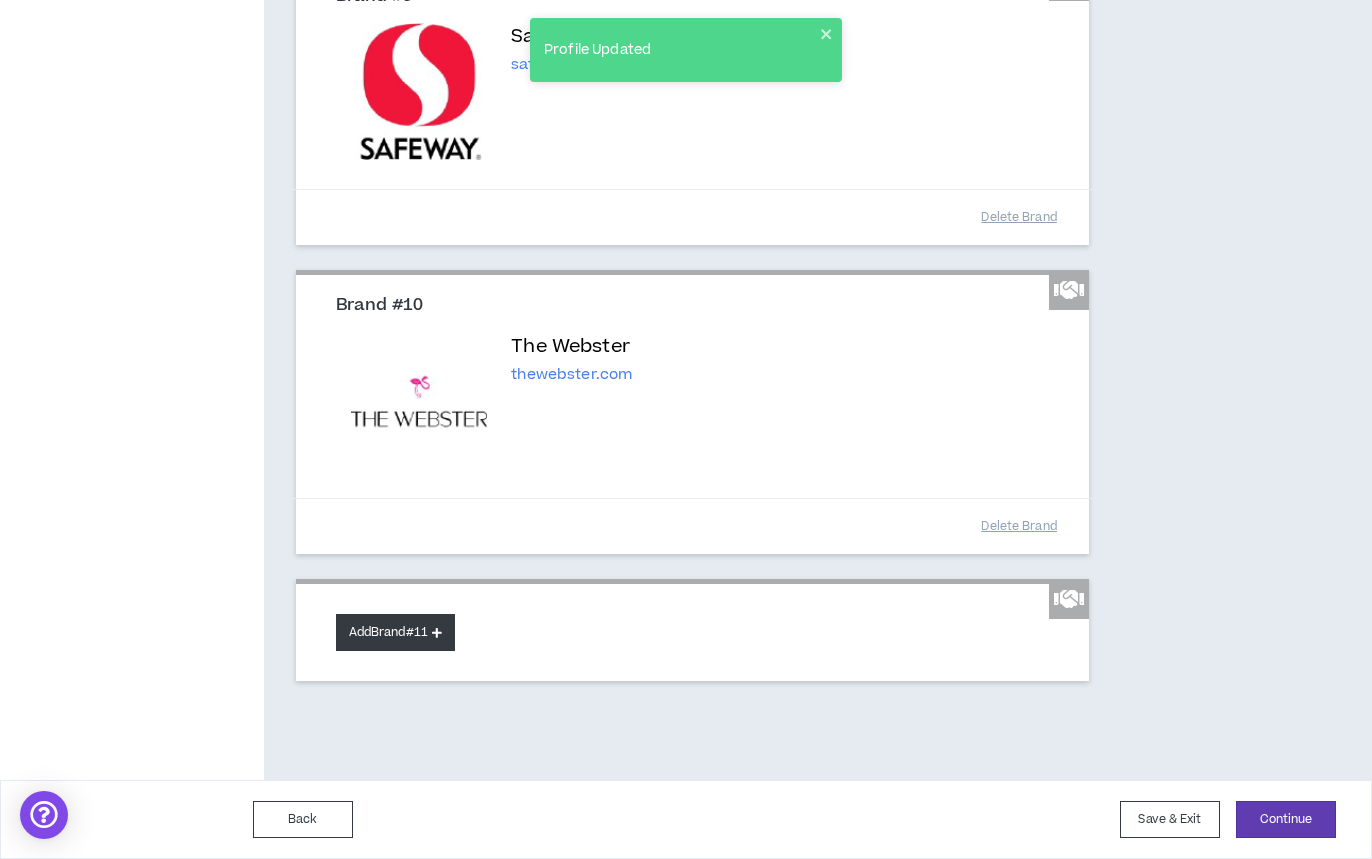 scroll, scrollTop: 2345, scrollLeft: 0, axis: vertical 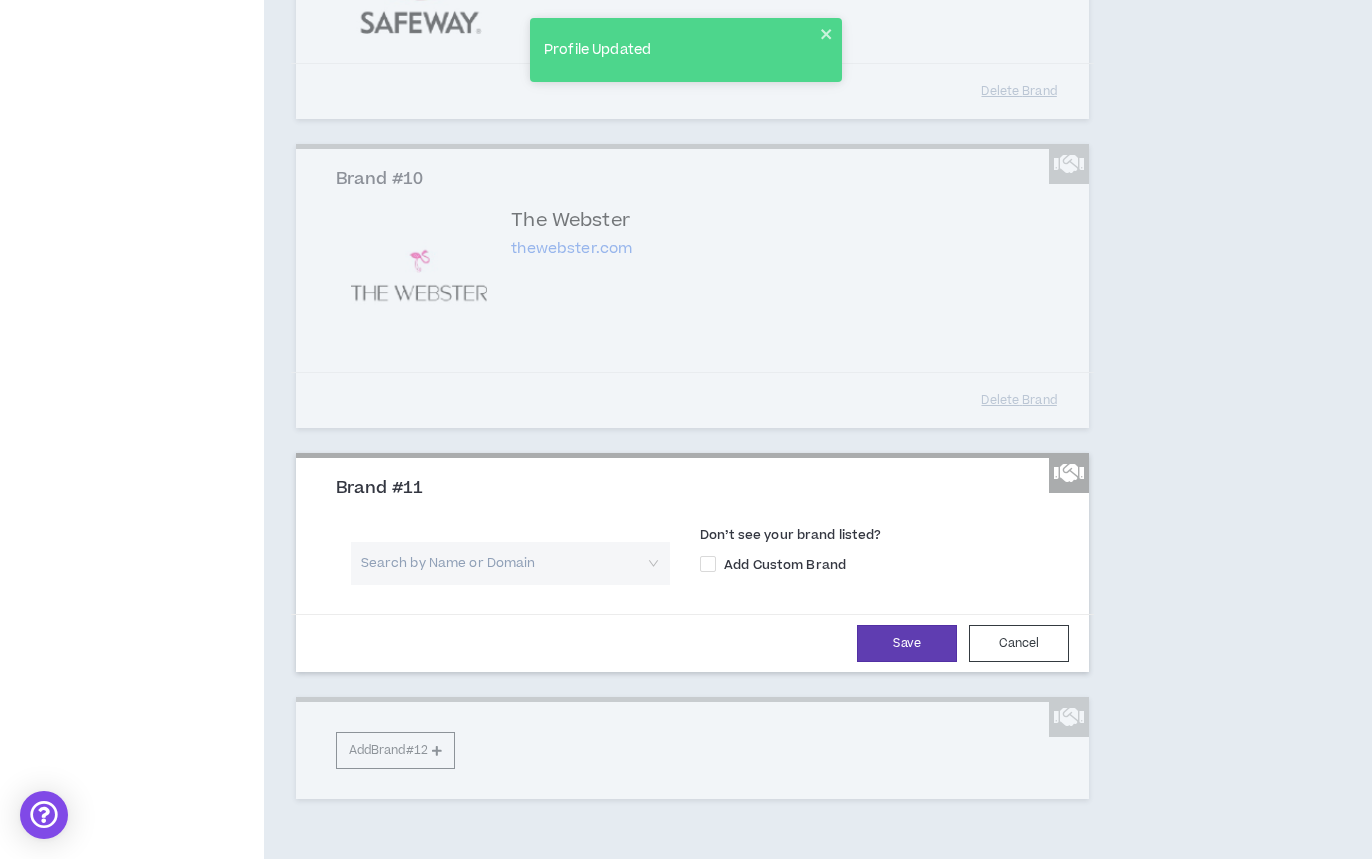 click at bounding box center [503, 563] 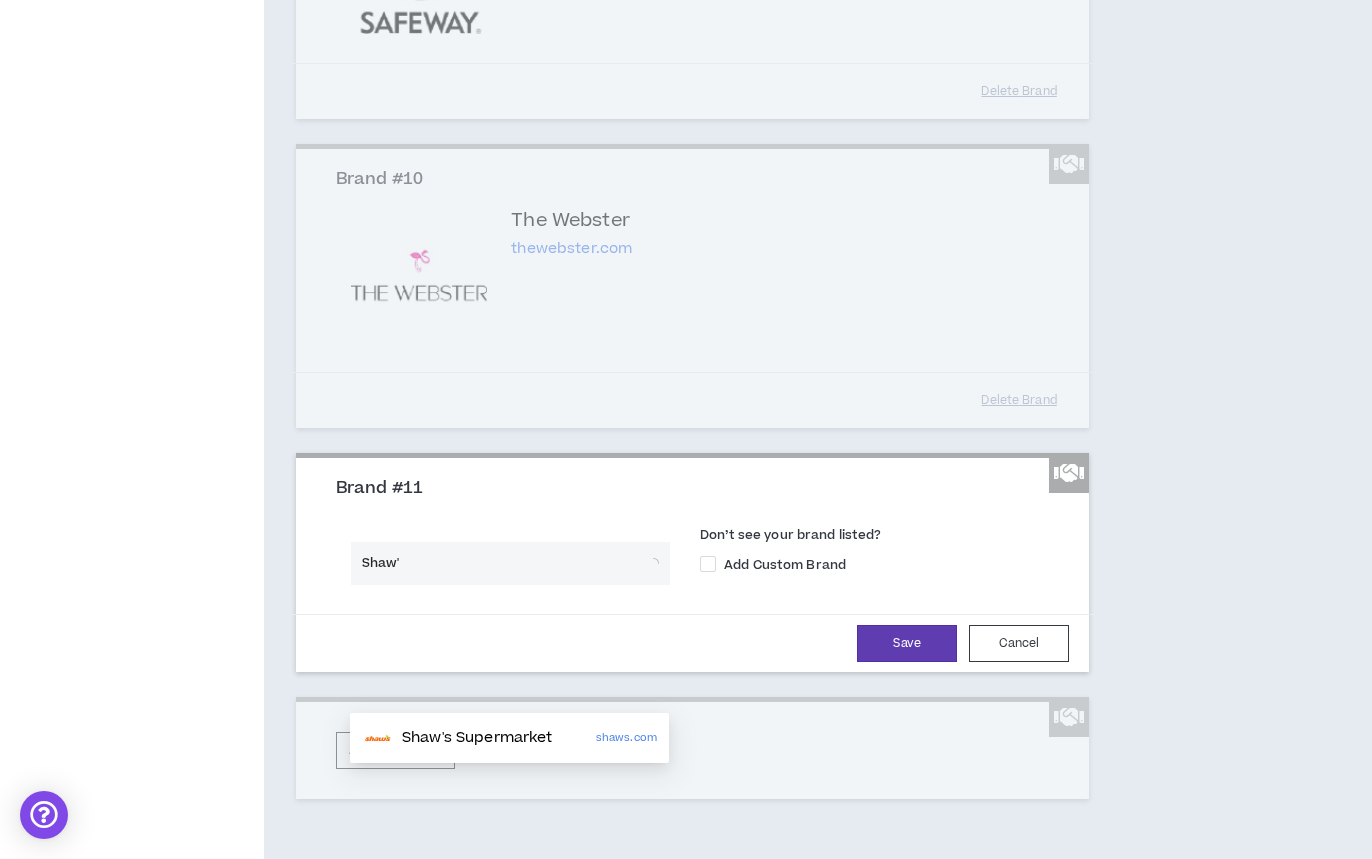 type on "Shaw's" 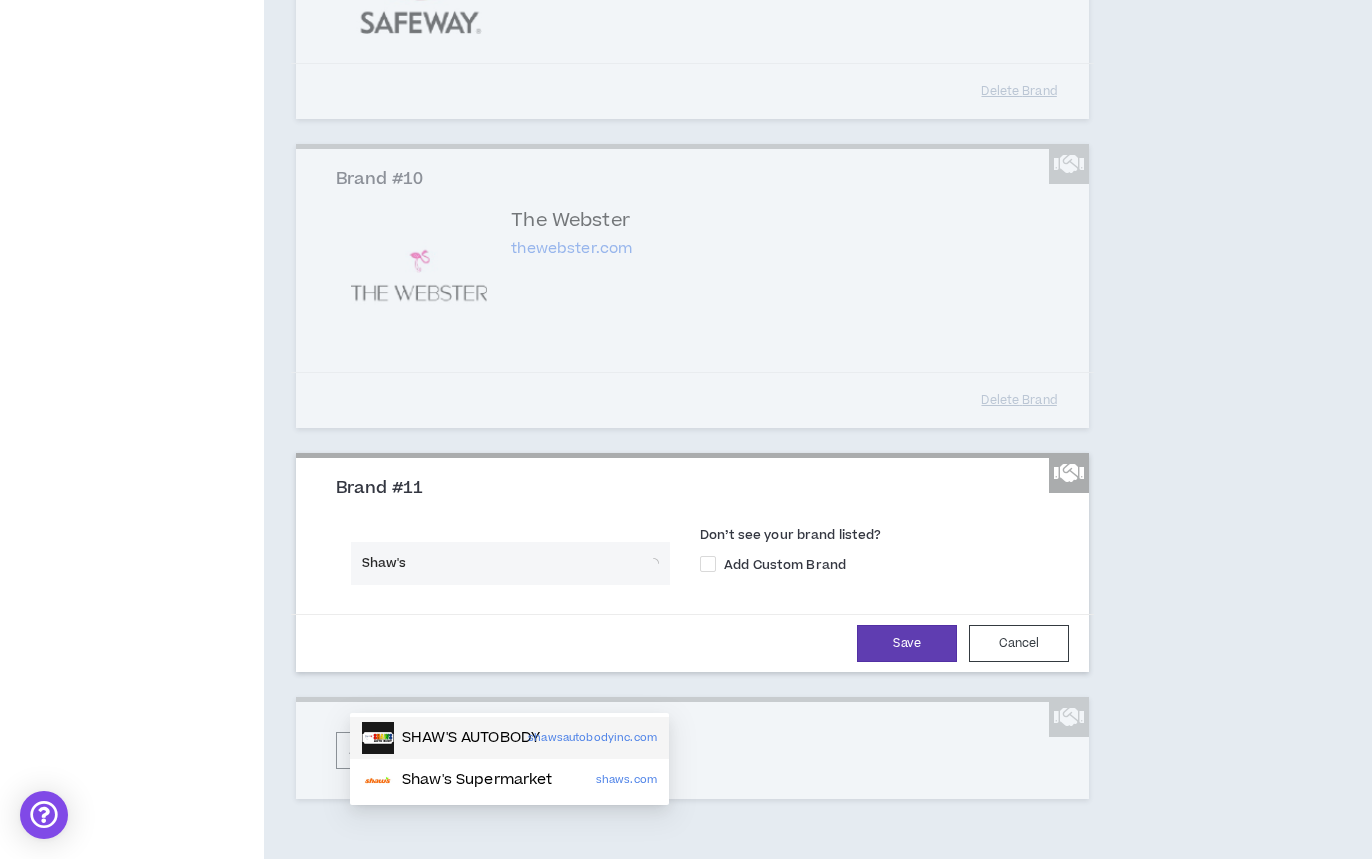 click on "SHAW'S AUTOBODY" at bounding box center (471, 738) 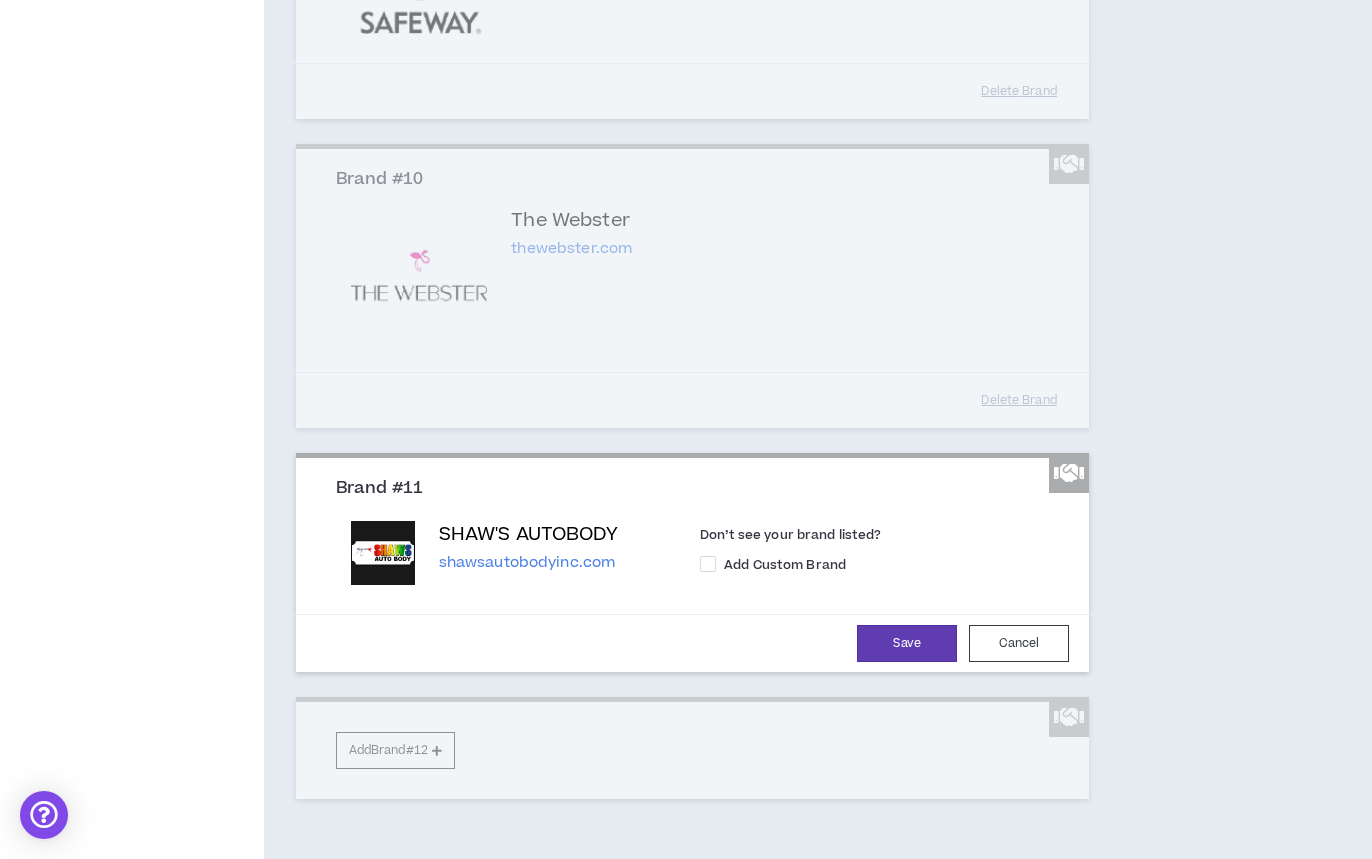drag, startPoint x: 407, startPoint y: 684, endPoint x: 565, endPoint y: 683, distance: 158.00316 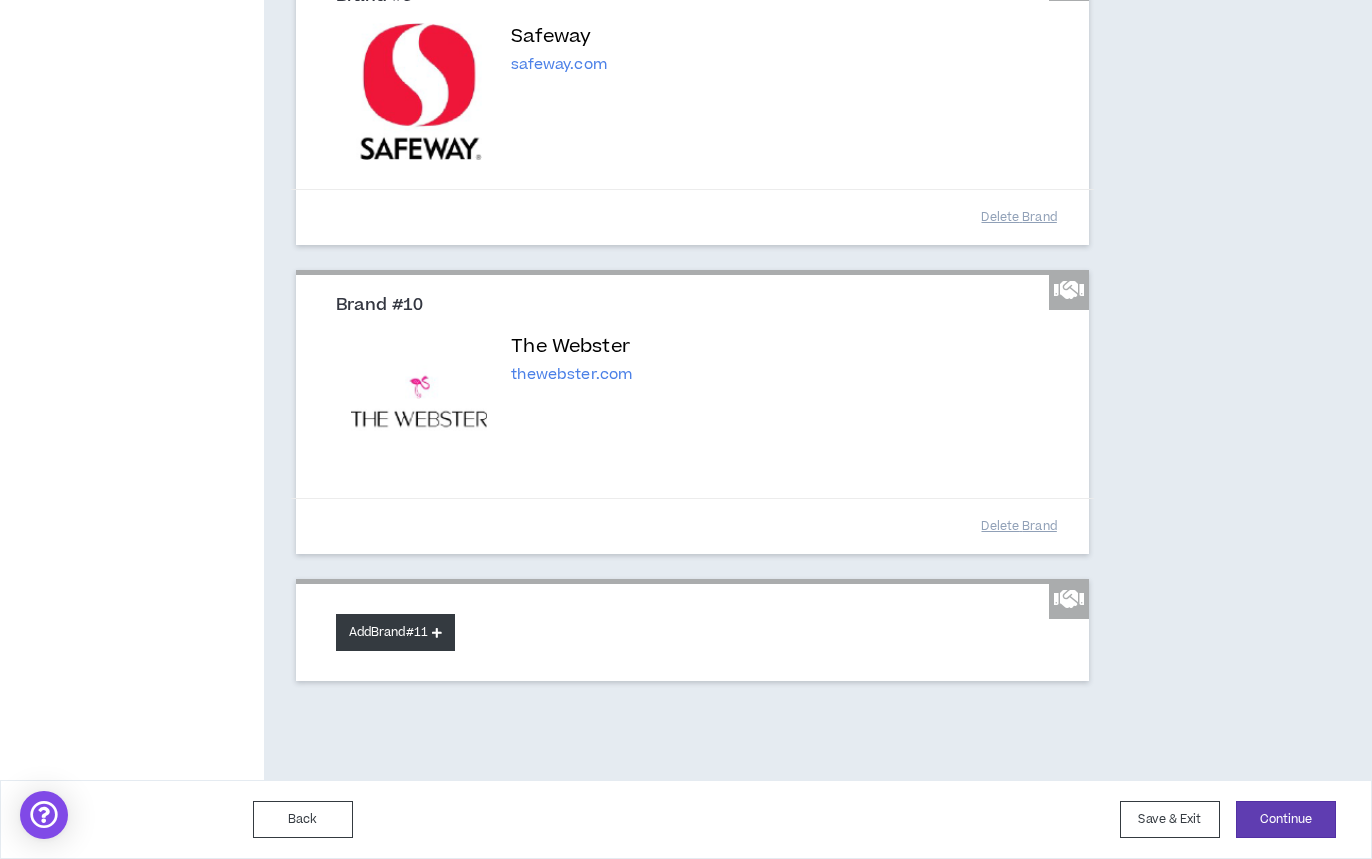 click on "Add  Brand  #11" at bounding box center [395, 632] 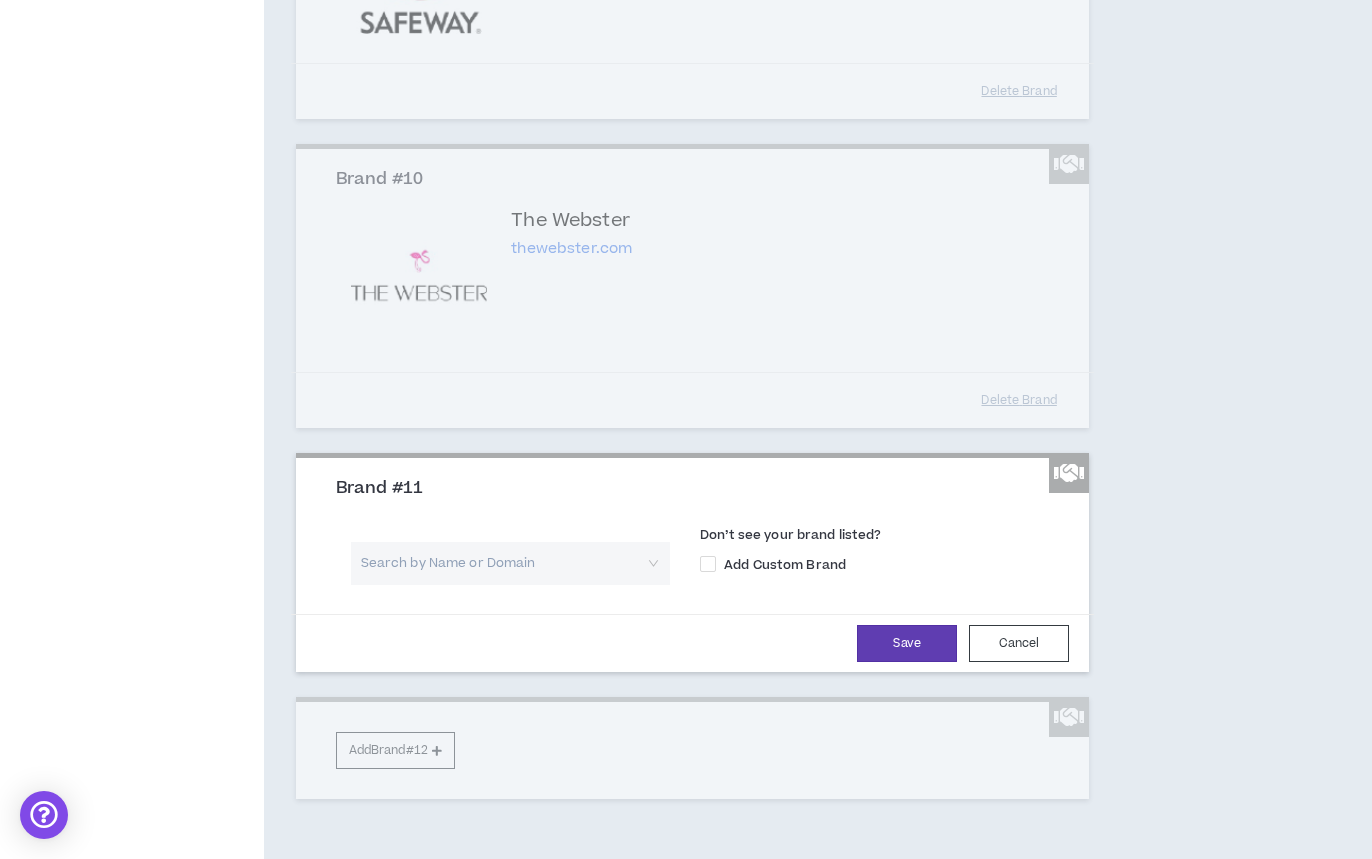 click at bounding box center [503, 563] 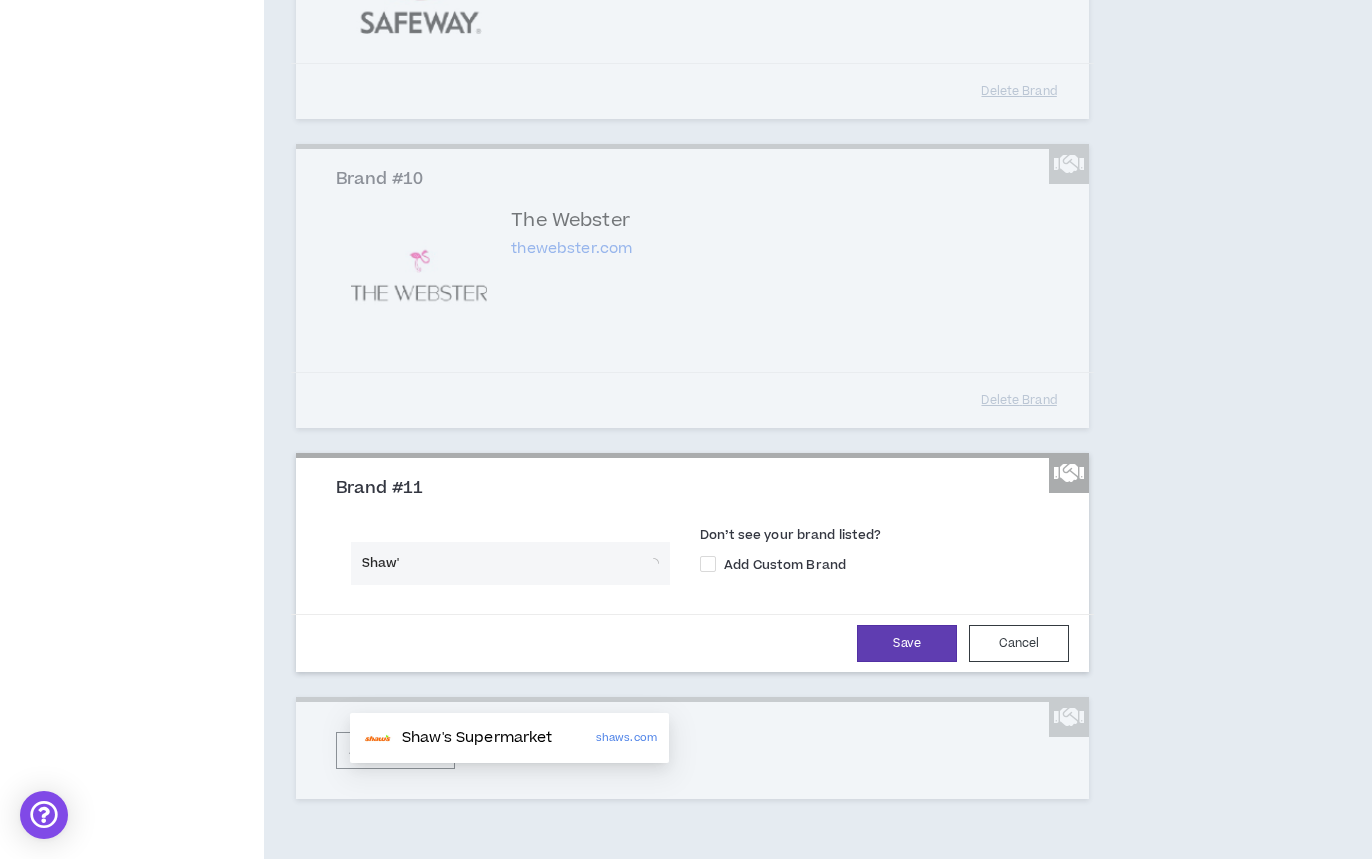 type on "Shaw's" 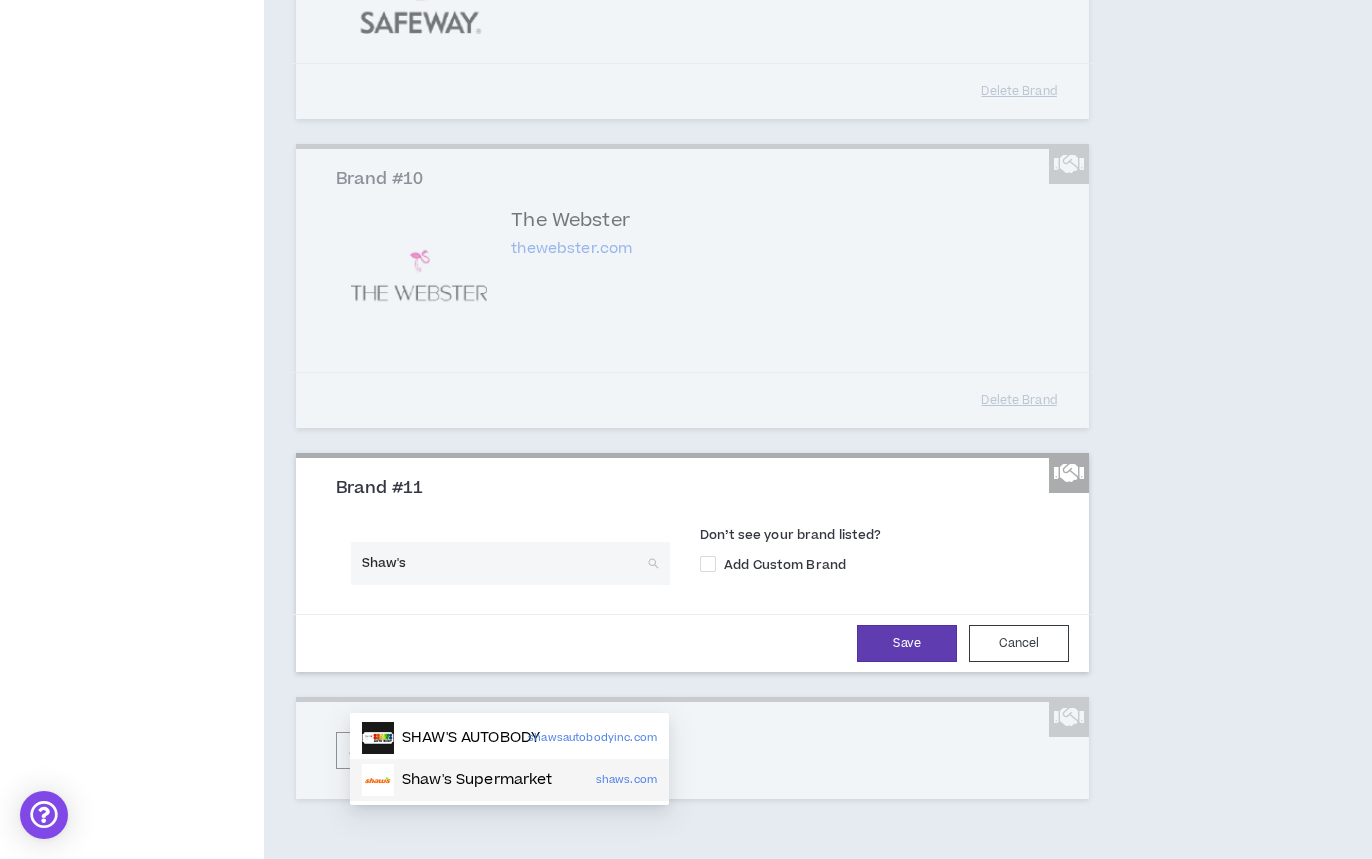 click on "Shaw's Supermarket" at bounding box center (477, 780) 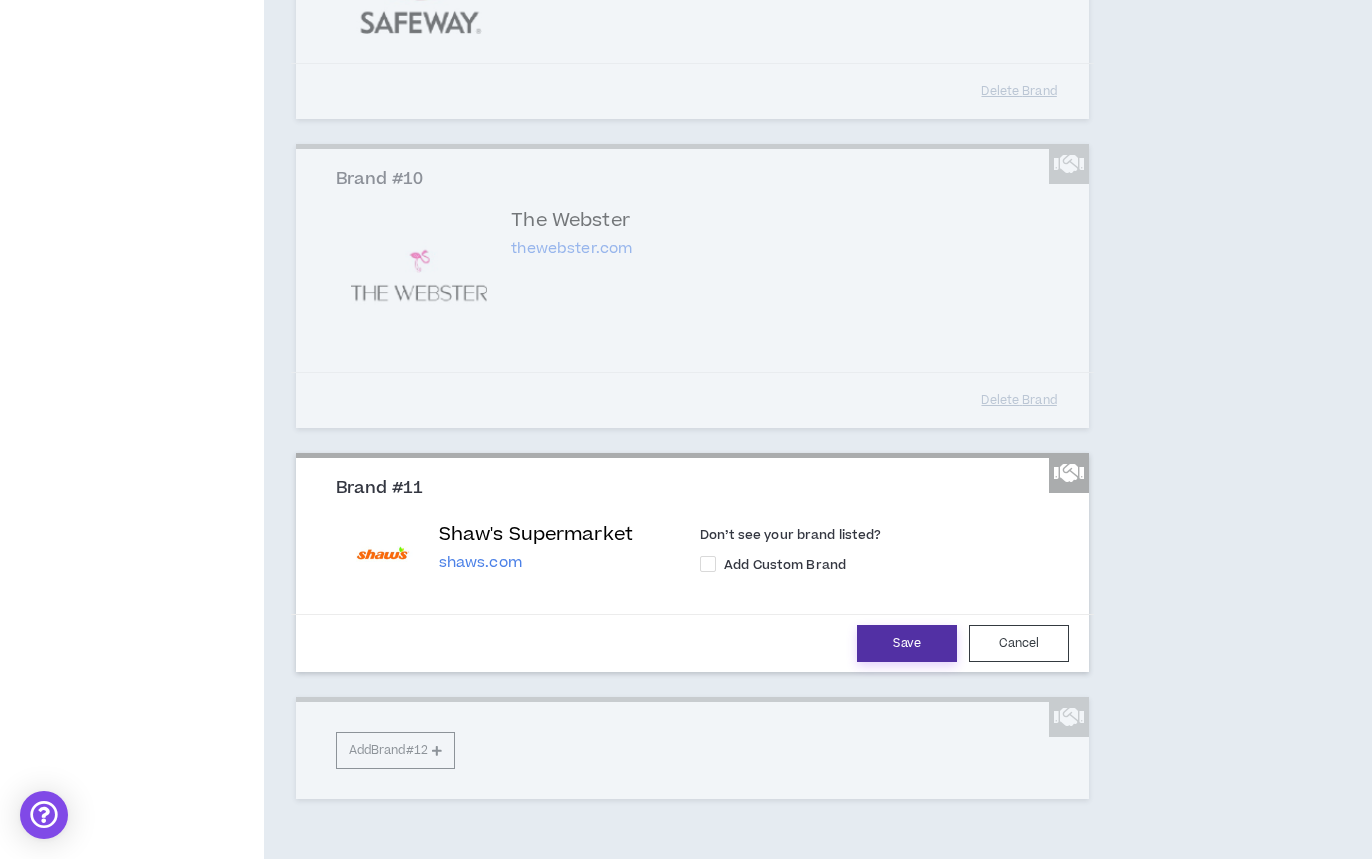 click on "Save" at bounding box center [907, 643] 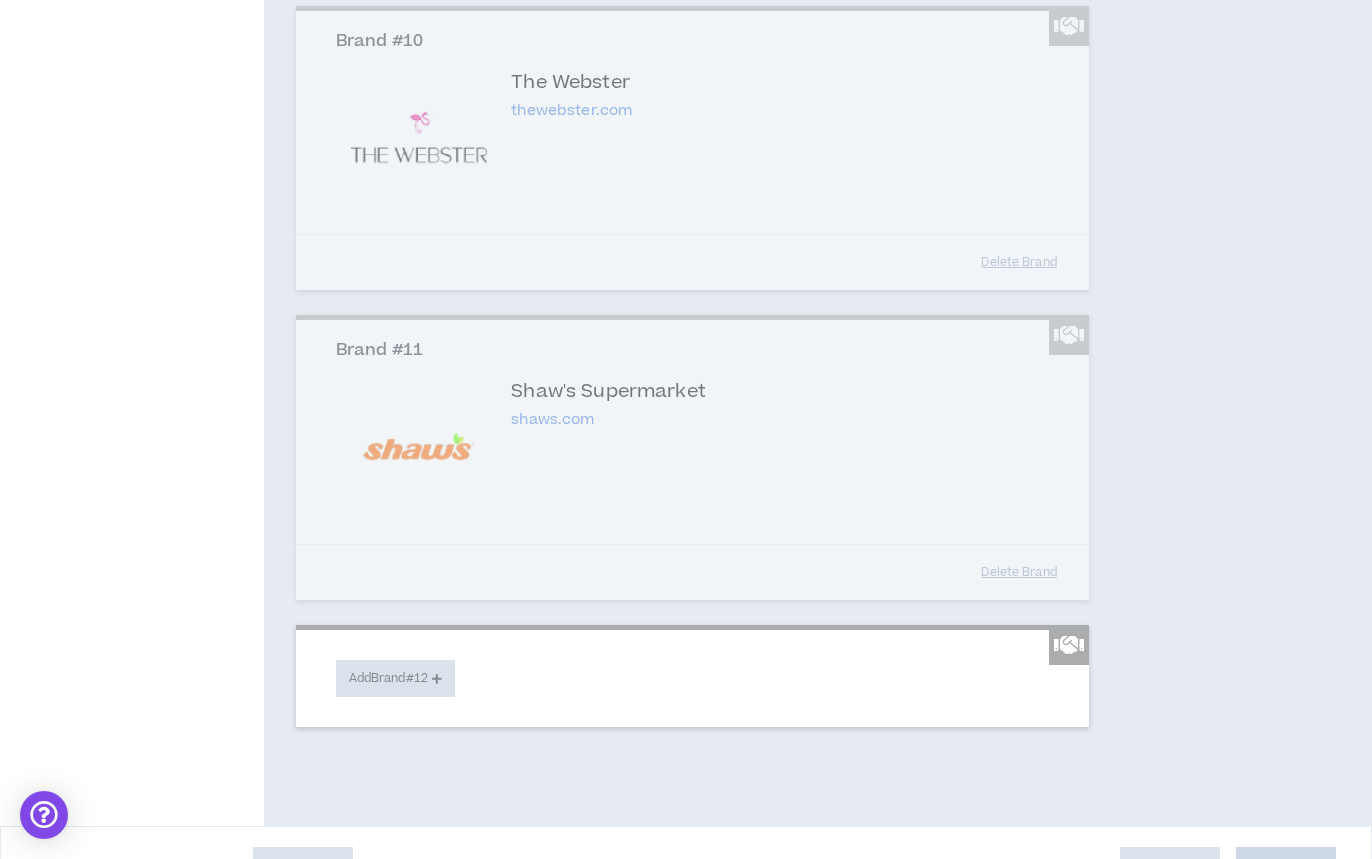 scroll, scrollTop: 2488, scrollLeft: 0, axis: vertical 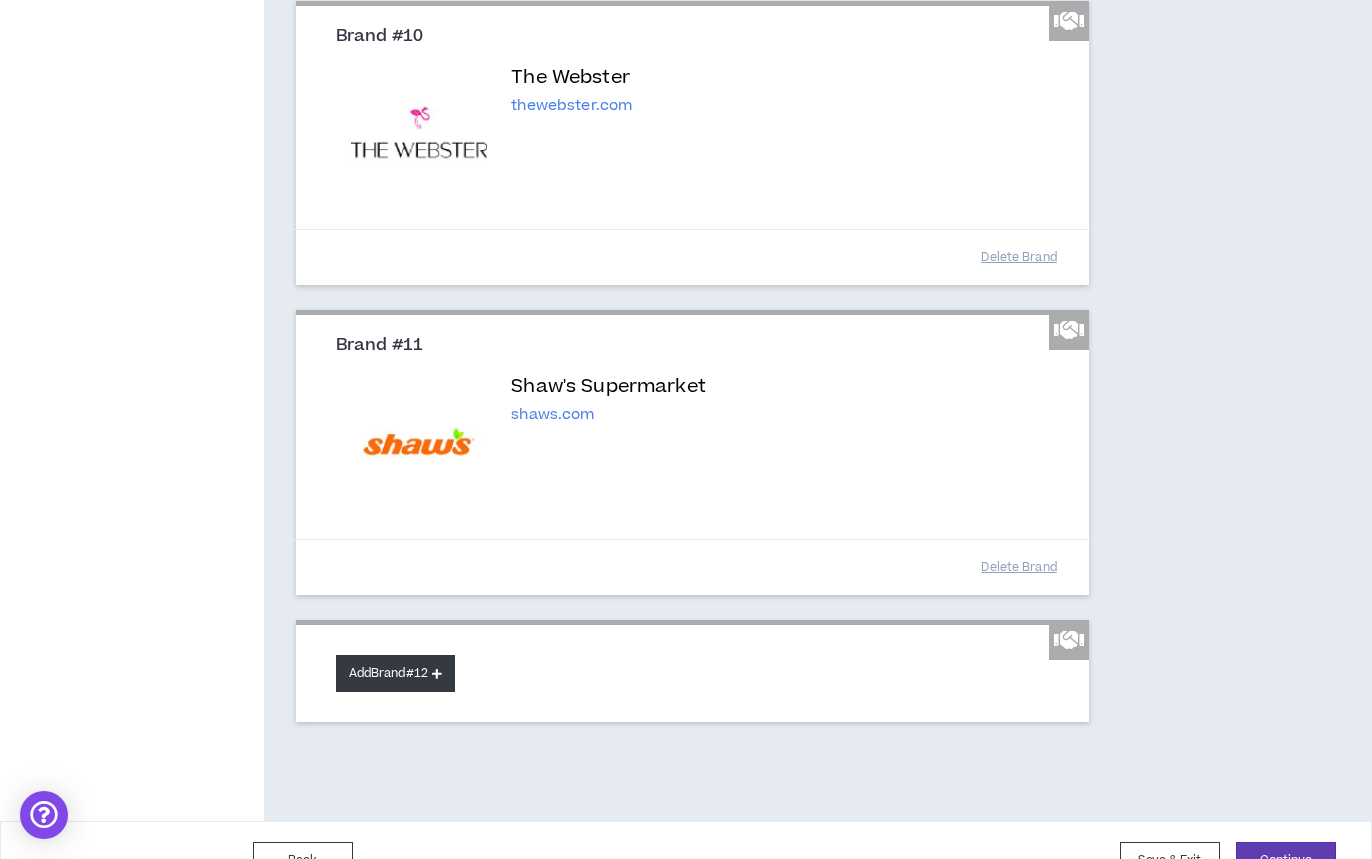 click on "Add  Brand  #12" at bounding box center [395, 673] 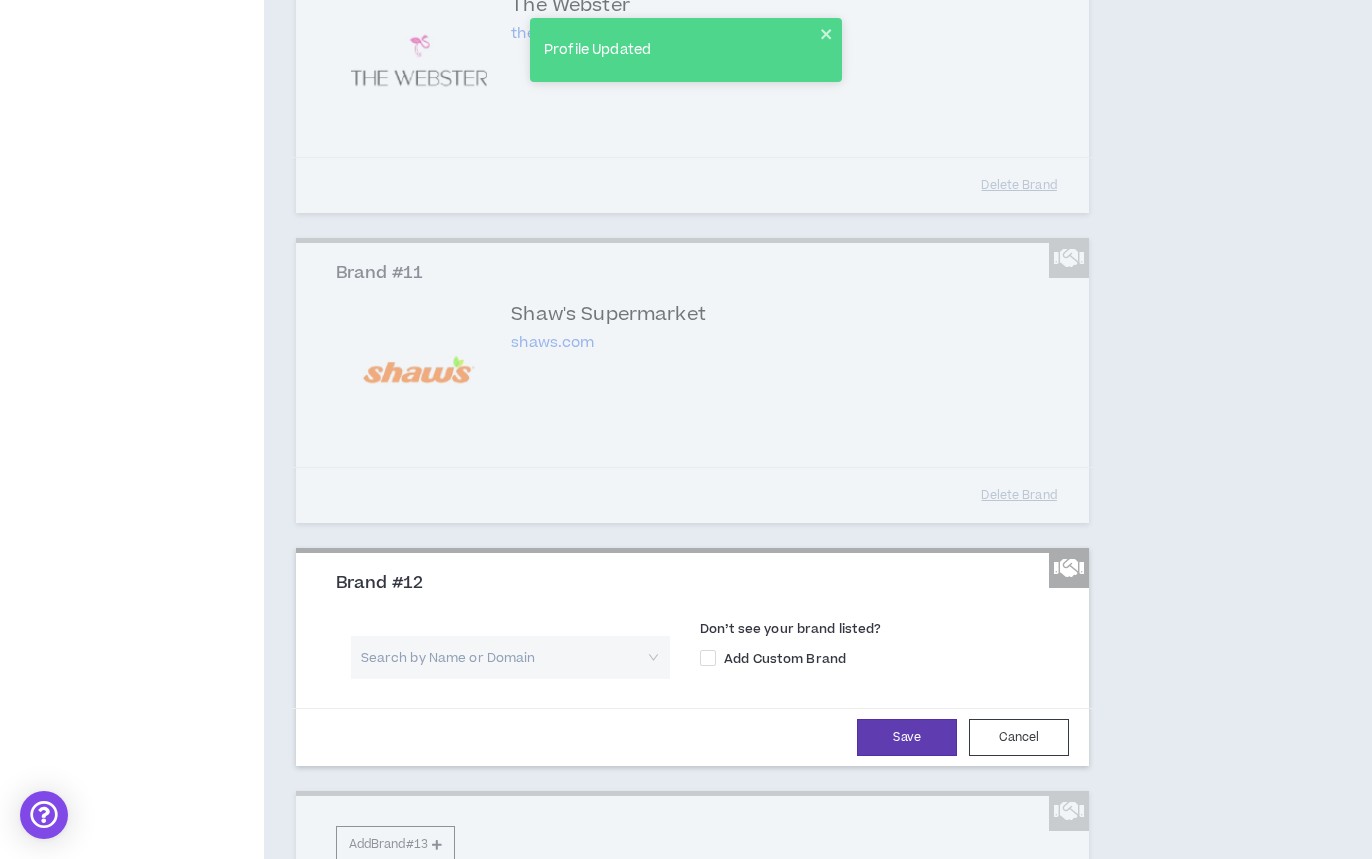 scroll, scrollTop: 2593, scrollLeft: 0, axis: vertical 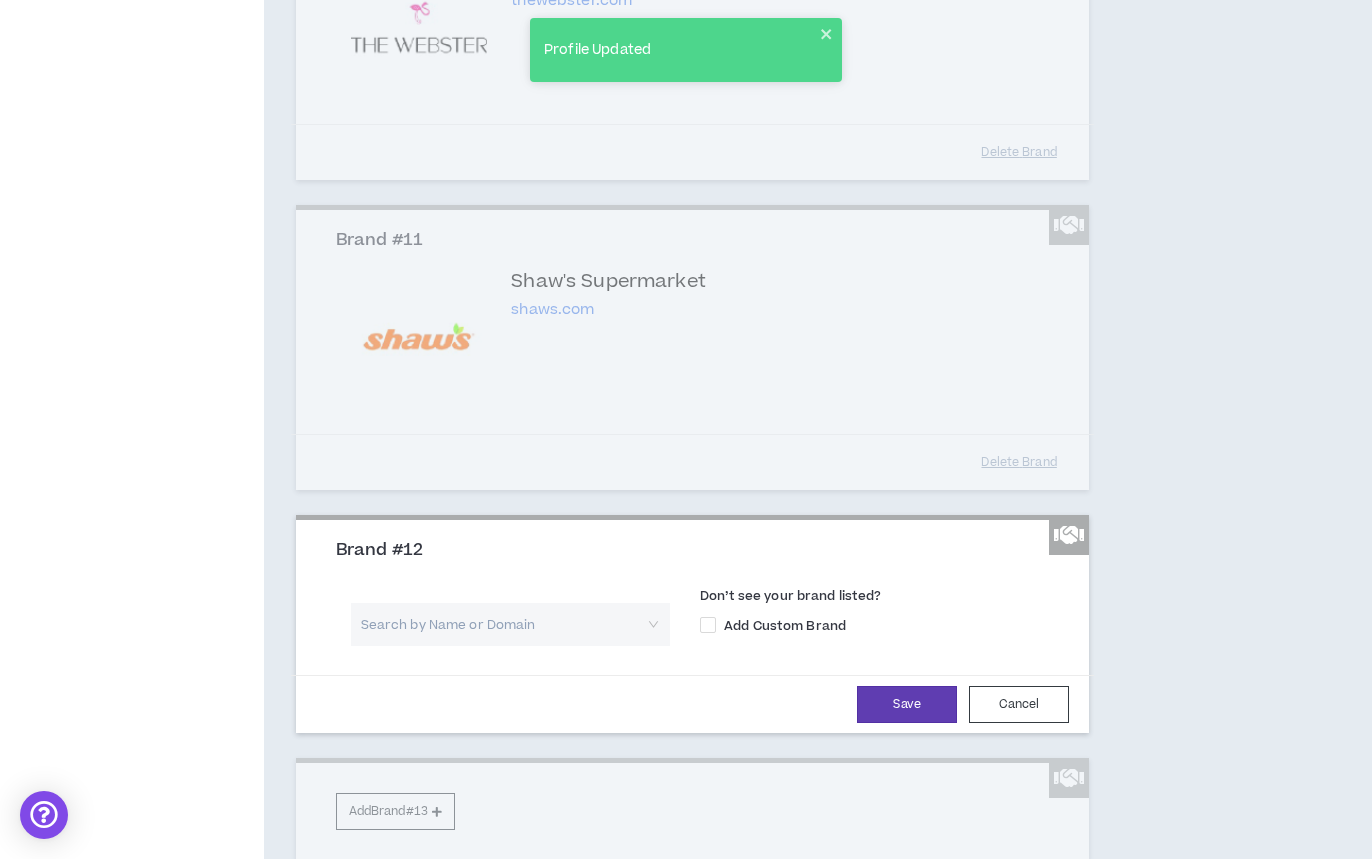 click at bounding box center [503, 624] 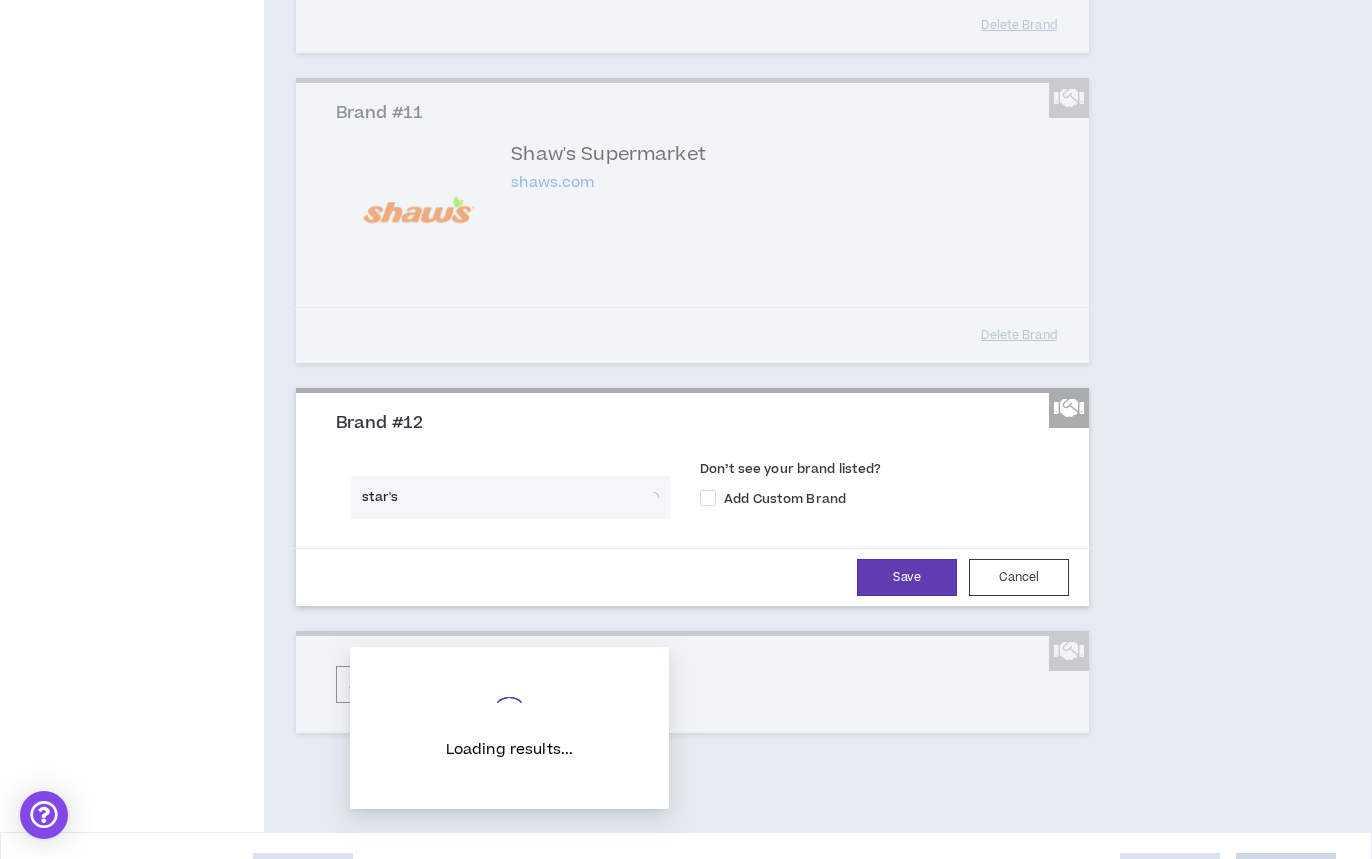 scroll, scrollTop: 2722, scrollLeft: 0, axis: vertical 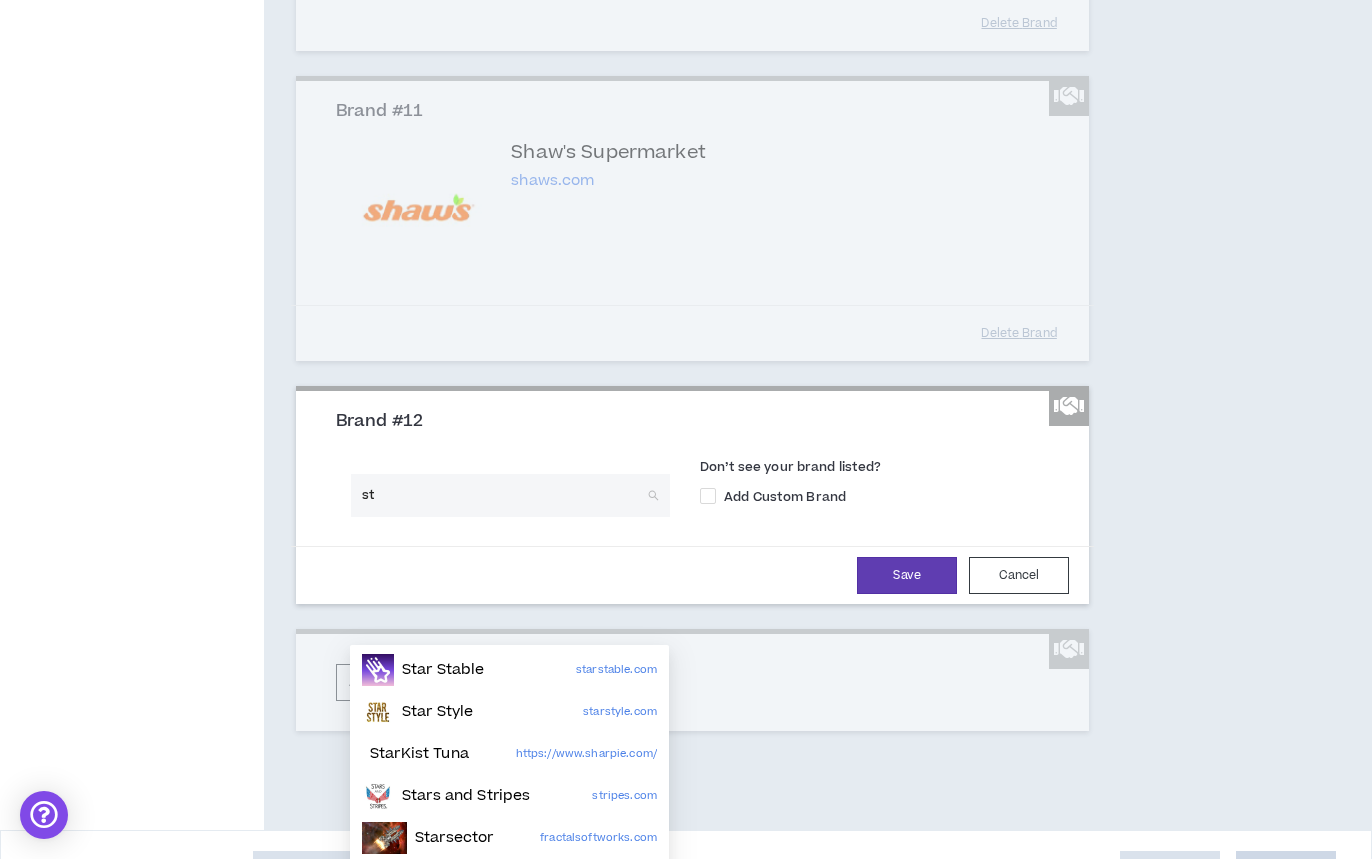 type on "s" 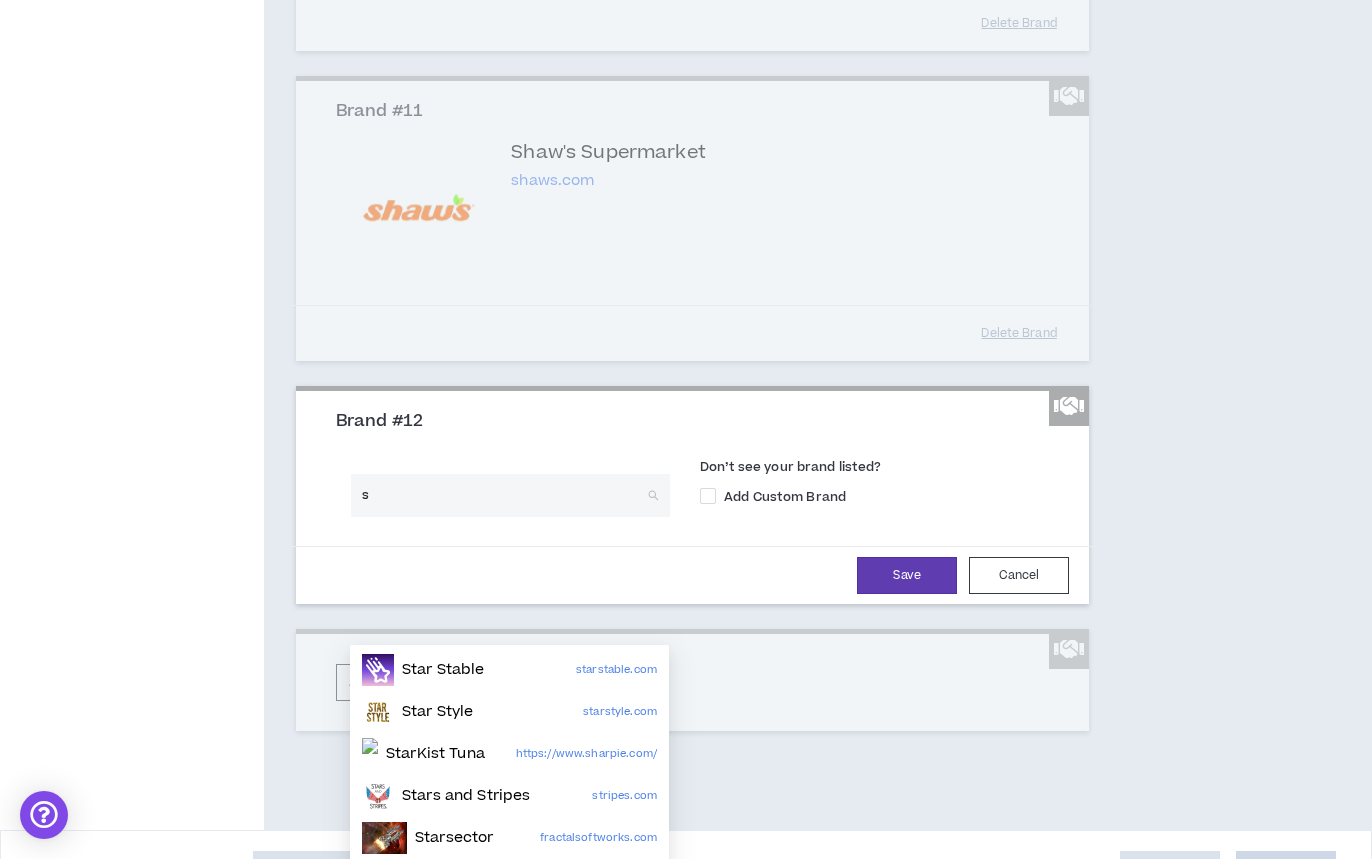type 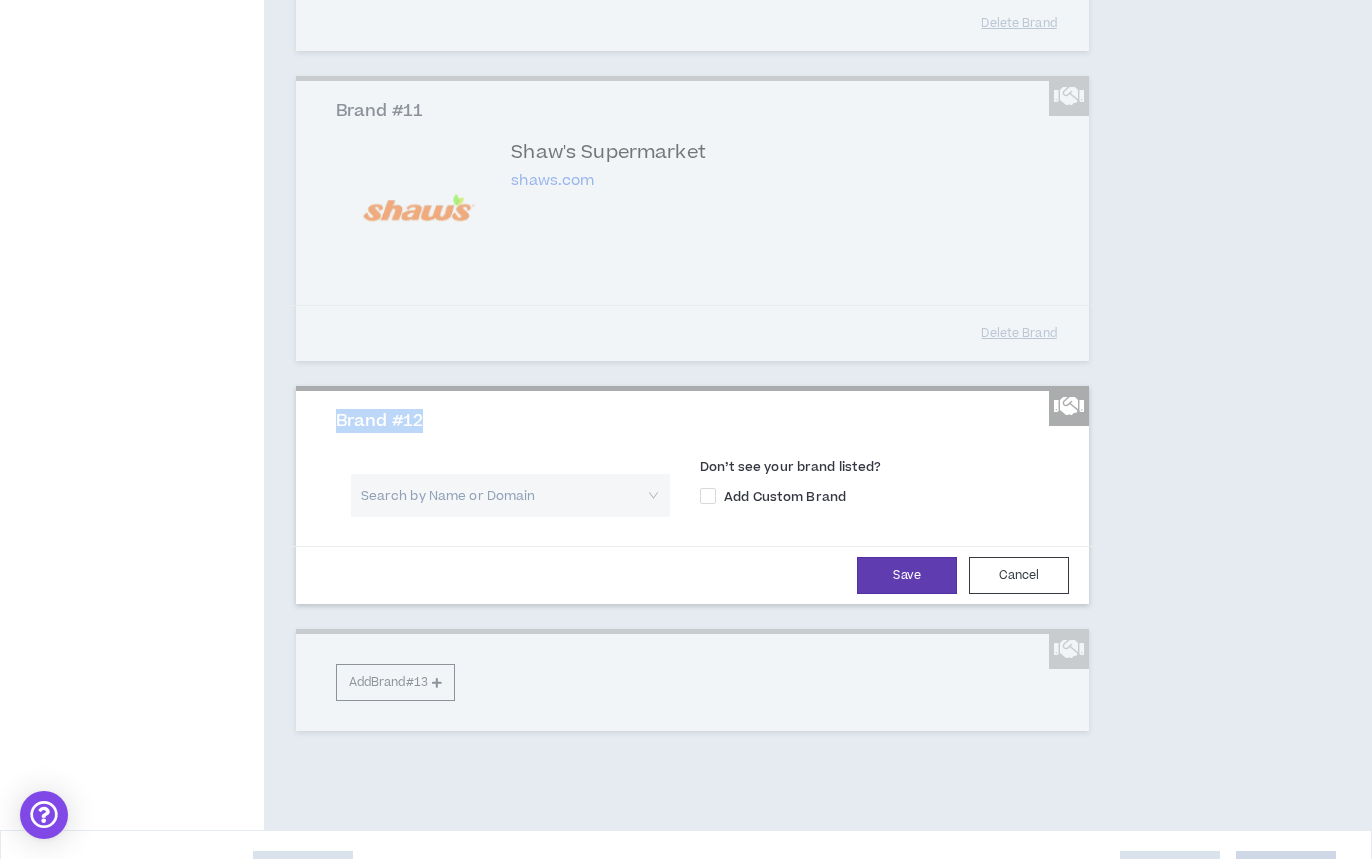 drag, startPoint x: 632, startPoint y: 534, endPoint x: 689, endPoint y: 572, distance: 68.50548 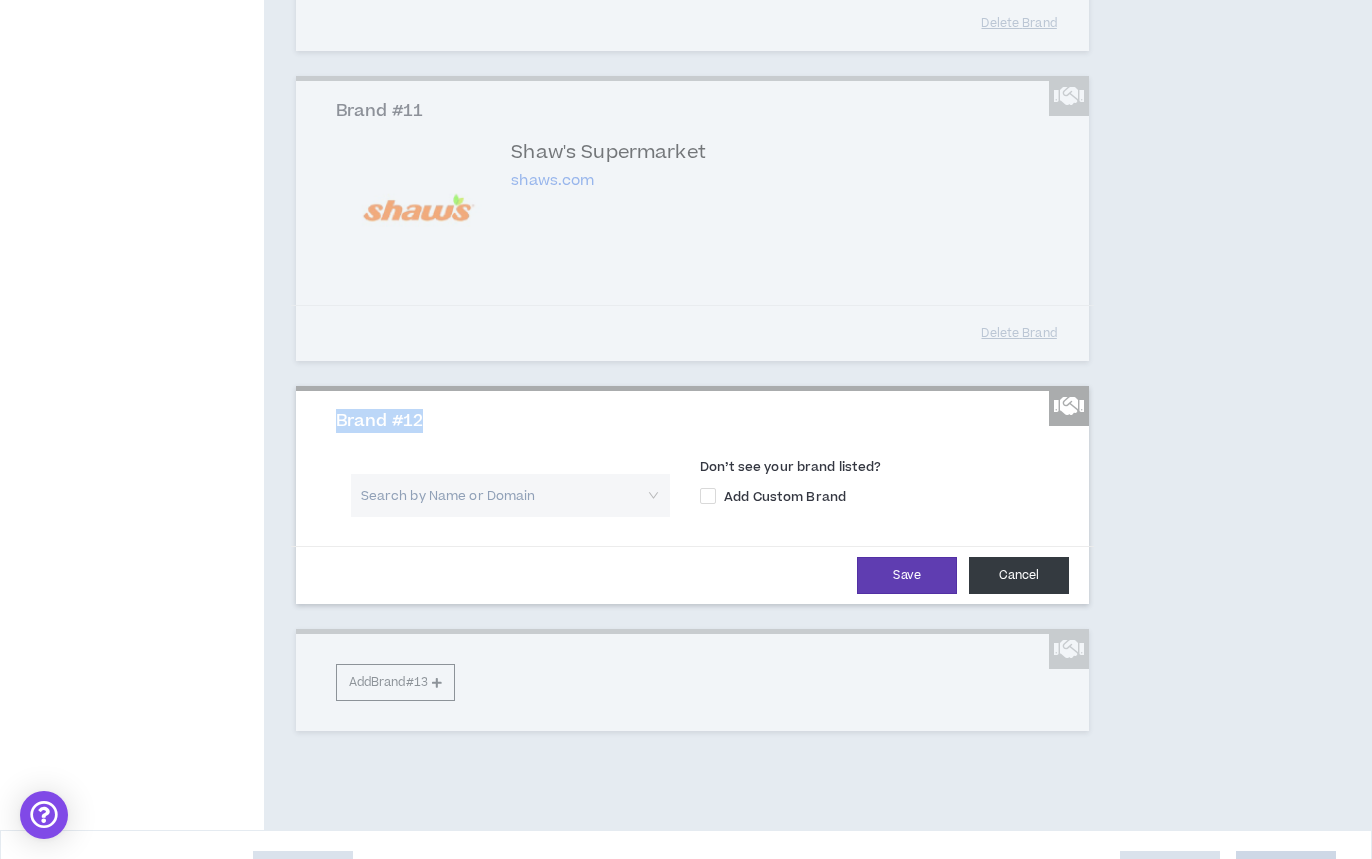 click on "Cancel" at bounding box center (1019, 575) 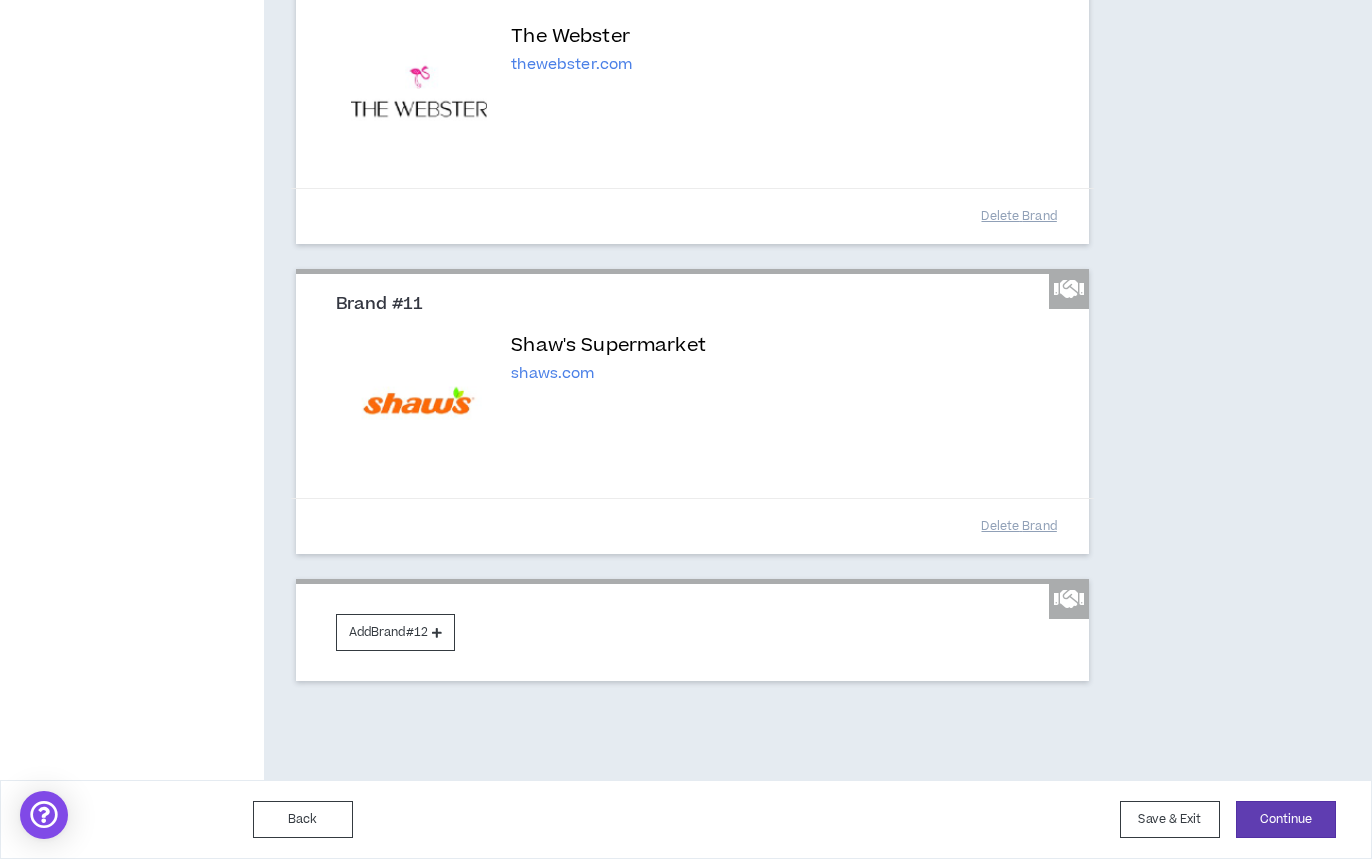 scroll, scrollTop: 2653, scrollLeft: 0, axis: vertical 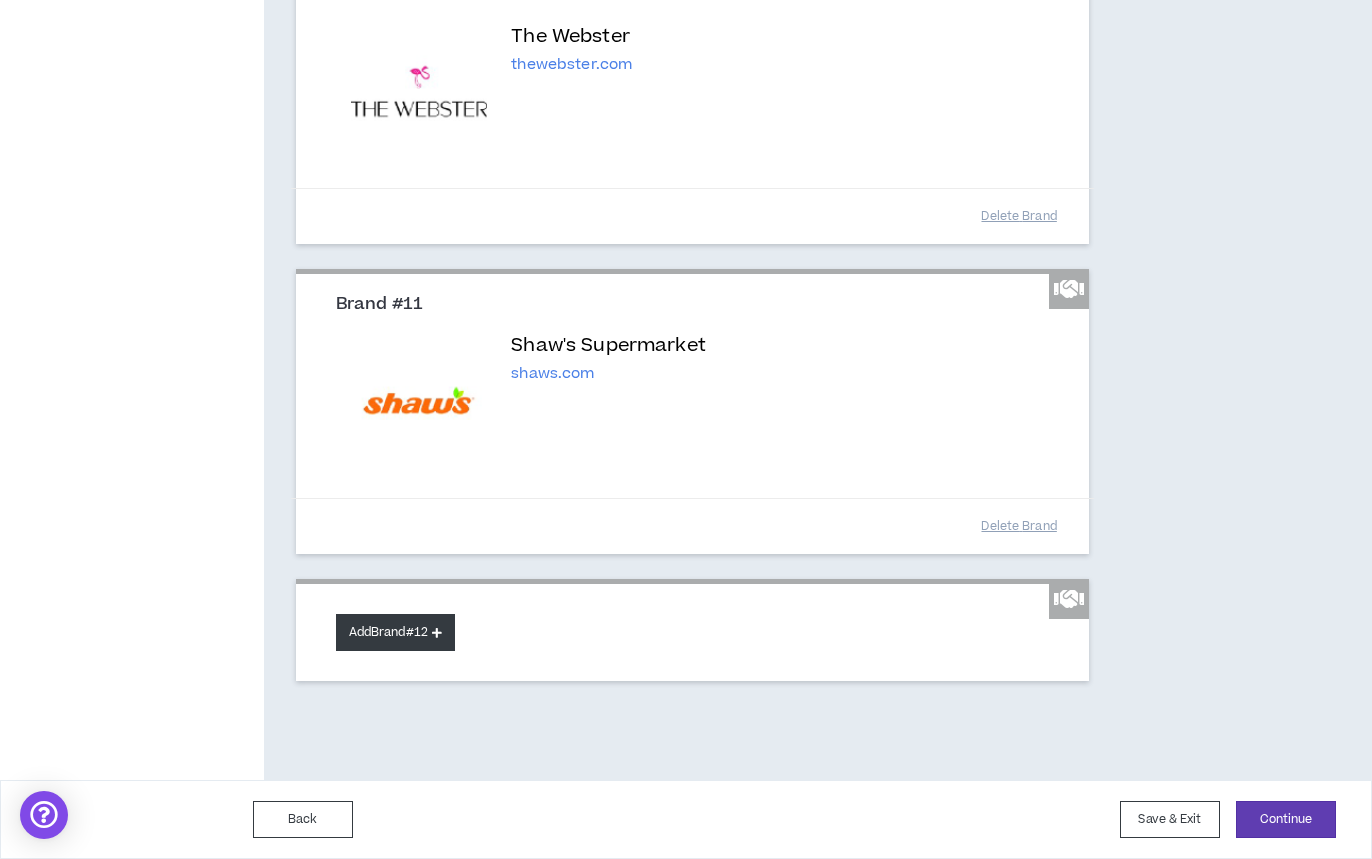 click on "Add  Brand  #12" at bounding box center (395, 632) 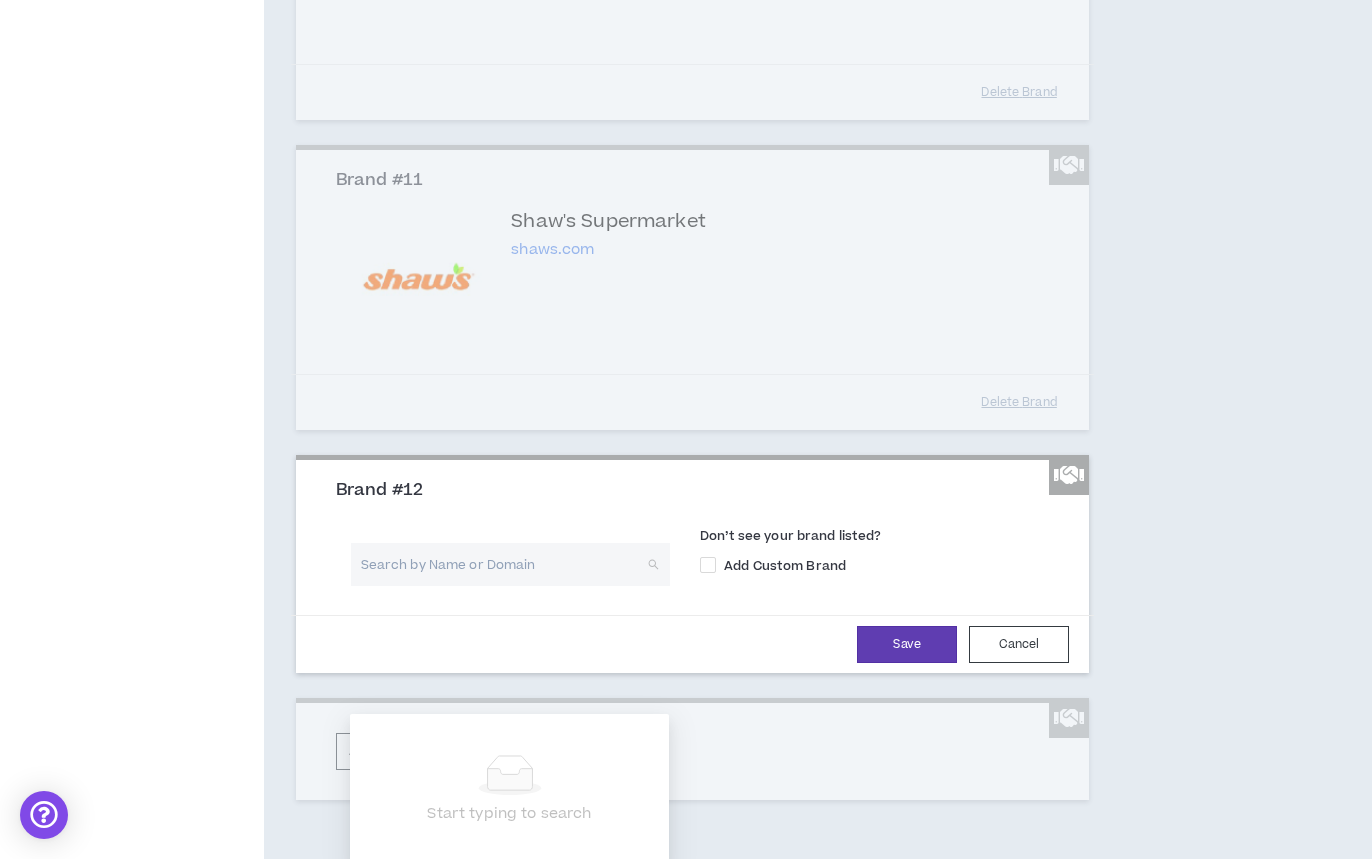 click at bounding box center [503, 564] 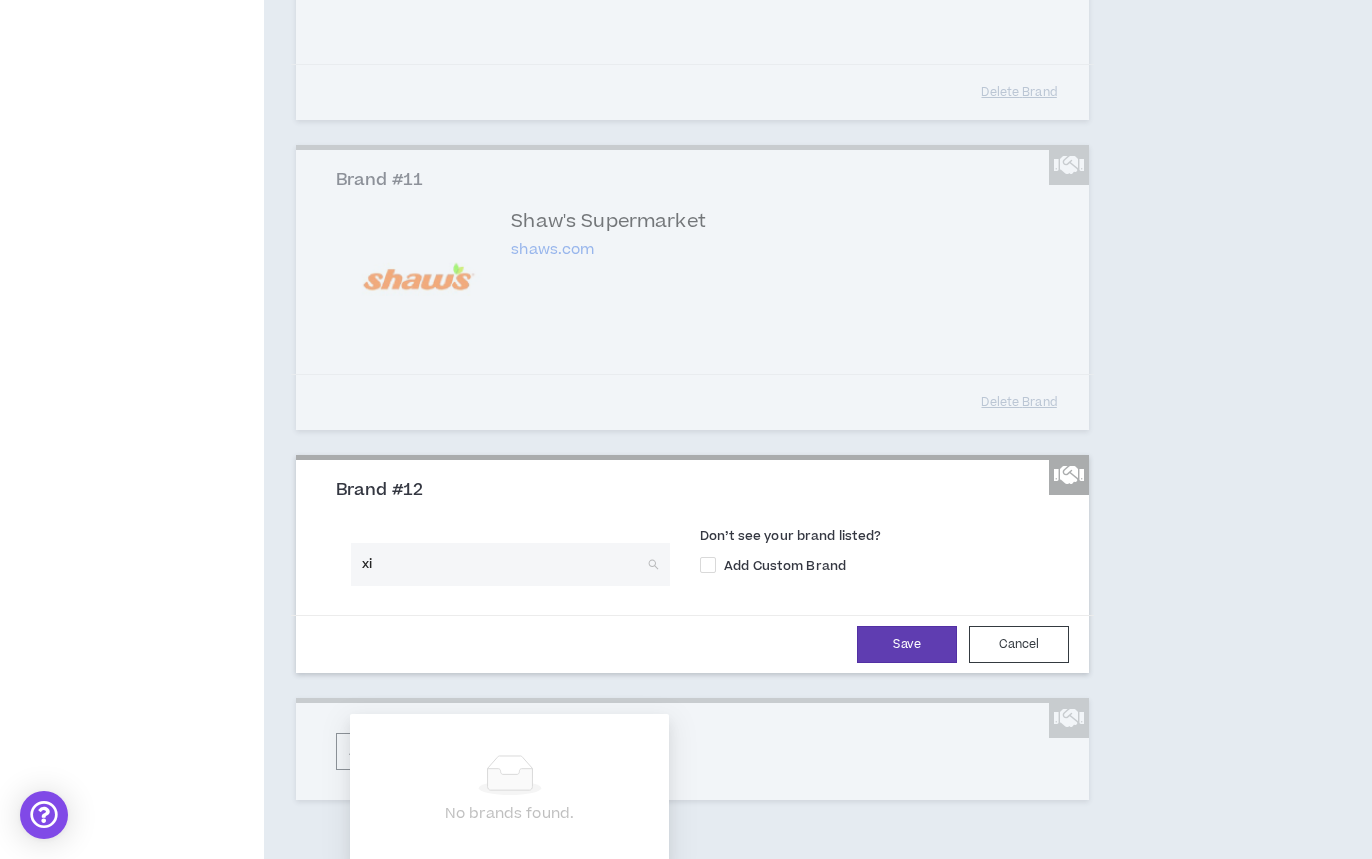 type on "x" 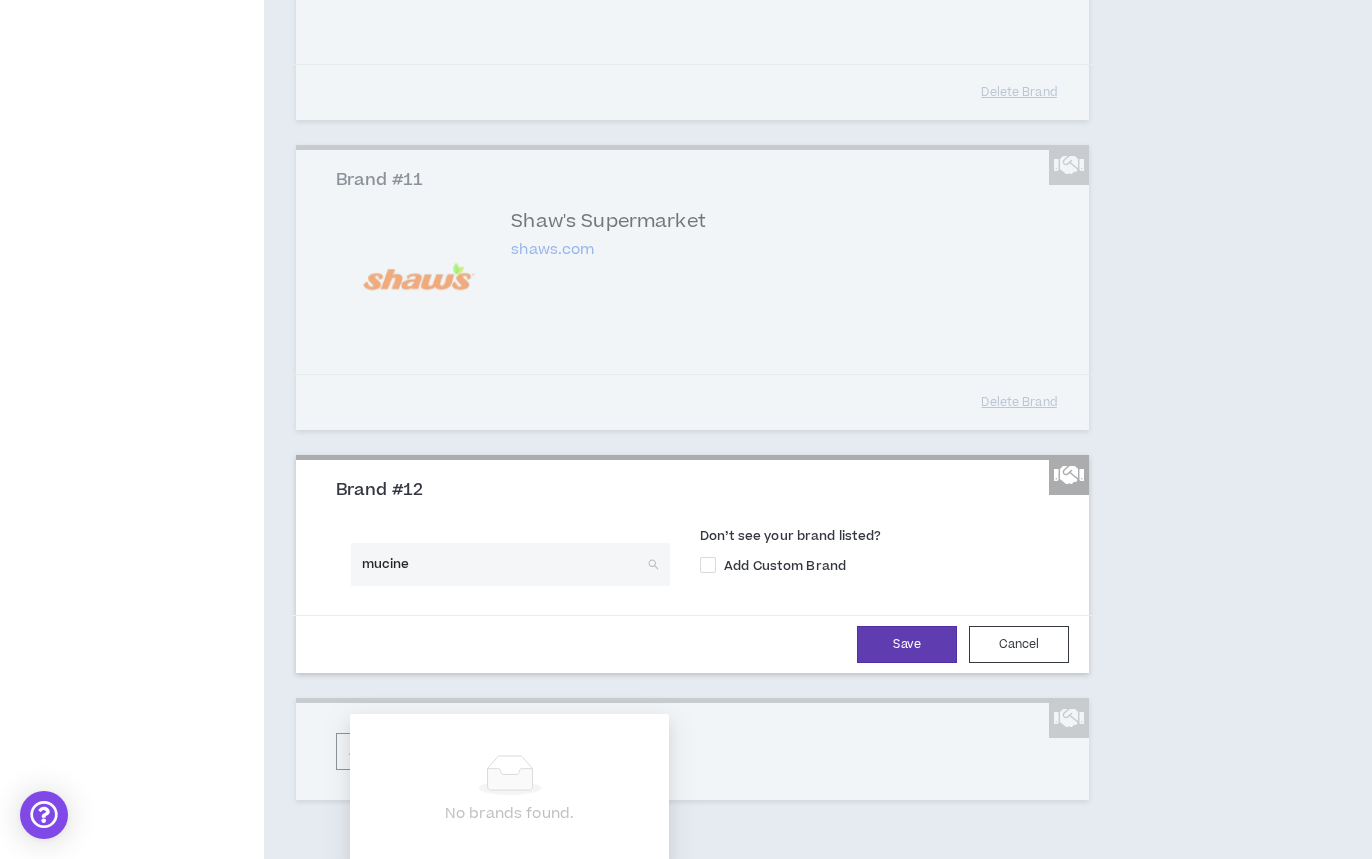 type on "mucinex" 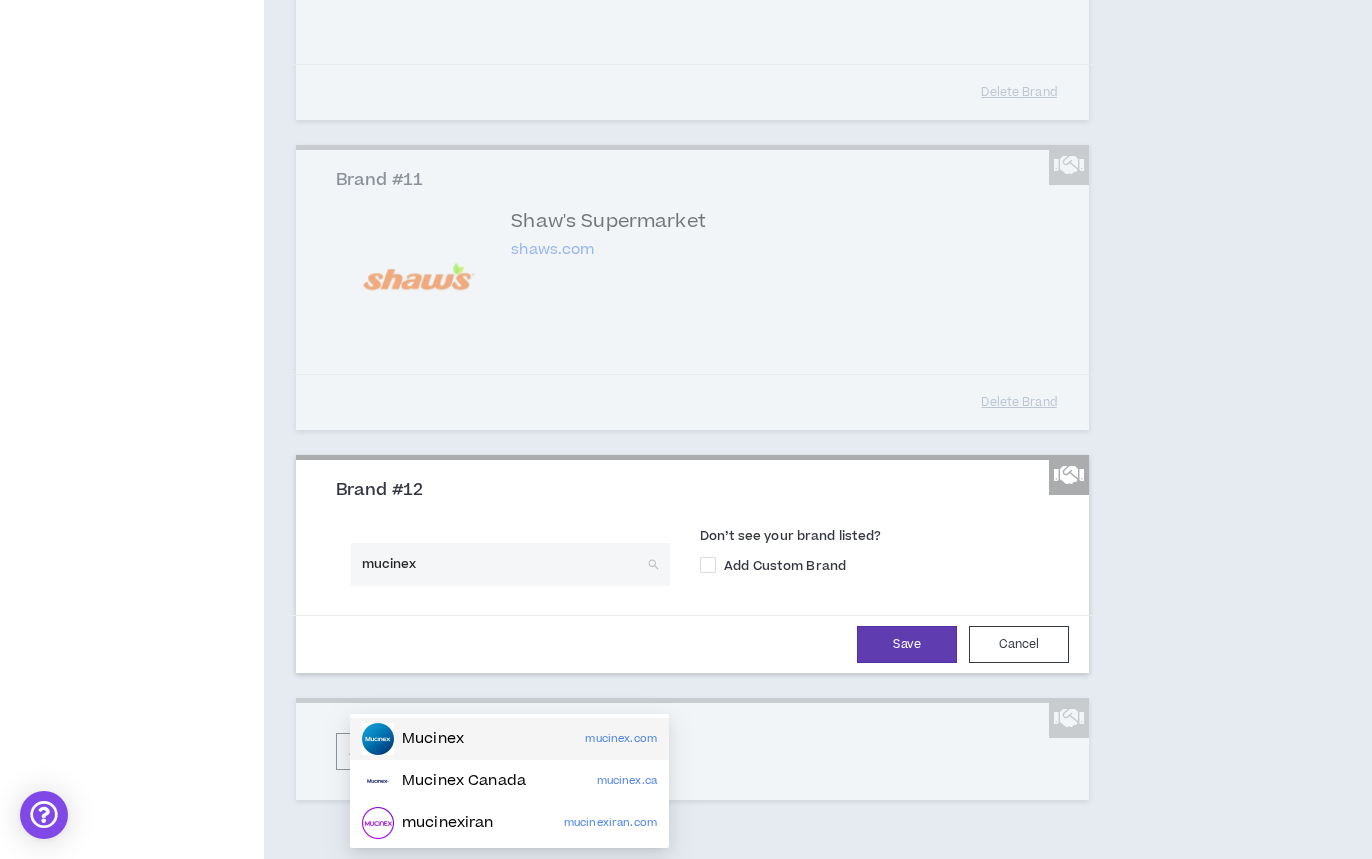 click on "Mucinex" at bounding box center [433, 739] 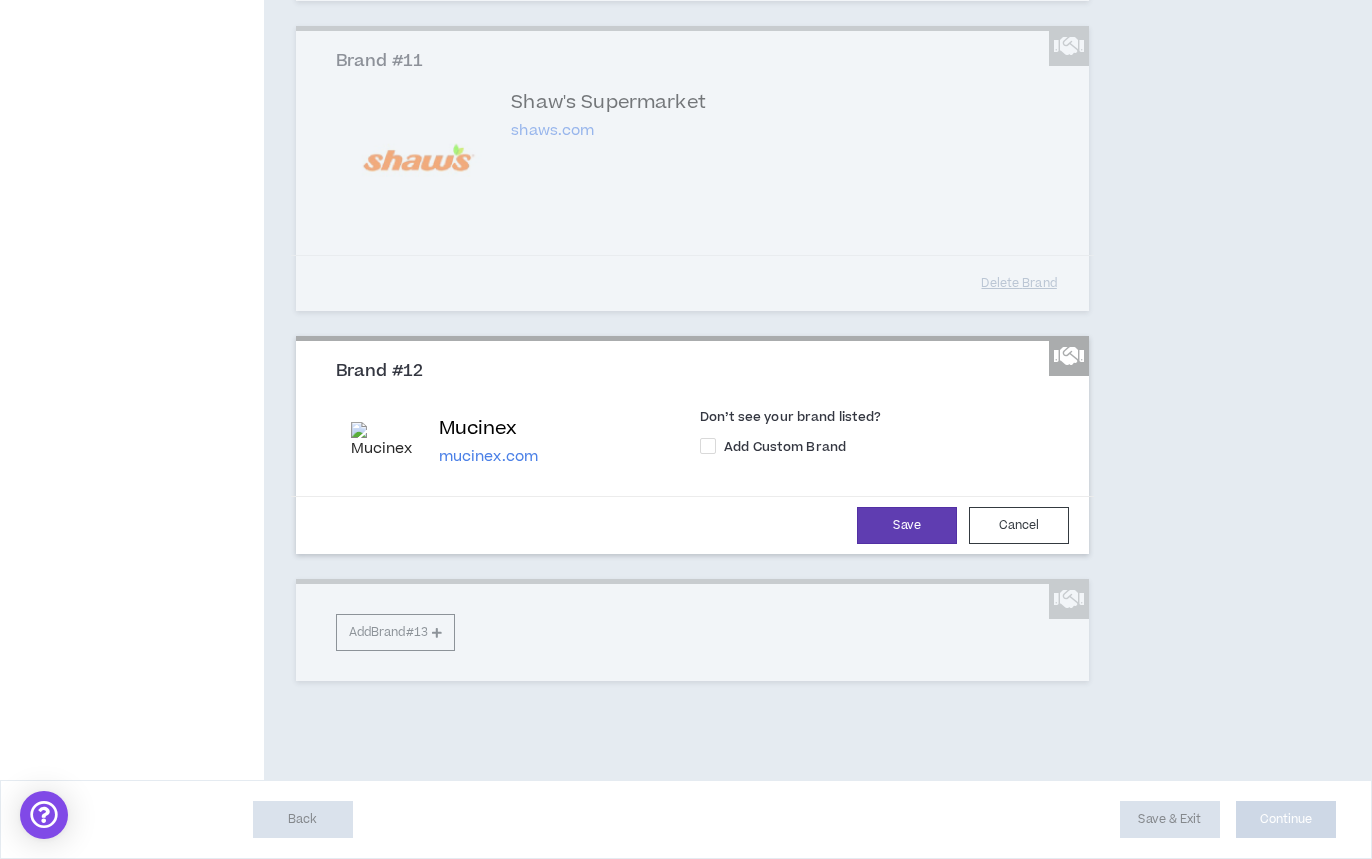 scroll, scrollTop: 2896, scrollLeft: 0, axis: vertical 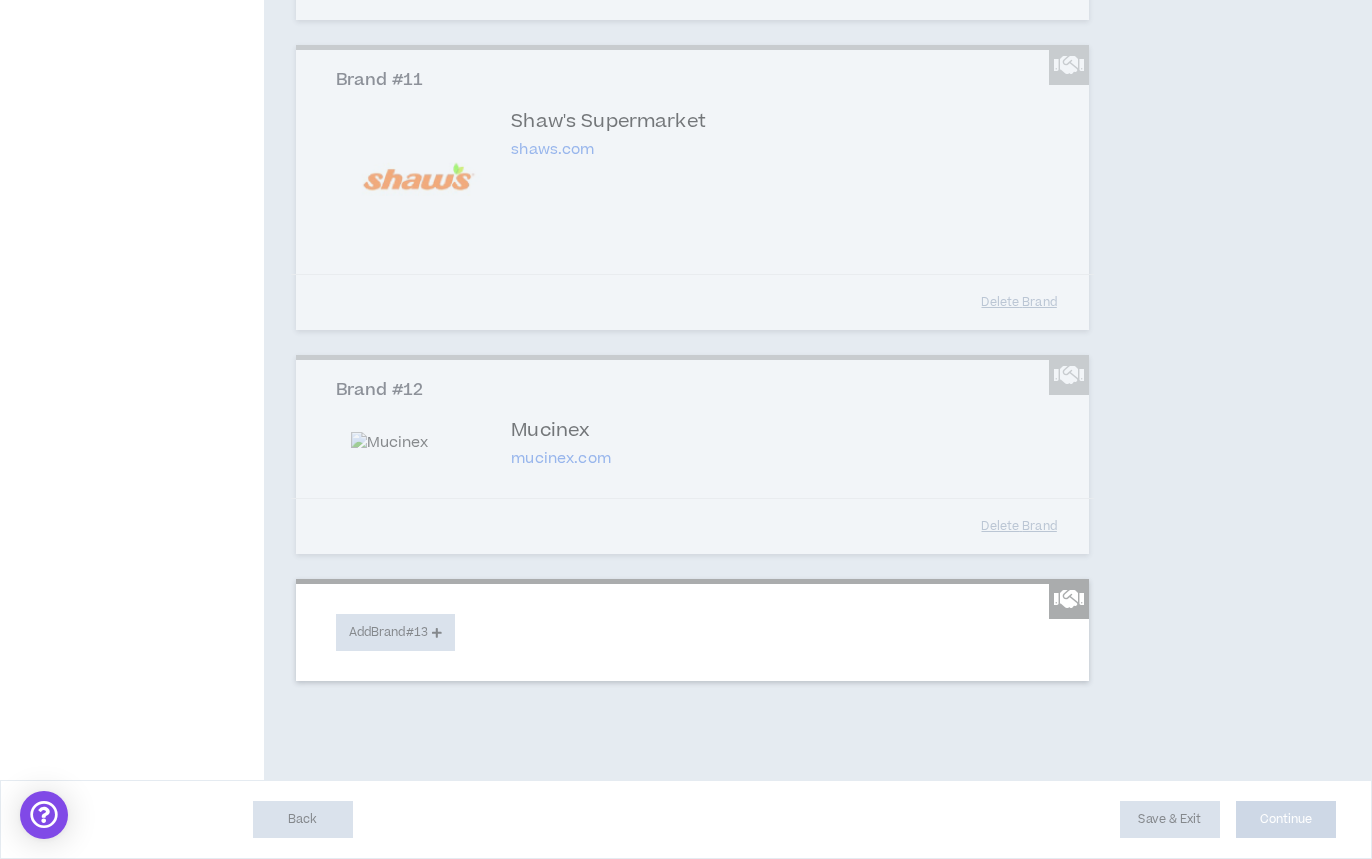 click on "Add  Brand  #13" at bounding box center [395, 632] 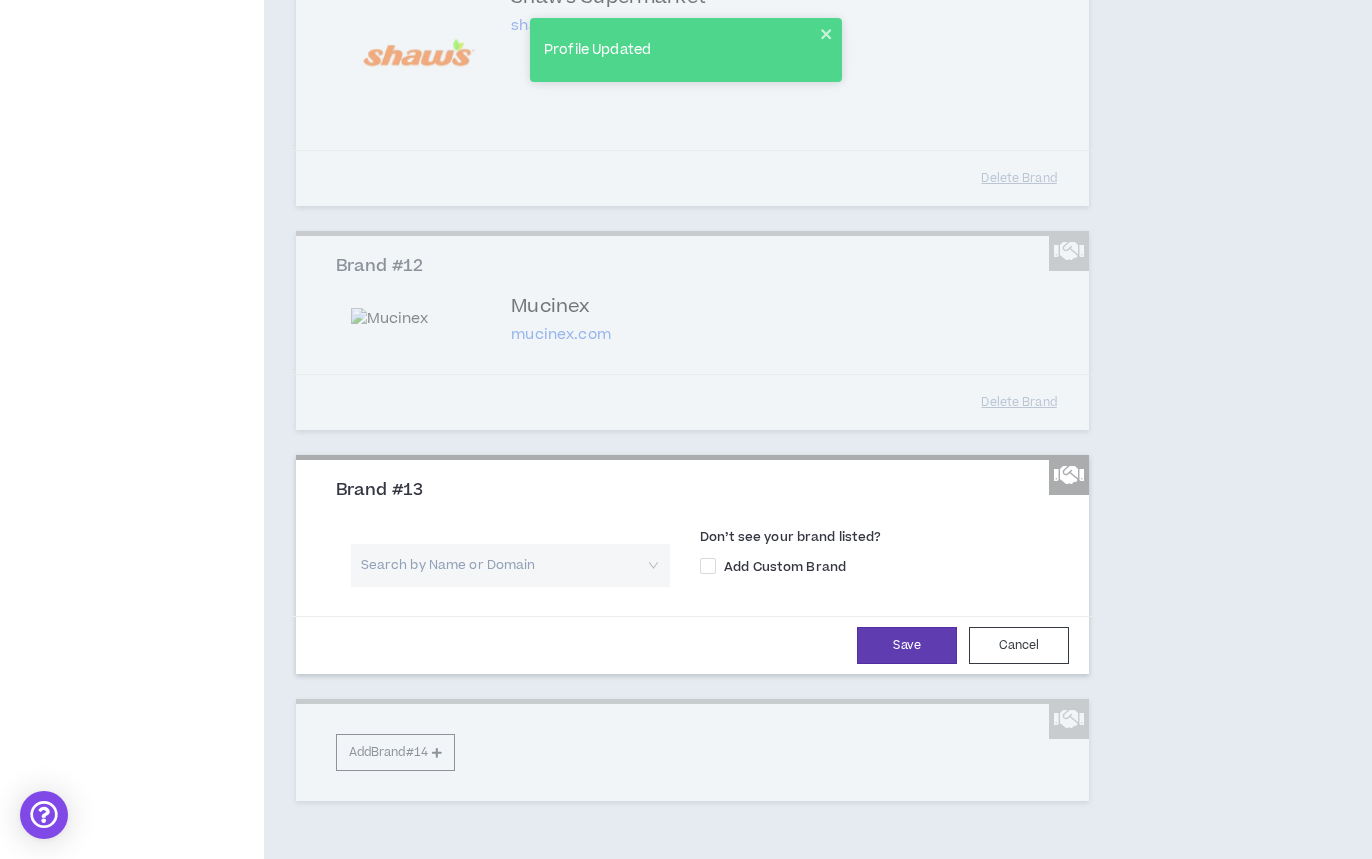 click at bounding box center [503, 565] 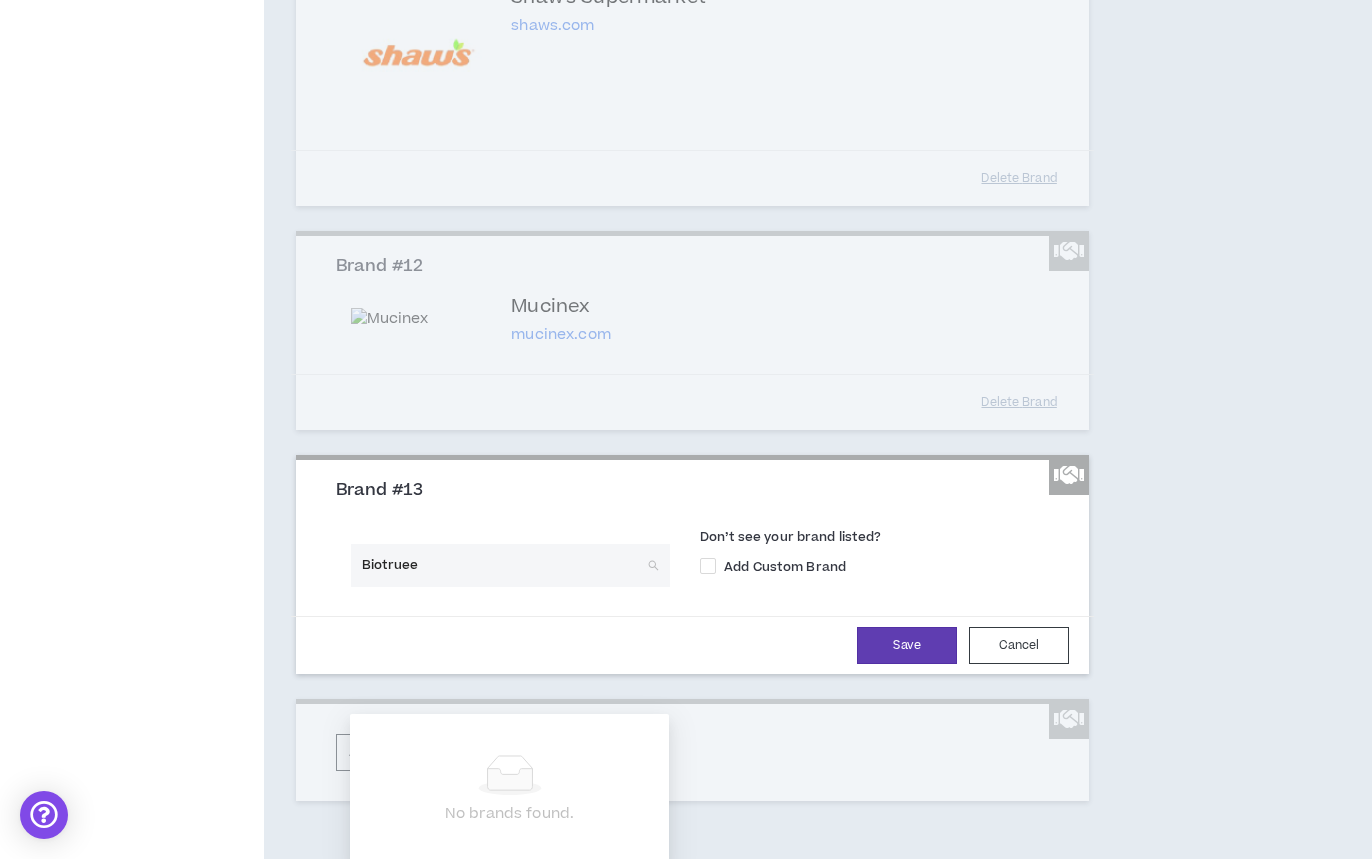 type on "Biotrue" 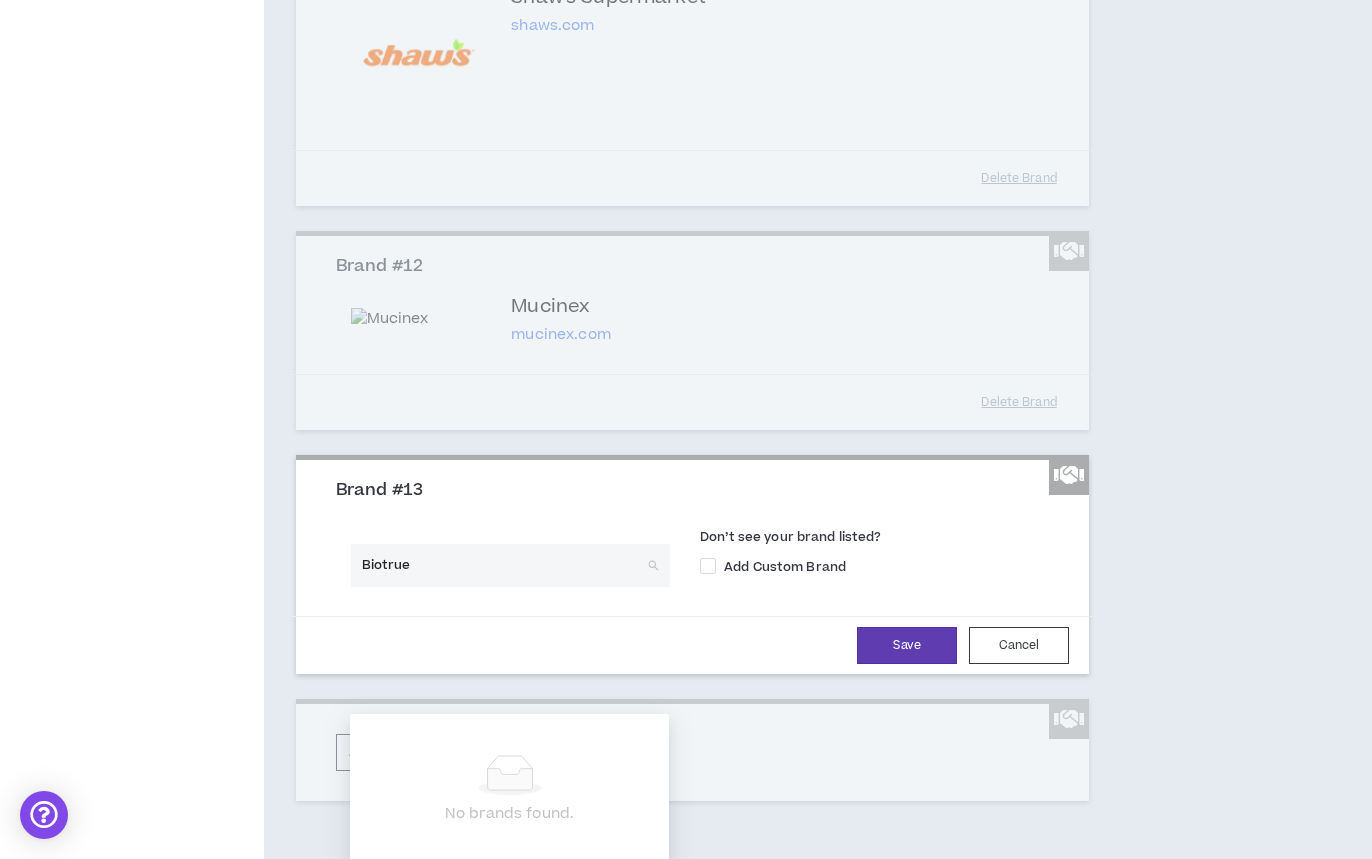 click on "Biotrue" at bounding box center (503, 565) 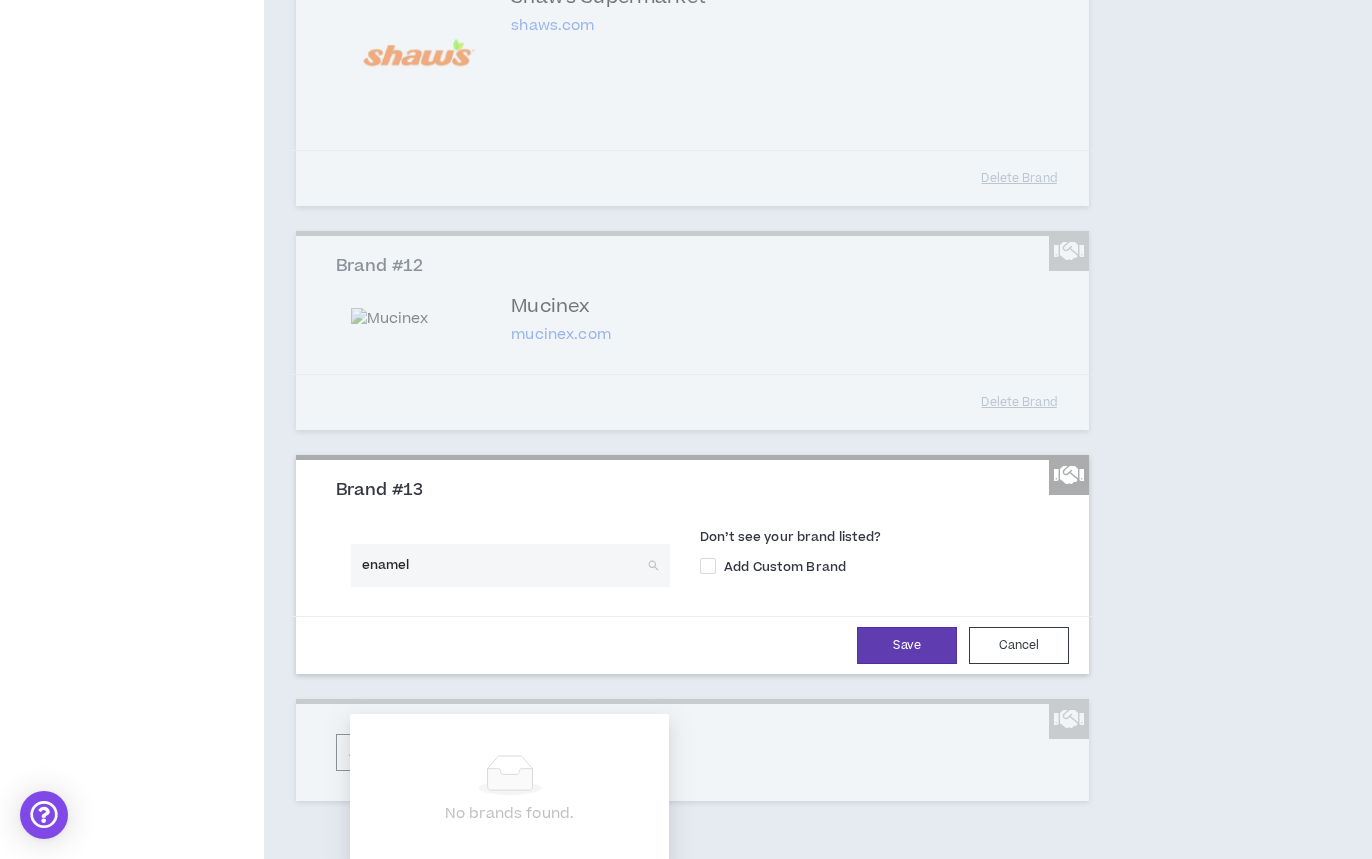 drag, startPoint x: 558, startPoint y: 689, endPoint x: 550, endPoint y: 745, distance: 56.568542 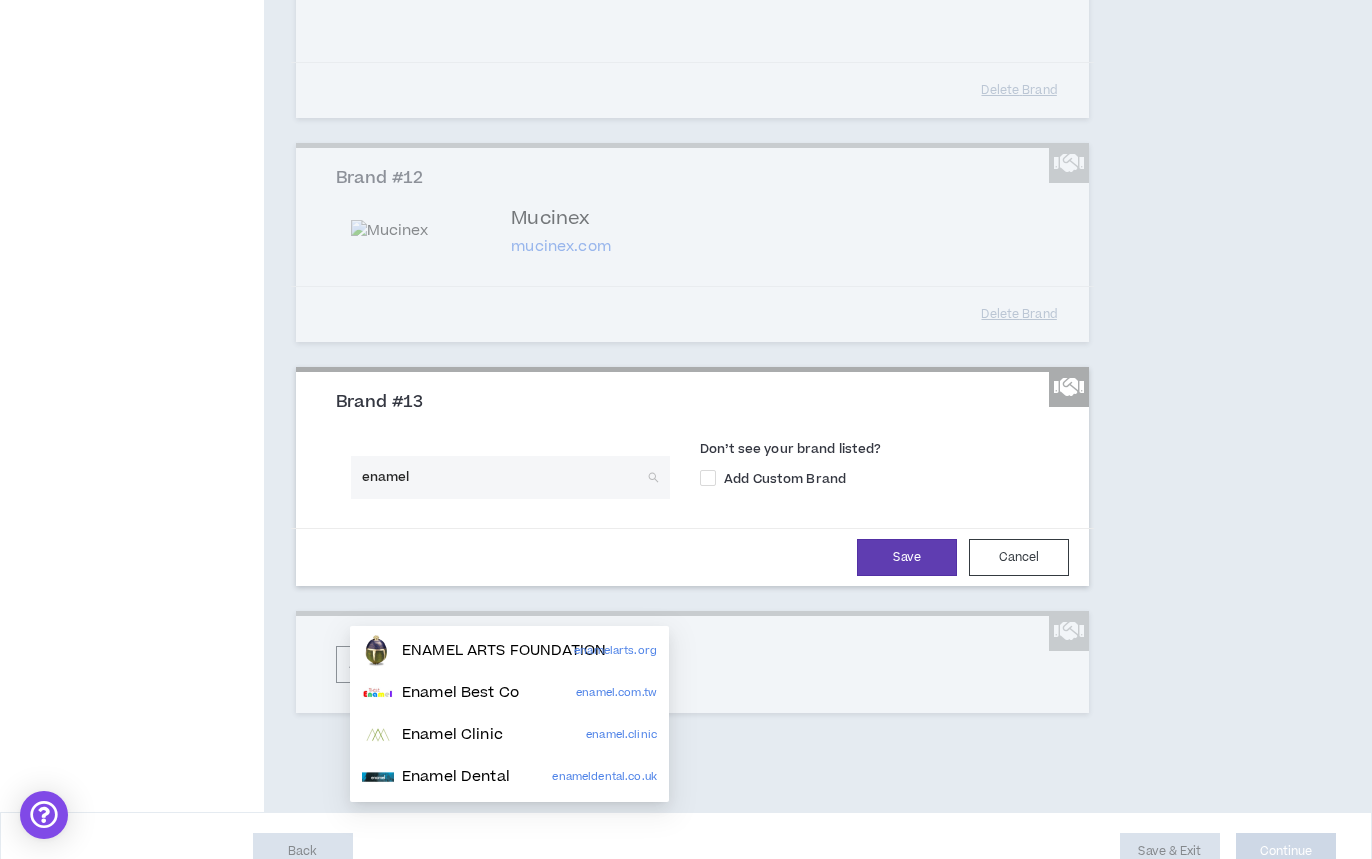 scroll, scrollTop: 2967, scrollLeft: 0, axis: vertical 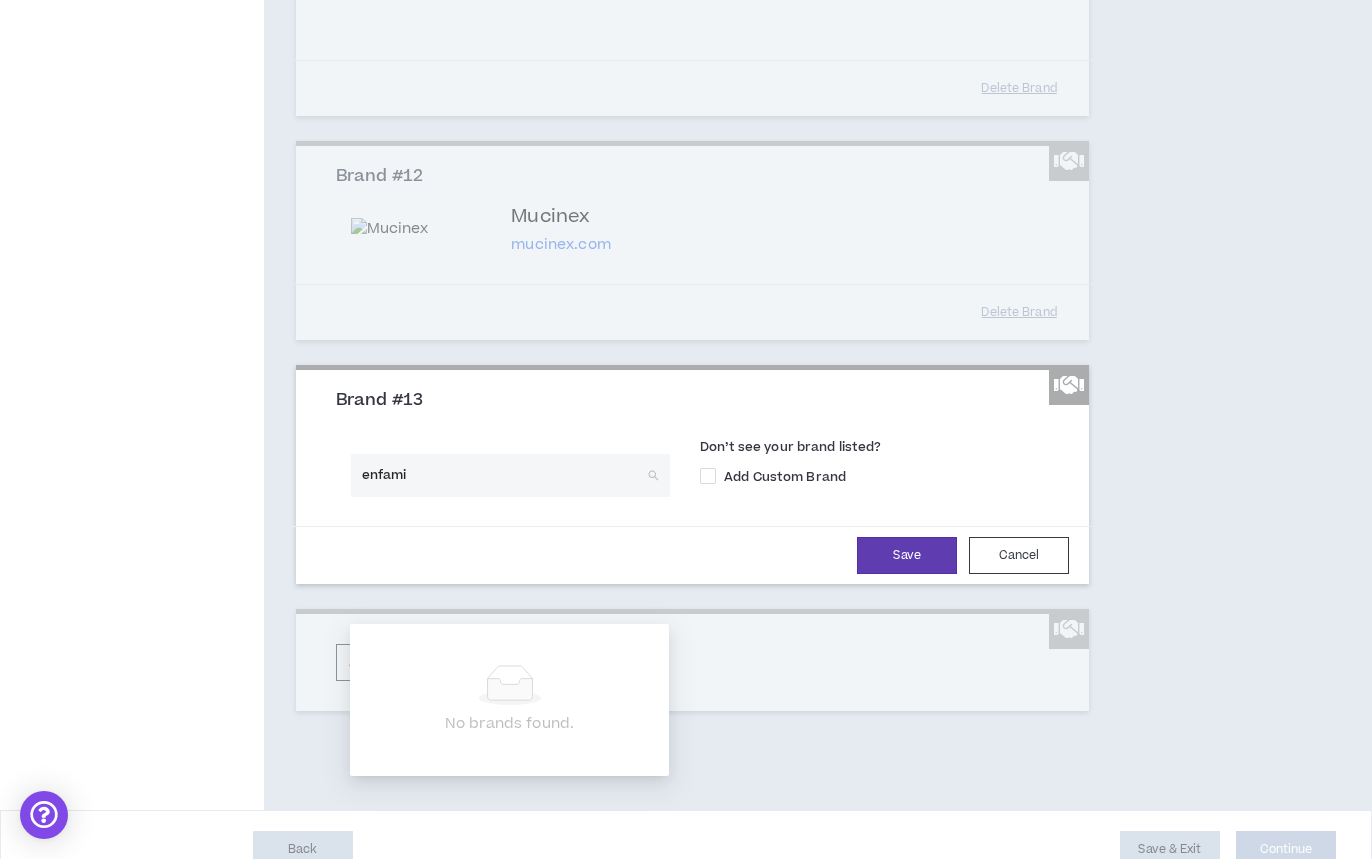 type on "enfamil" 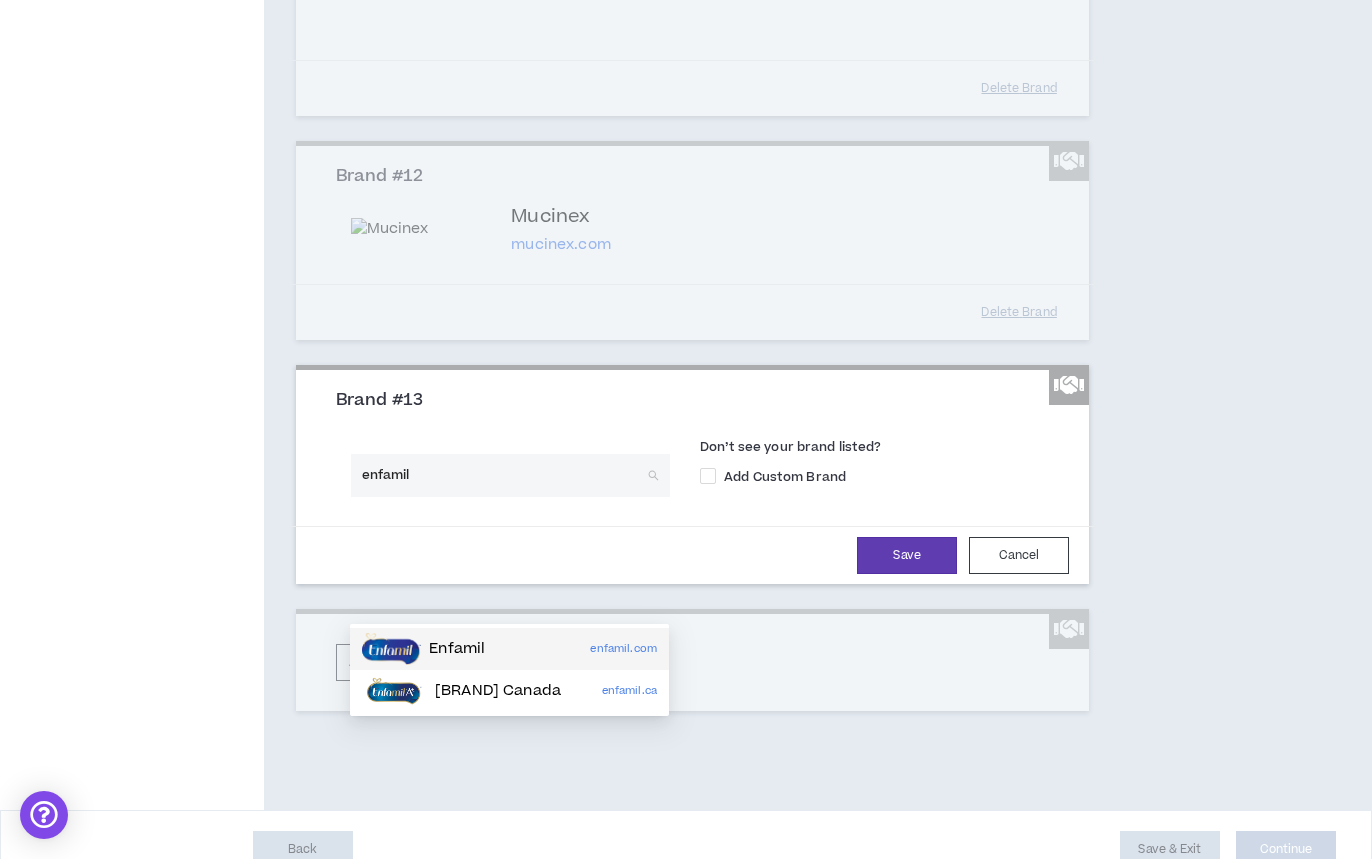 click on "Enfamil" at bounding box center [457, 649] 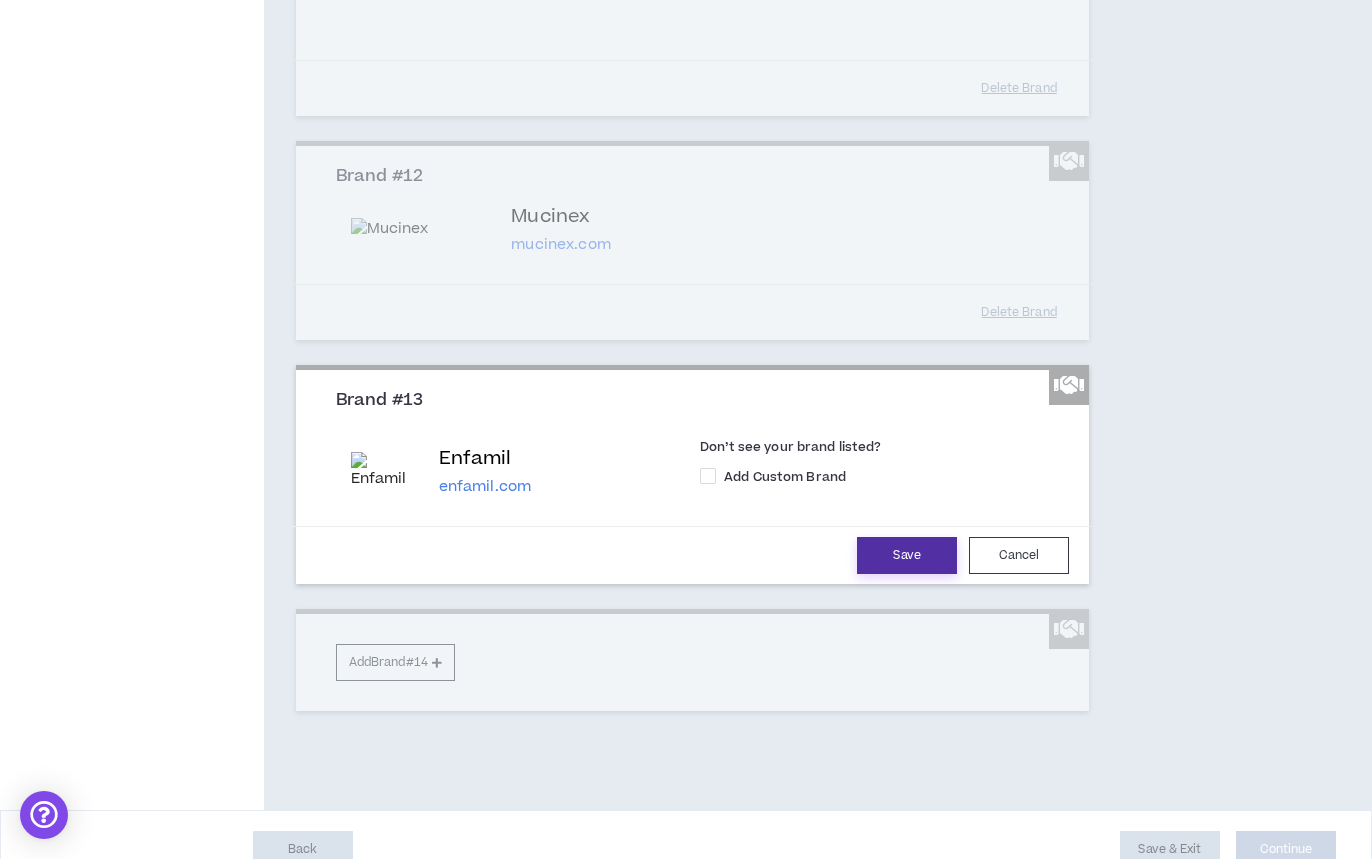 click on "Save" at bounding box center [907, 555] 